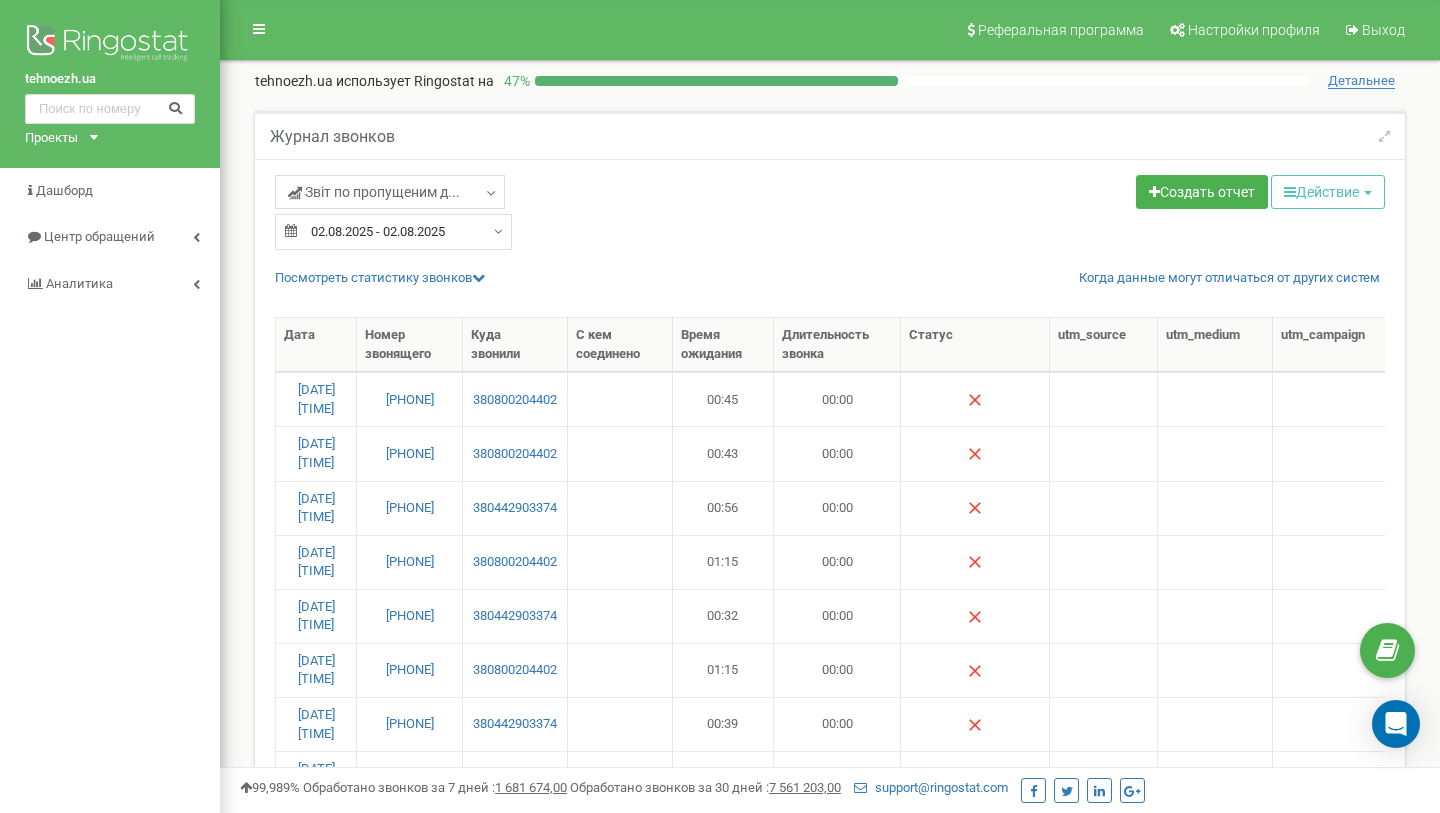 select on "100" 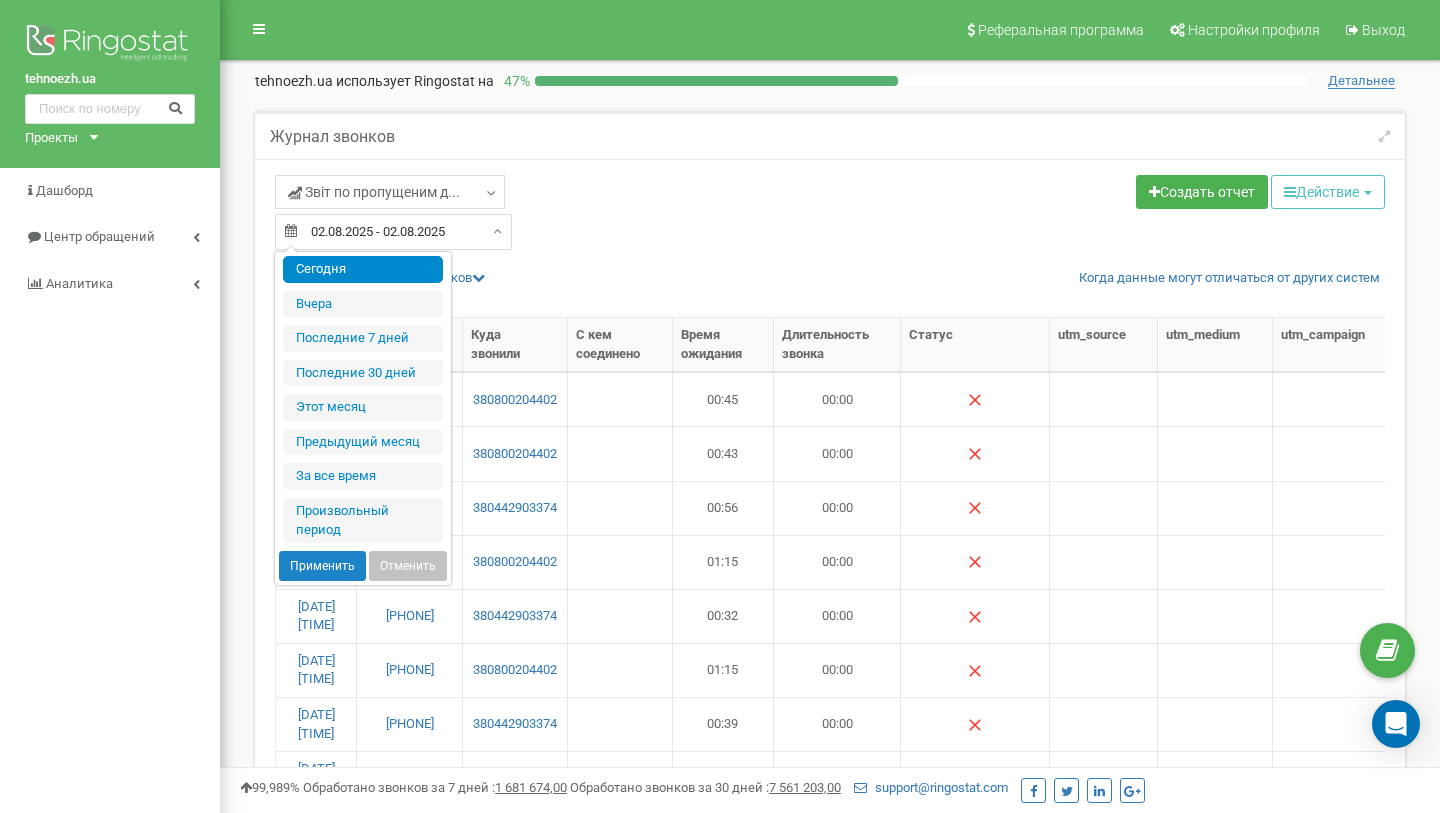click on "Сегодня" at bounding box center [363, 269] 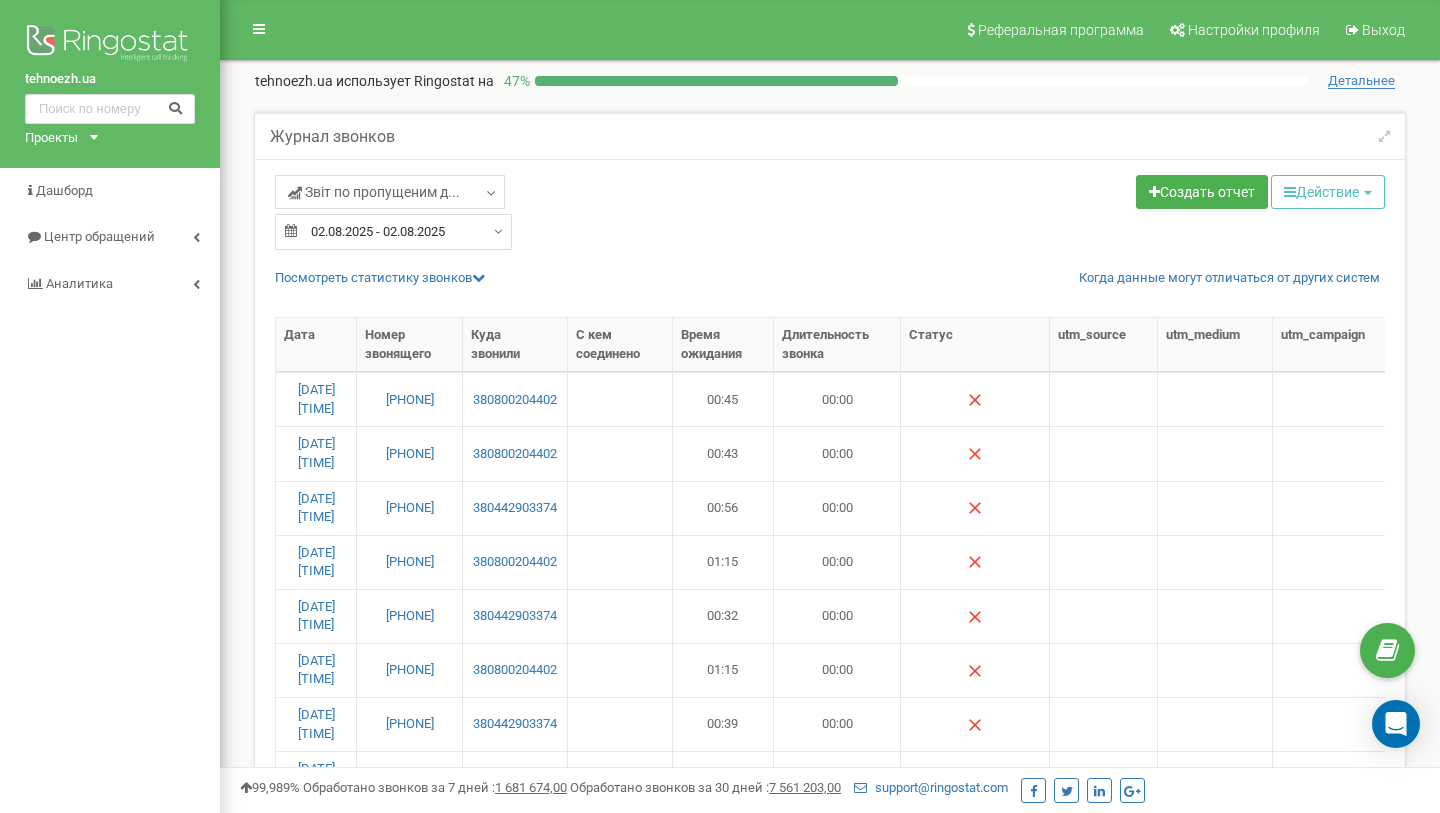 click on "02.08.2025 - 02.08.2025" at bounding box center (393, 232) 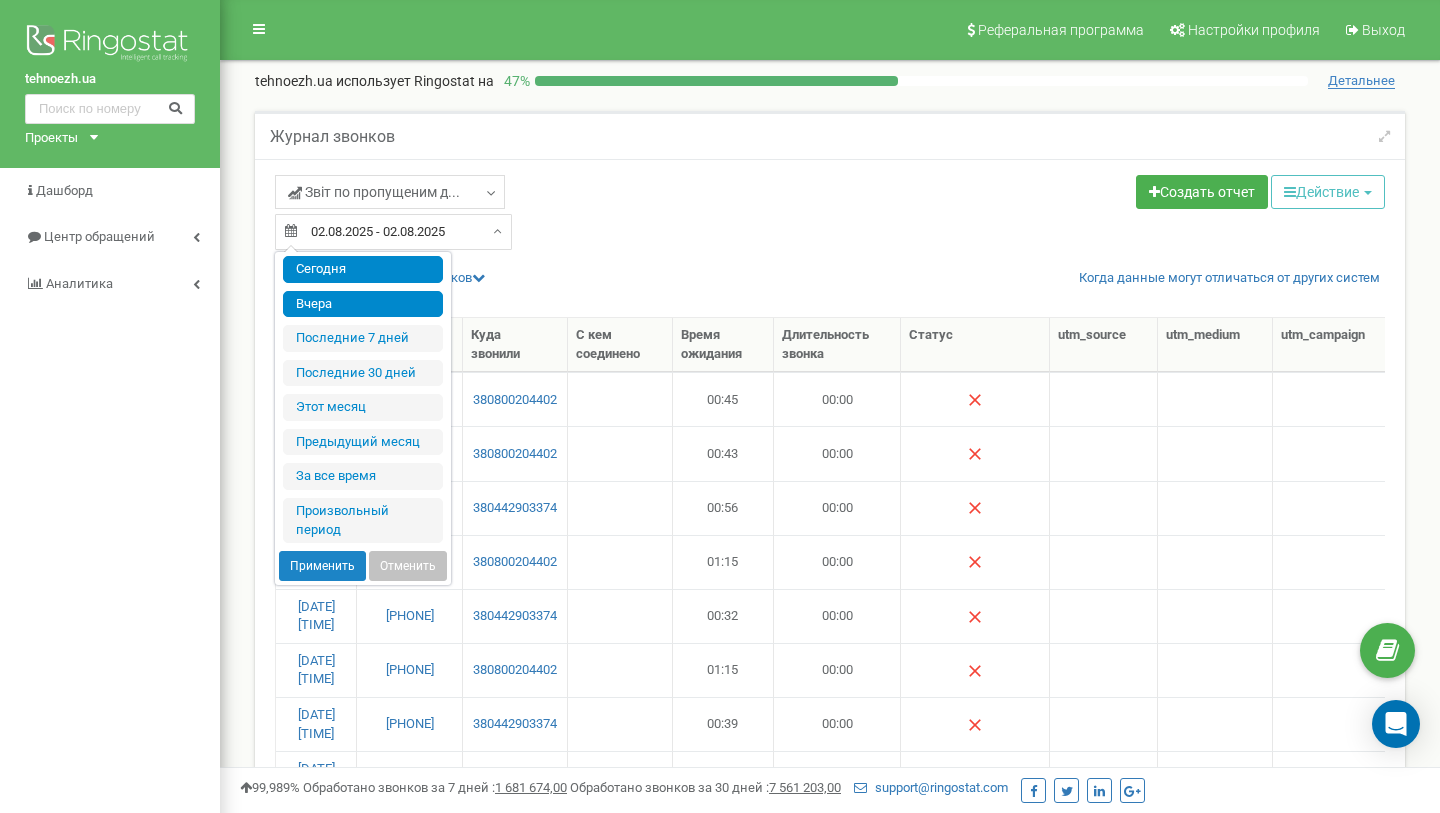 click on "Вчера" at bounding box center [363, 304] 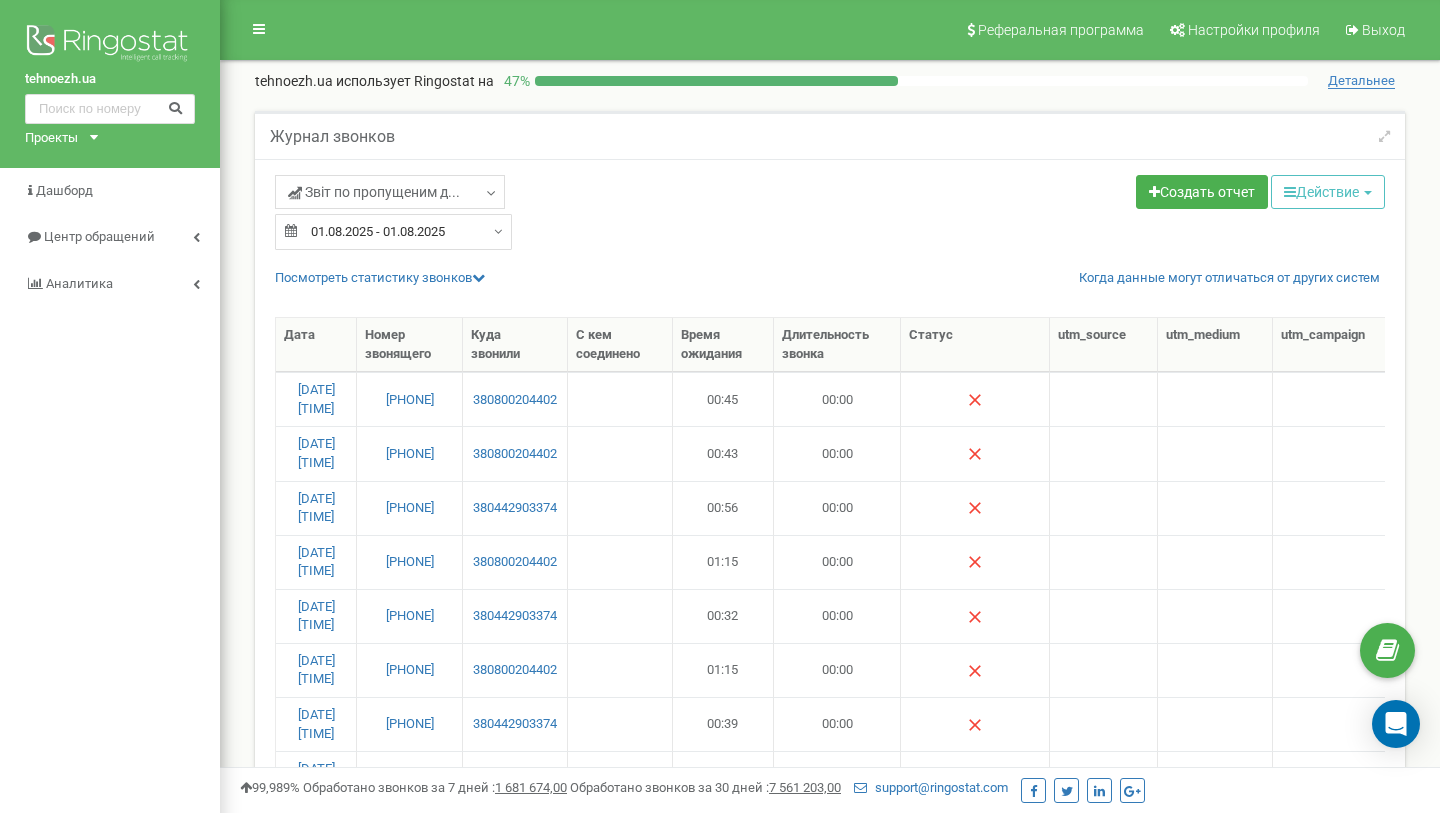 click on "01.08.2025 - 01.08.2025" at bounding box center [393, 232] 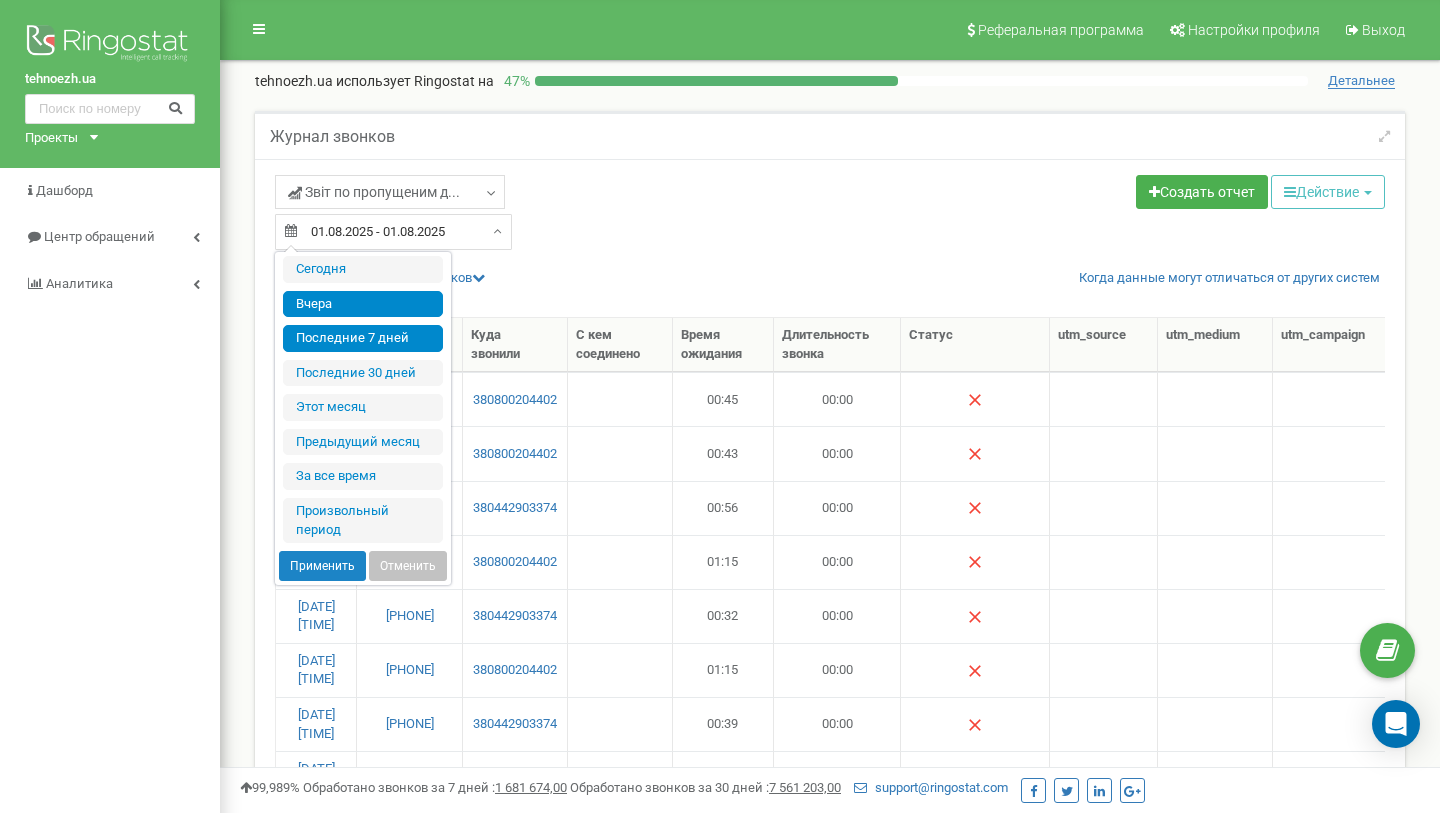 click on "Последние 7 дней" at bounding box center [363, 338] 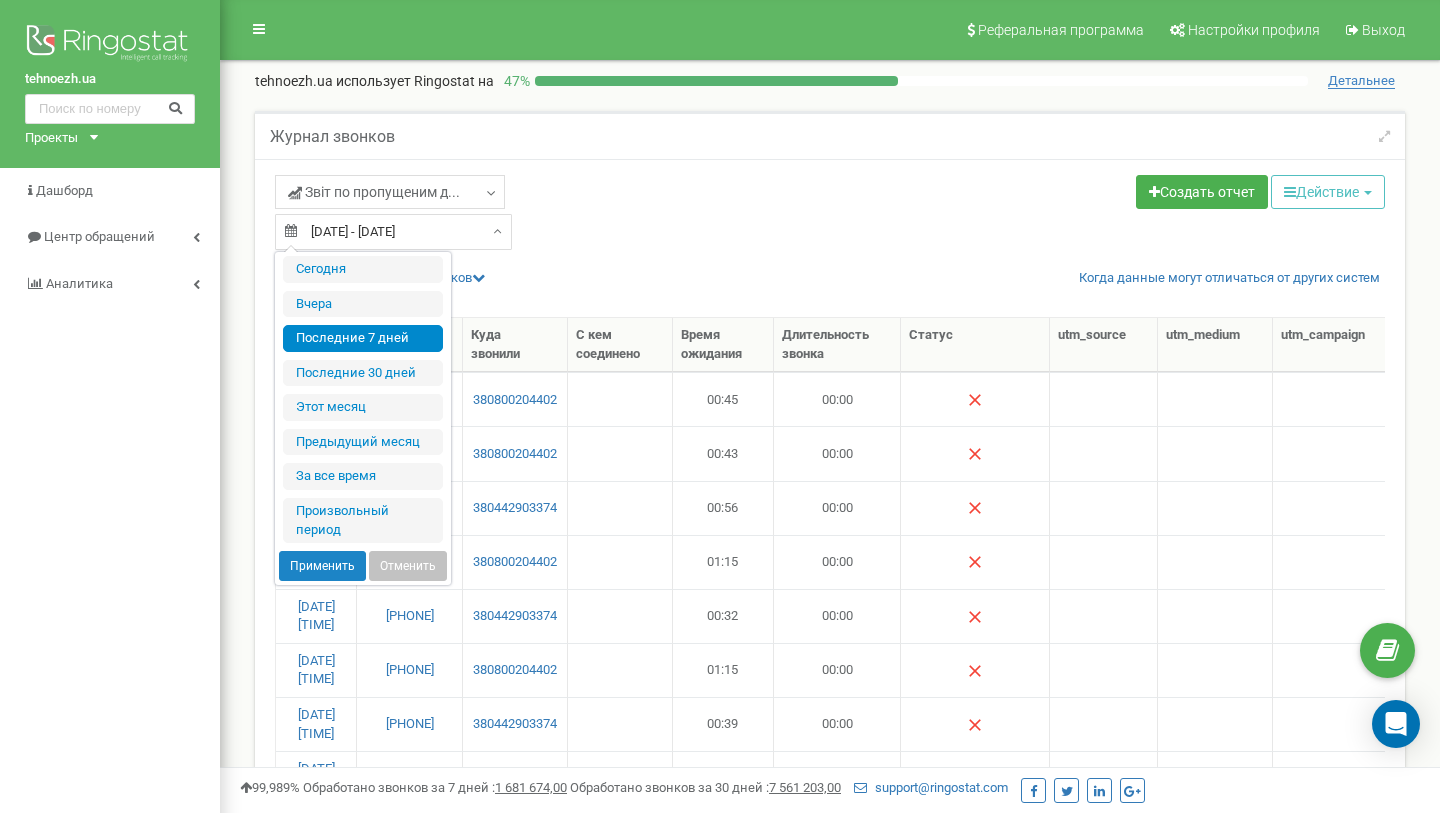 click on "27.07.2025 - 02.08.2025" at bounding box center [393, 232] 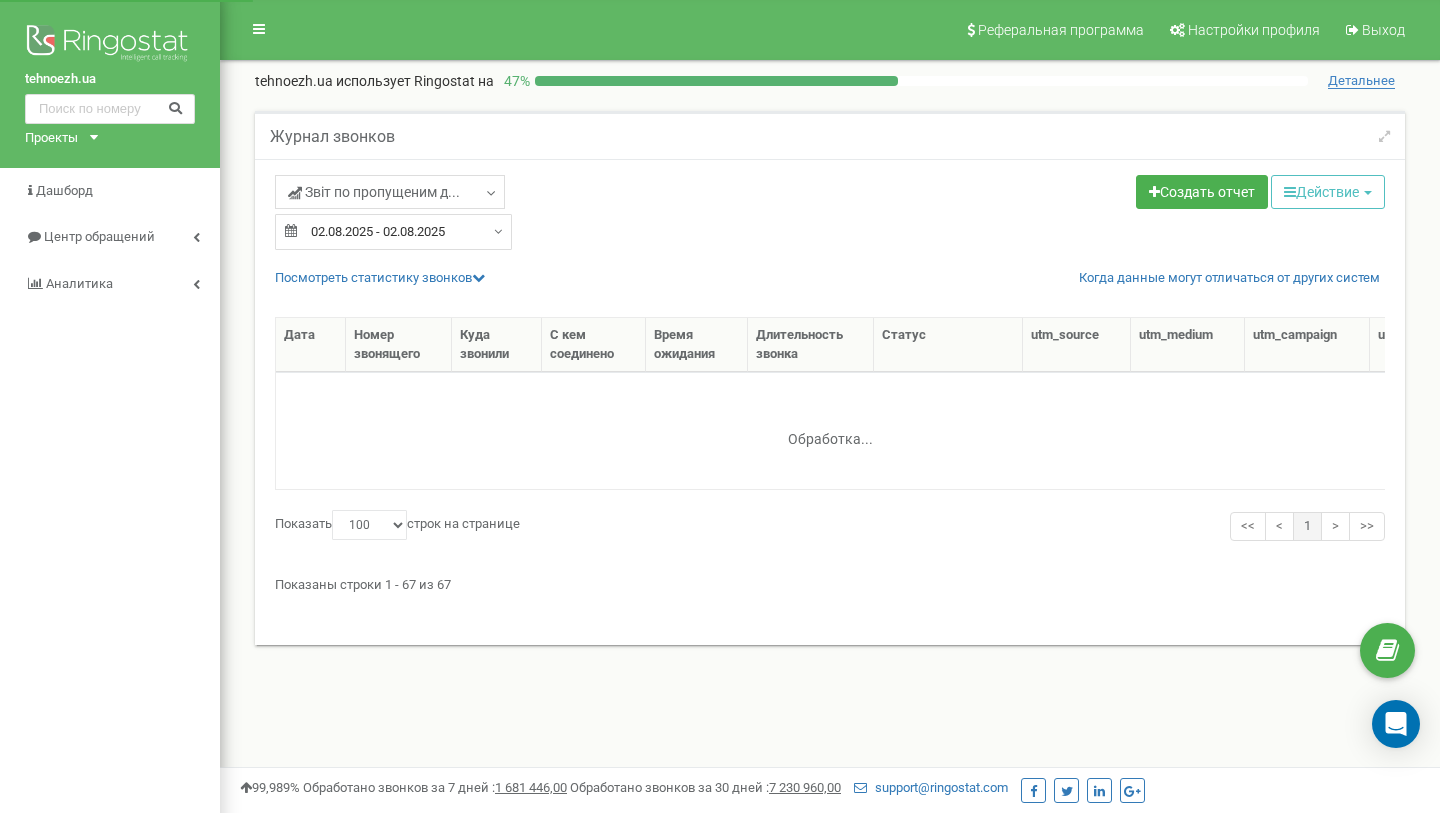select on "100" 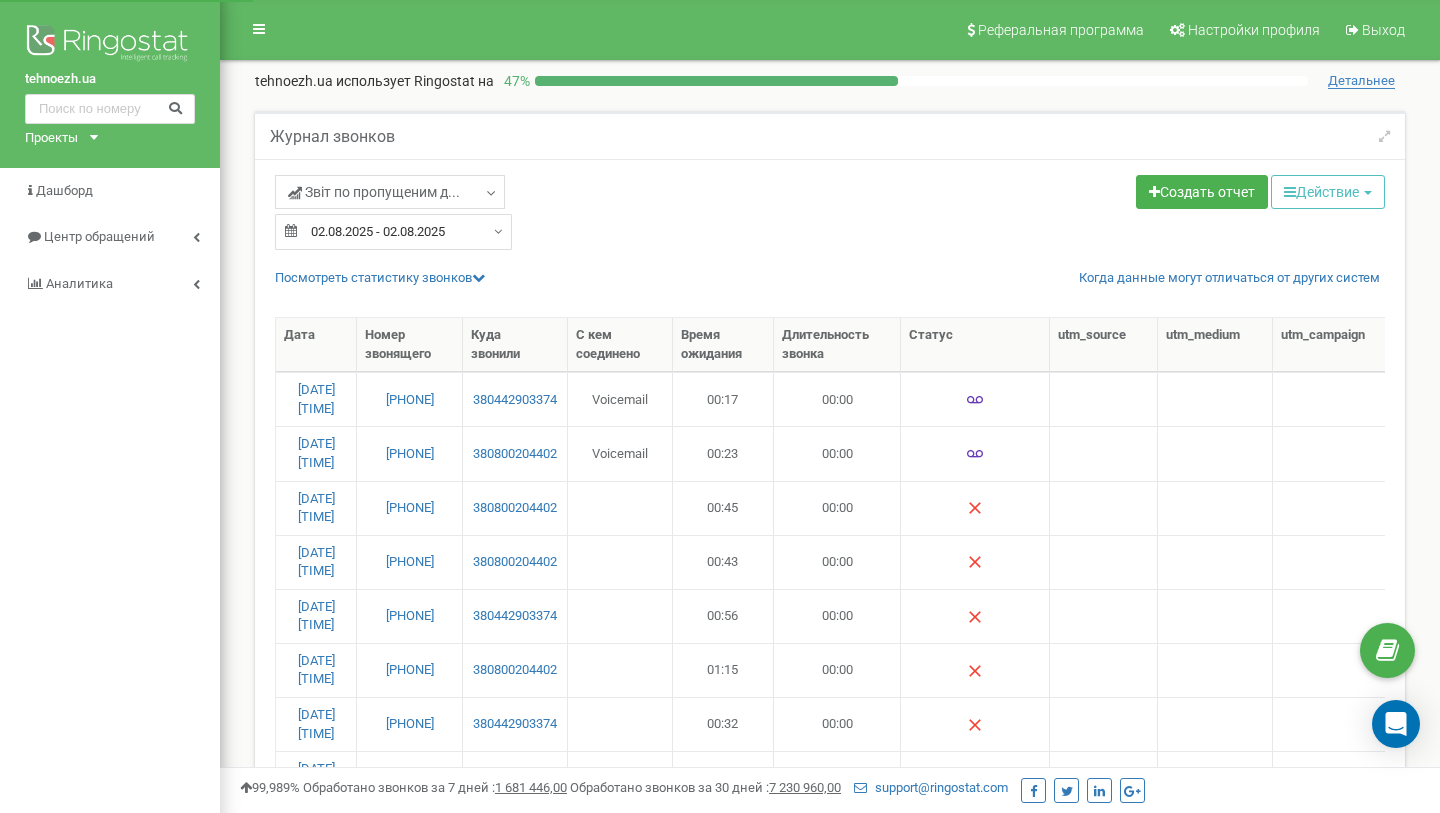 scroll, scrollTop: 0, scrollLeft: 0, axis: both 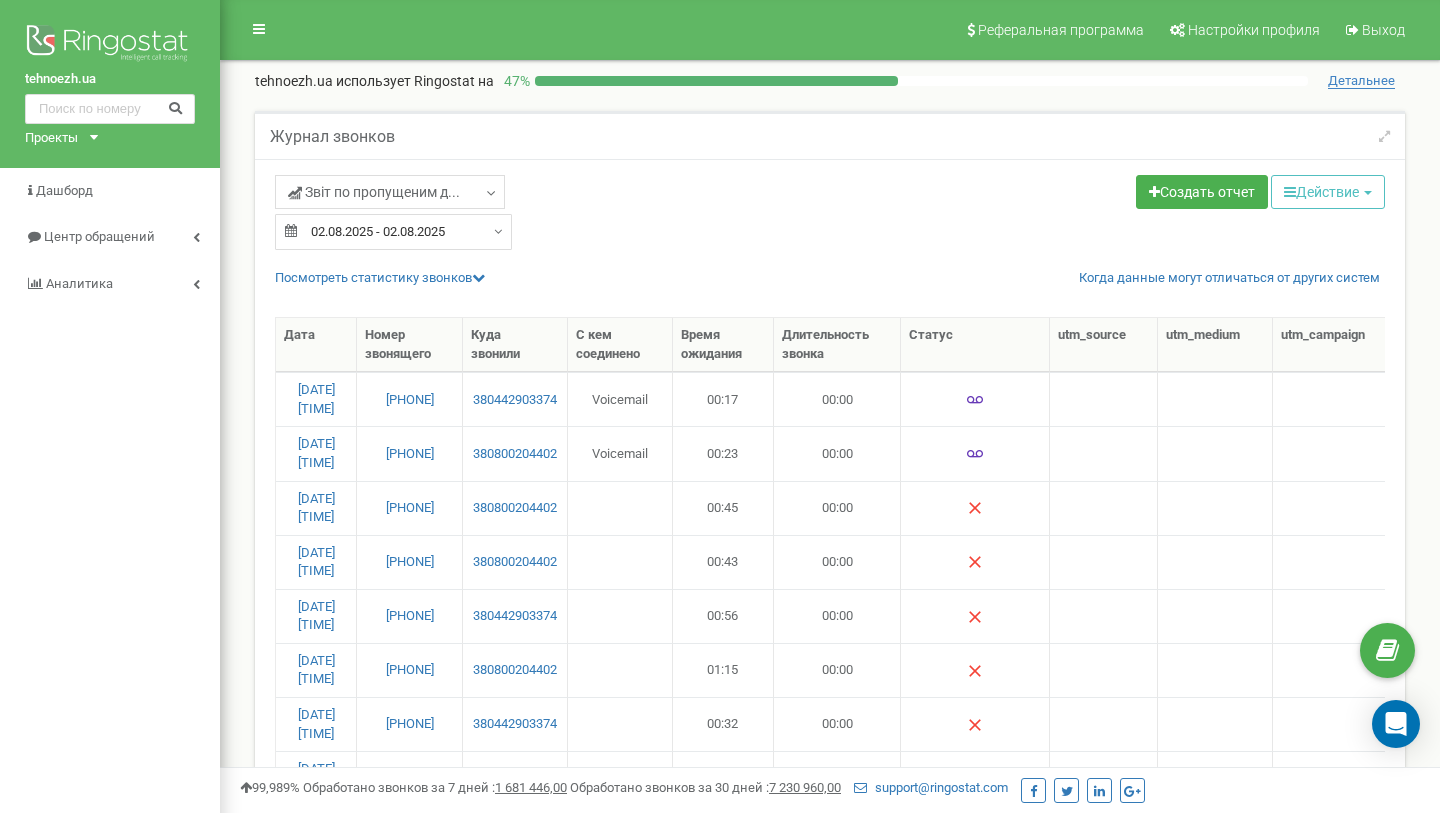 type on "02.08.2025" 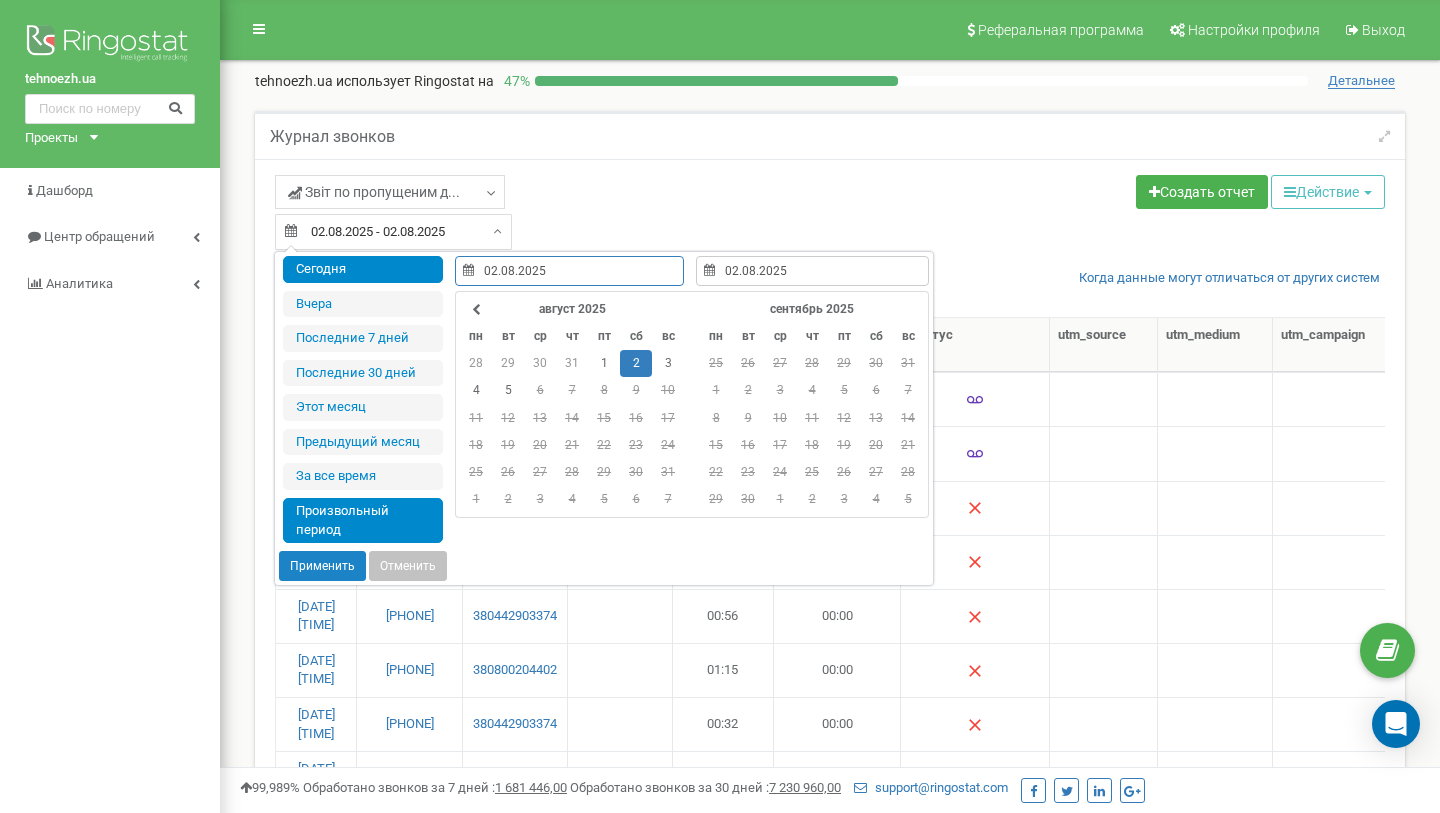 type on "05.08.2025" 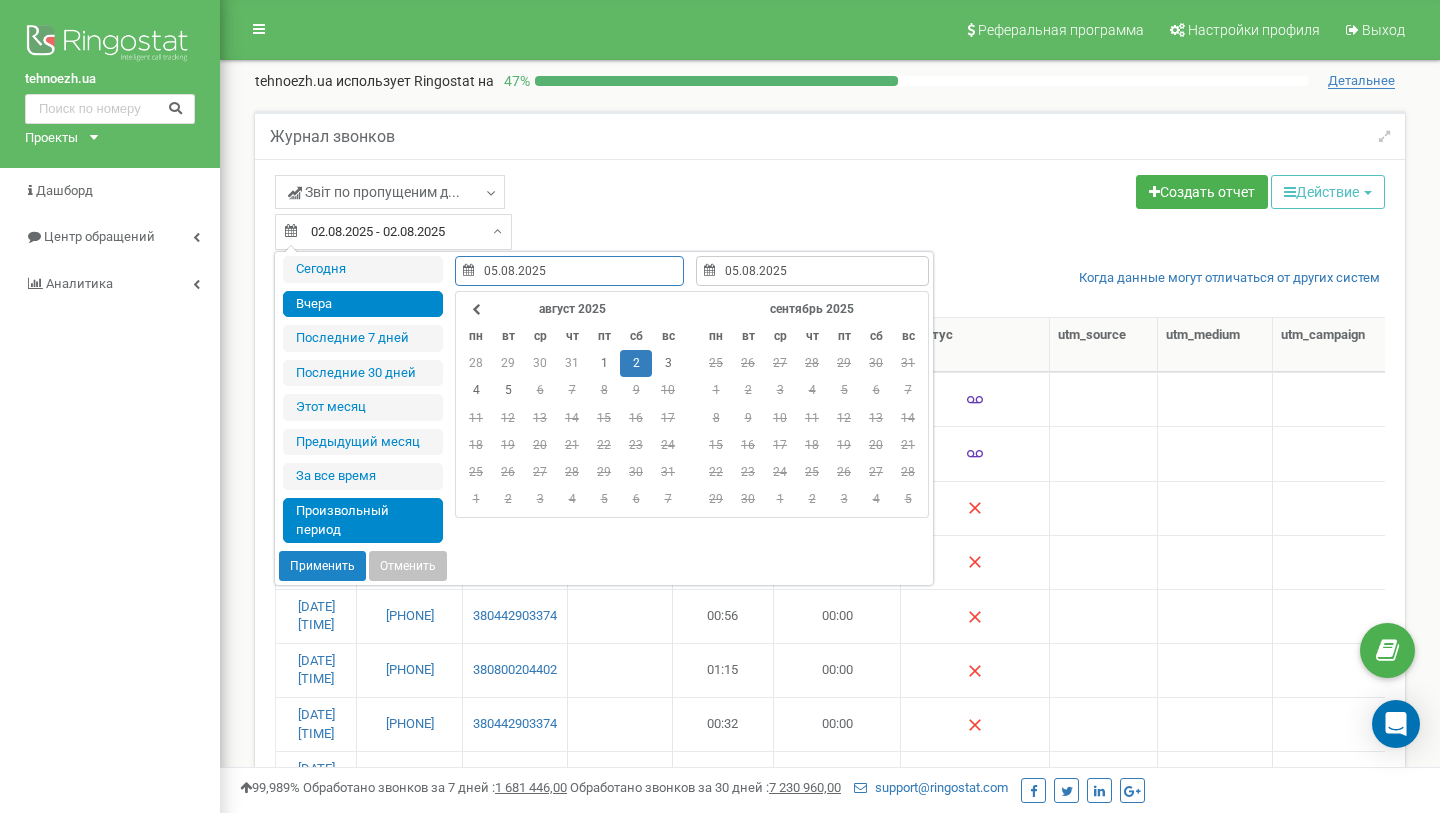 type on "02.08.2025" 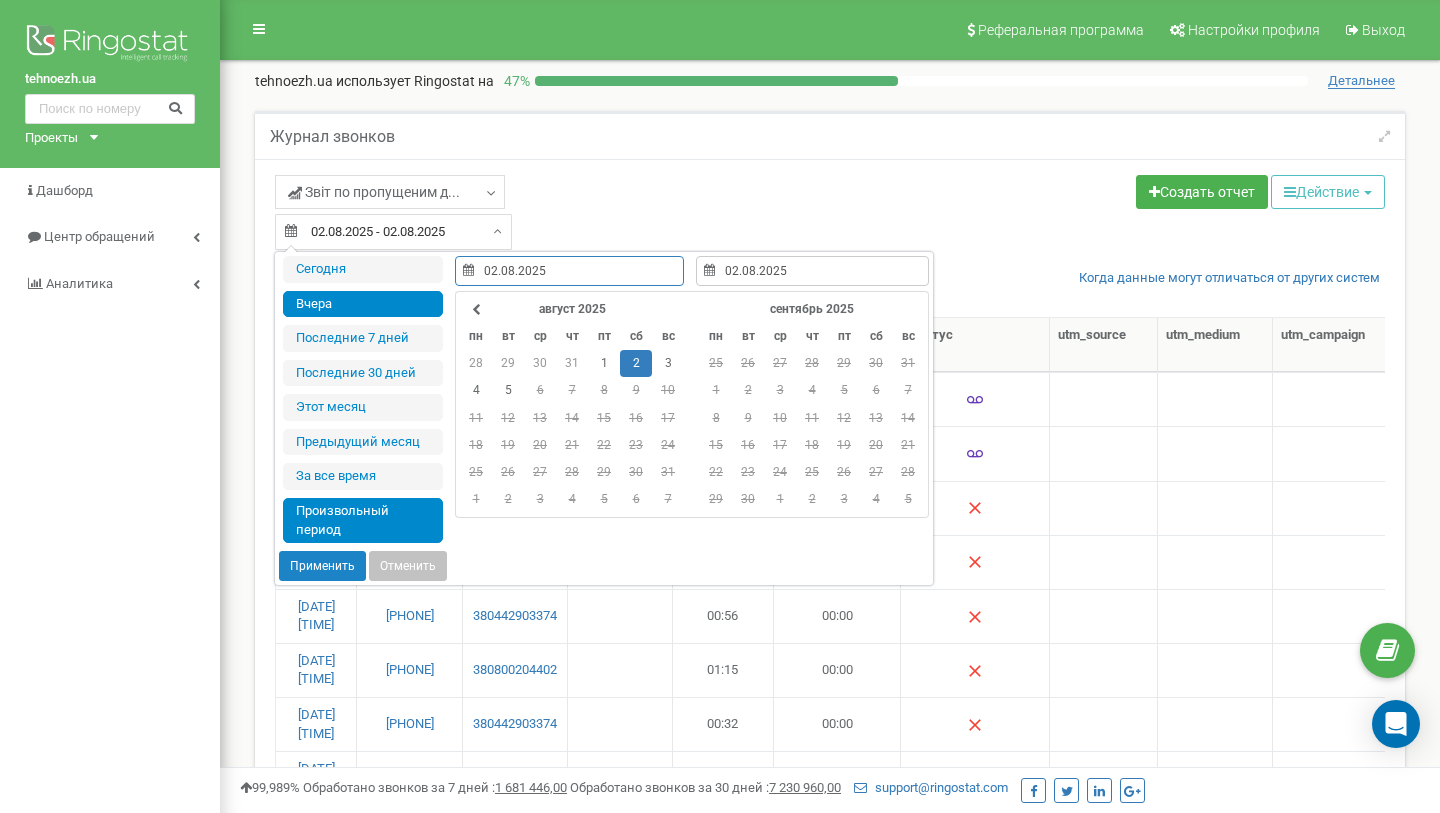 type on "04.08.2025" 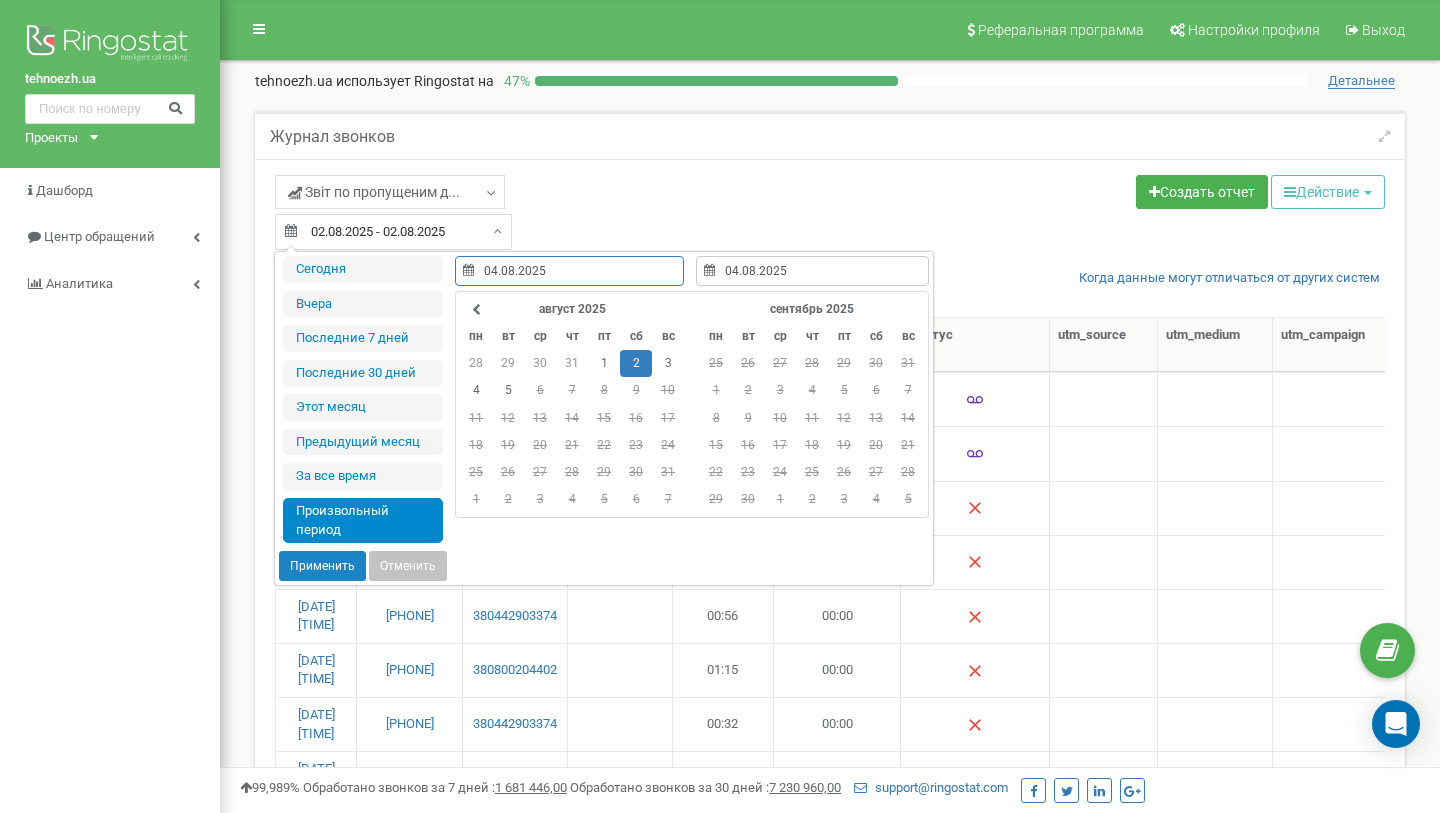 type on "02.08.2025" 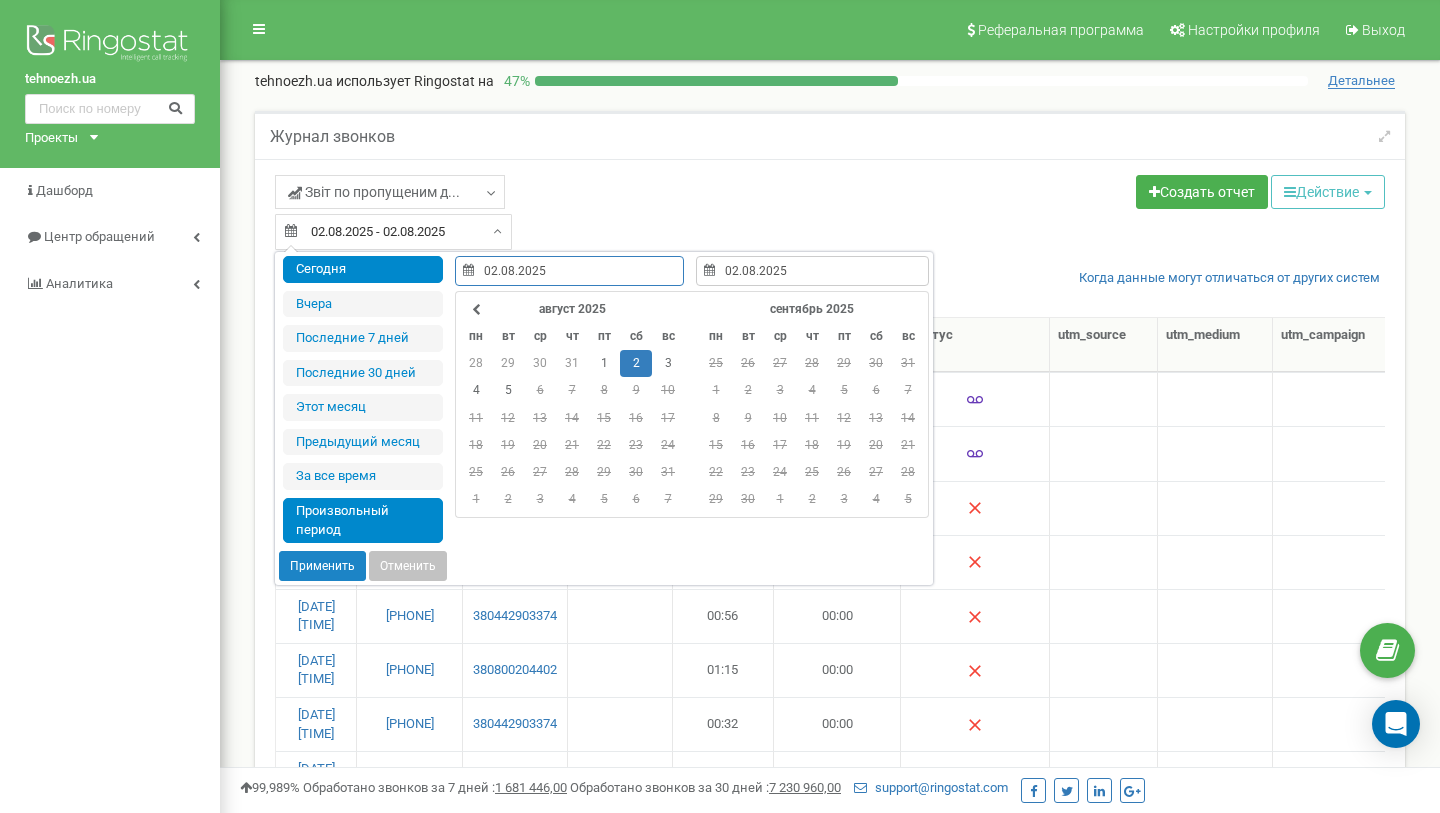 type on "05.08.2025" 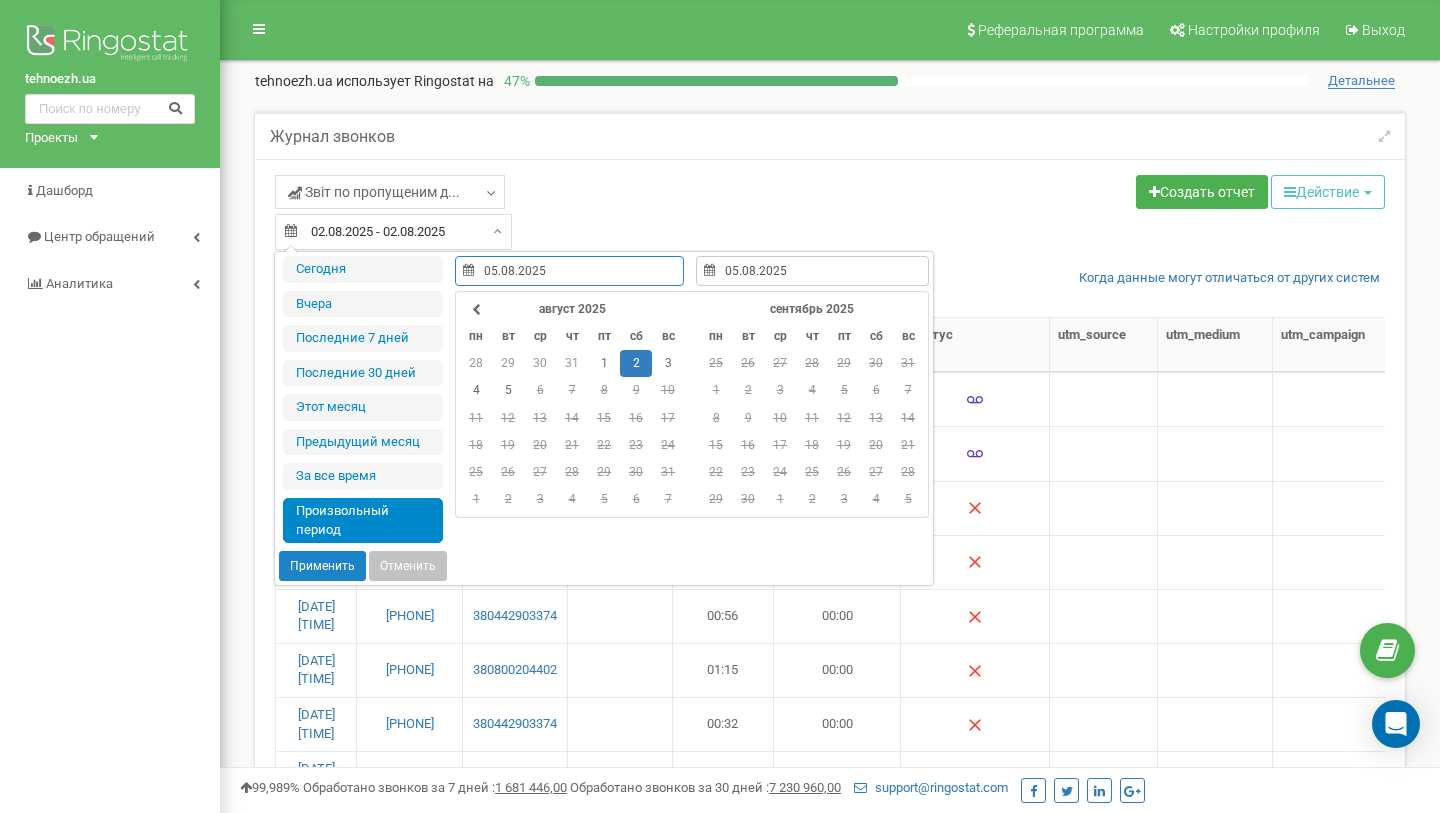 type on "02.08.2025" 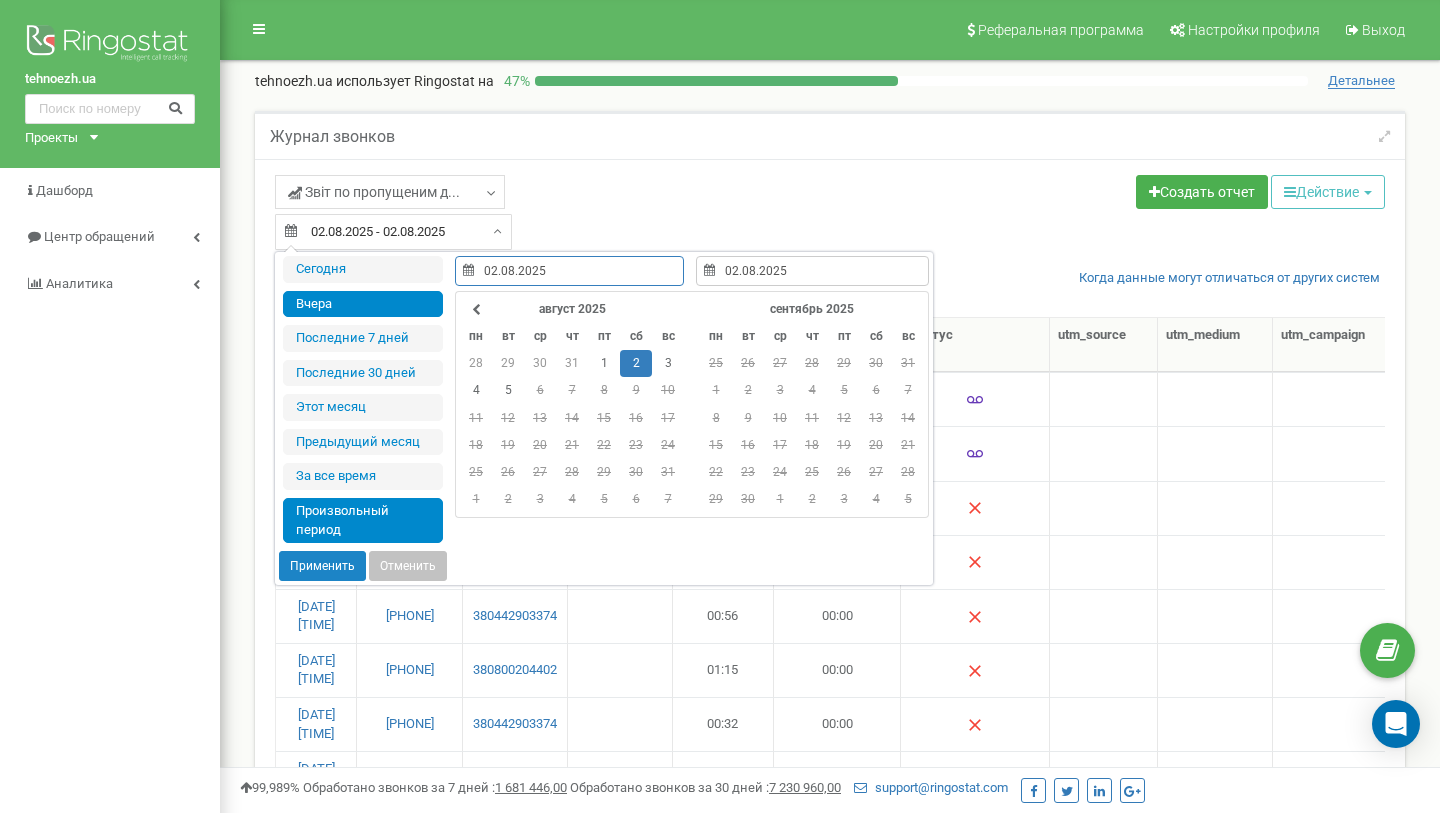 type on "04.08.2025" 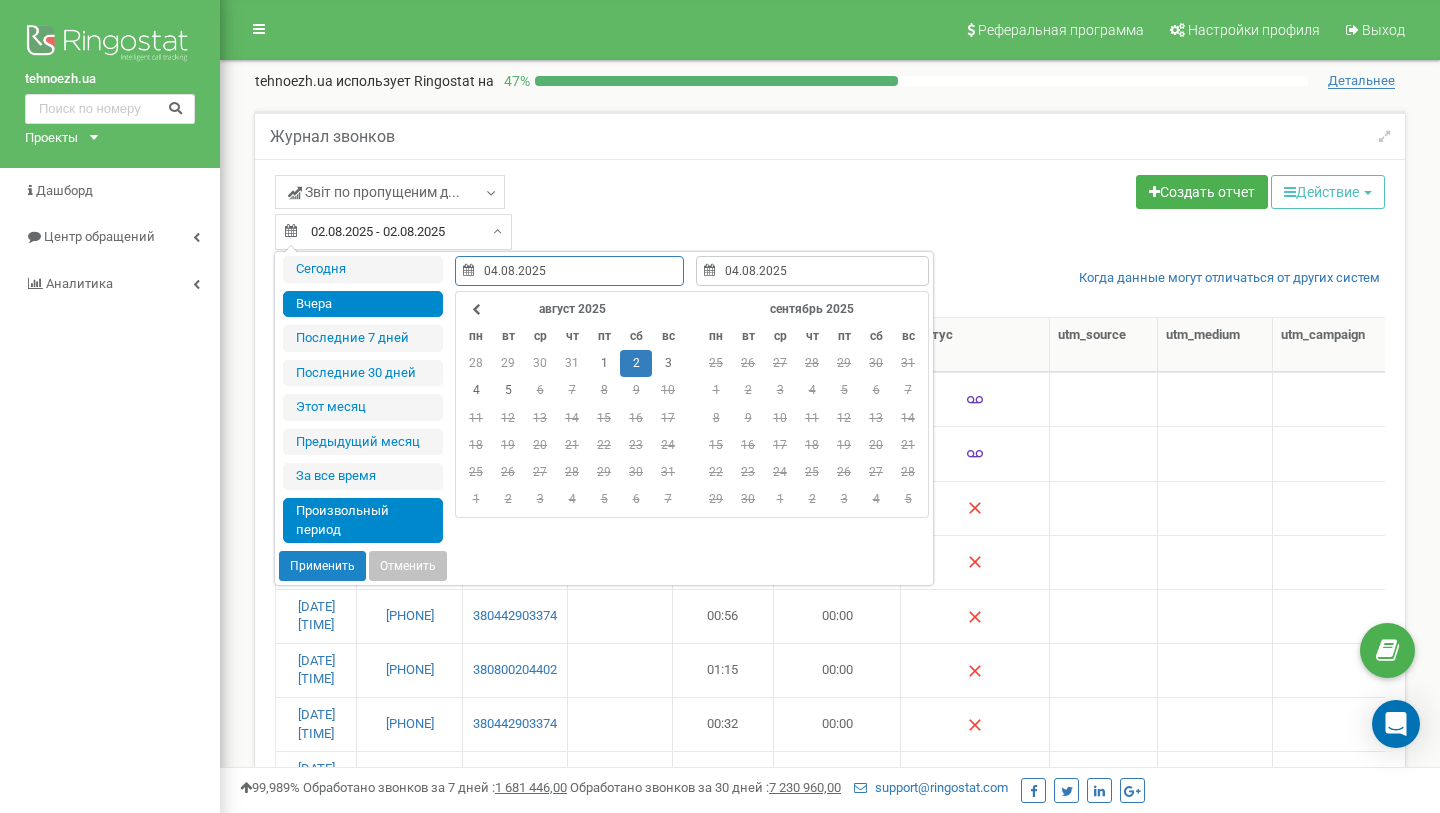 type on "02.08.2025" 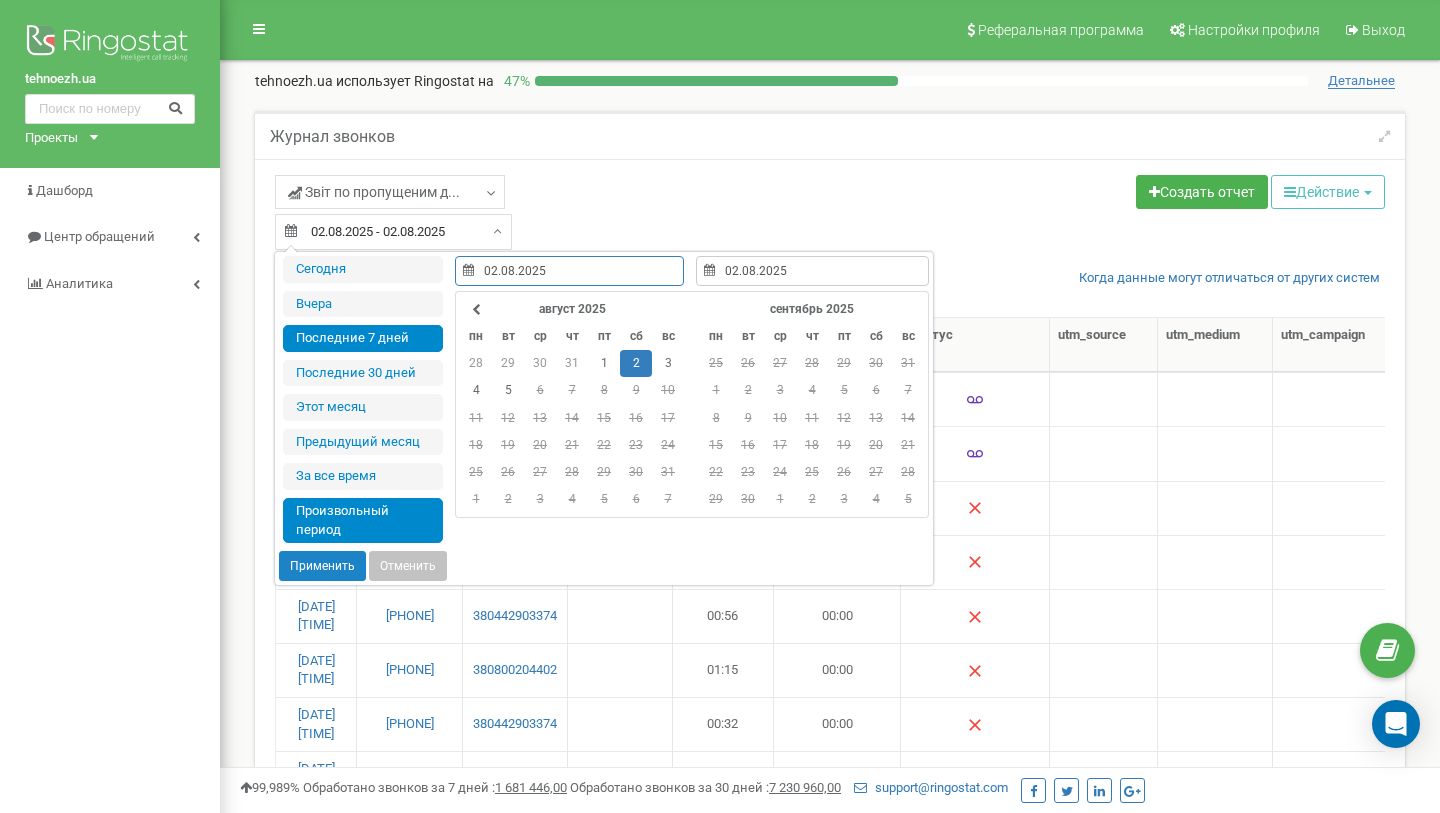 type on "30.07.2025" 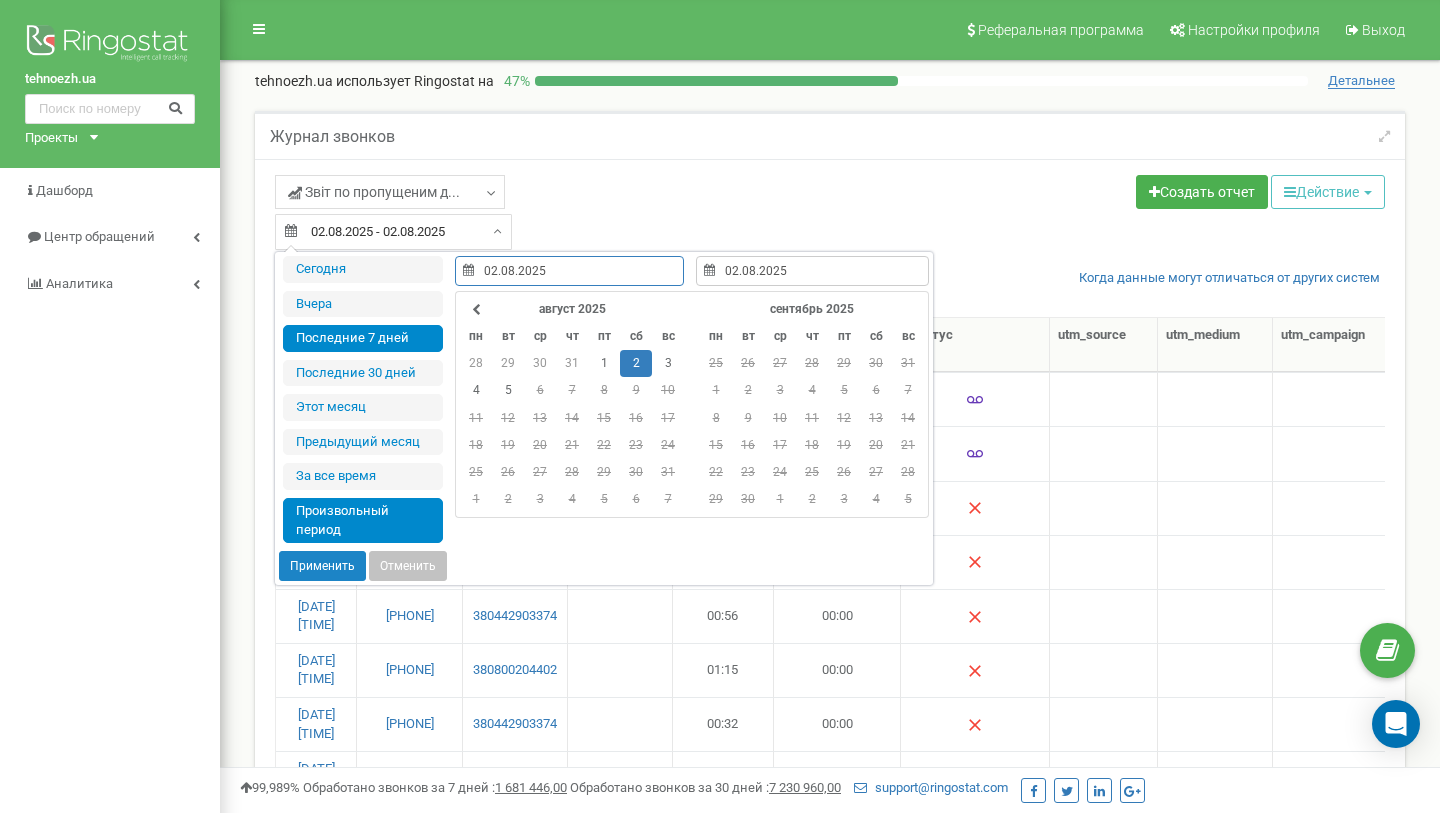 type on "05.08.2025" 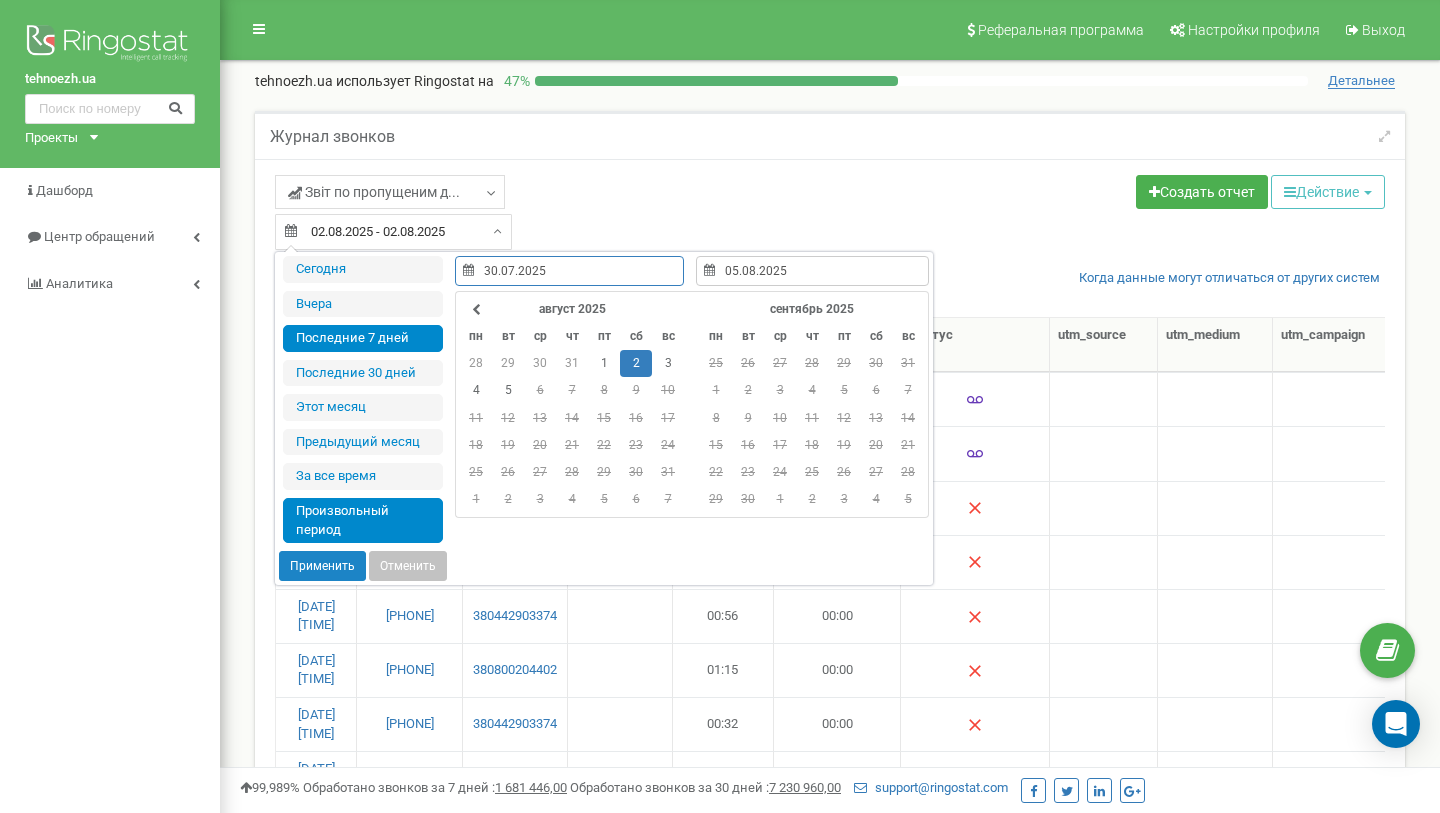 click on "Последние 7 дней" at bounding box center (363, 338) 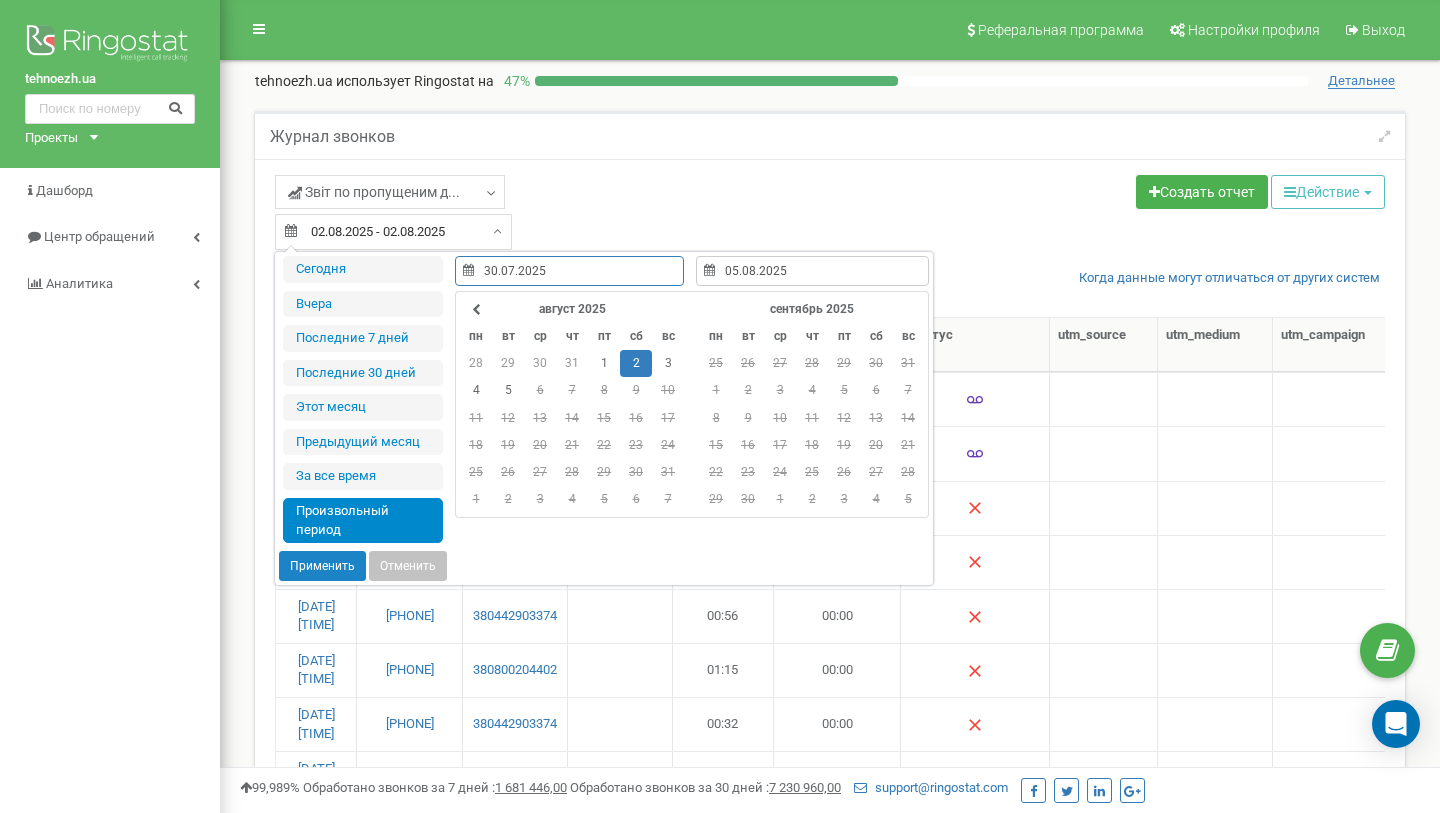 type on "30.07.2025 - 05.08.2025" 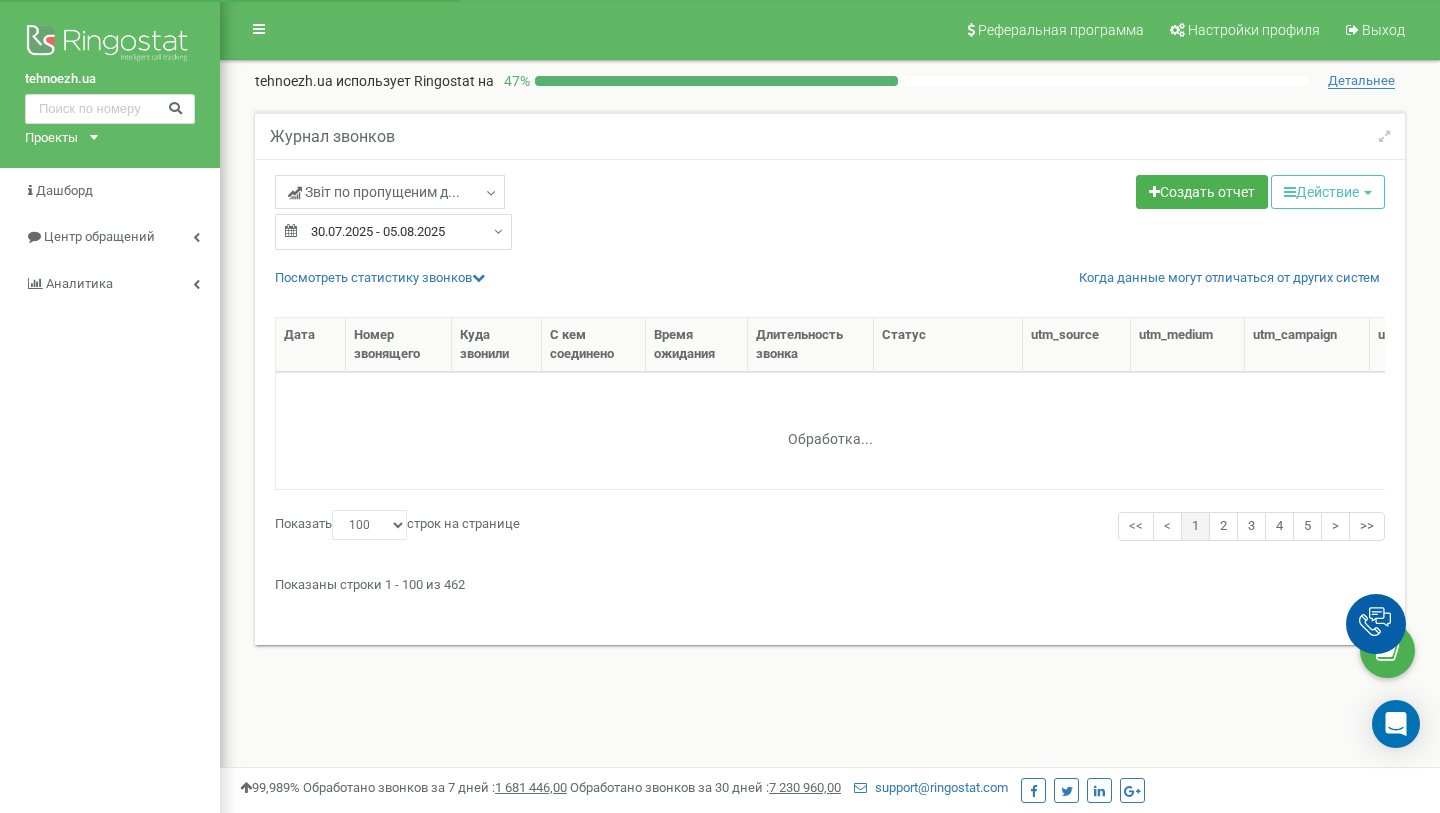 select on "100" 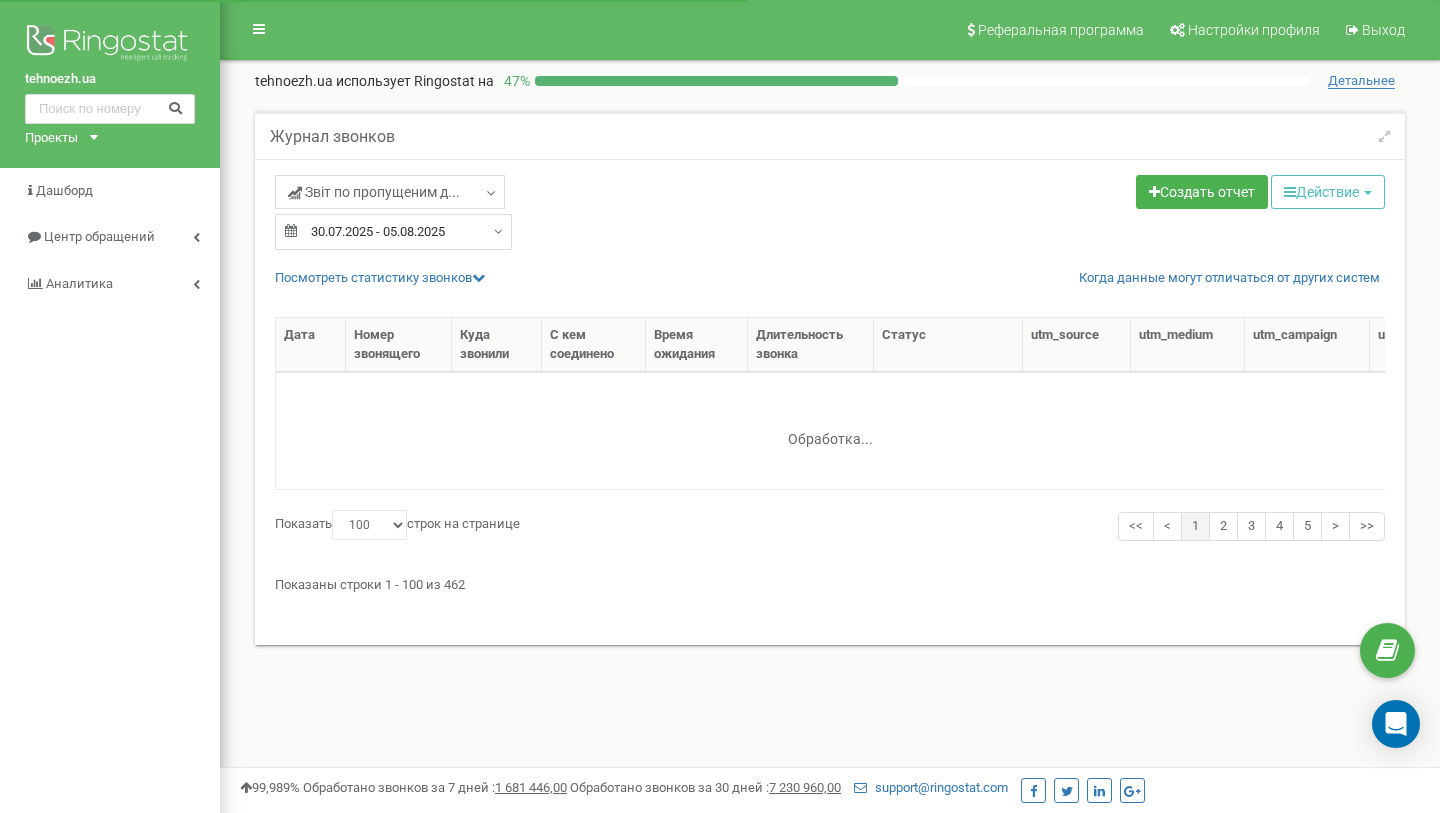 scroll, scrollTop: 0, scrollLeft: 0, axis: both 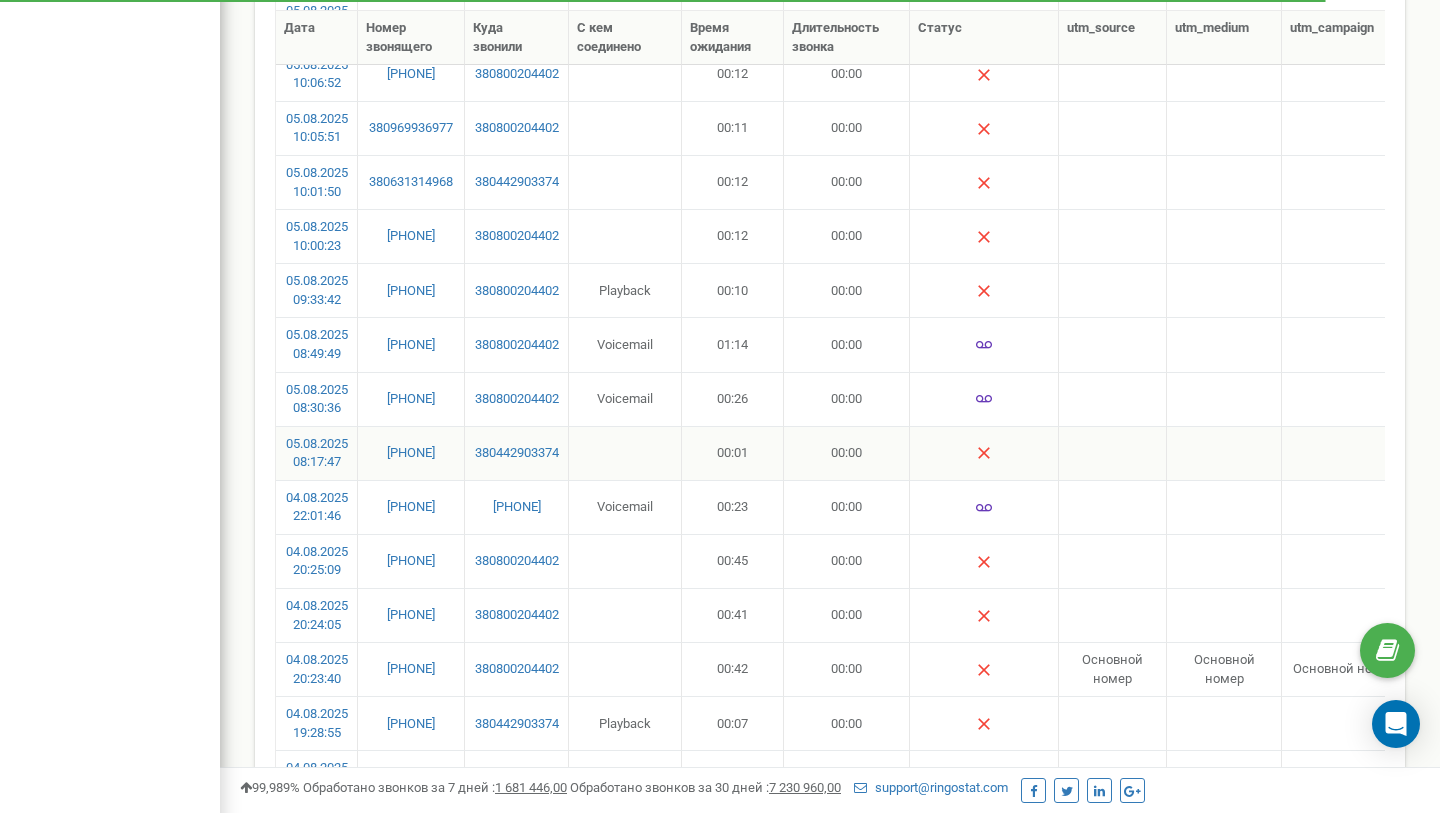 click on "[PHONE]" at bounding box center [411, 453] 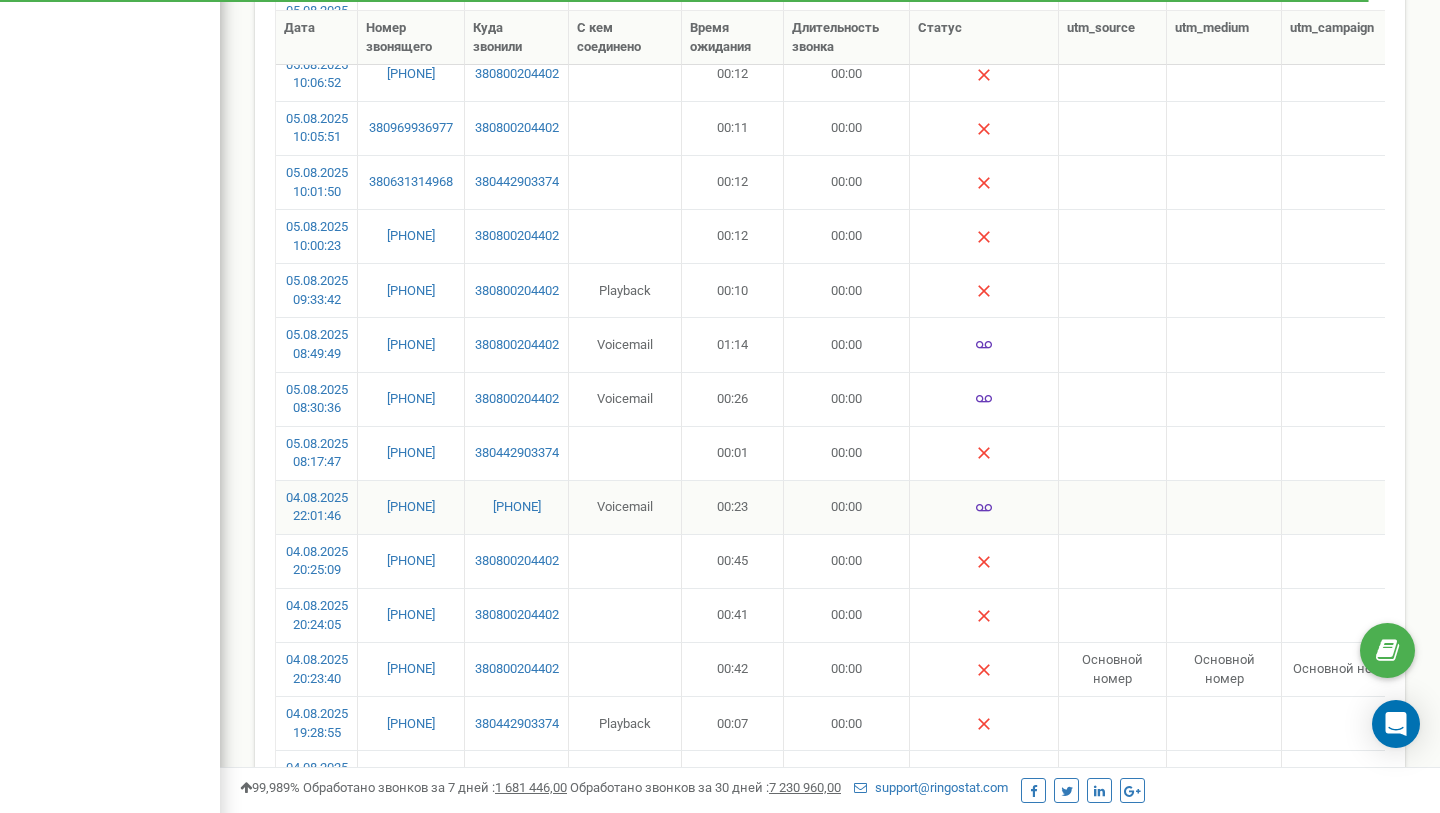 copy on "22:01:46 380639726363" 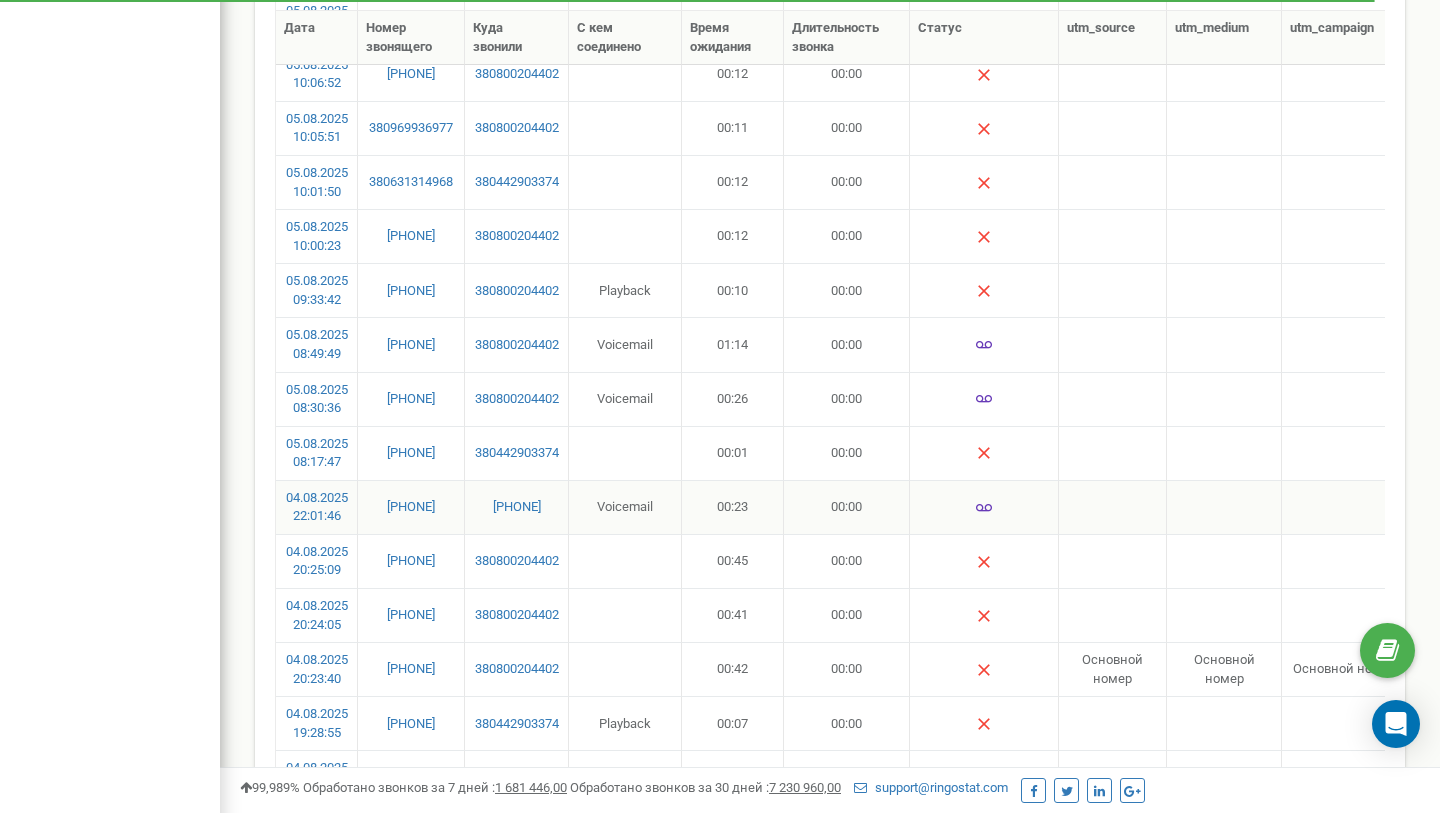 copy on "[PHONE]" 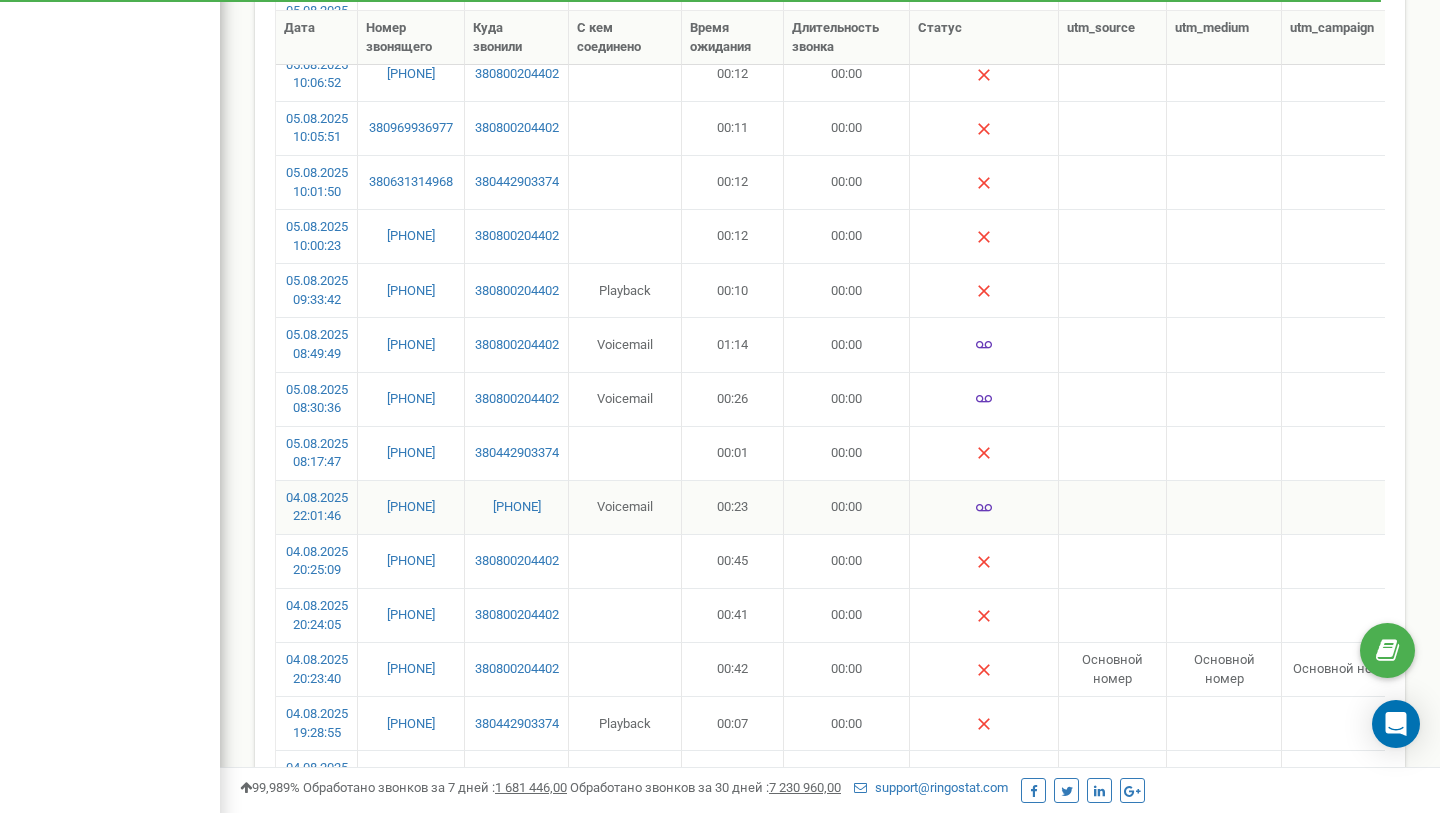 drag, startPoint x: 423, startPoint y: 524, endPoint x: 362, endPoint y: 504, distance: 64.195015 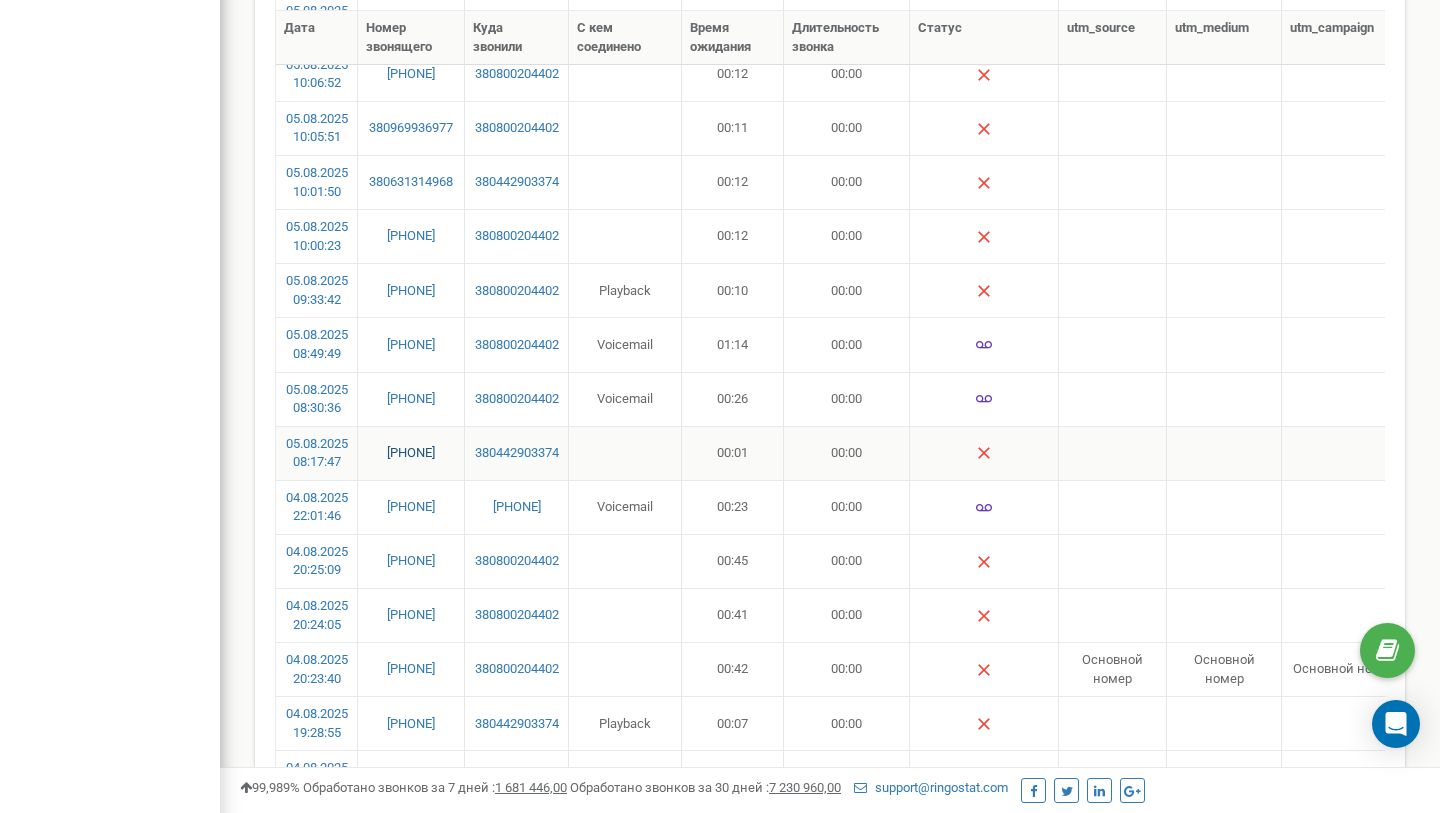 copy on "80969224299" 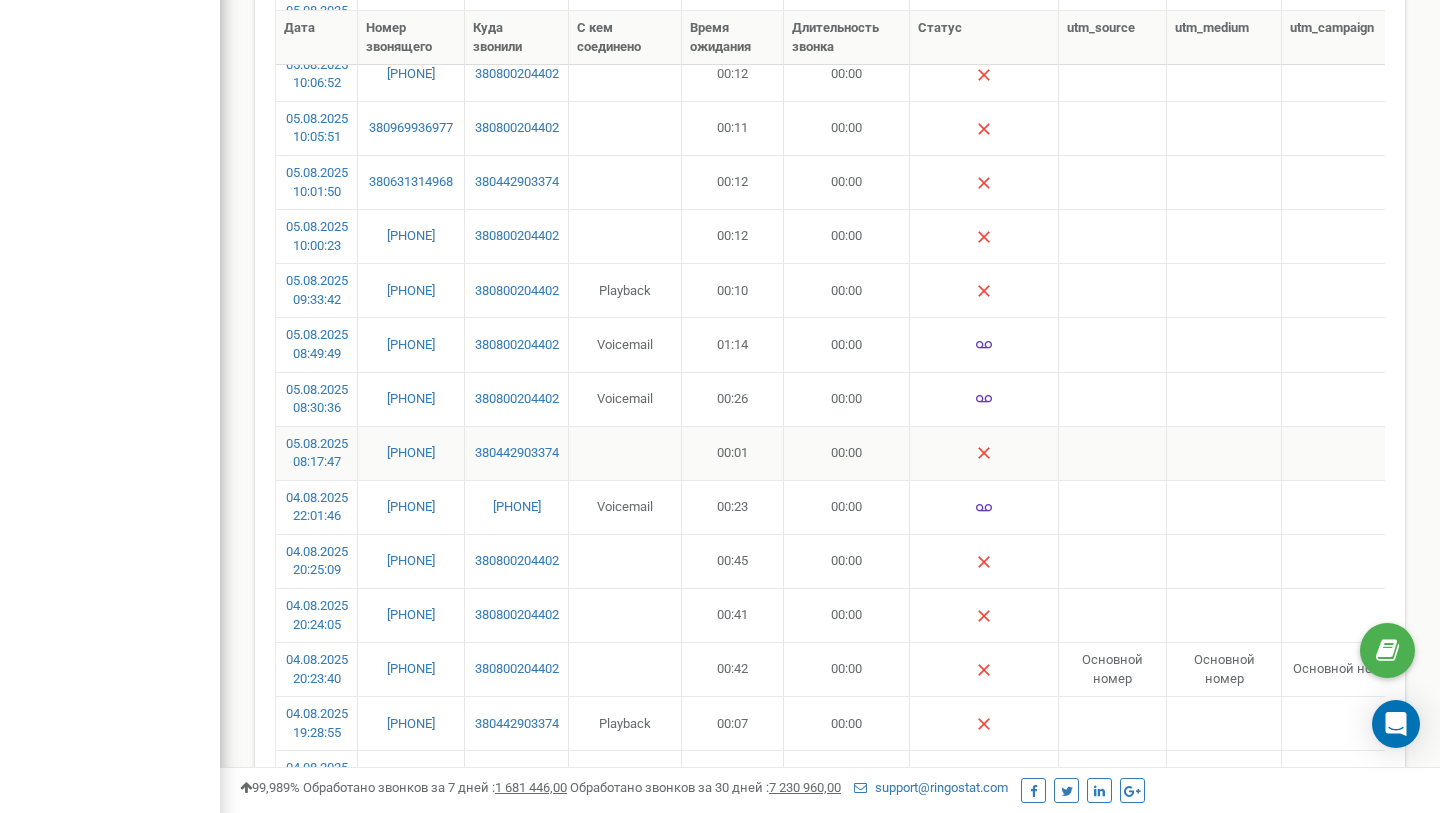 click on "380969224299" at bounding box center [411, 453] 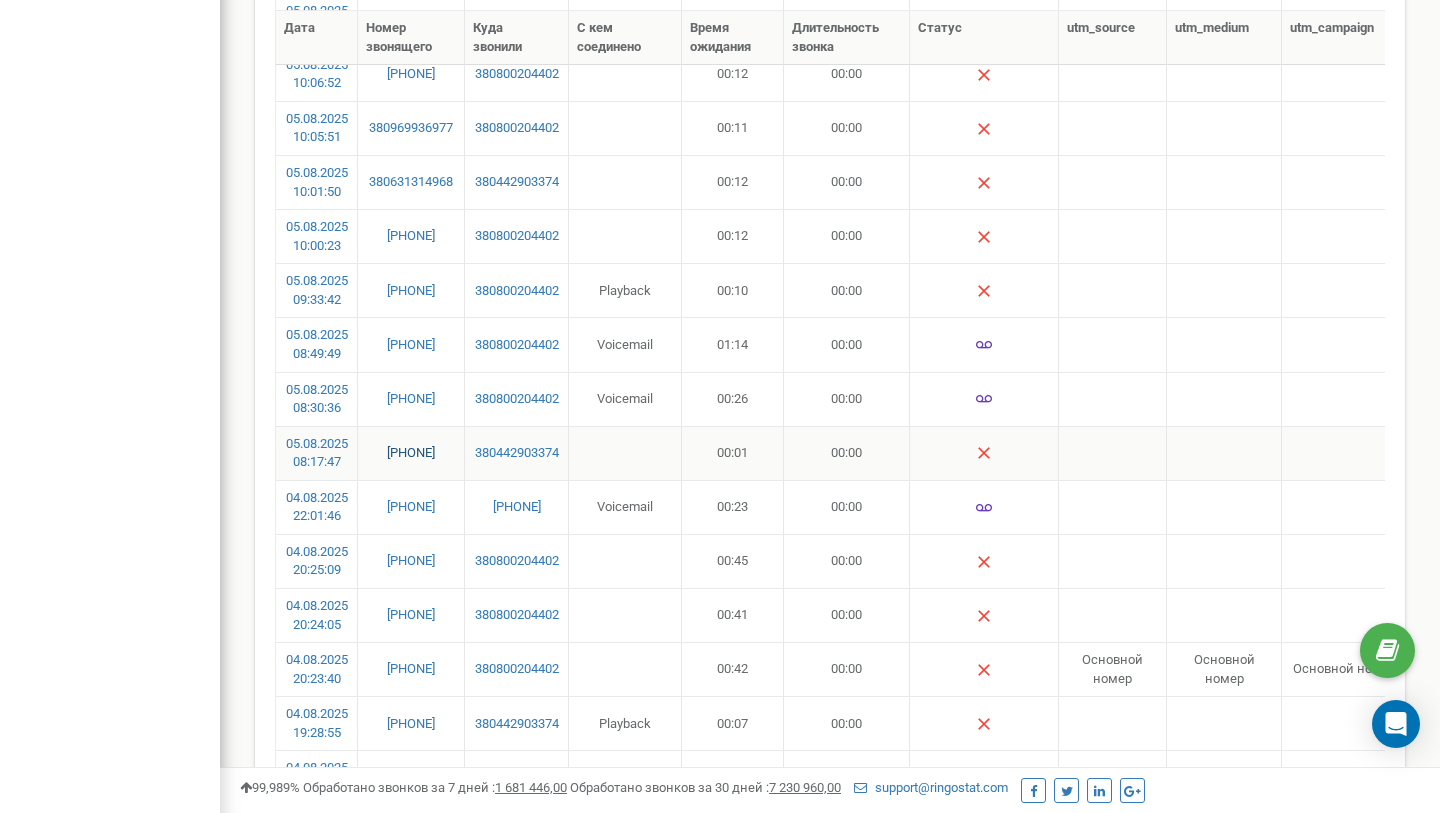 copy on "80969224299" 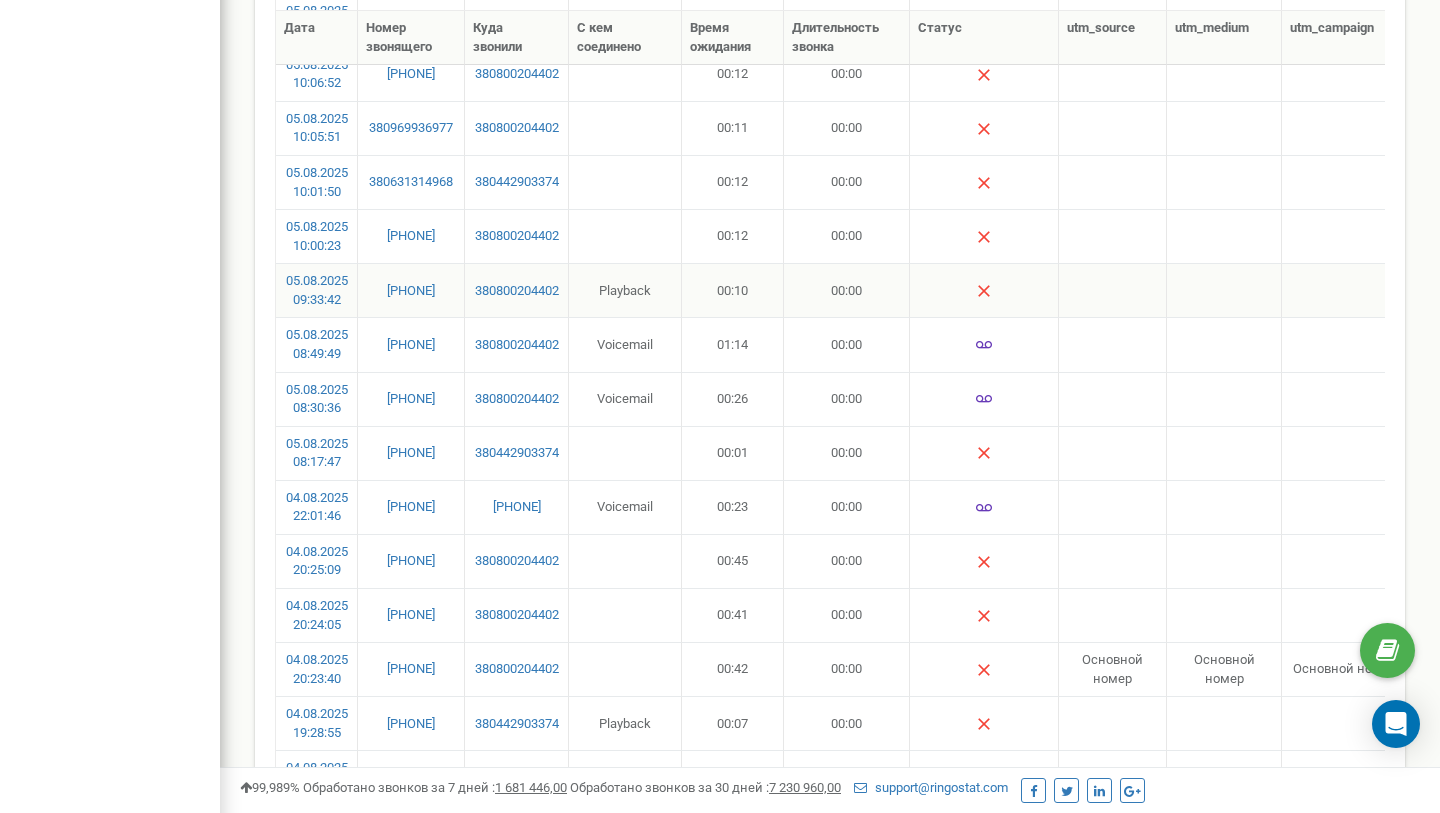 copy on "380969224299" 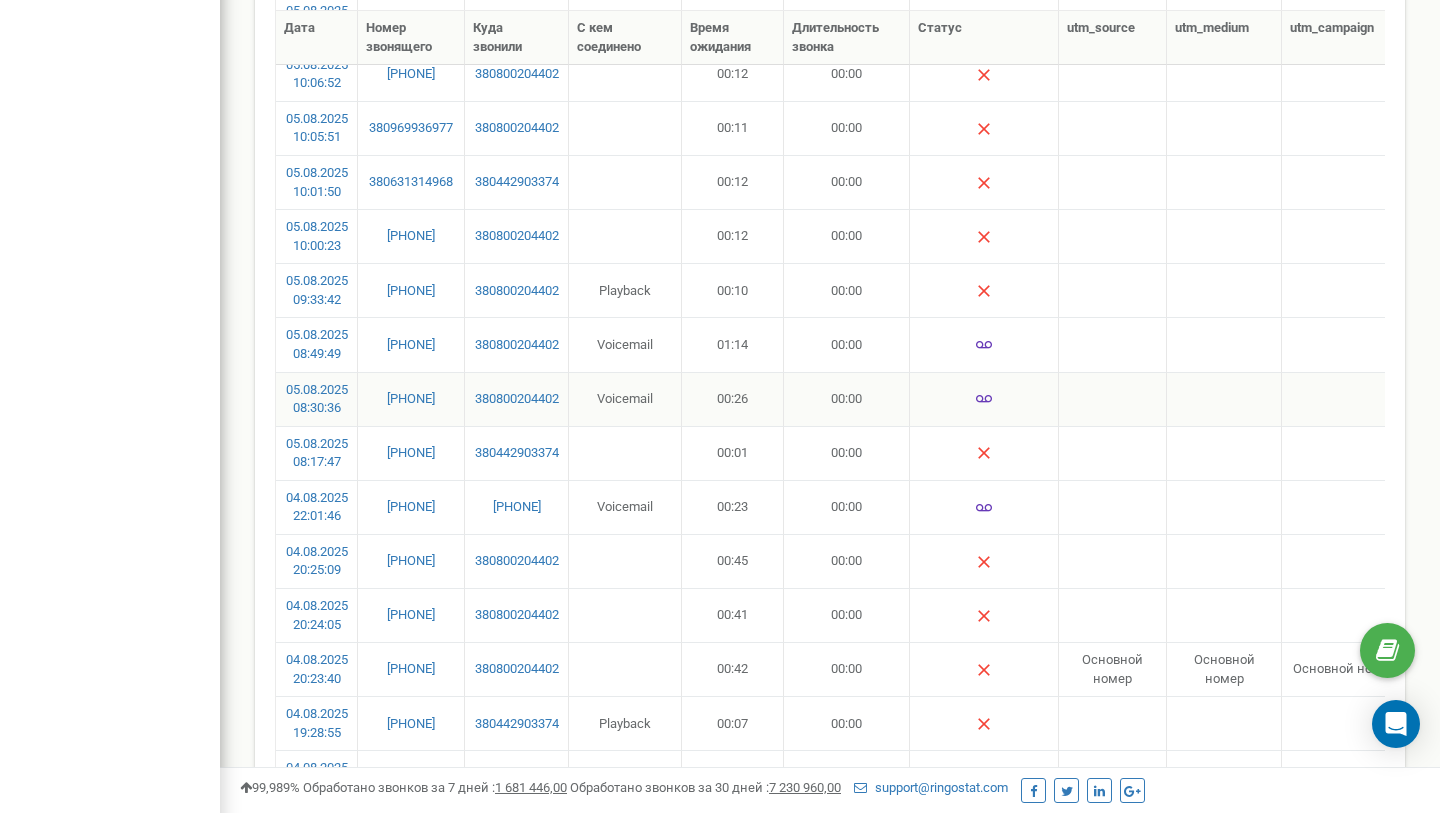 copy on "380933829426" 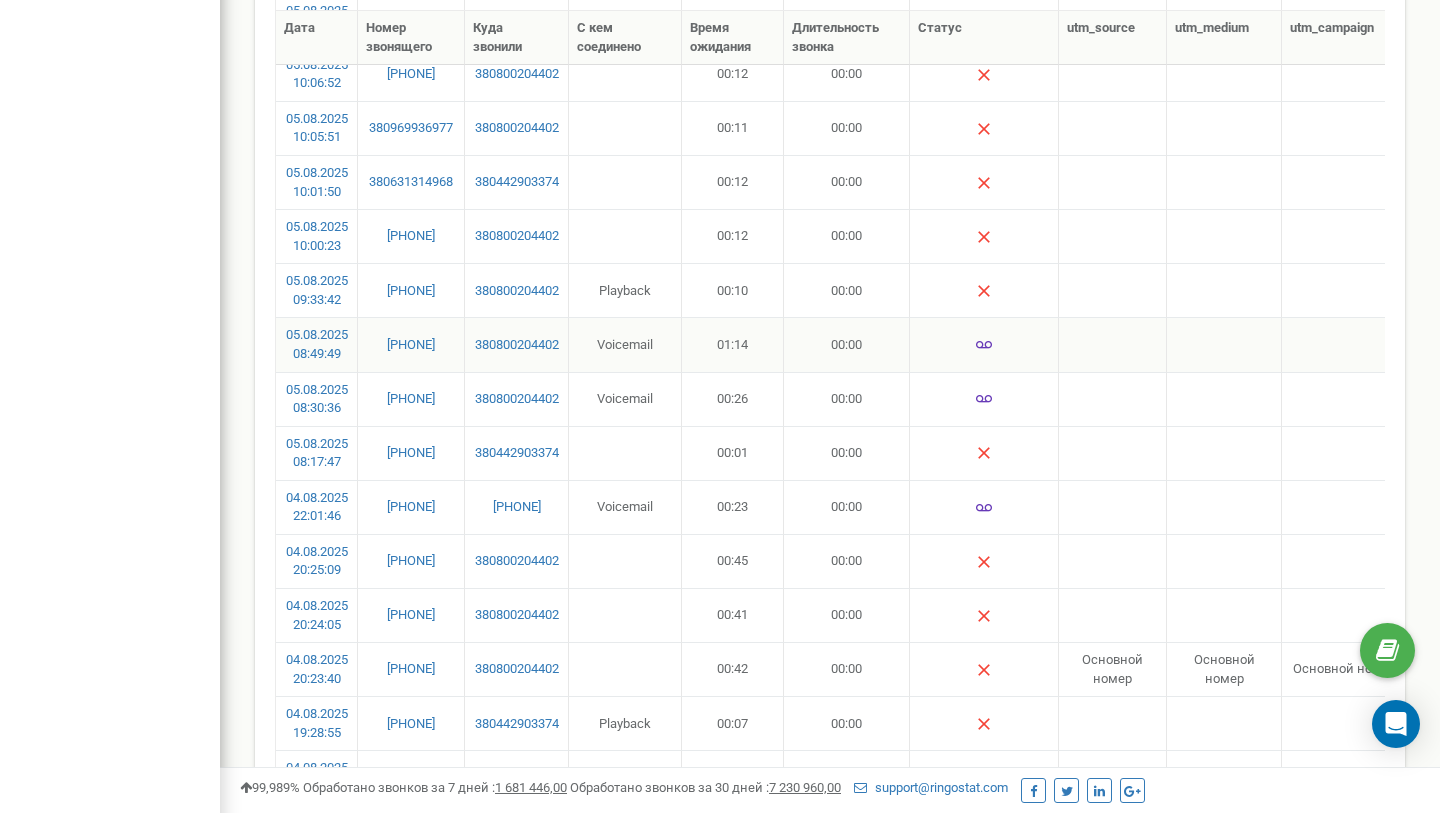drag, startPoint x: 433, startPoint y: 365, endPoint x: 379, endPoint y: 333, distance: 62.76942 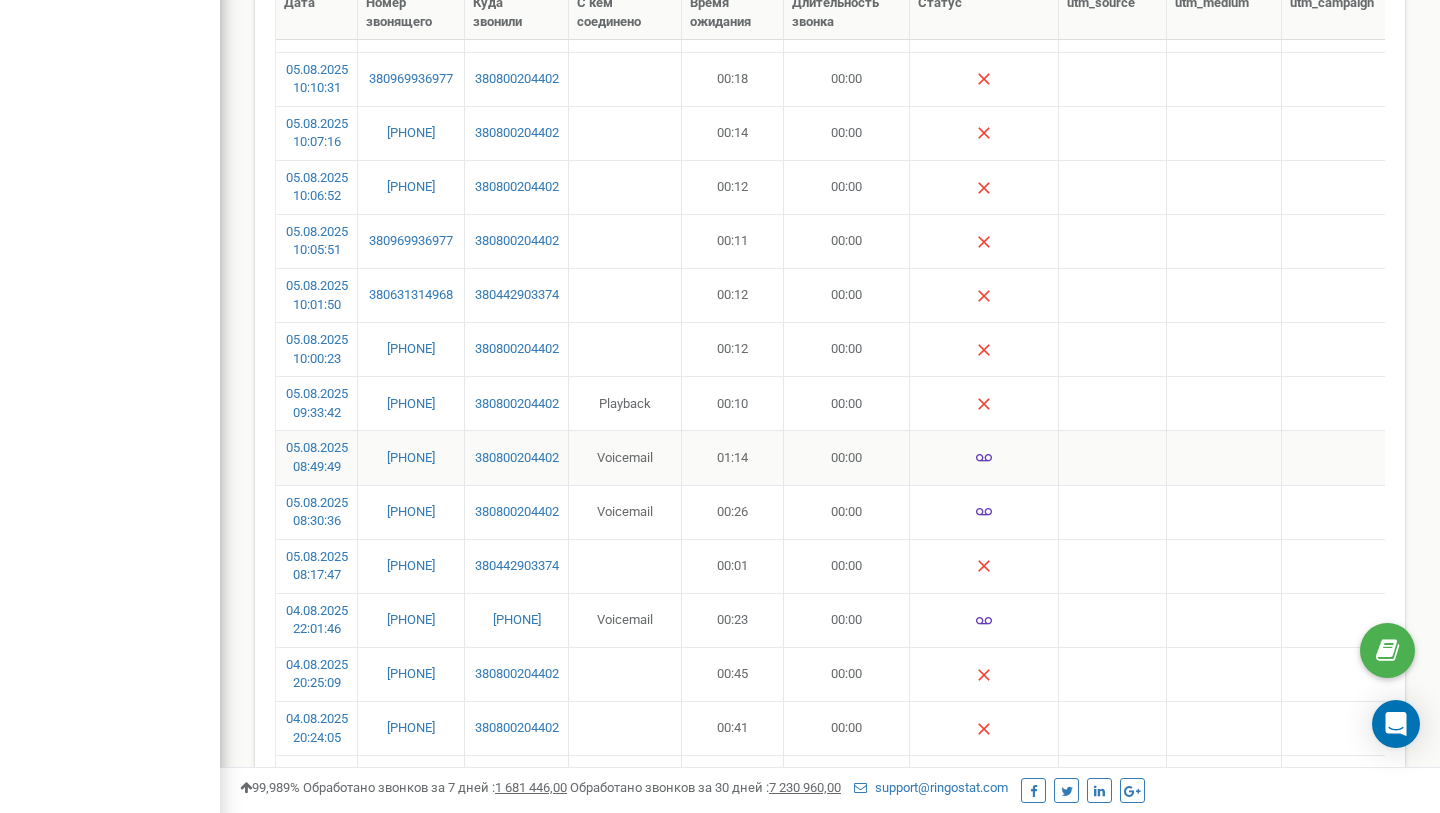 scroll, scrollTop: 438, scrollLeft: 0, axis: vertical 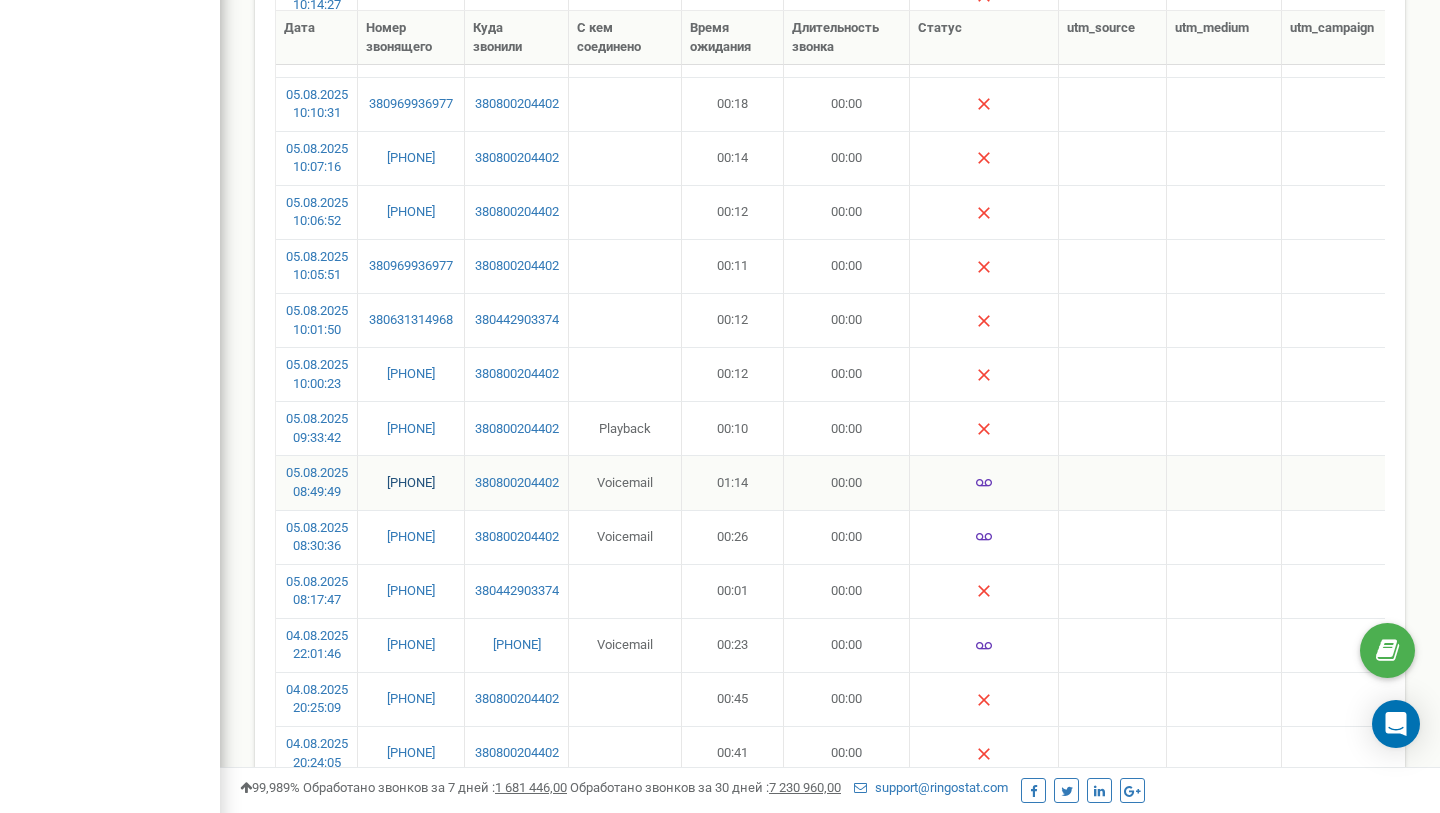 copy on "380982180975" 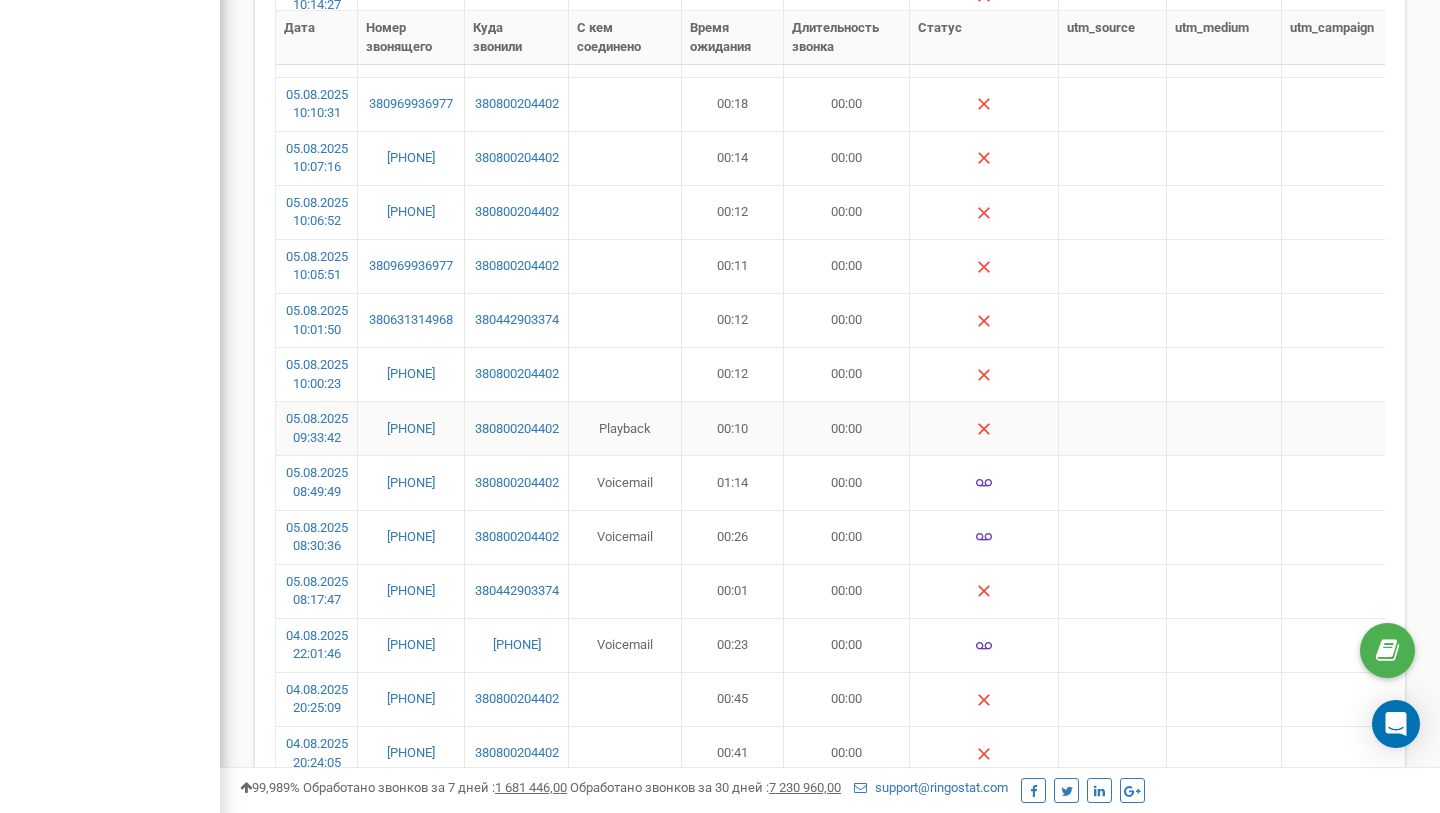 drag, startPoint x: 445, startPoint y: 441, endPoint x: 382, endPoint y: 409, distance: 70.66116 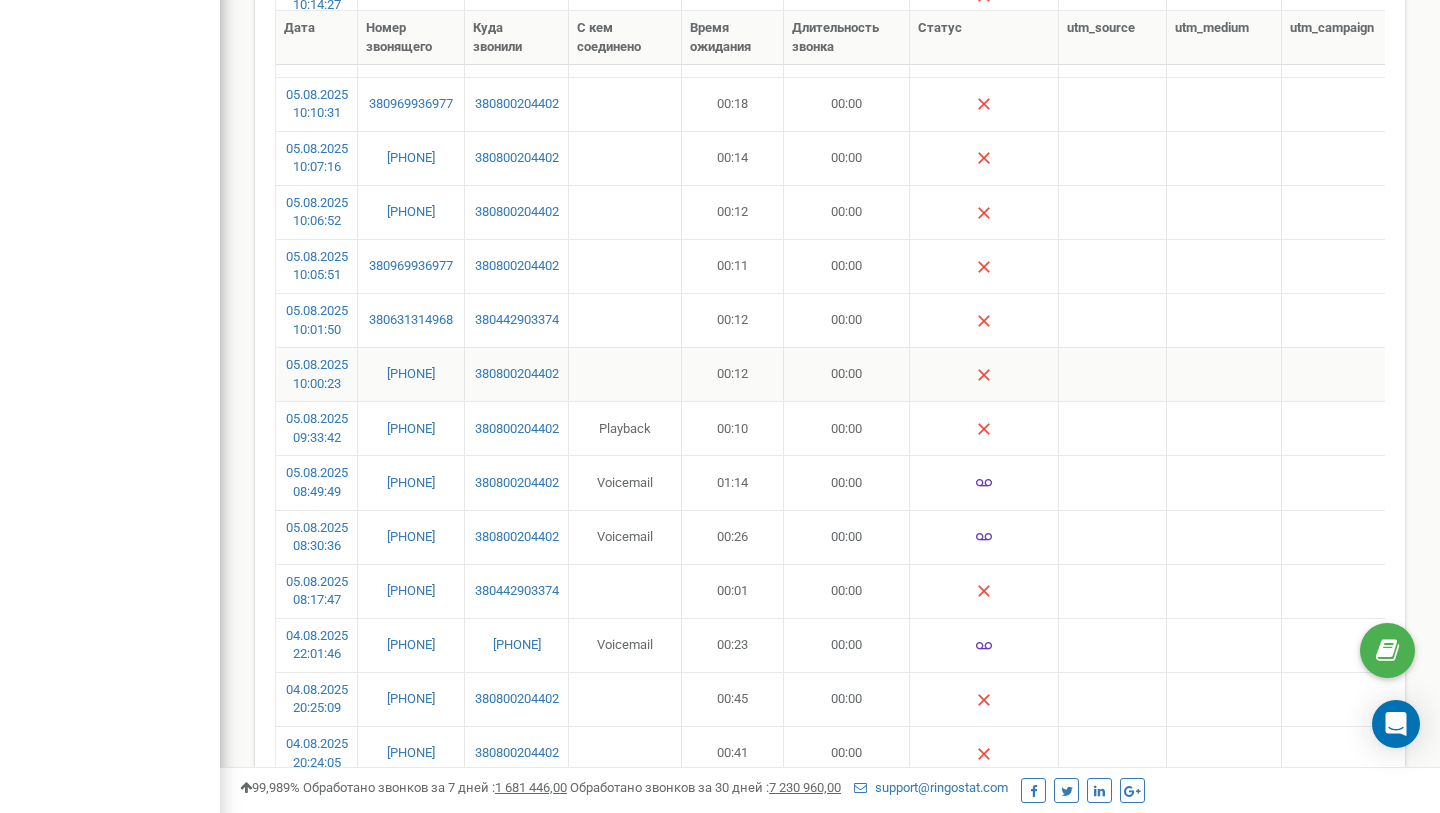 drag, startPoint x: 411, startPoint y: 390, endPoint x: 371, endPoint y: 361, distance: 49.40648 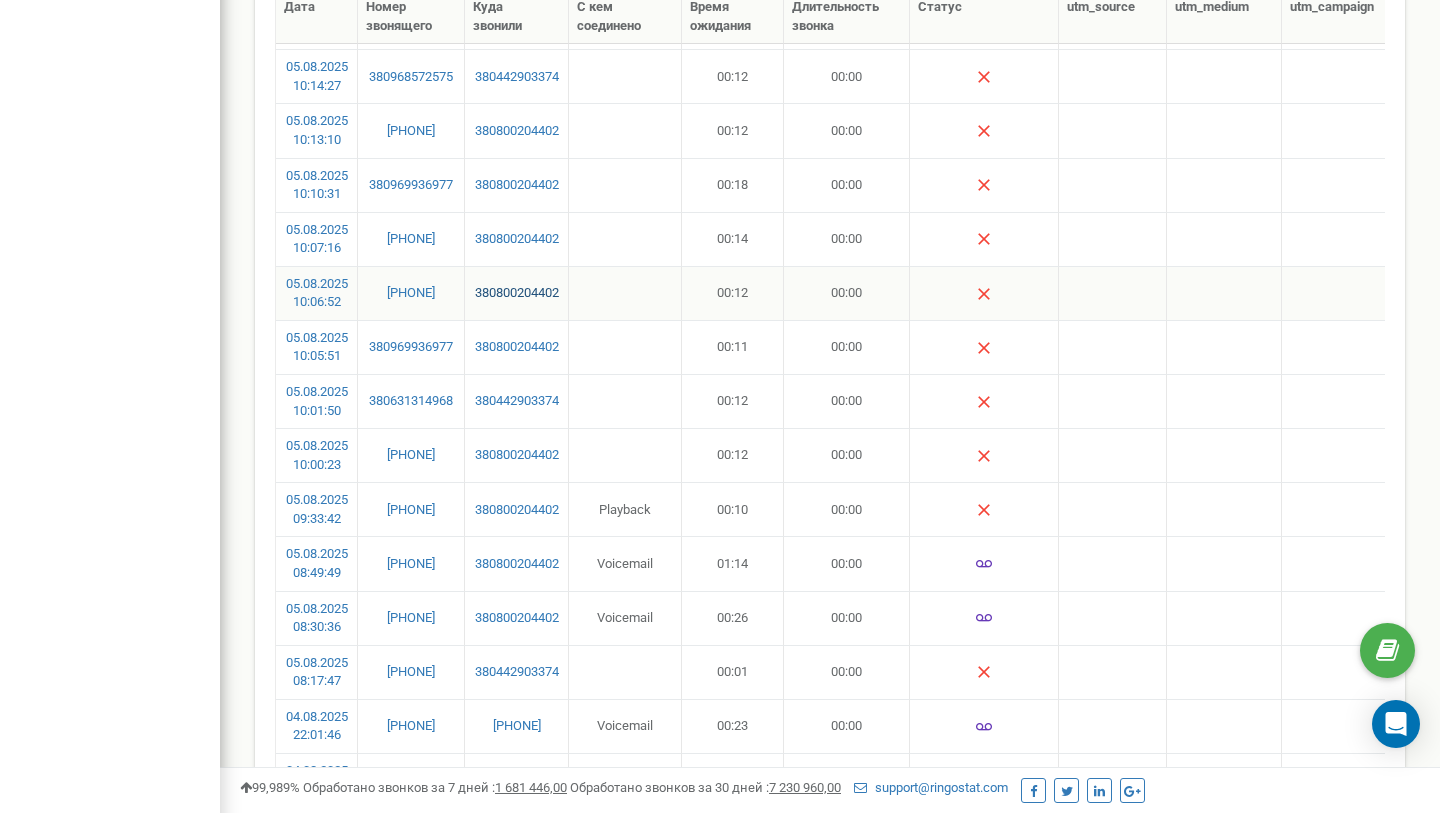 scroll, scrollTop: 366, scrollLeft: 0, axis: vertical 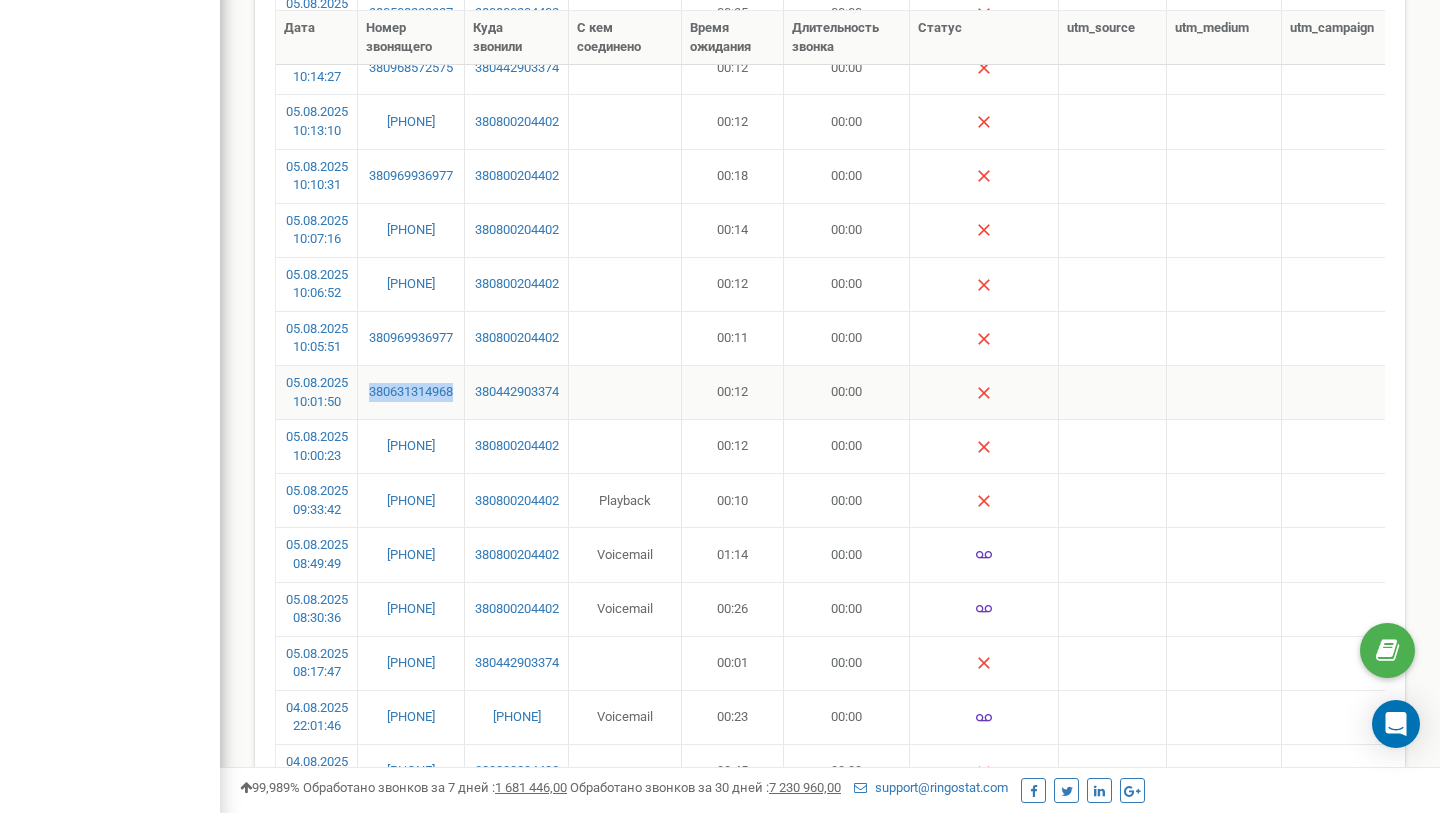 drag, startPoint x: 444, startPoint y: 405, endPoint x: 371, endPoint y: 380, distance: 77.16217 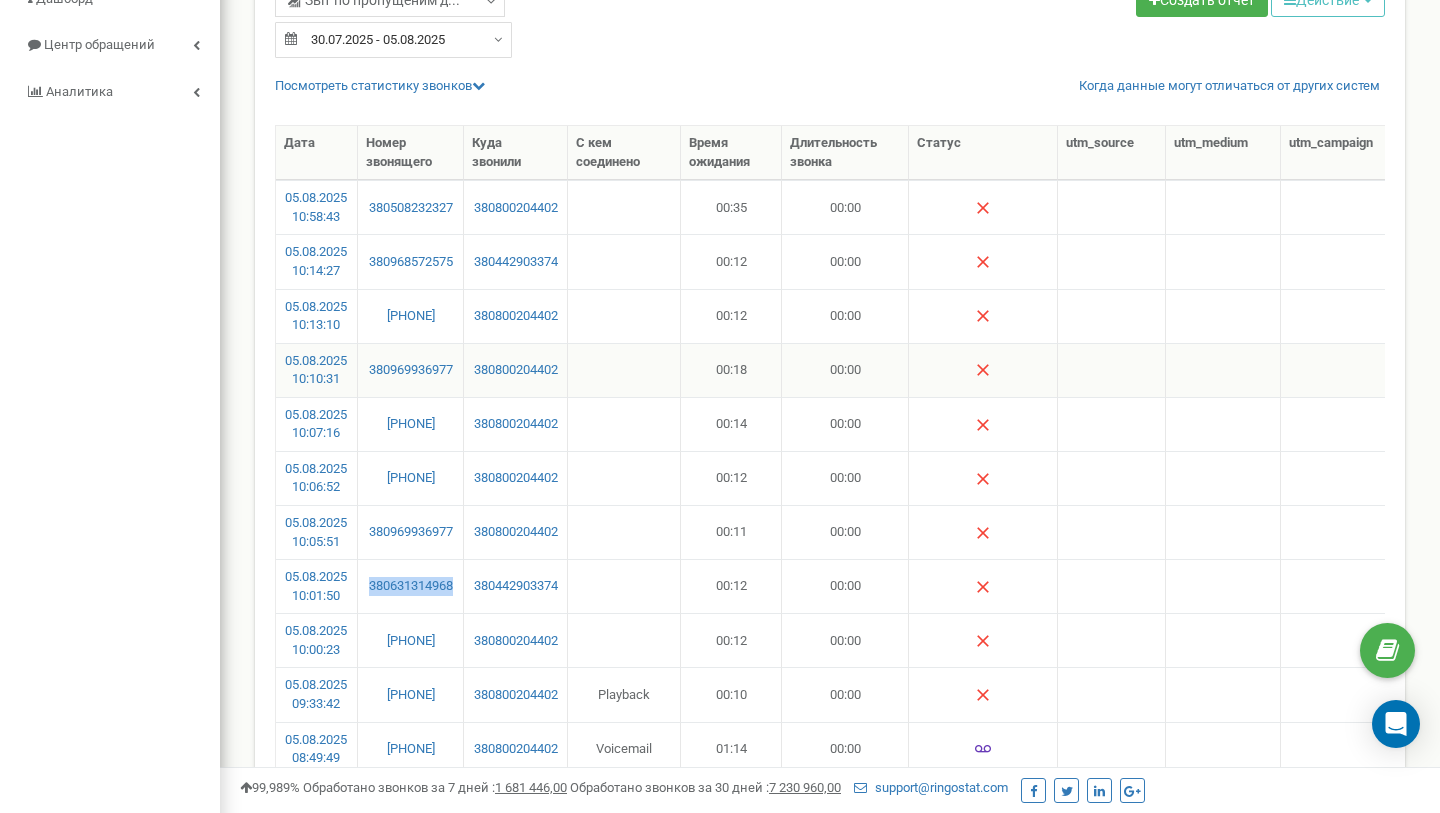 scroll, scrollTop: 191, scrollLeft: 0, axis: vertical 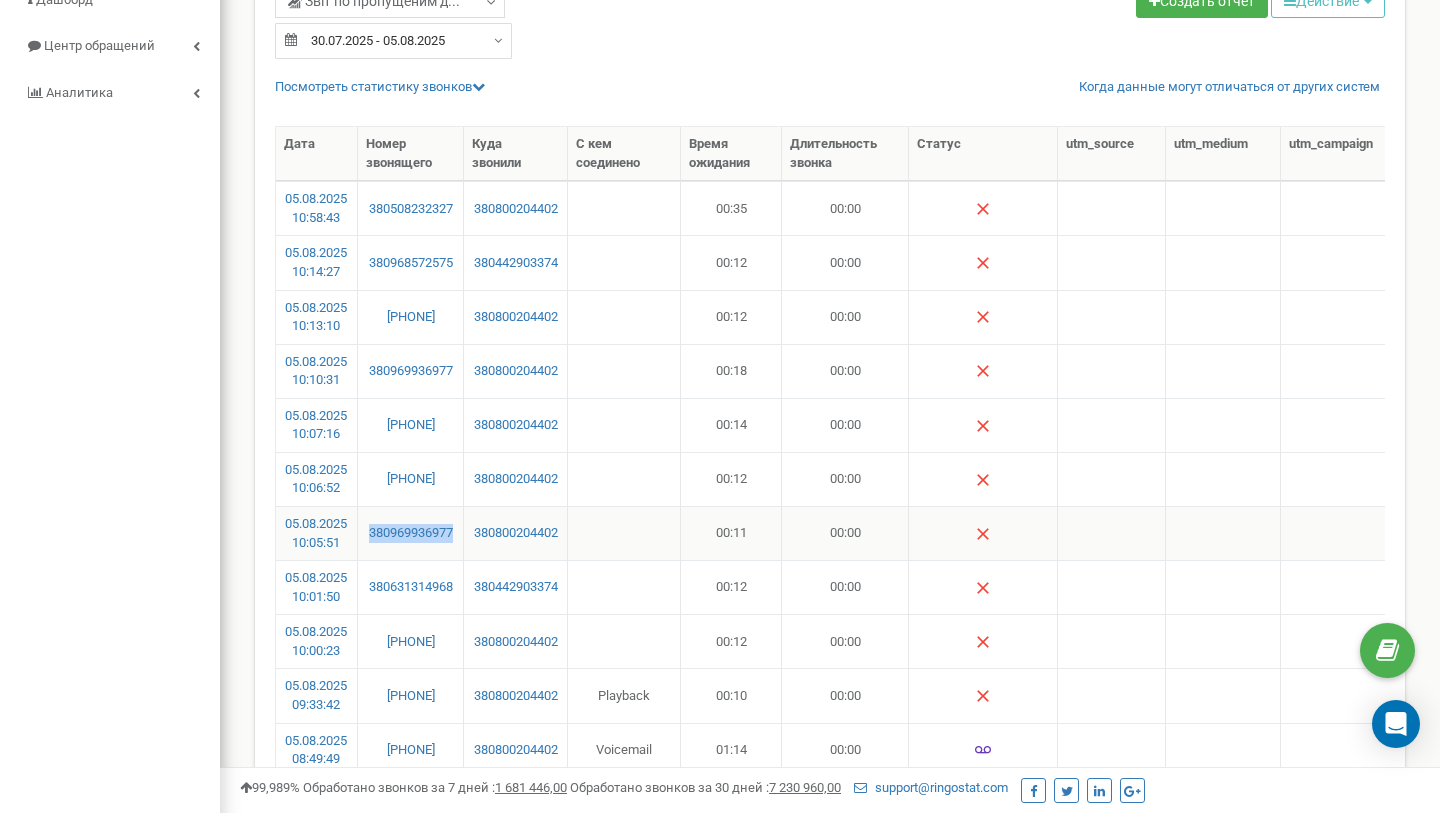 drag, startPoint x: 438, startPoint y: 551, endPoint x: 384, endPoint y: 517, distance: 63.812225 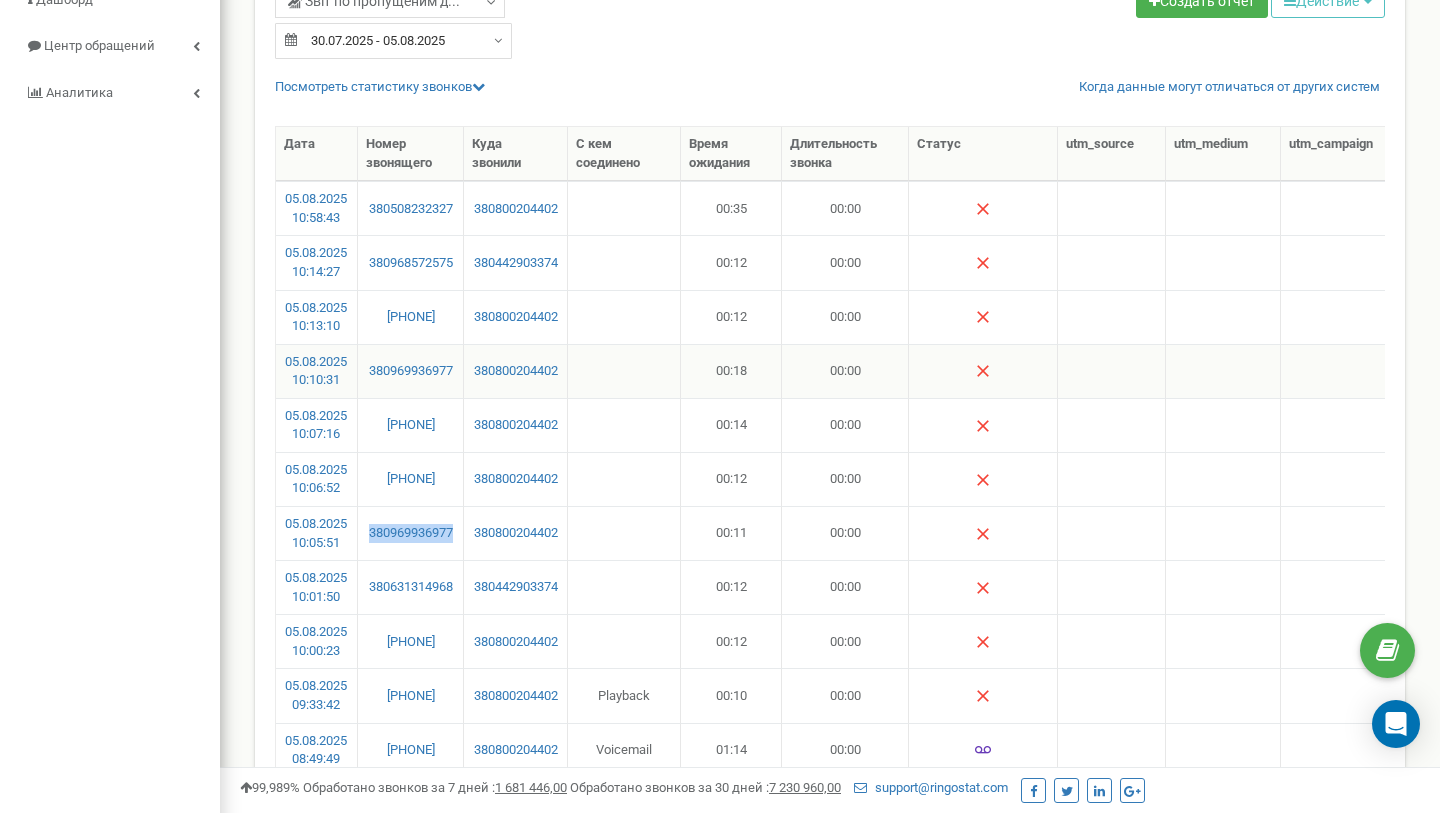 scroll, scrollTop: 178, scrollLeft: 0, axis: vertical 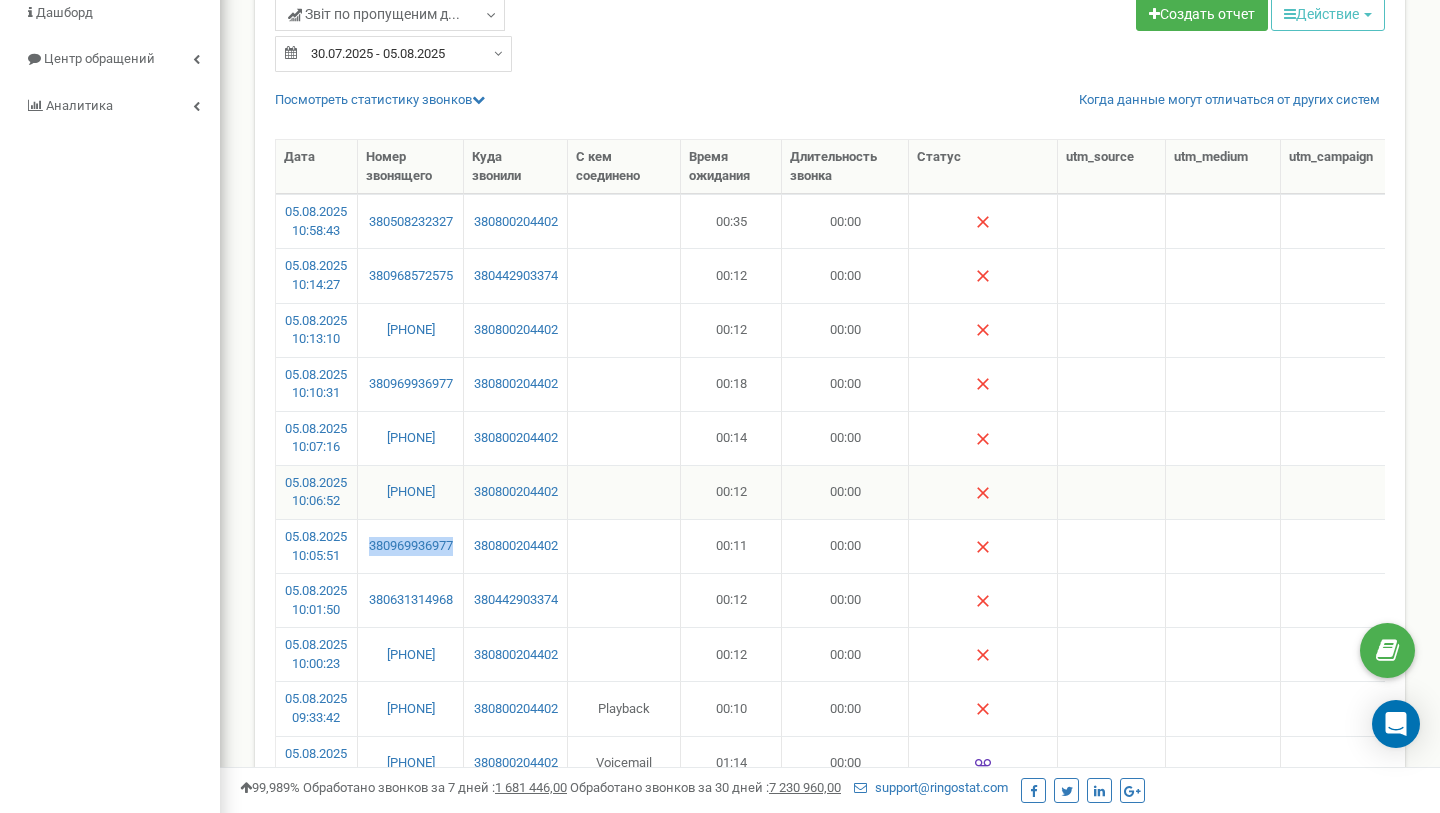 drag, startPoint x: 437, startPoint y: 503, endPoint x: 373, endPoint y: 468, distance: 72.94518 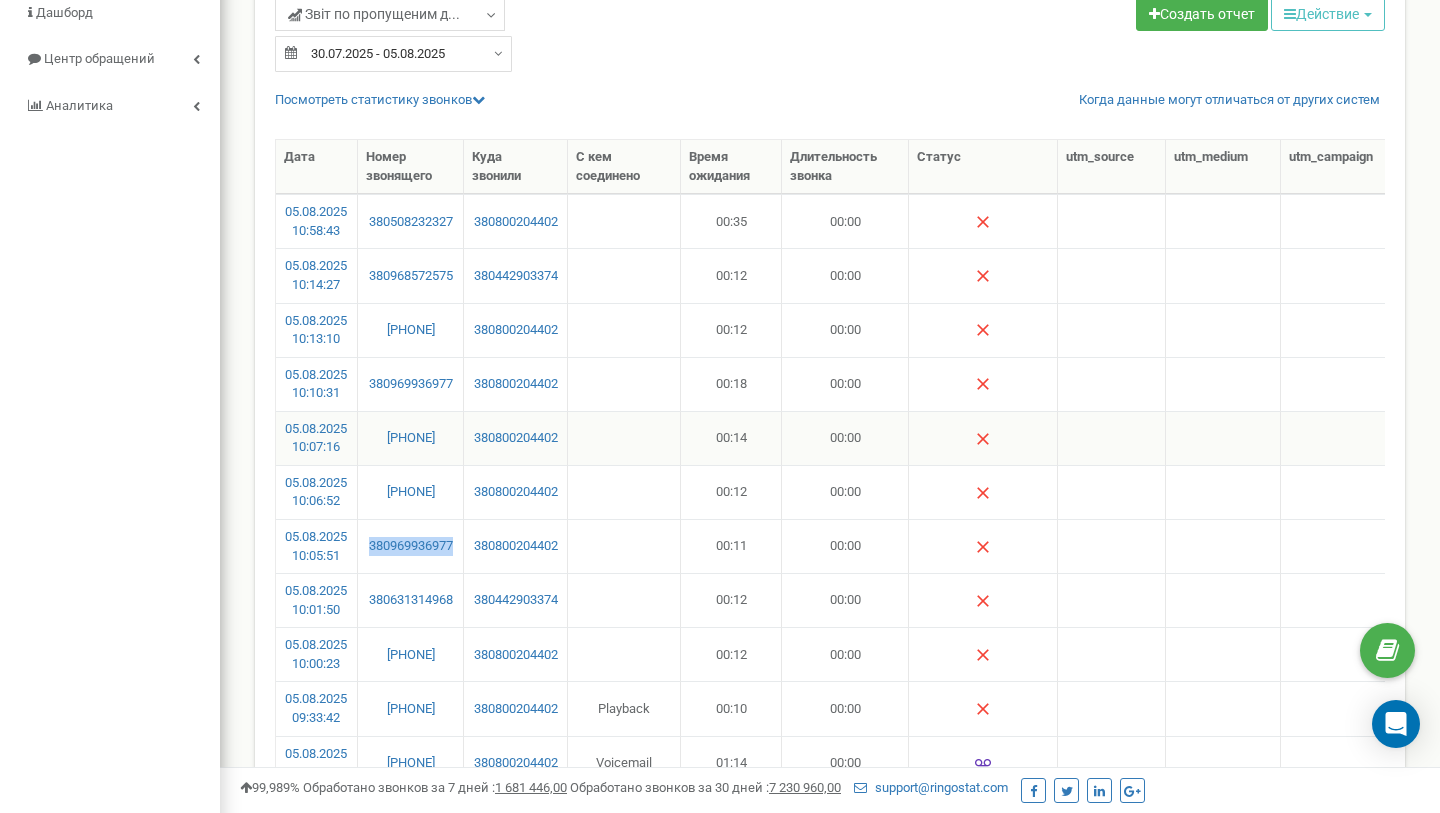 drag, startPoint x: 451, startPoint y: 453, endPoint x: 374, endPoint y: 426, distance: 81.596565 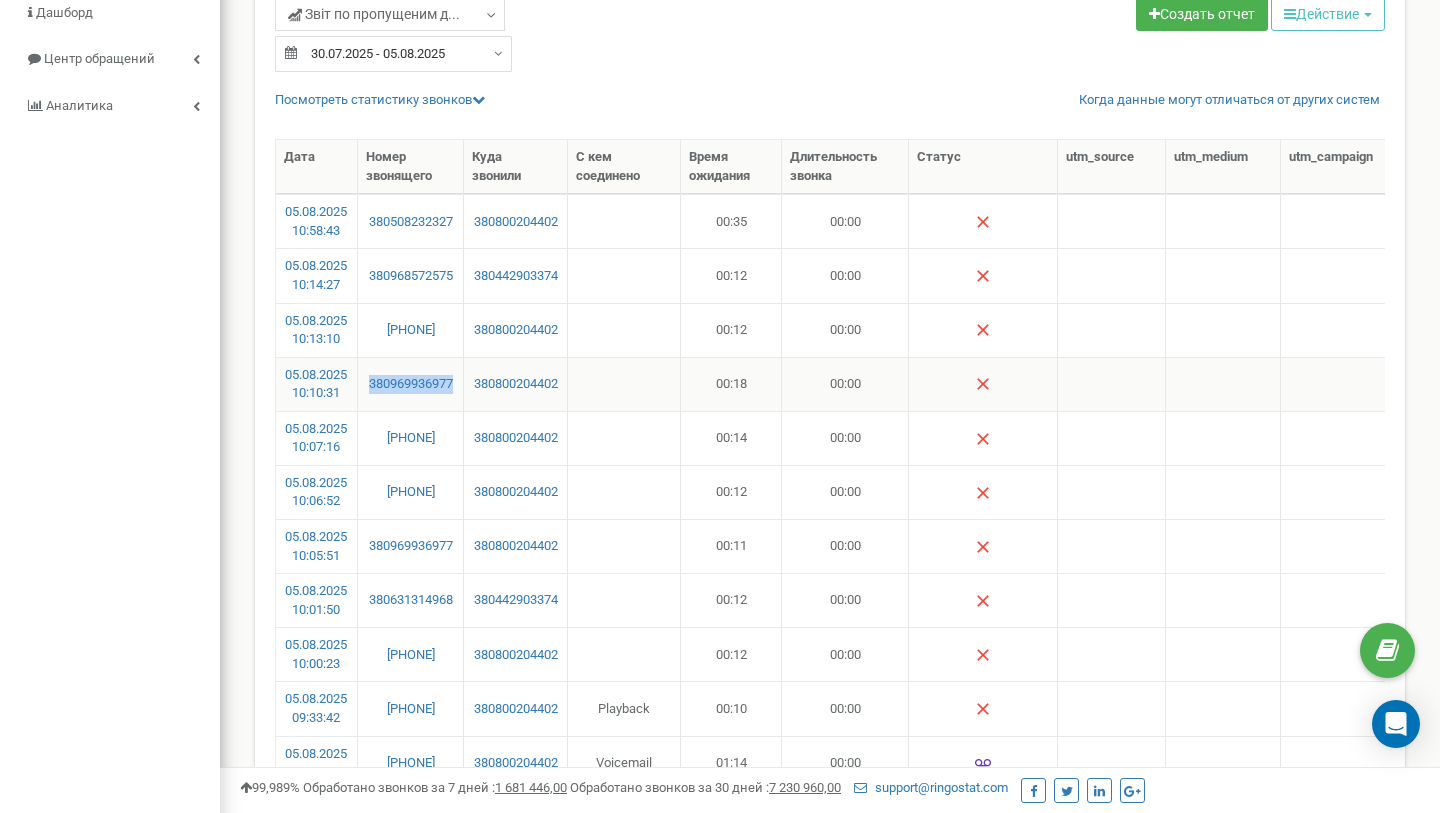 drag, startPoint x: 441, startPoint y: 397, endPoint x: 375, endPoint y: 373, distance: 70.2282 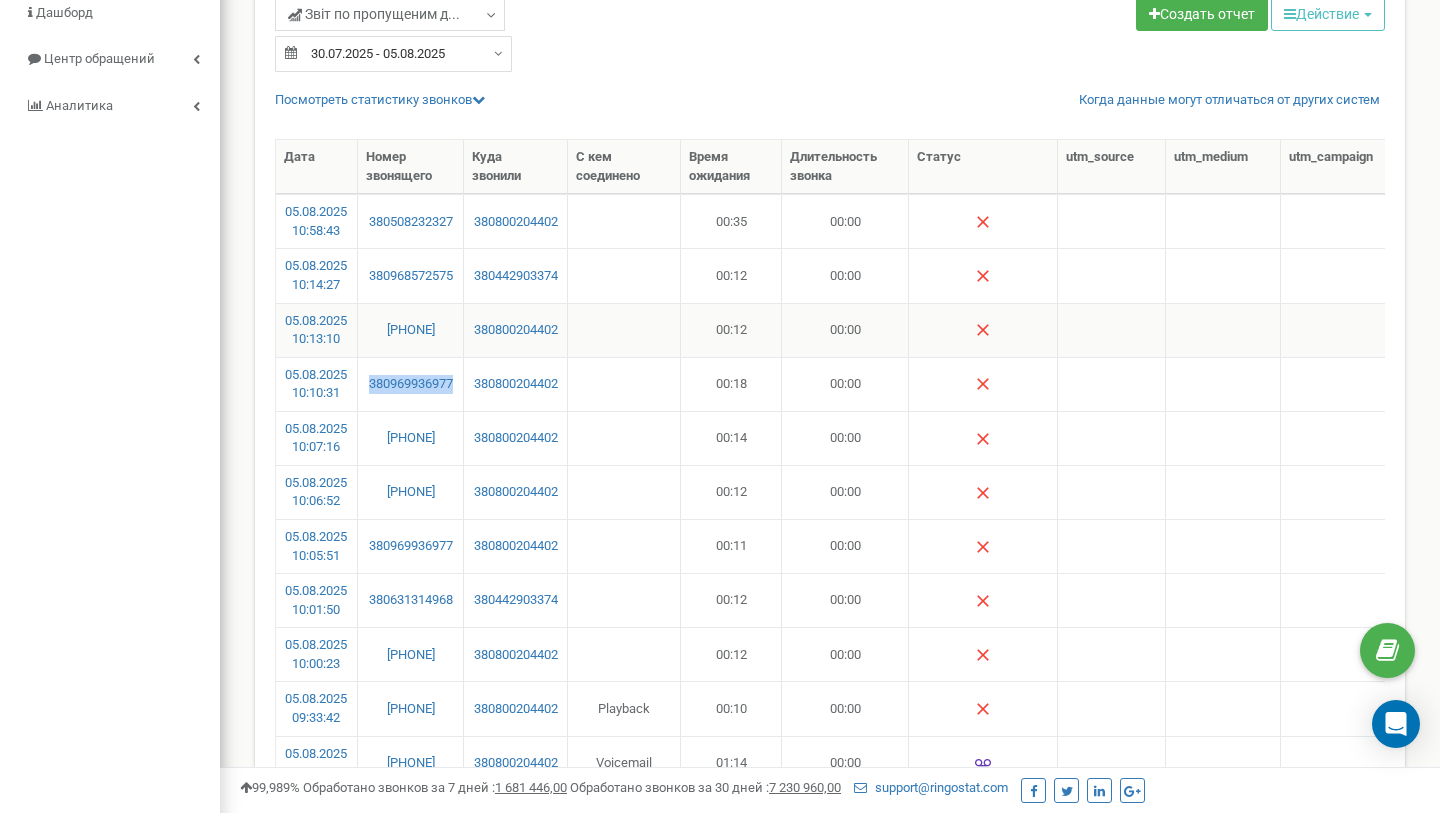 drag, startPoint x: 444, startPoint y: 354, endPoint x: 371, endPoint y: 319, distance: 80.95678 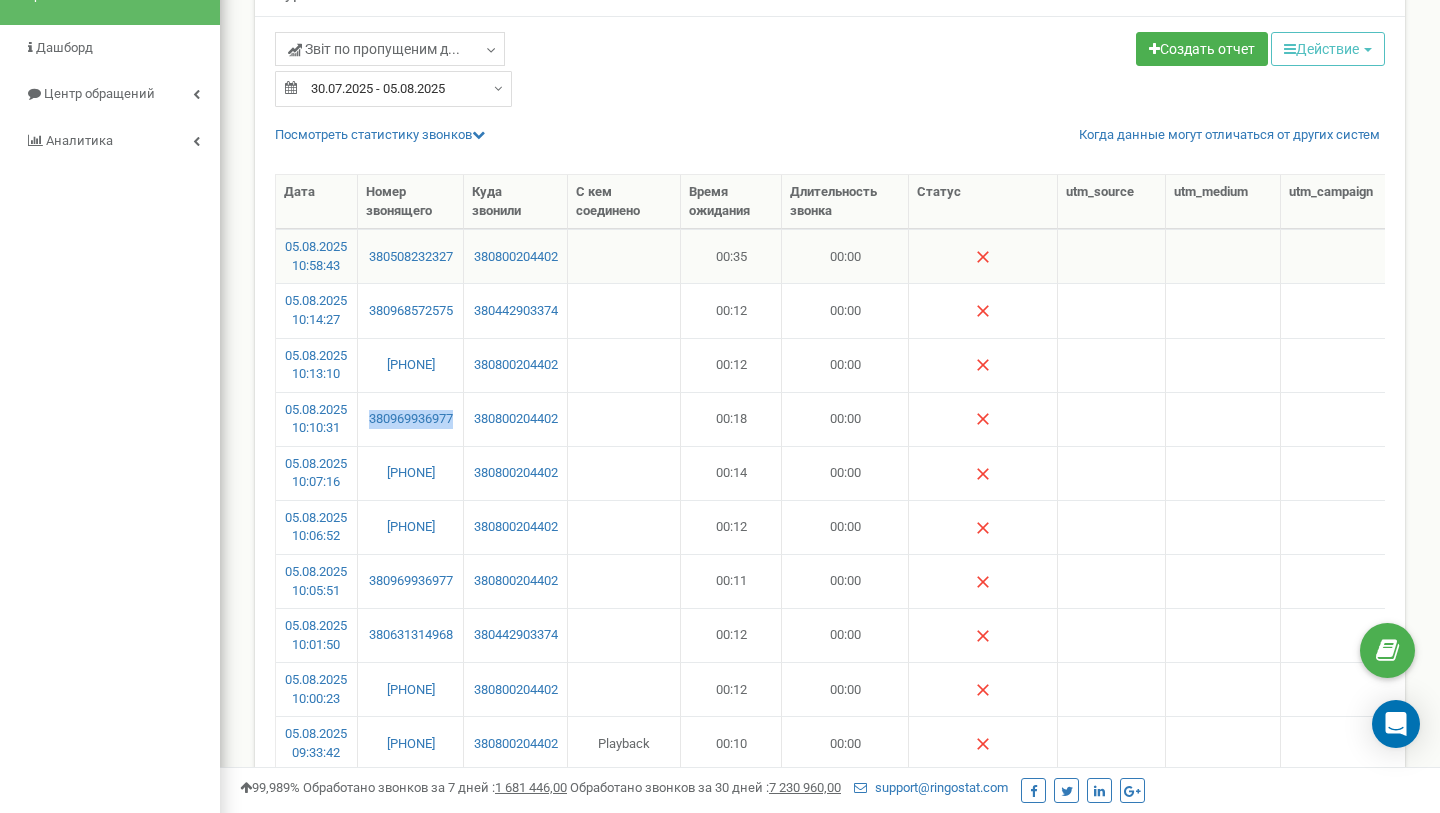 scroll, scrollTop: 118, scrollLeft: 0, axis: vertical 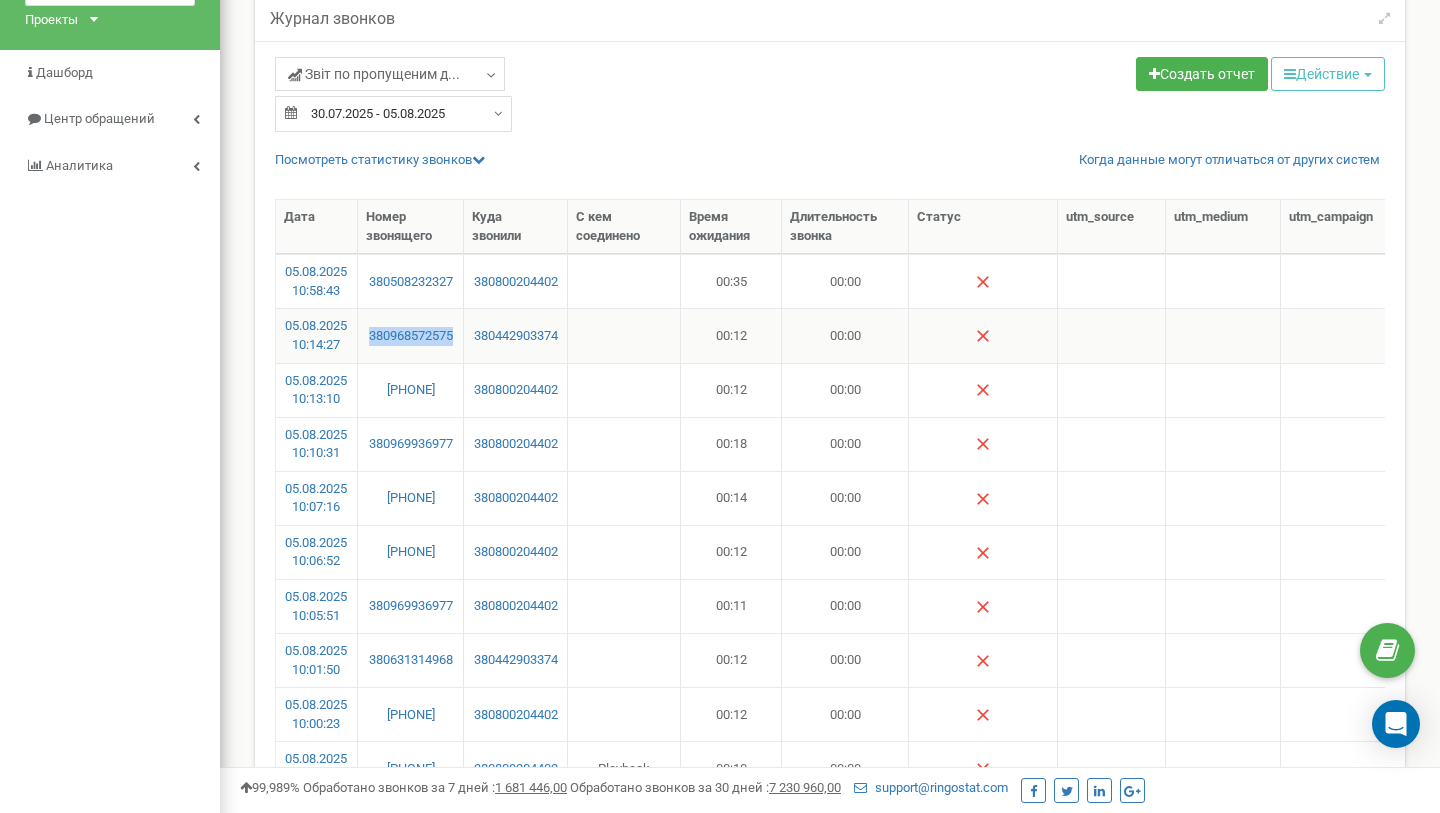 drag, startPoint x: 437, startPoint y: 351, endPoint x: 381, endPoint y: 322, distance: 63.06346 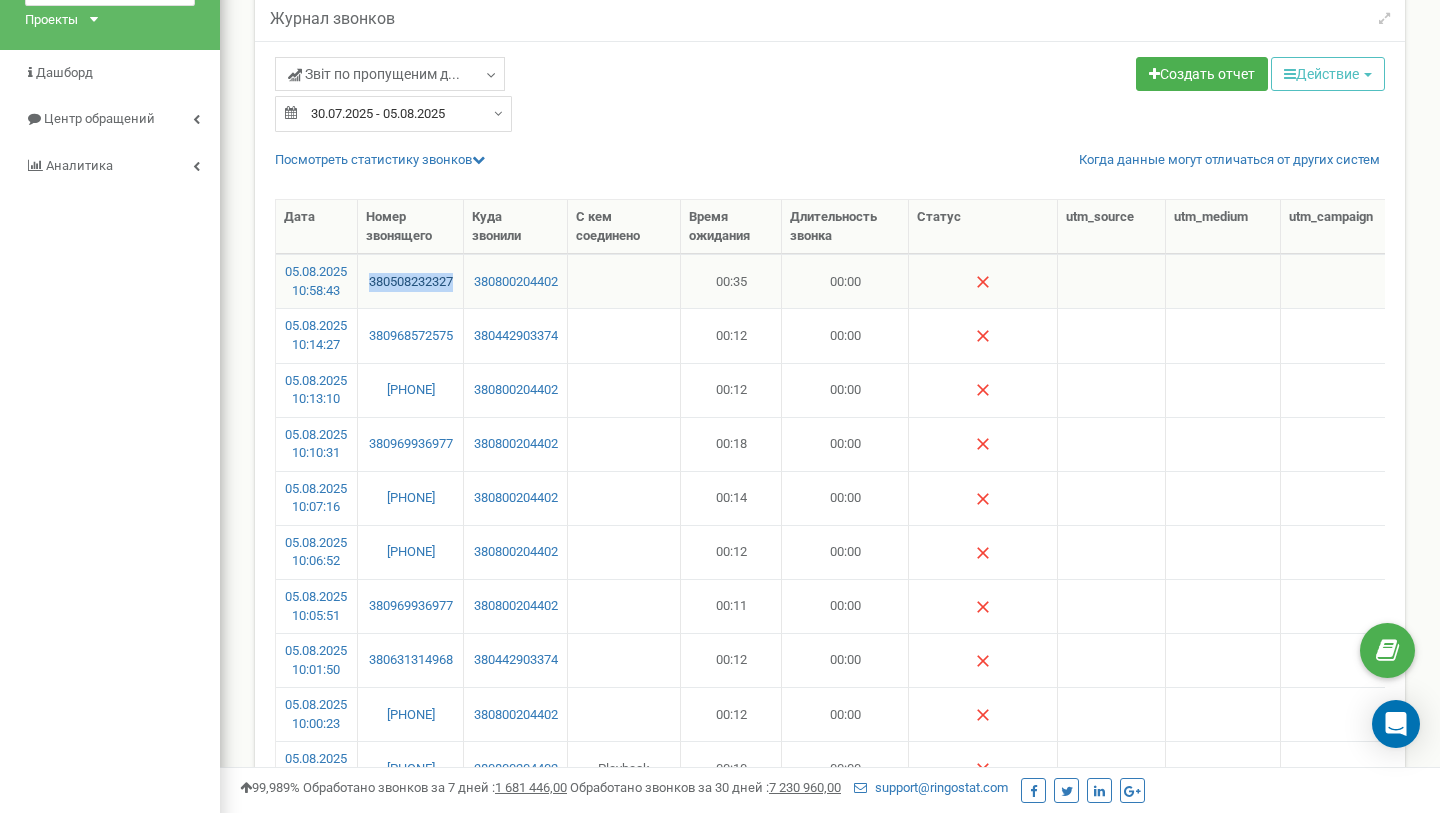 drag, startPoint x: 440, startPoint y: 302, endPoint x: 370, endPoint y: 273, distance: 75.76939 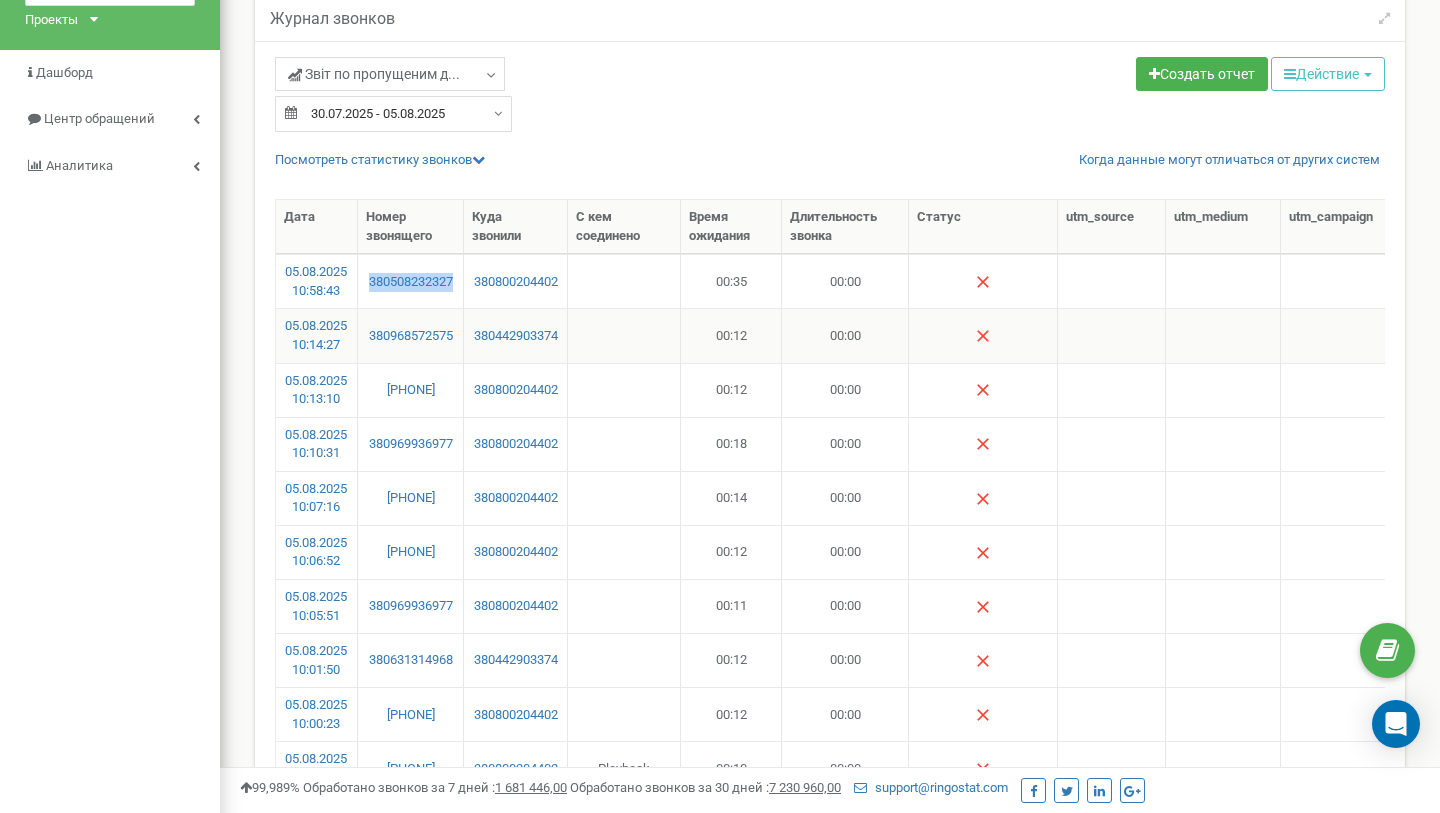 scroll, scrollTop: 91, scrollLeft: 0, axis: vertical 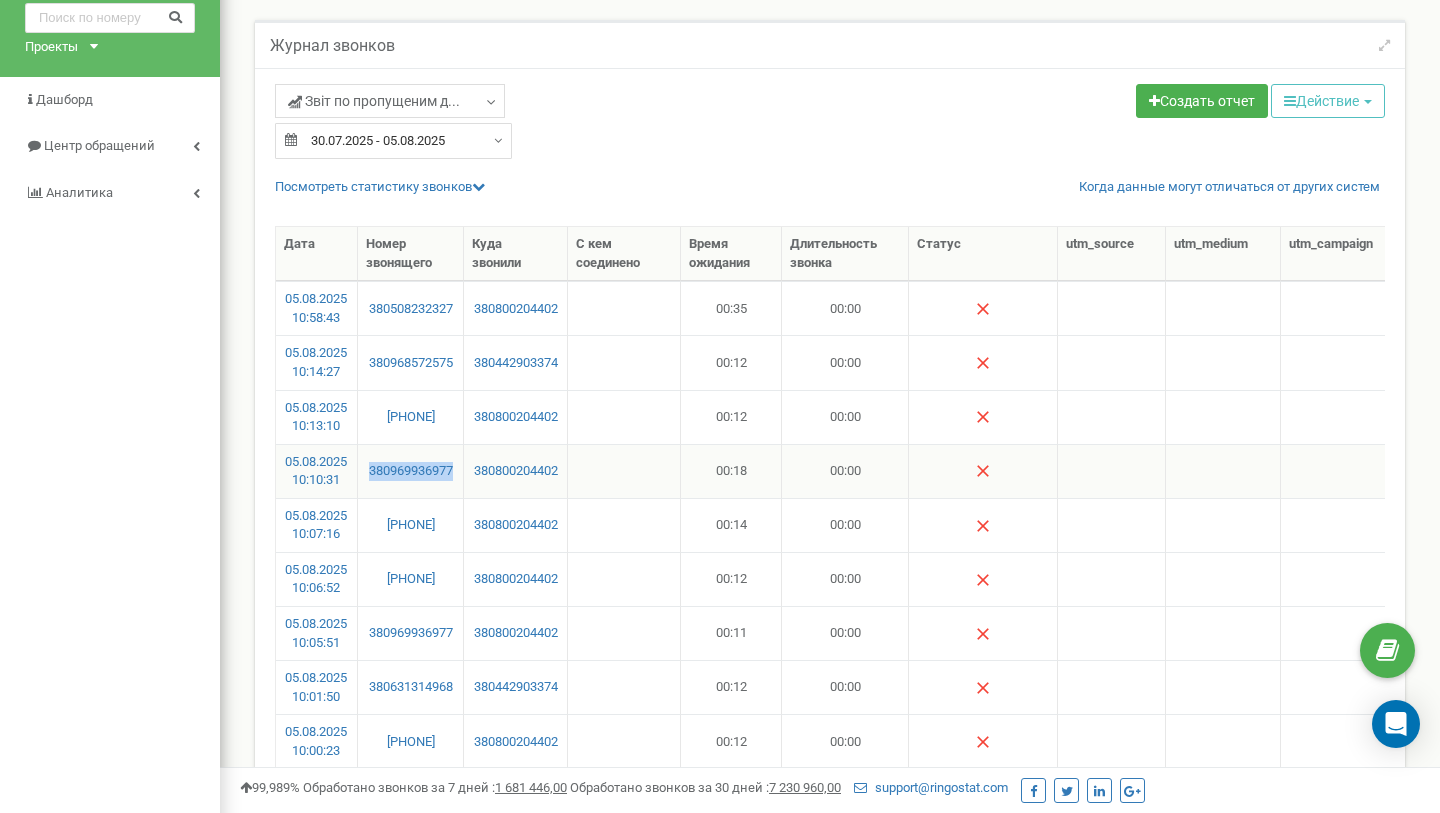 drag, startPoint x: 442, startPoint y: 490, endPoint x: 363, endPoint y: 464, distance: 83.1685 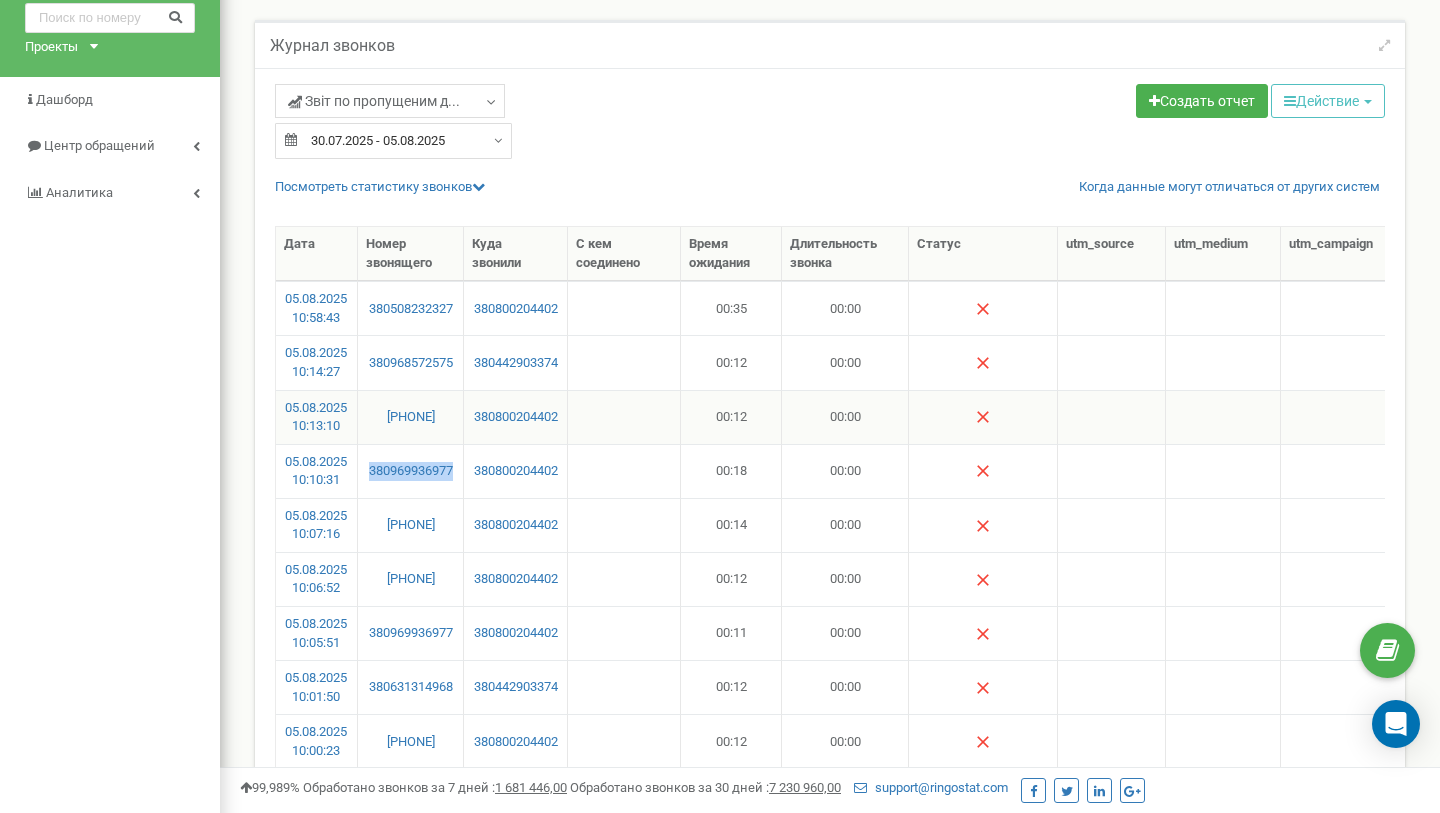 drag, startPoint x: 435, startPoint y: 434, endPoint x: 375, endPoint y: 393, distance: 72.67049 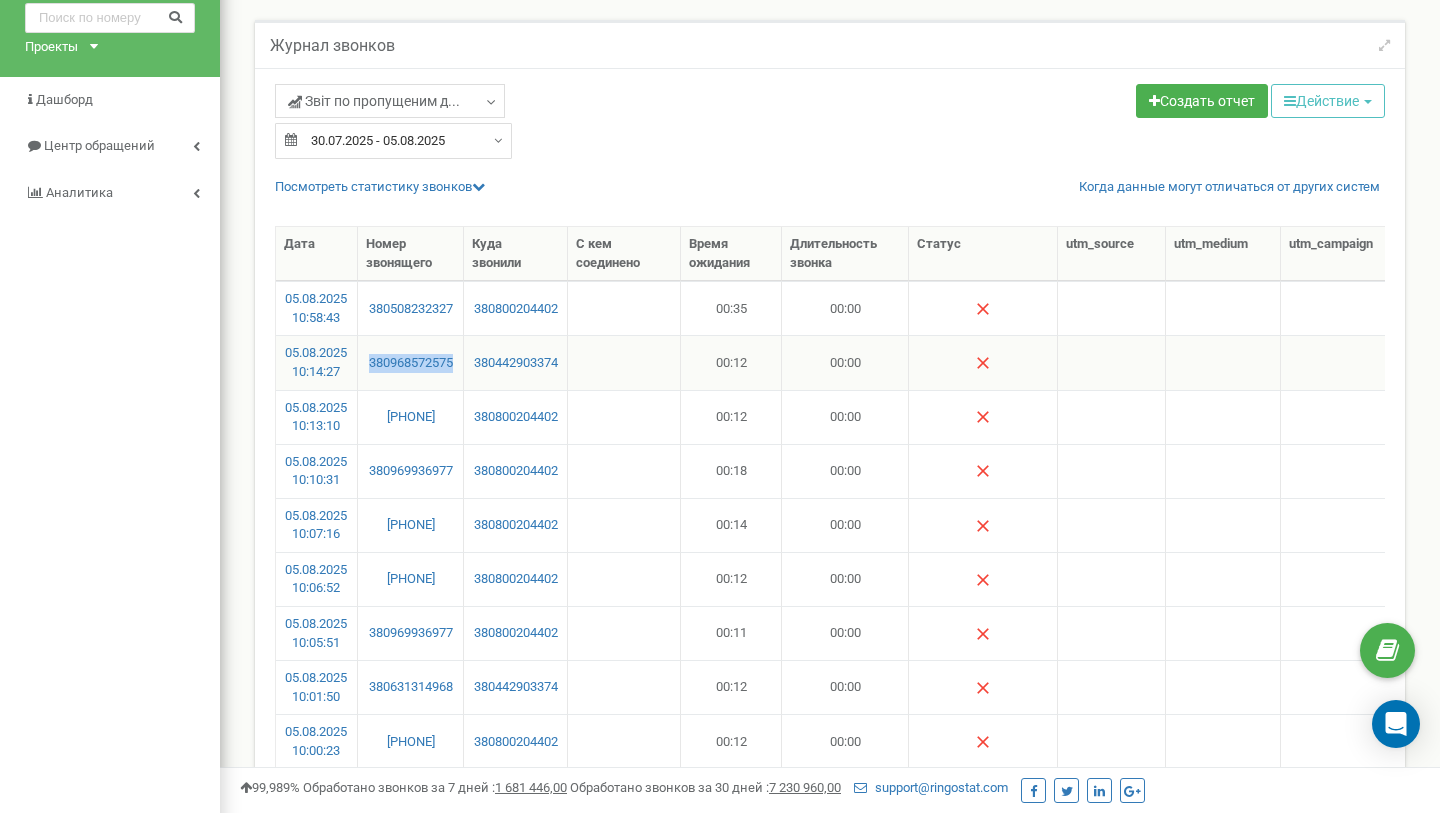drag, startPoint x: 445, startPoint y: 374, endPoint x: 364, endPoint y: 364, distance: 81.61495 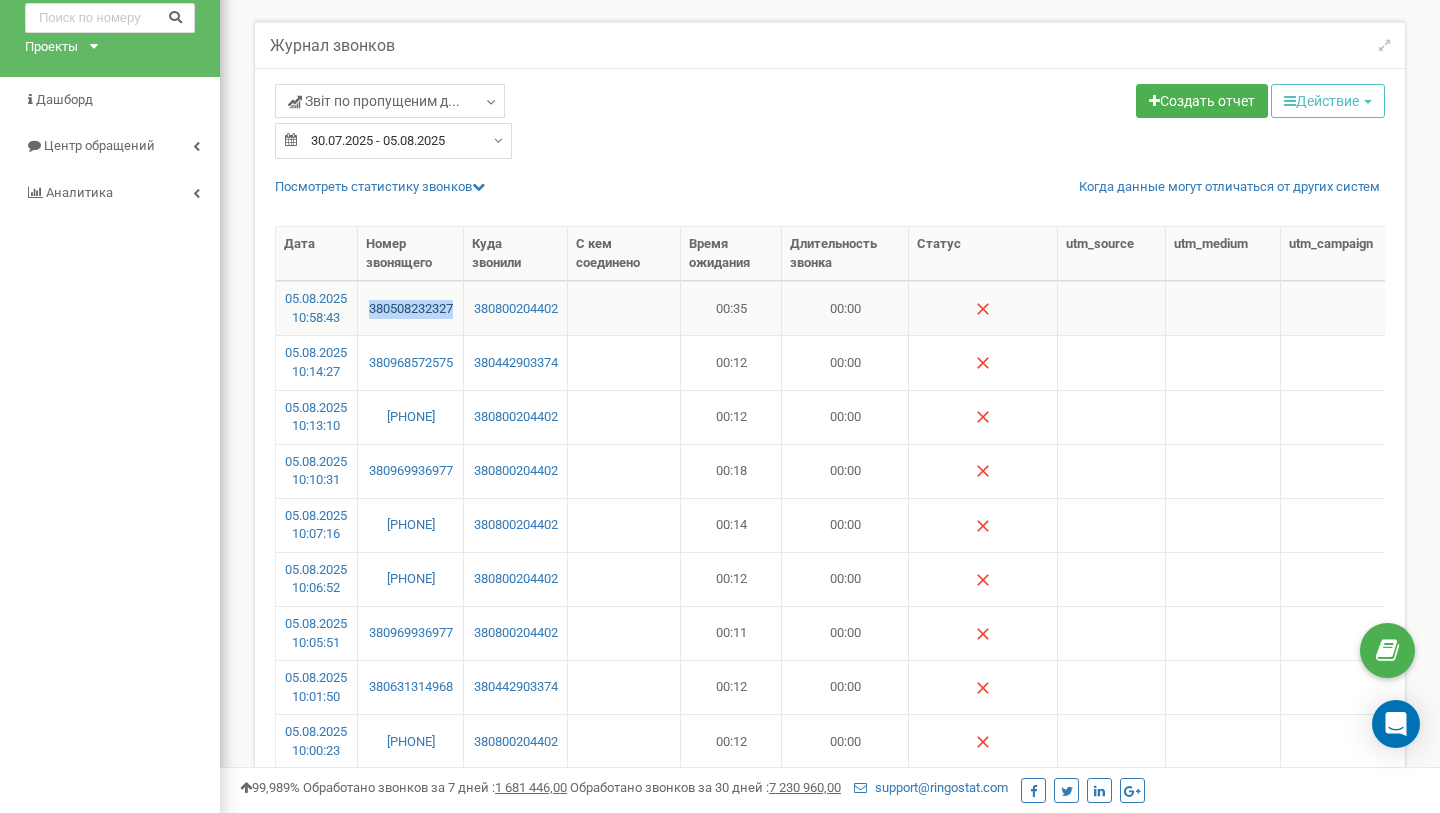 drag, startPoint x: 427, startPoint y: 325, endPoint x: 370, endPoint y: 305, distance: 60.40695 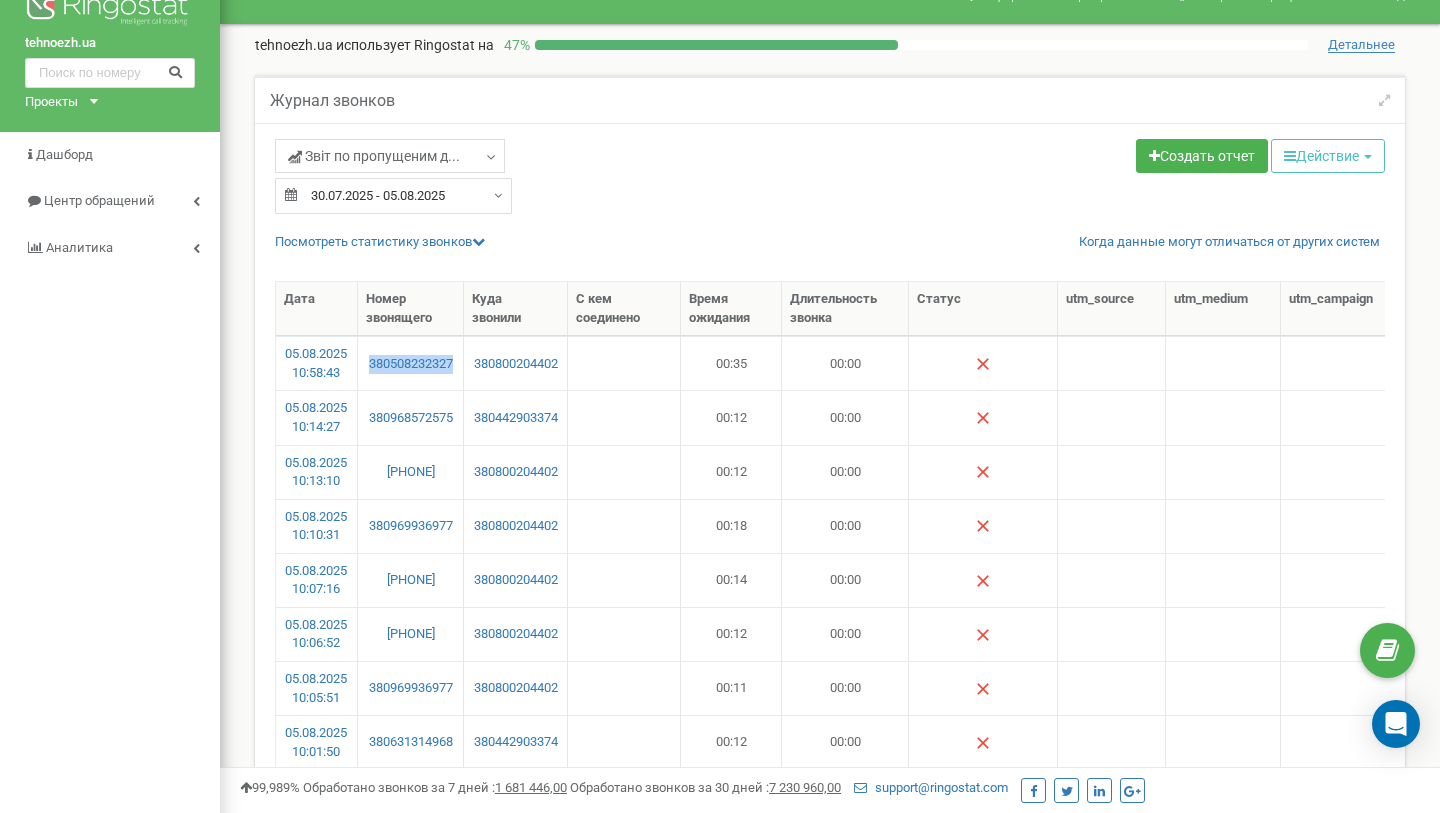 scroll, scrollTop: 32, scrollLeft: 0, axis: vertical 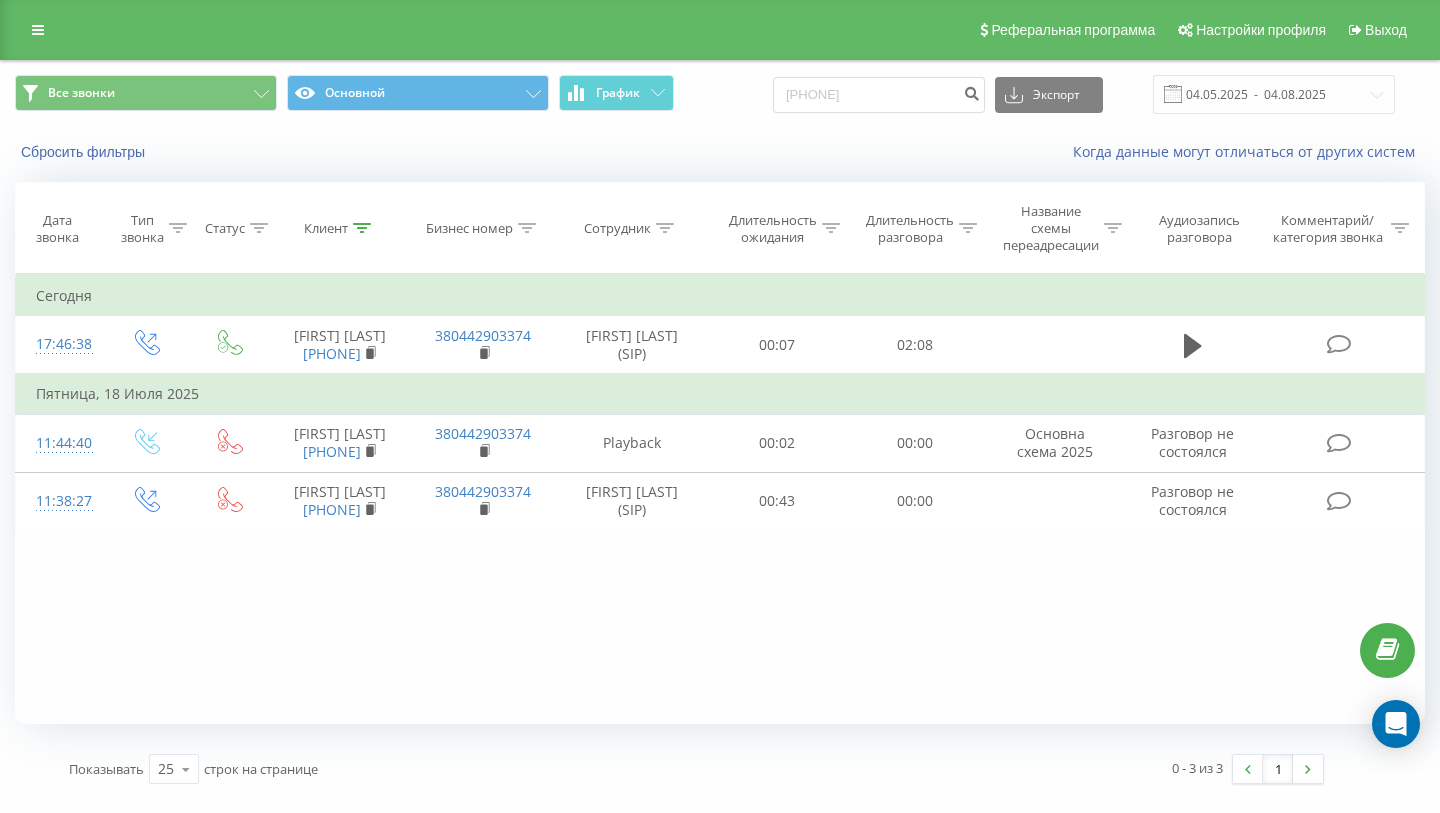 click on "0639631217" at bounding box center [879, 95] 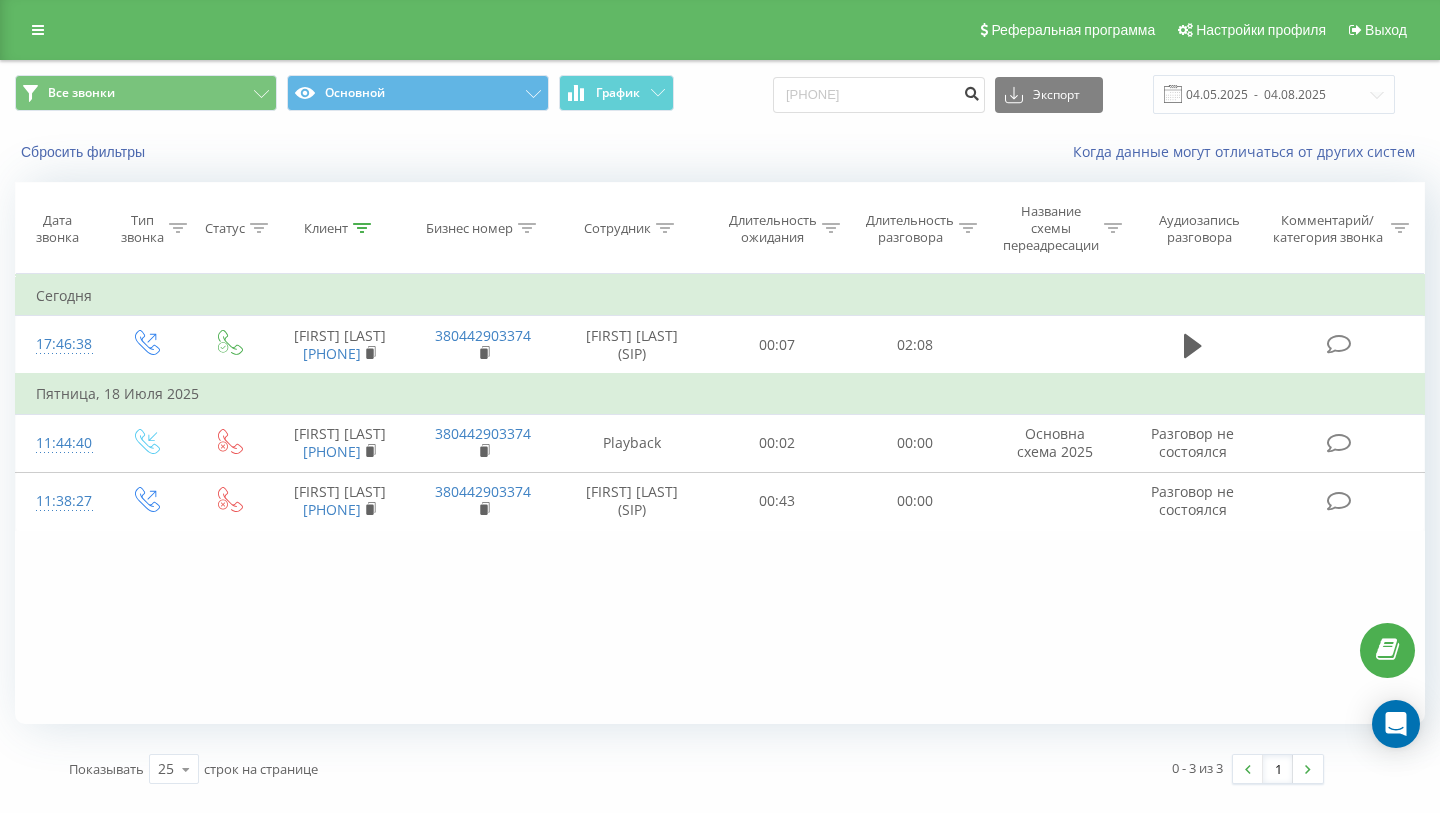 type on "[PHONE]" 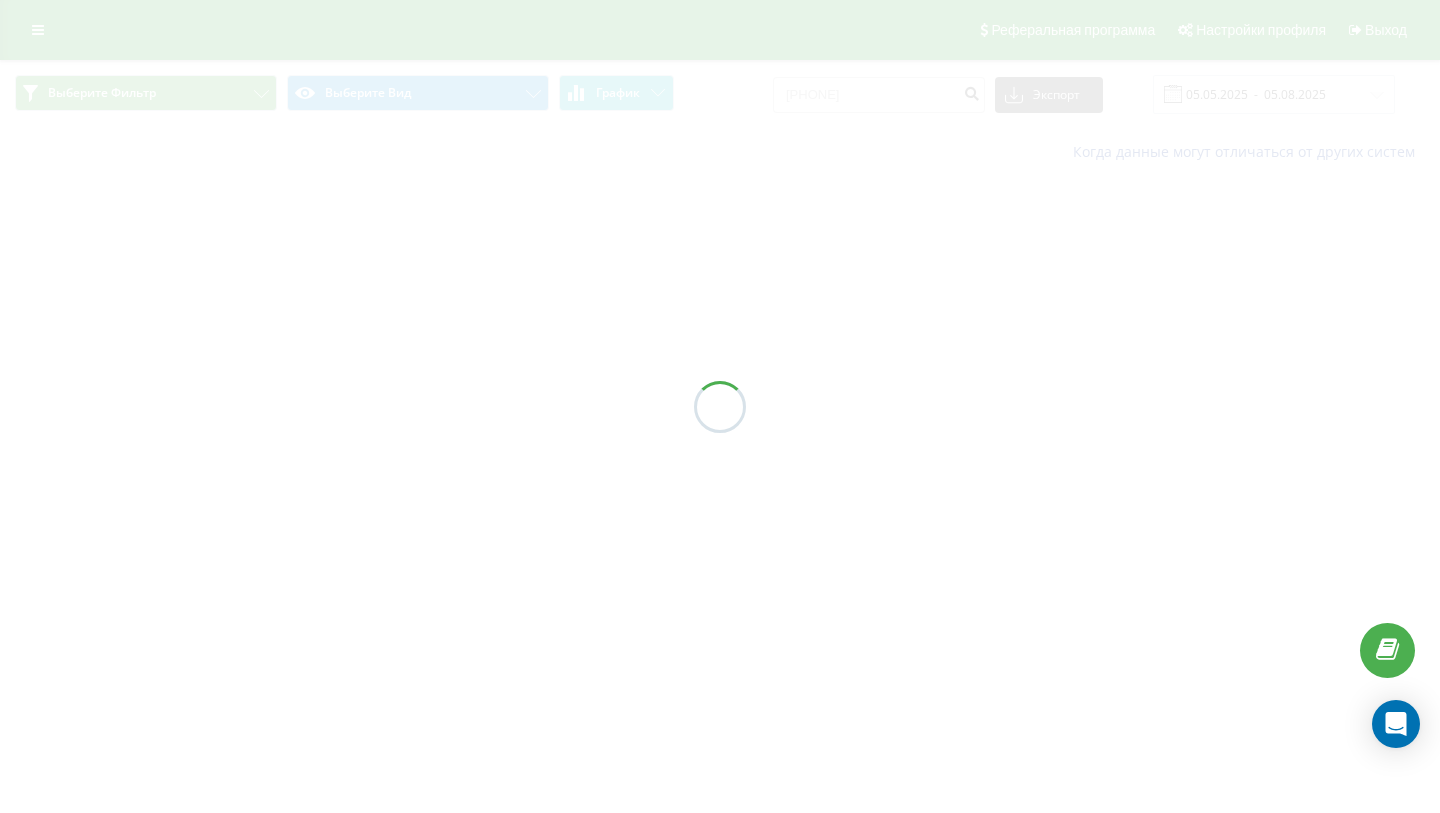 scroll, scrollTop: 0, scrollLeft: 0, axis: both 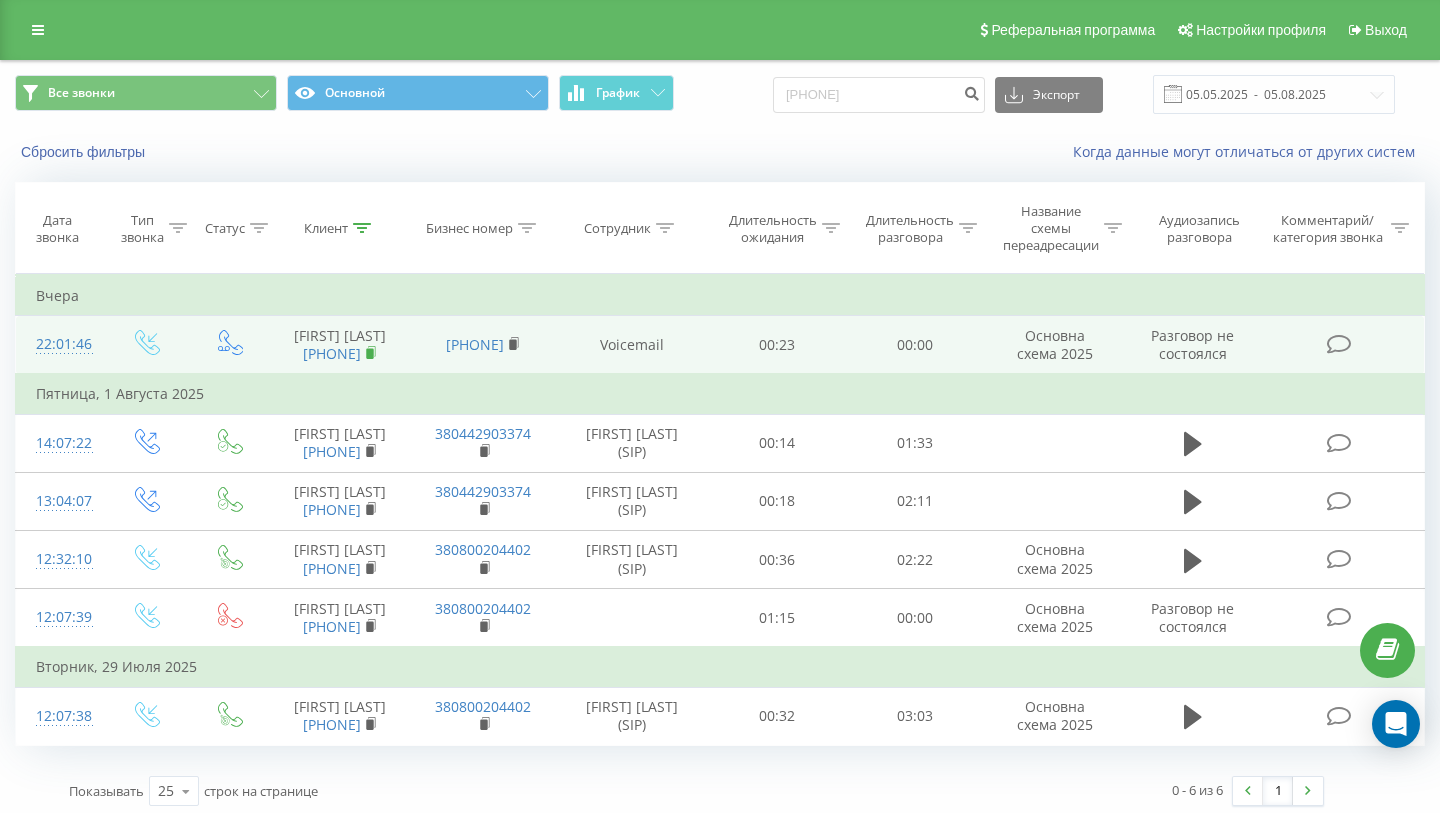 click 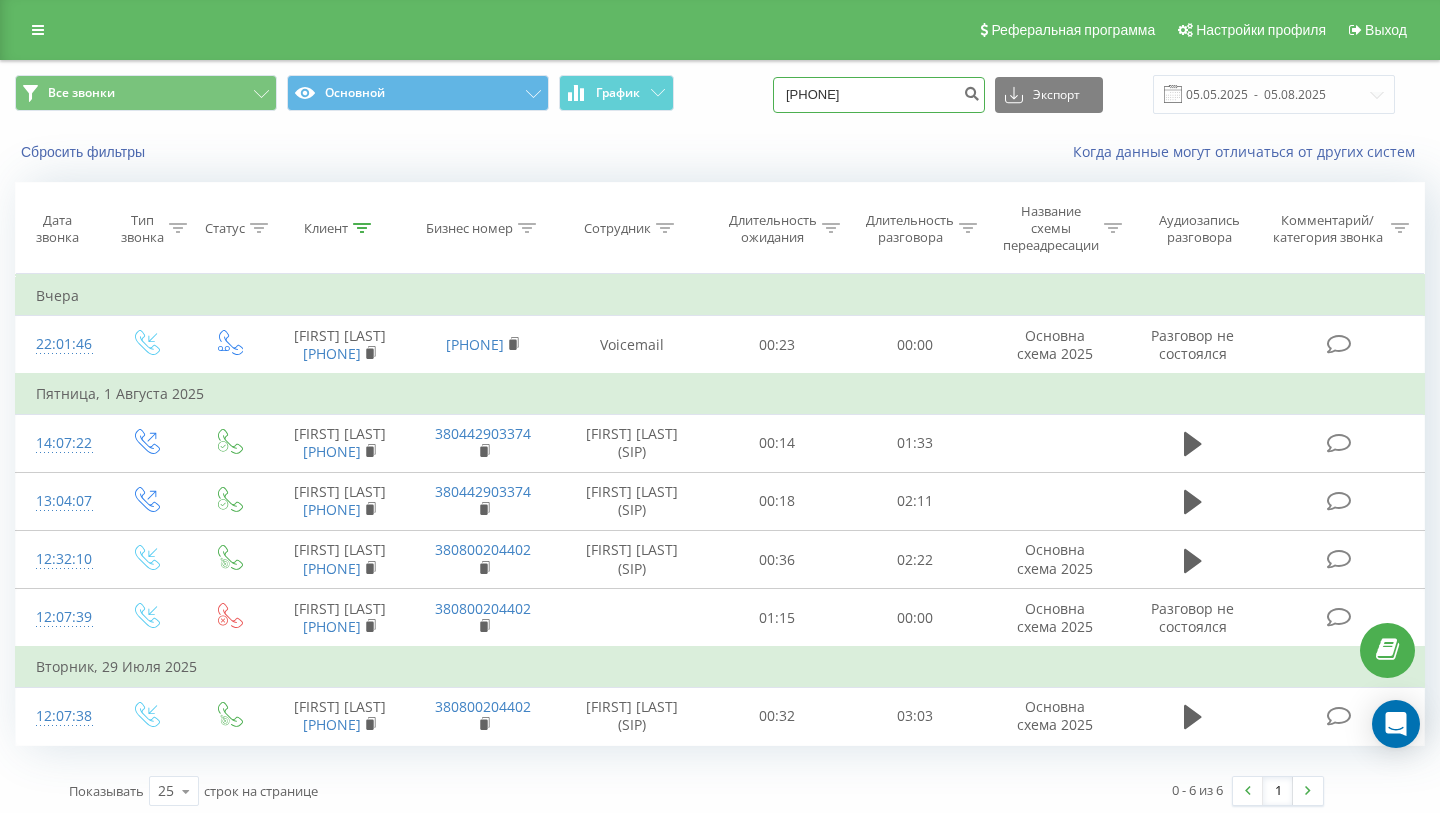 click on "[PHONE]" at bounding box center [879, 95] 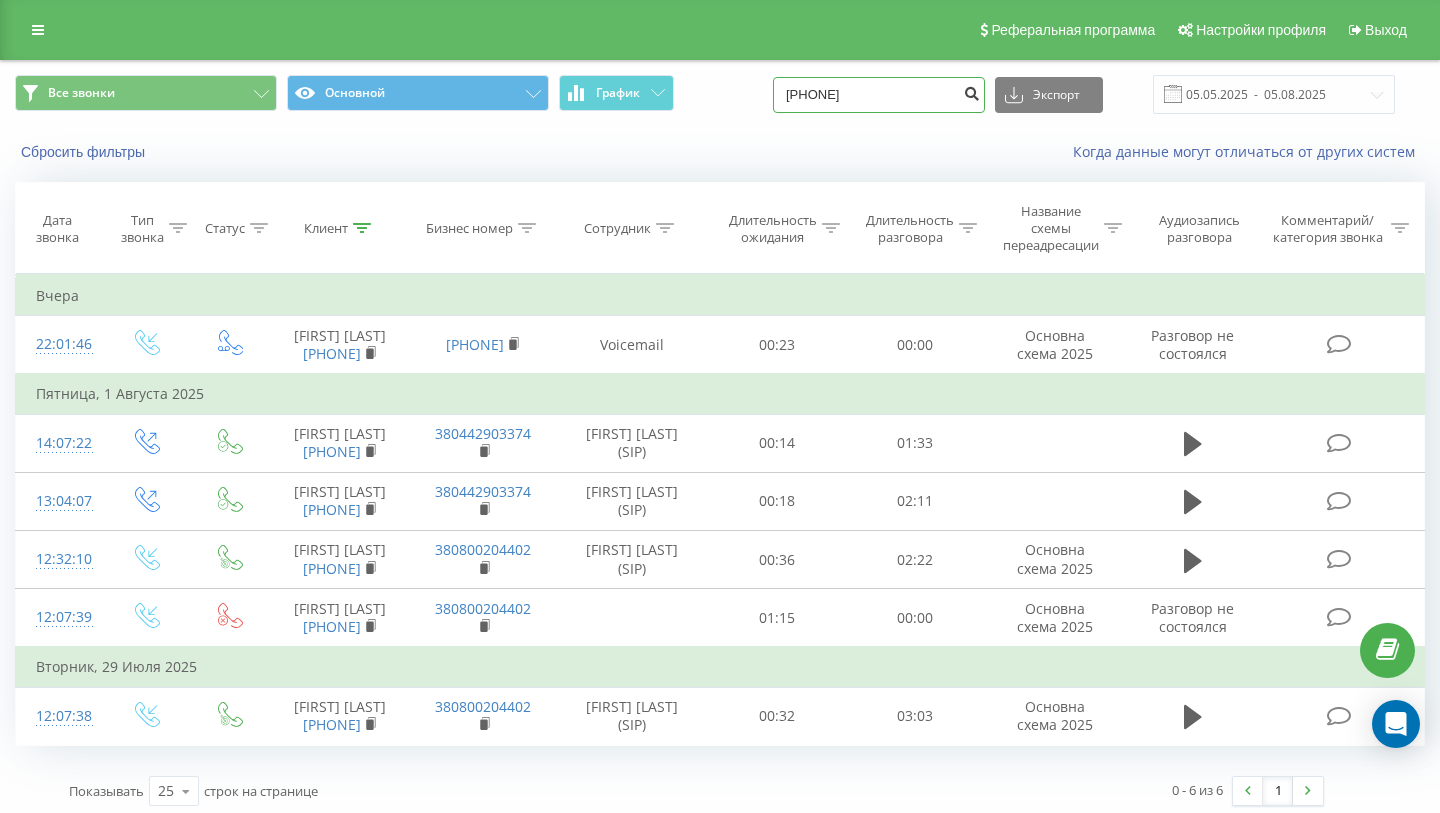 type on "380969224299" 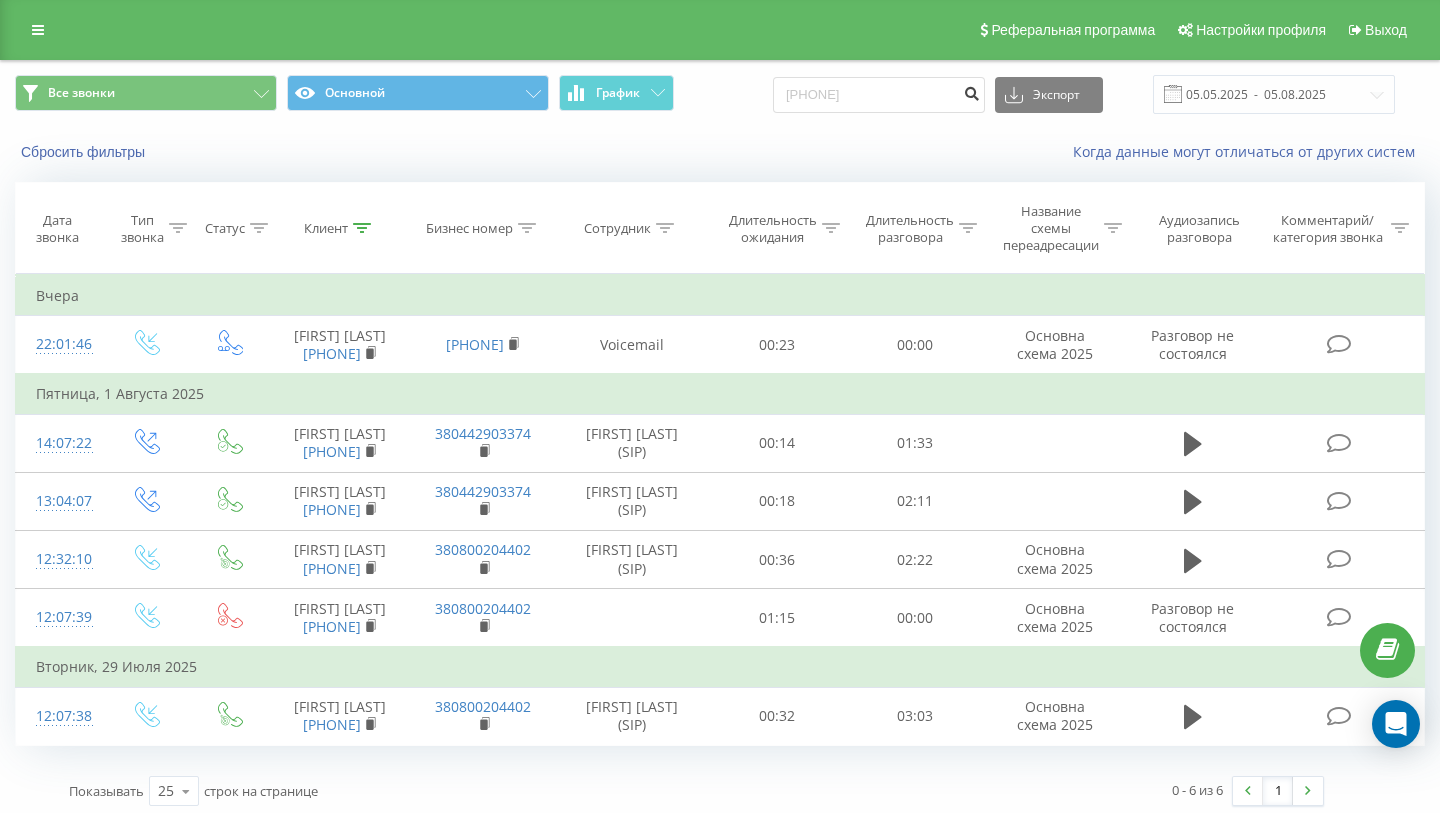 click at bounding box center (971, 91) 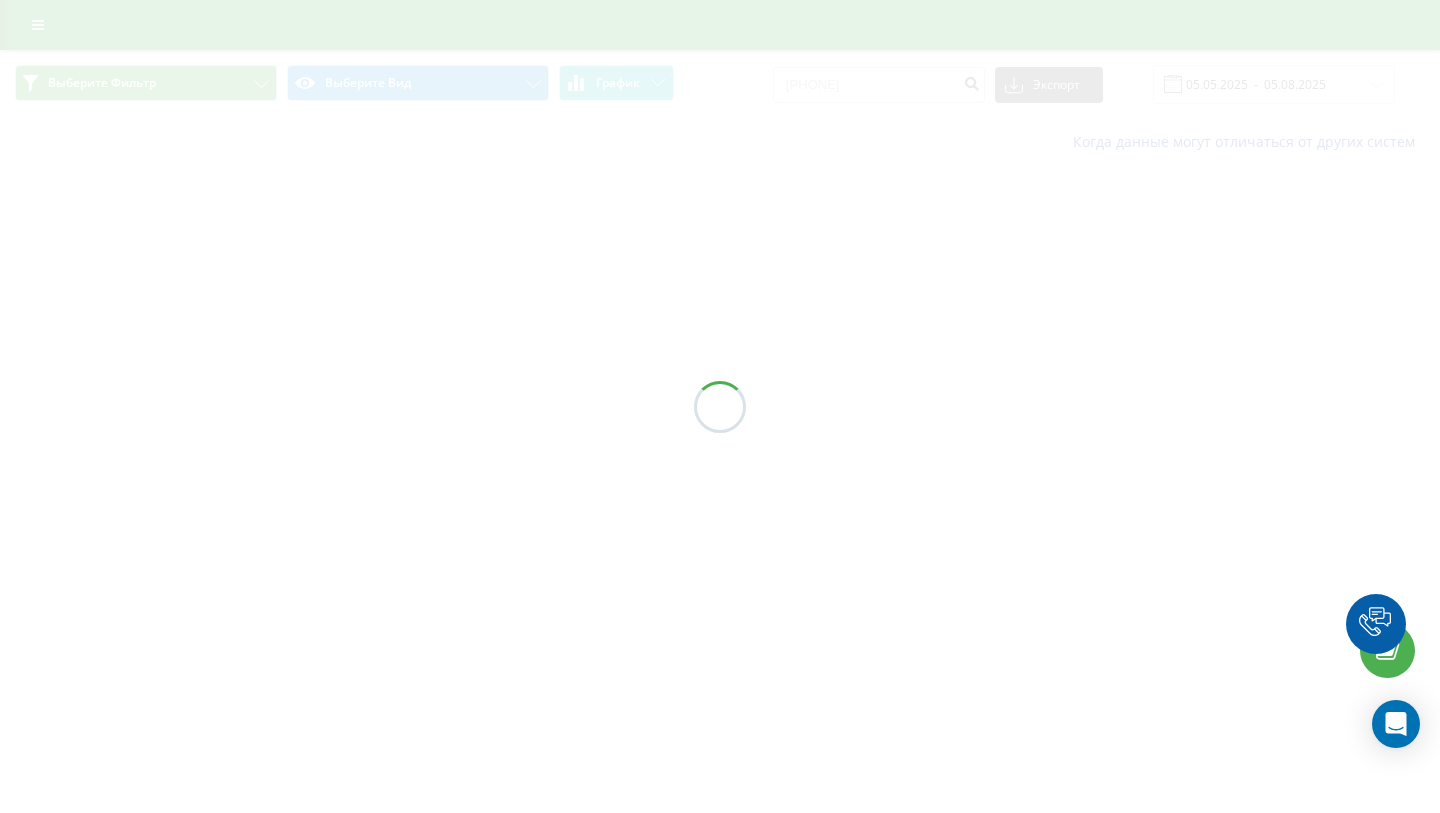 scroll, scrollTop: 0, scrollLeft: 0, axis: both 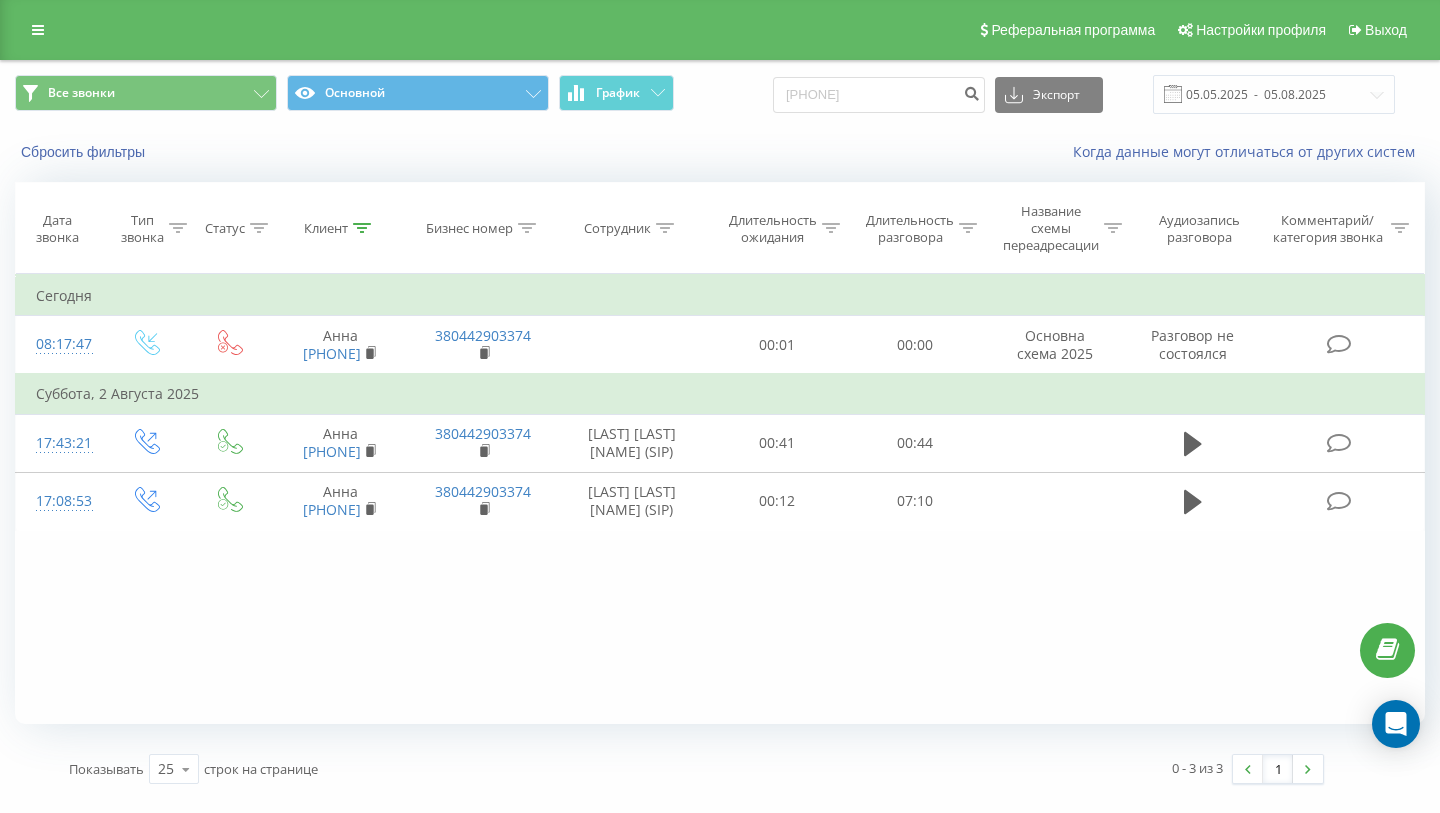 click on "Все звонки Основной График 380969224299 Экспорт .csv .xls .xlsx 05.05.2025  -  05.08.2025" at bounding box center (720, 94) 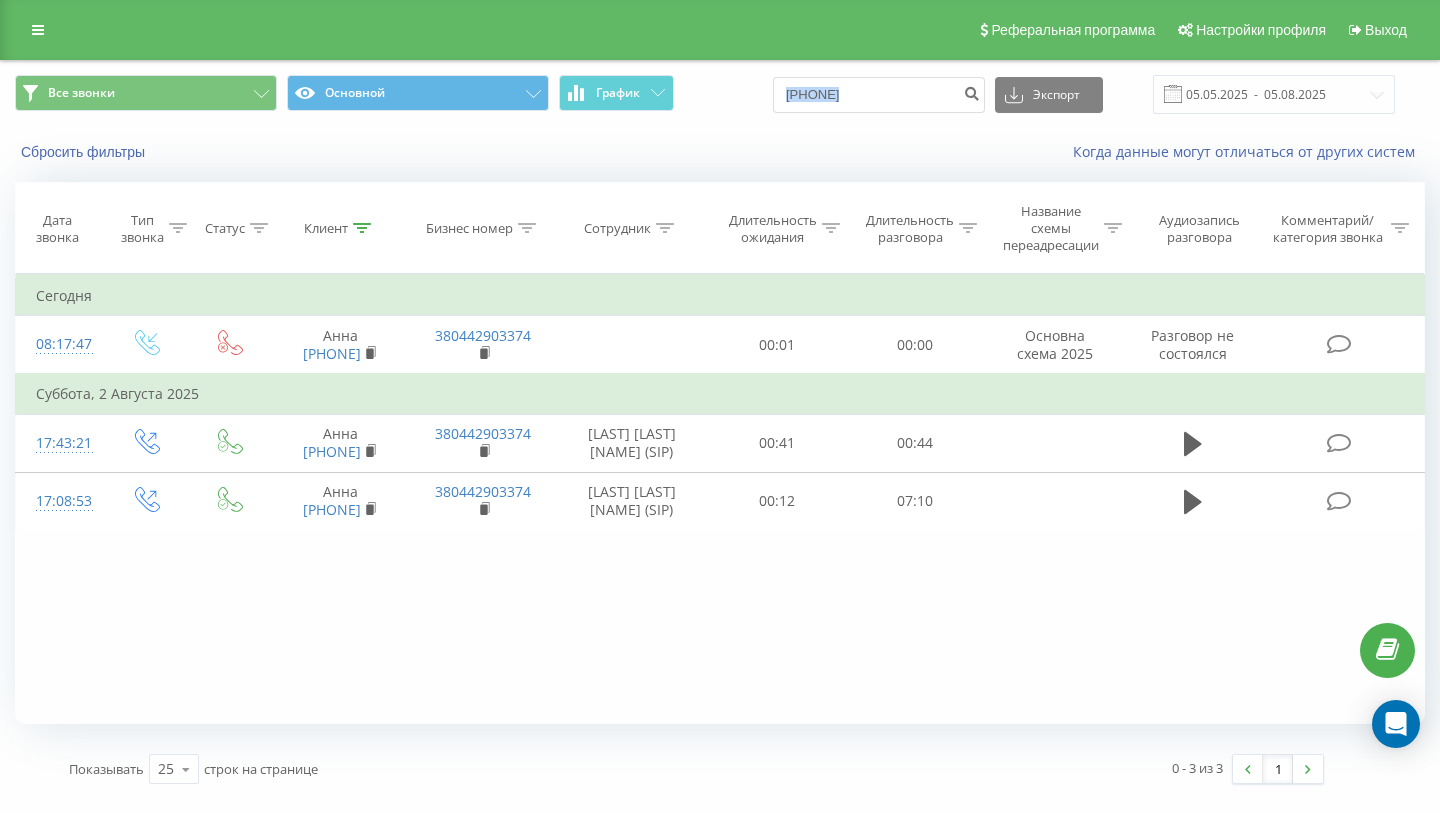click on "Все звонки Основной График 380969224299 Экспорт .csv .xls .xlsx 05.05.2025  -  05.08.2025" at bounding box center (720, 94) 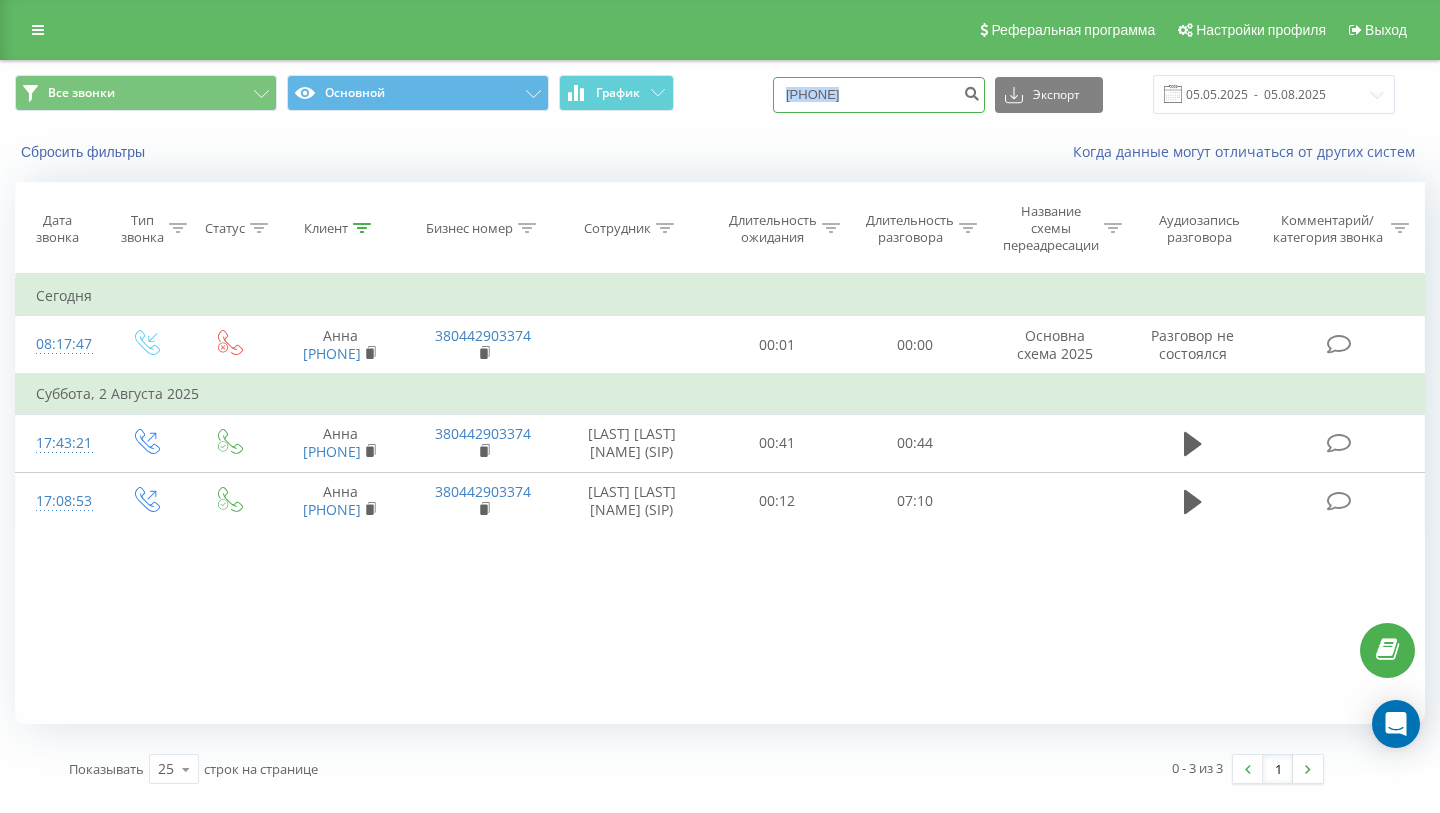 click on "380969224299" at bounding box center (879, 95) 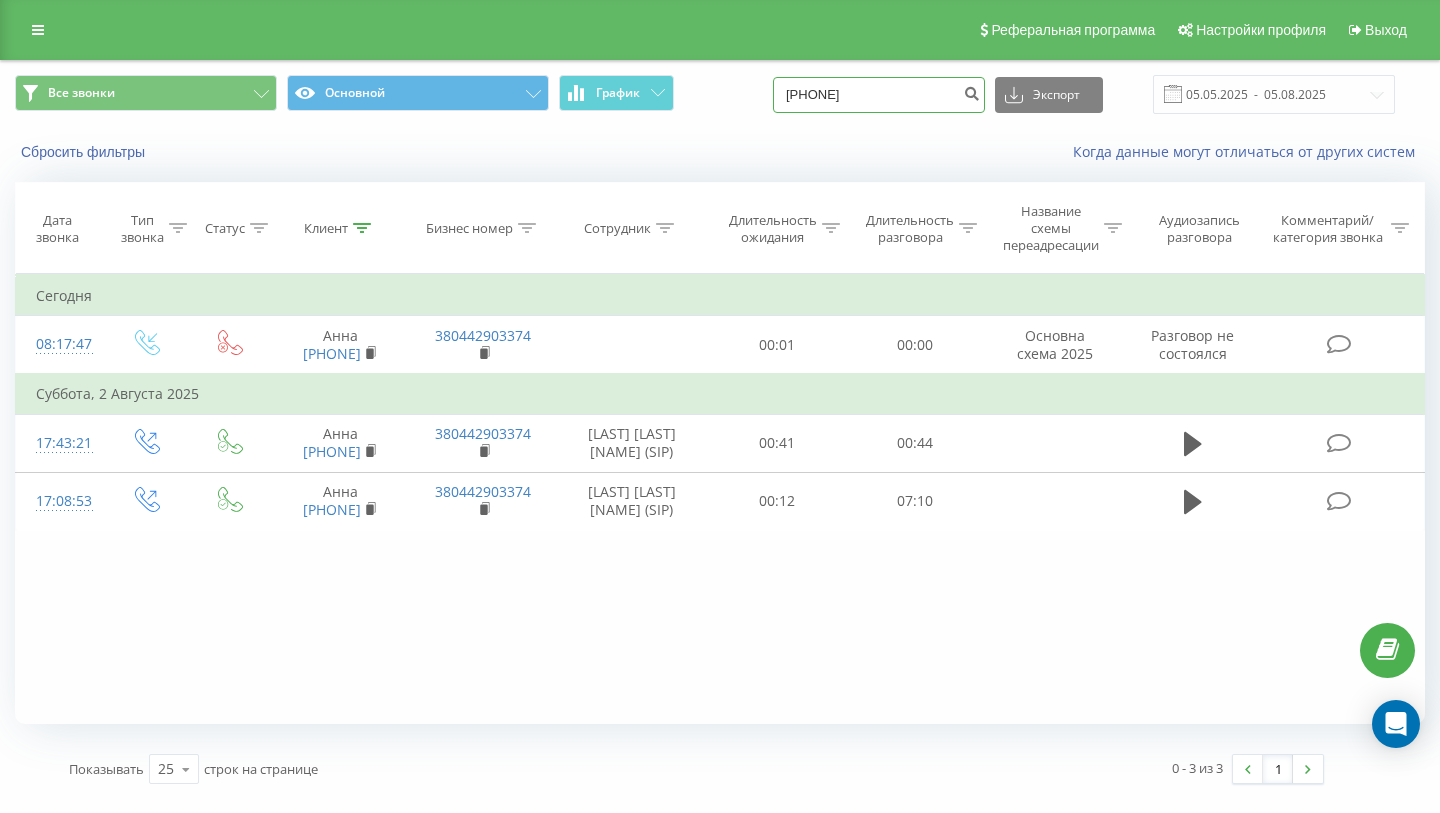 drag, startPoint x: 960, startPoint y: 97, endPoint x: 836, endPoint y: 97, distance: 124 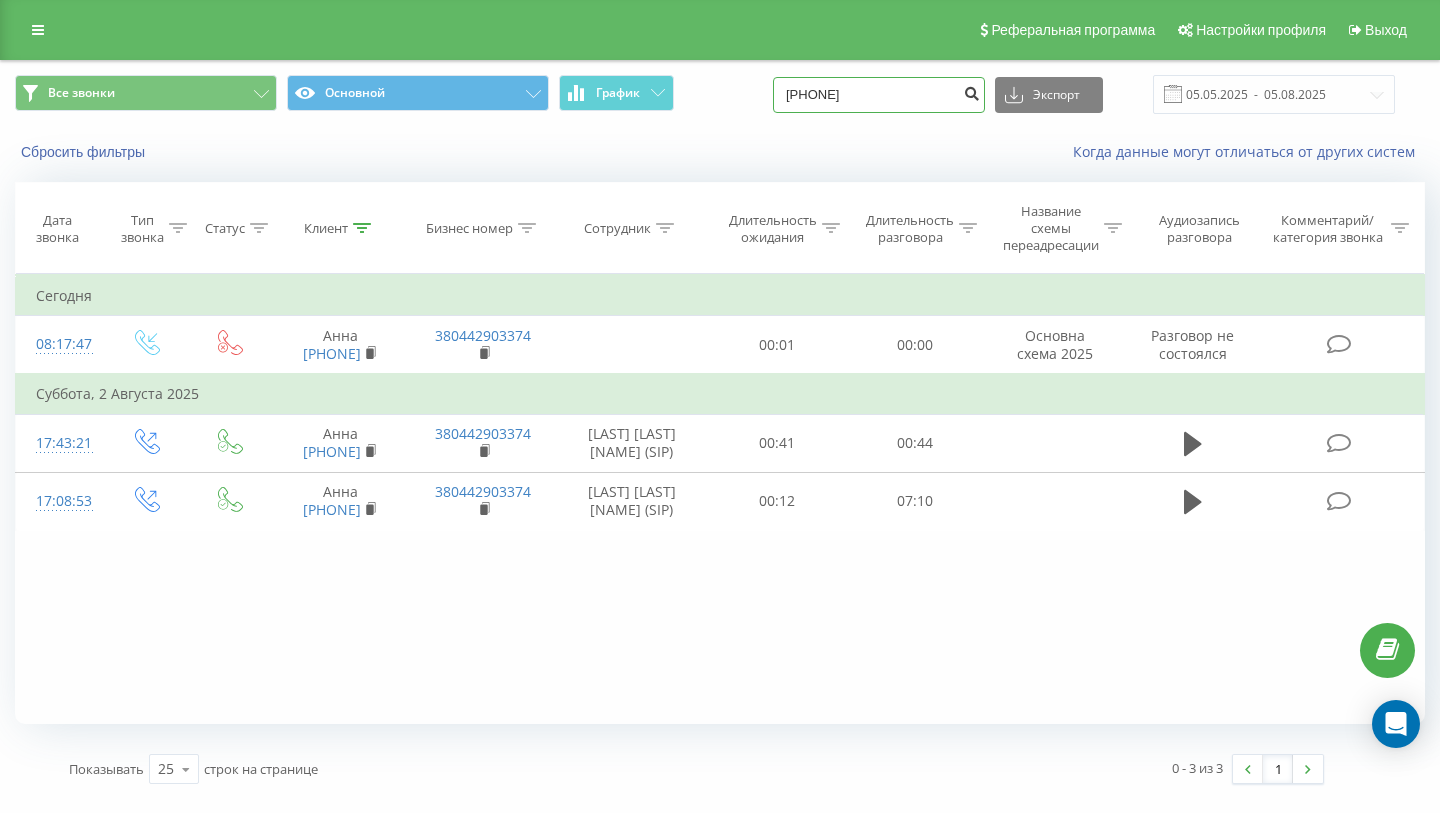 type on "380933829426" 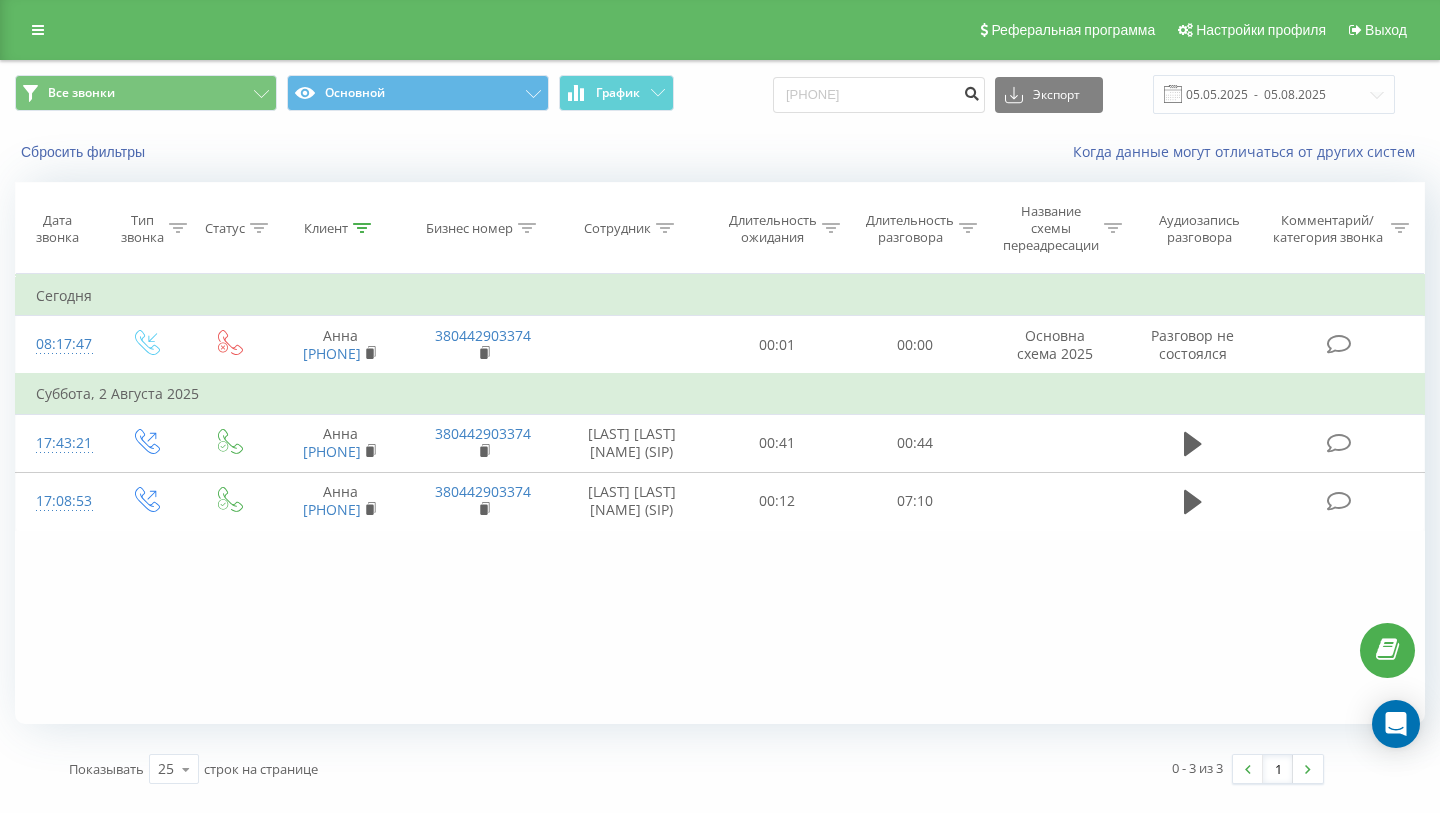 click at bounding box center [971, 91] 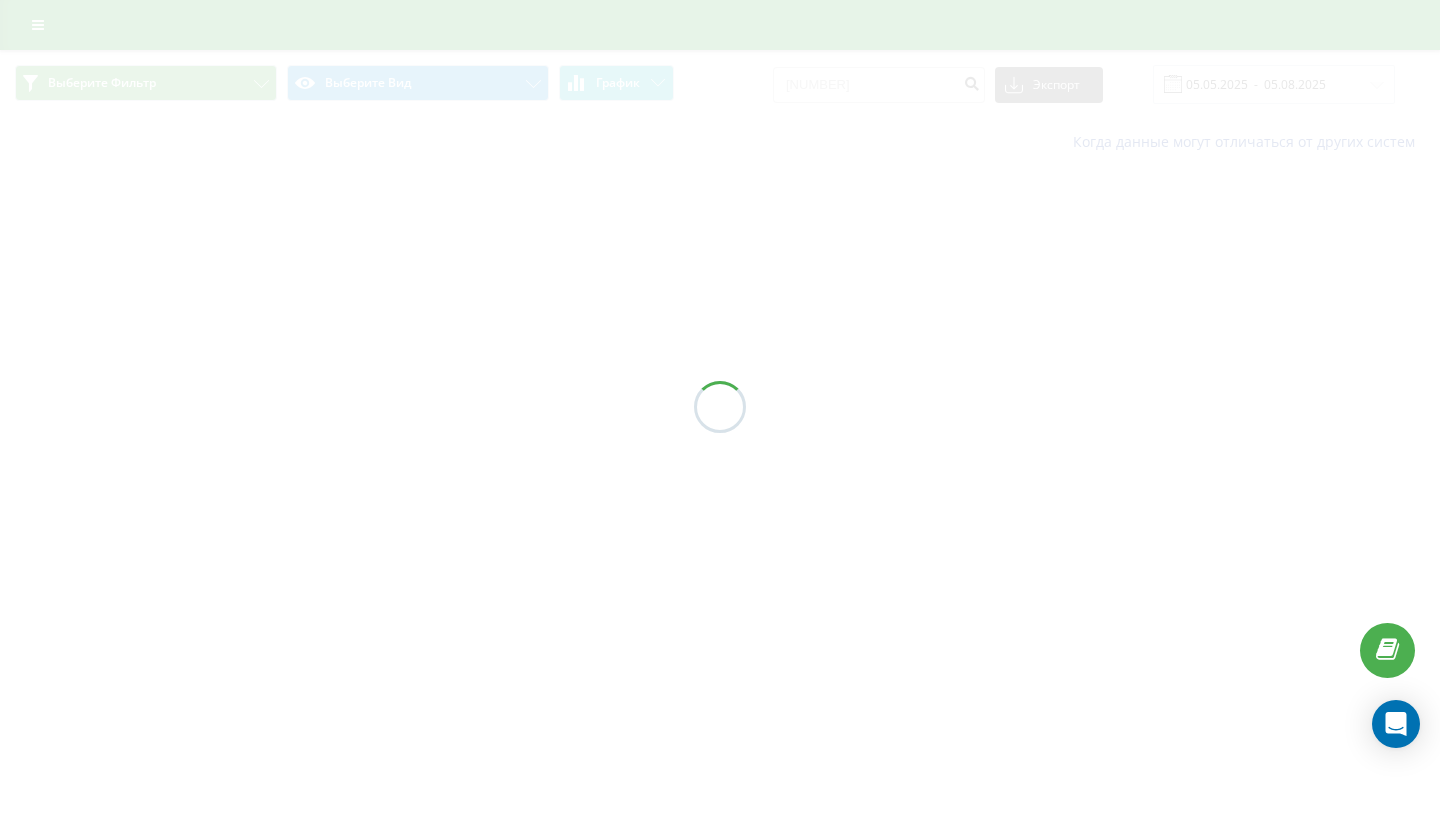 scroll, scrollTop: 0, scrollLeft: 0, axis: both 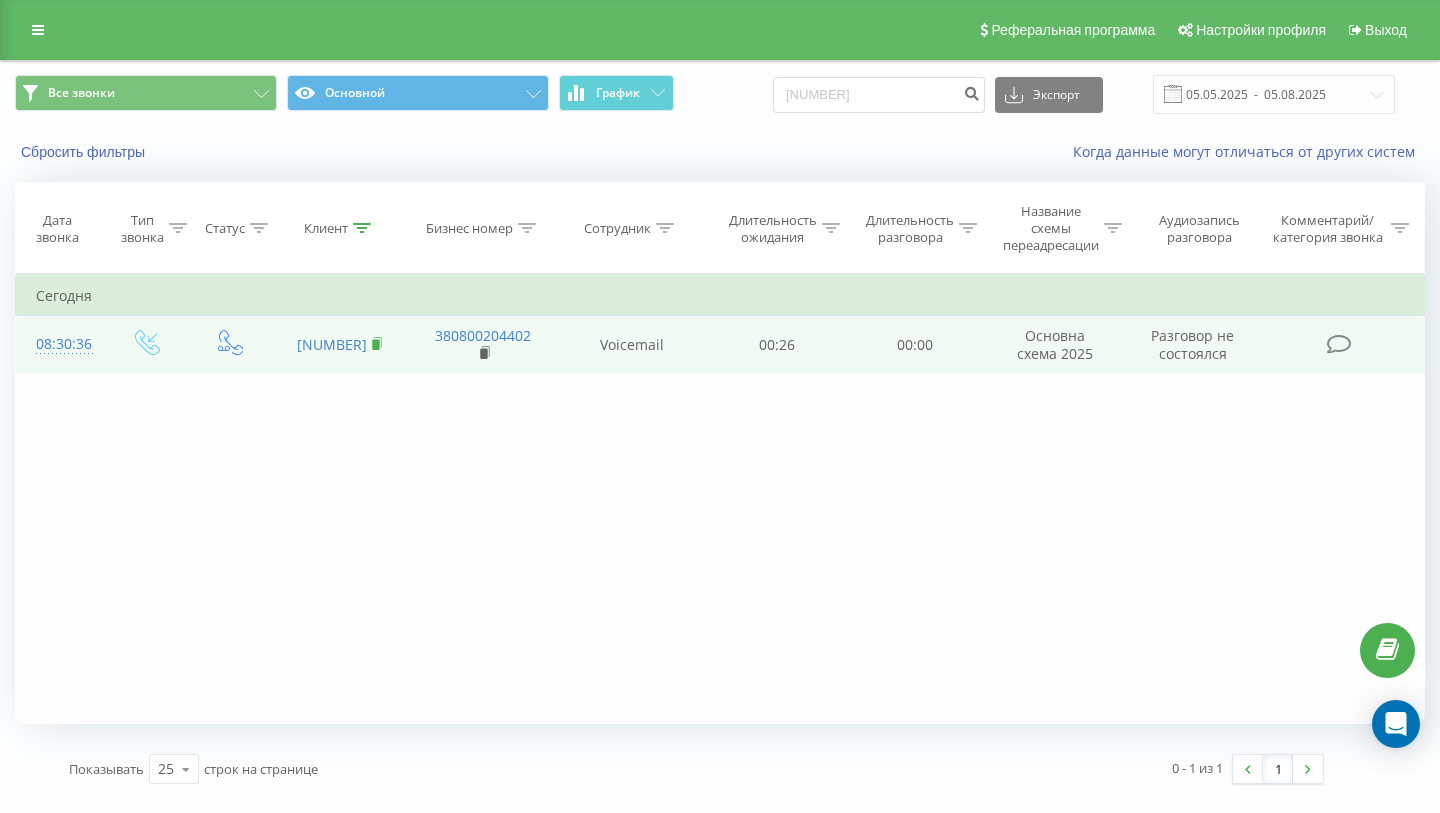 click 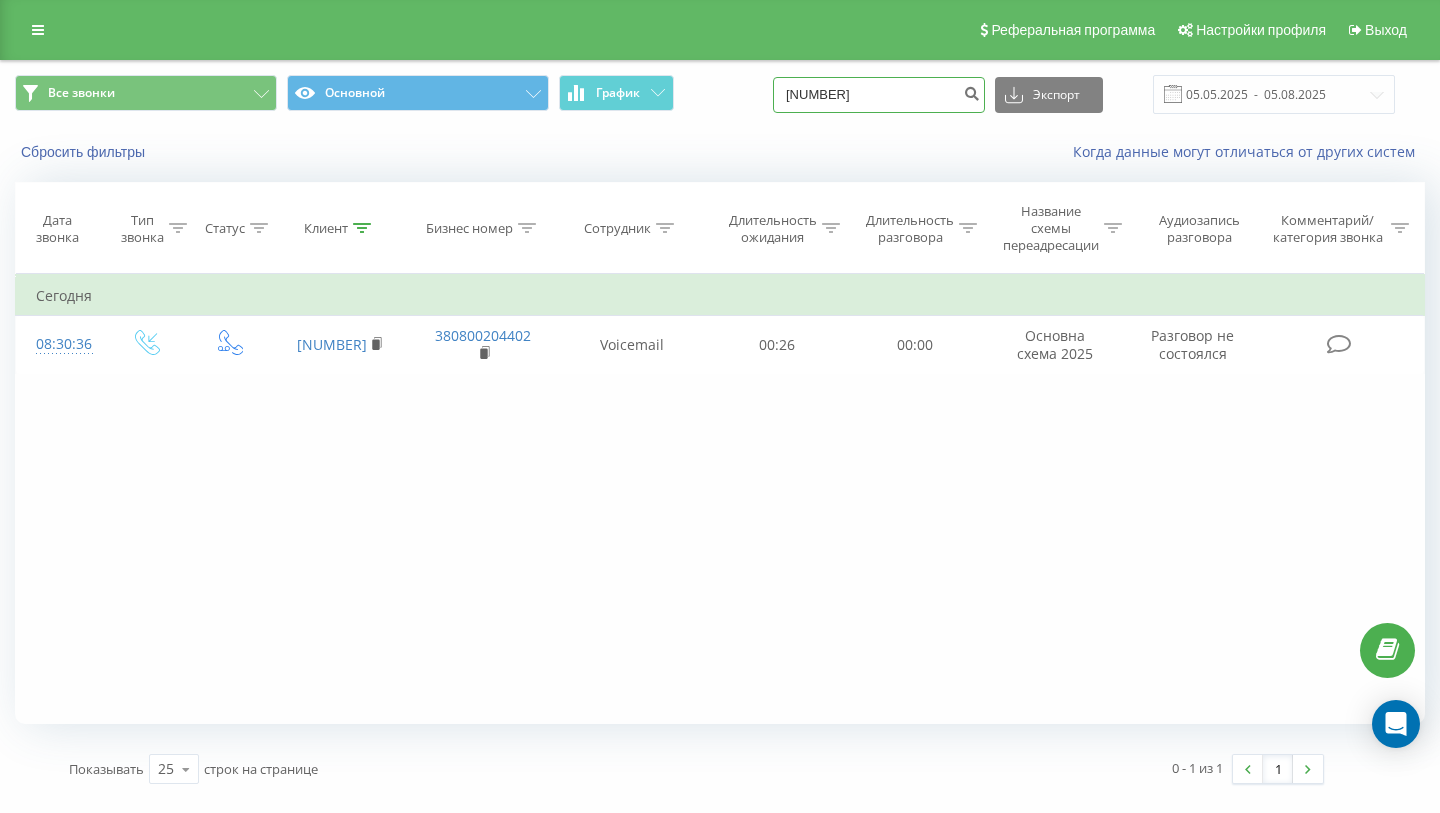 click on "[NUMBER]" at bounding box center [879, 95] 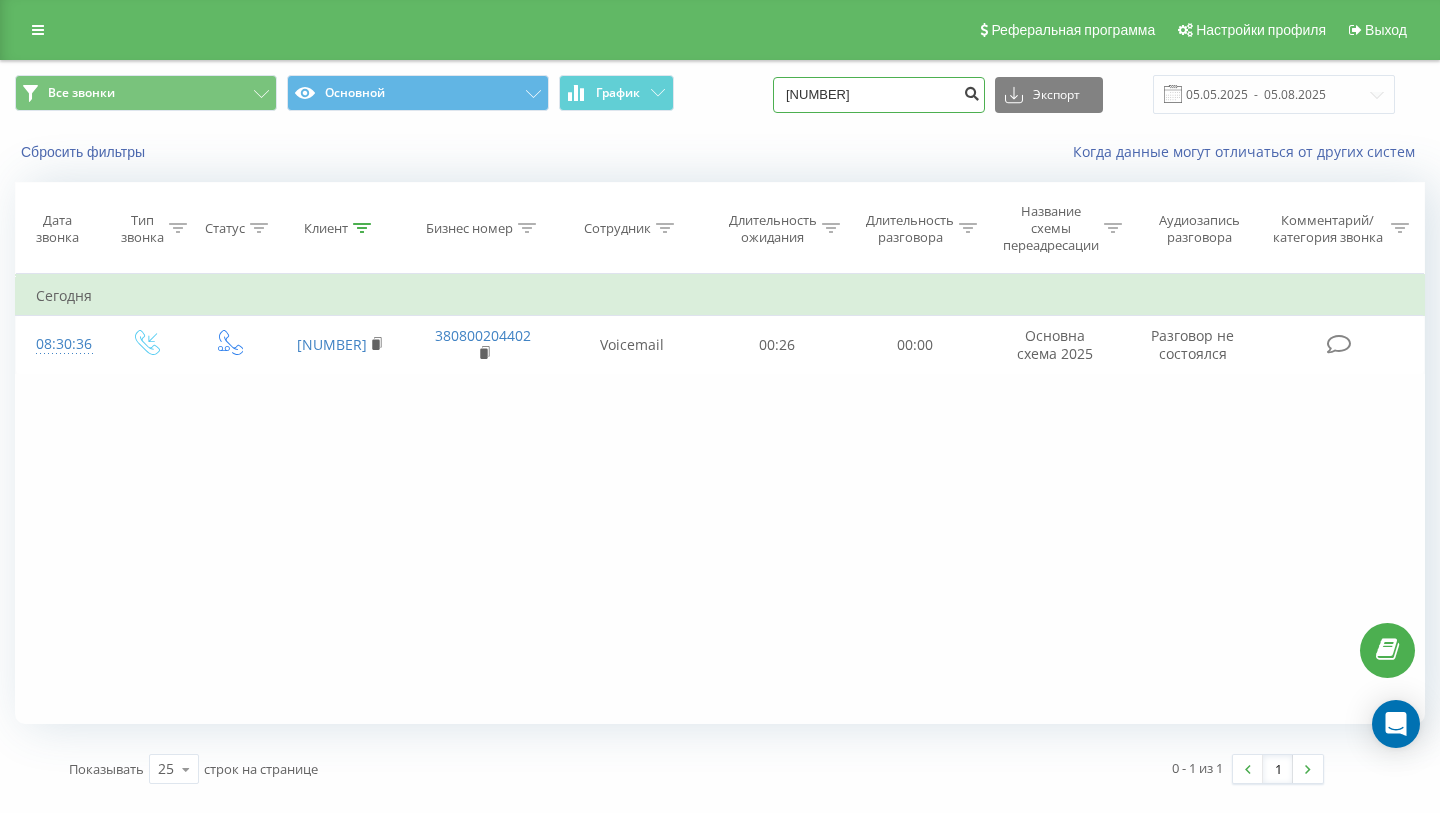 type on "[NUMBER]" 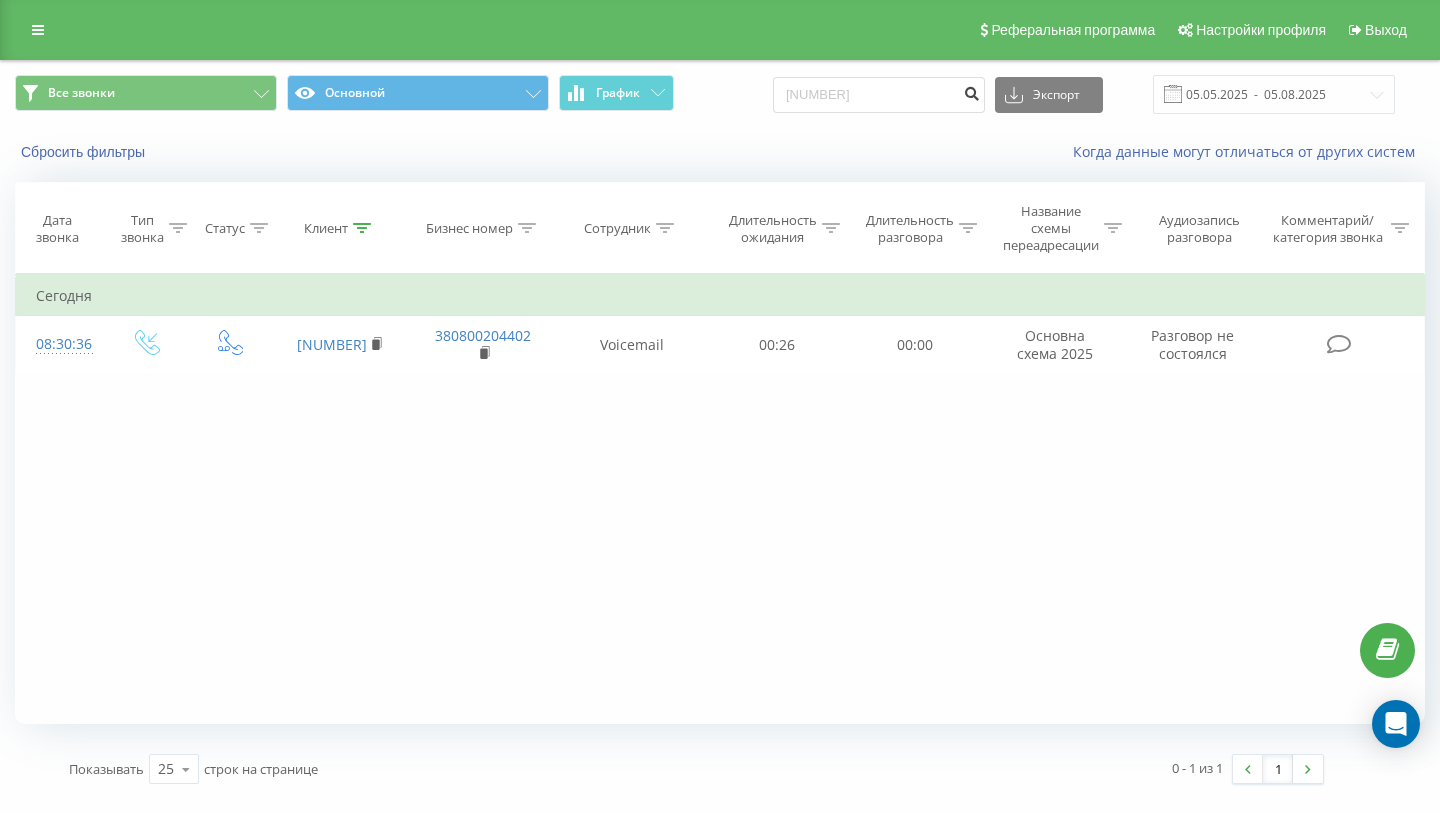 click at bounding box center [971, 91] 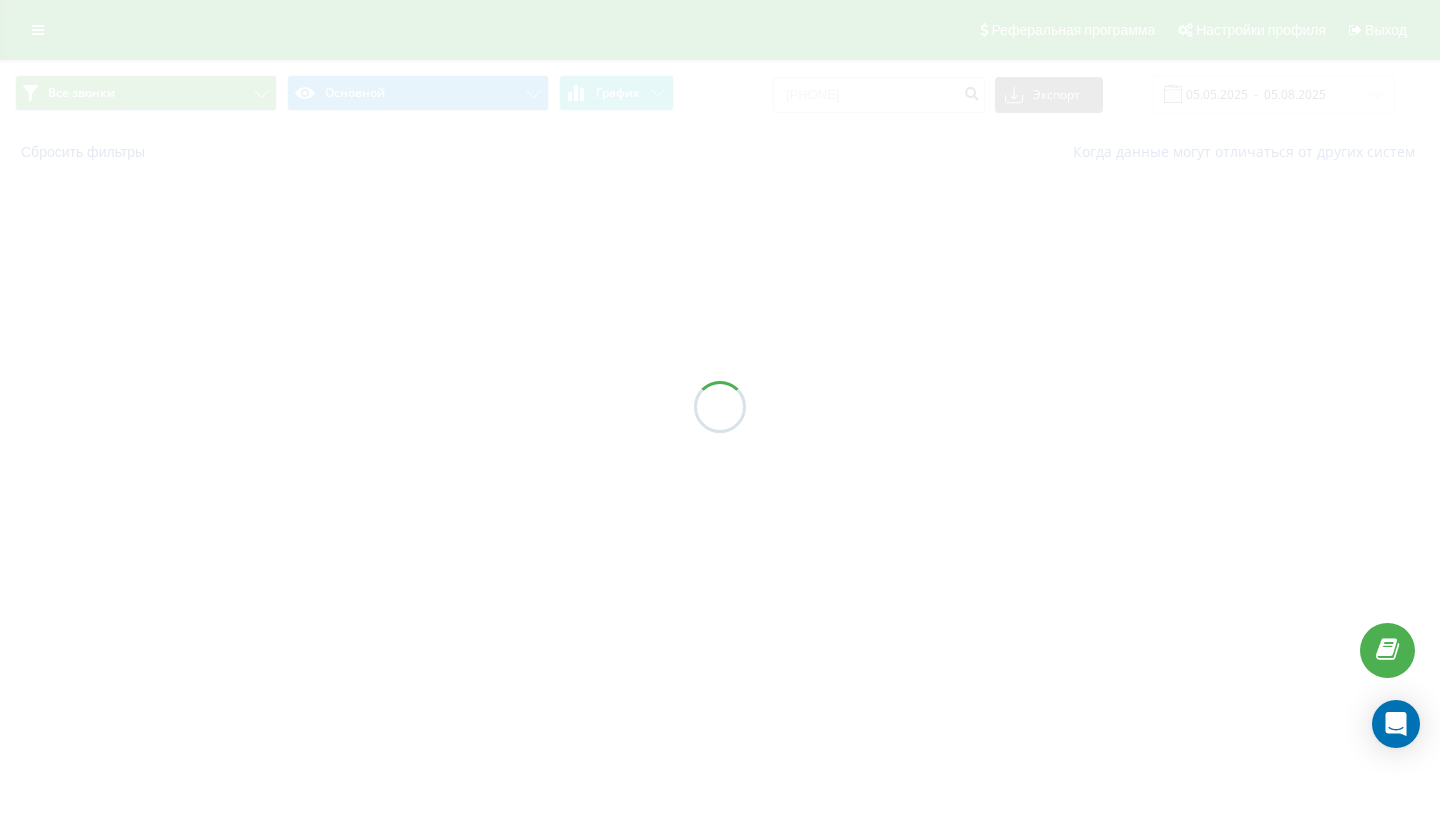 scroll, scrollTop: 0, scrollLeft: 0, axis: both 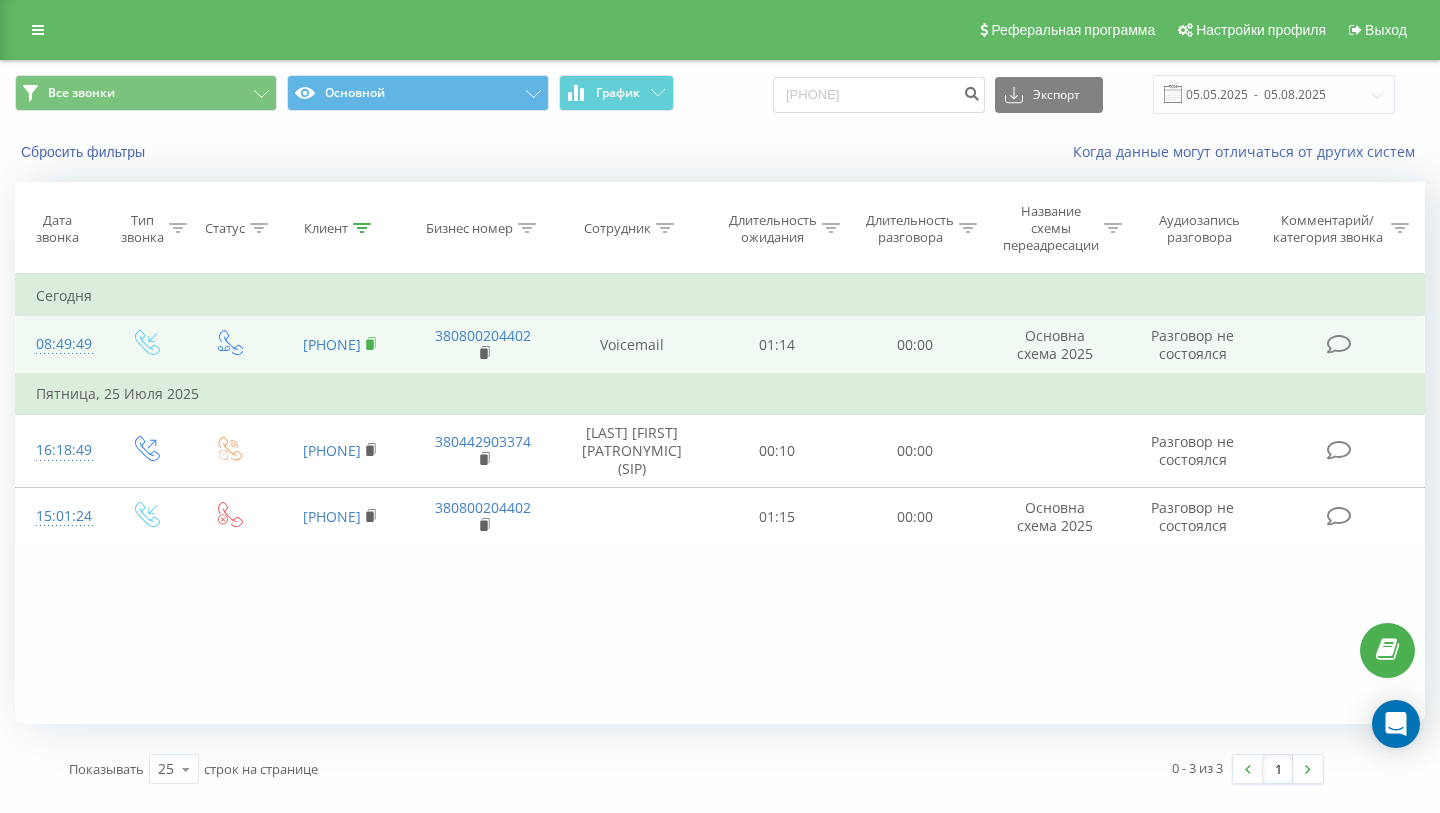 click 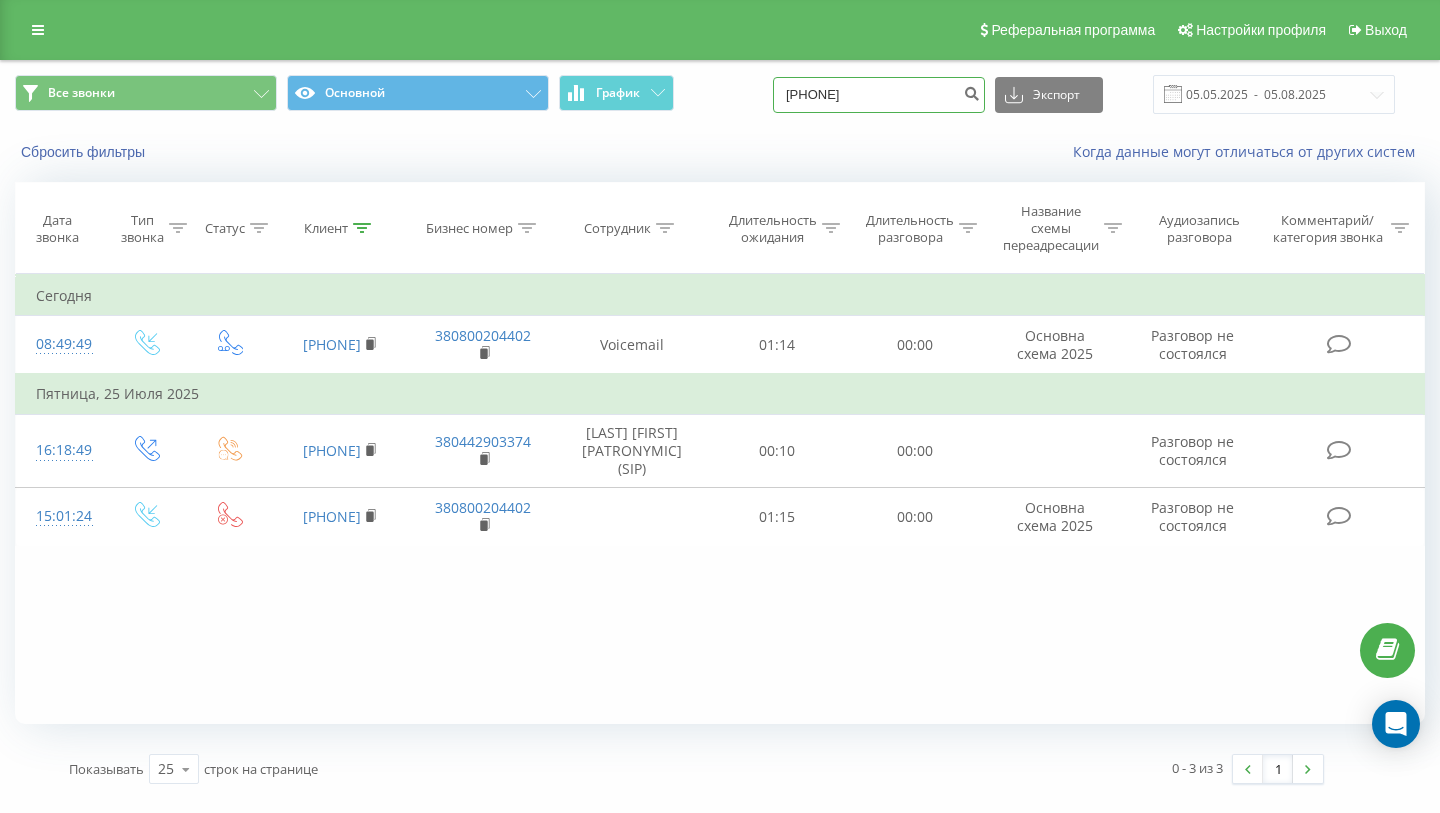 click on "[PHONE]" at bounding box center (879, 95) 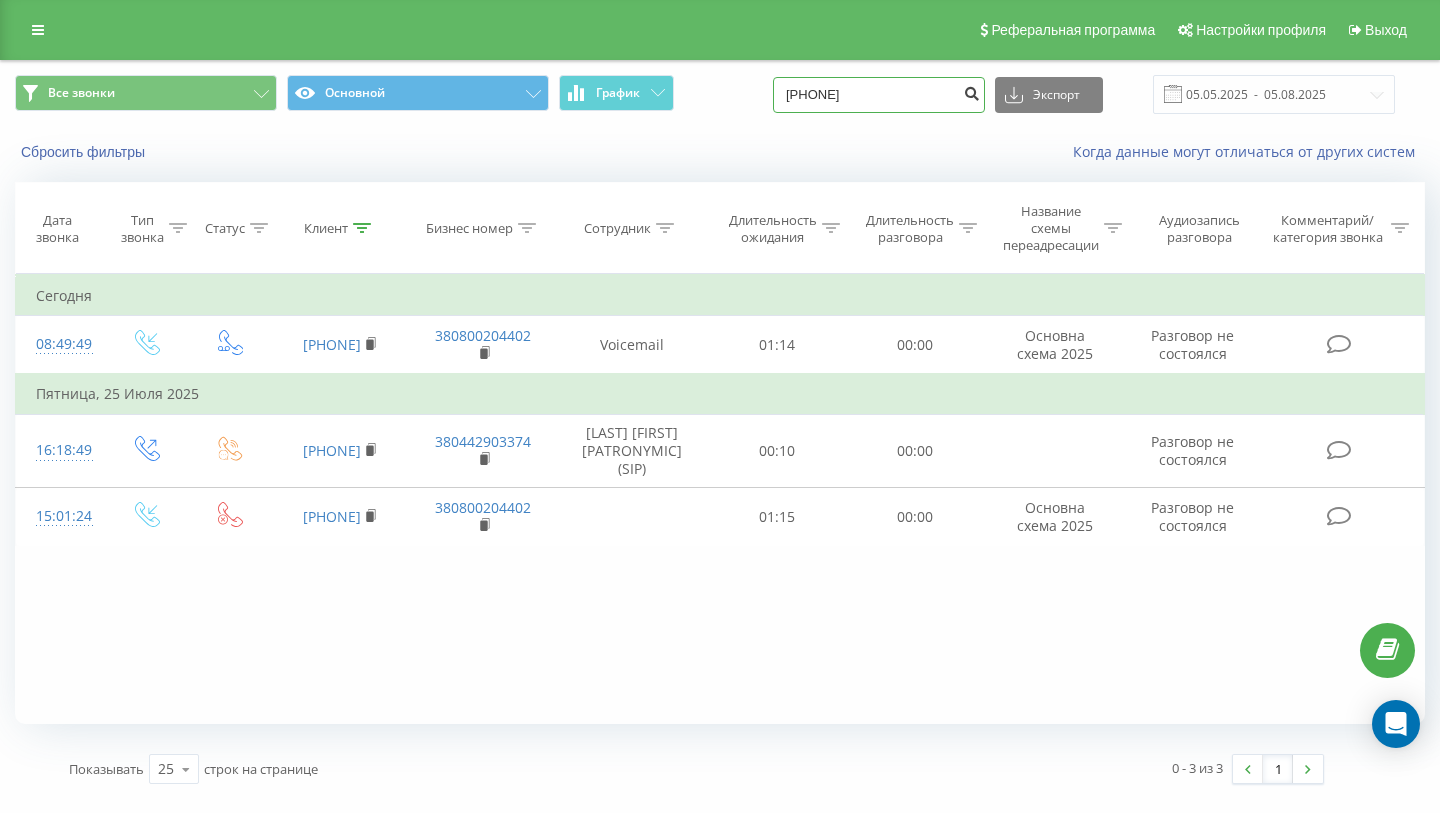 type on "[PHONE]" 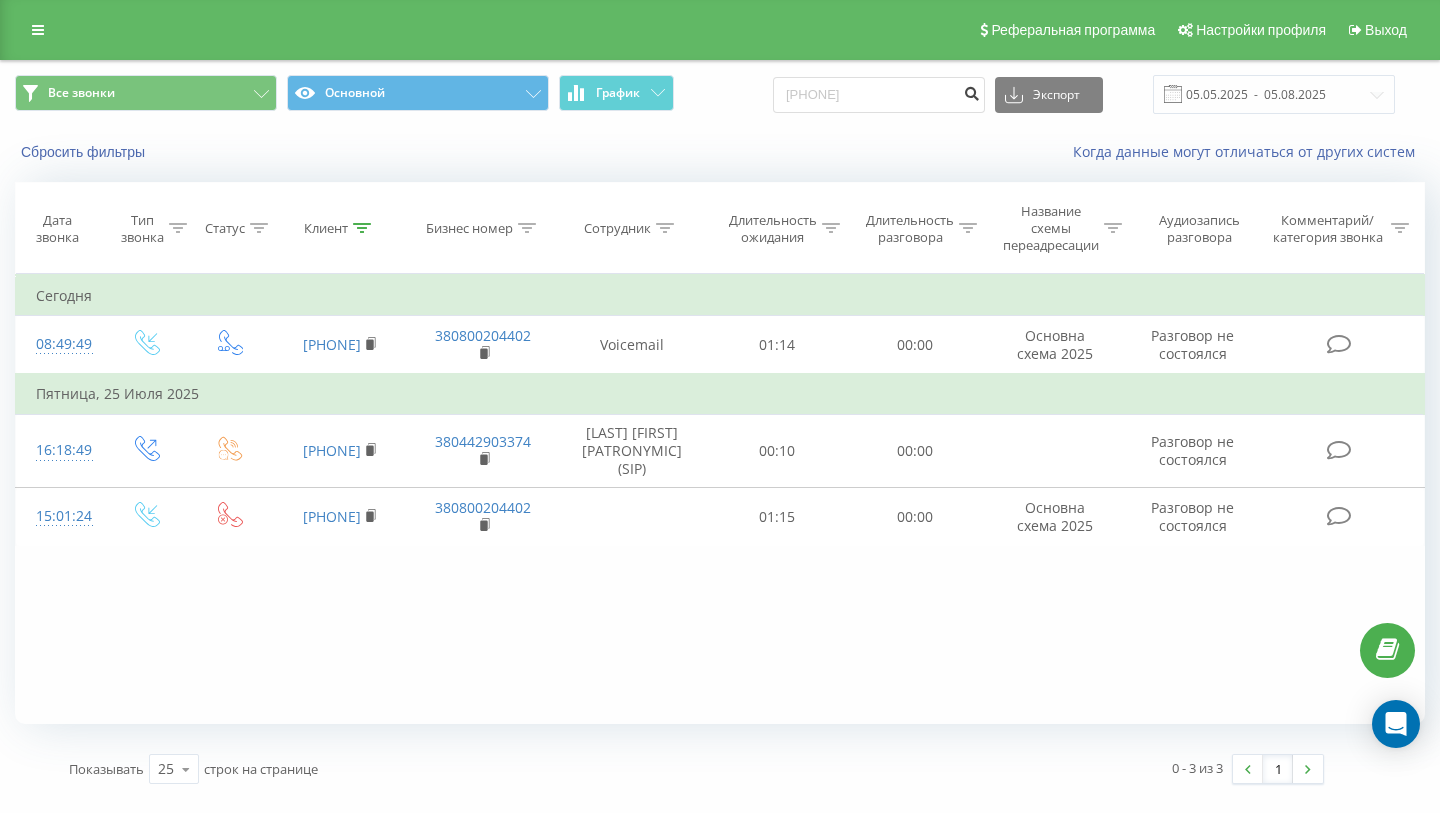 click at bounding box center (971, 91) 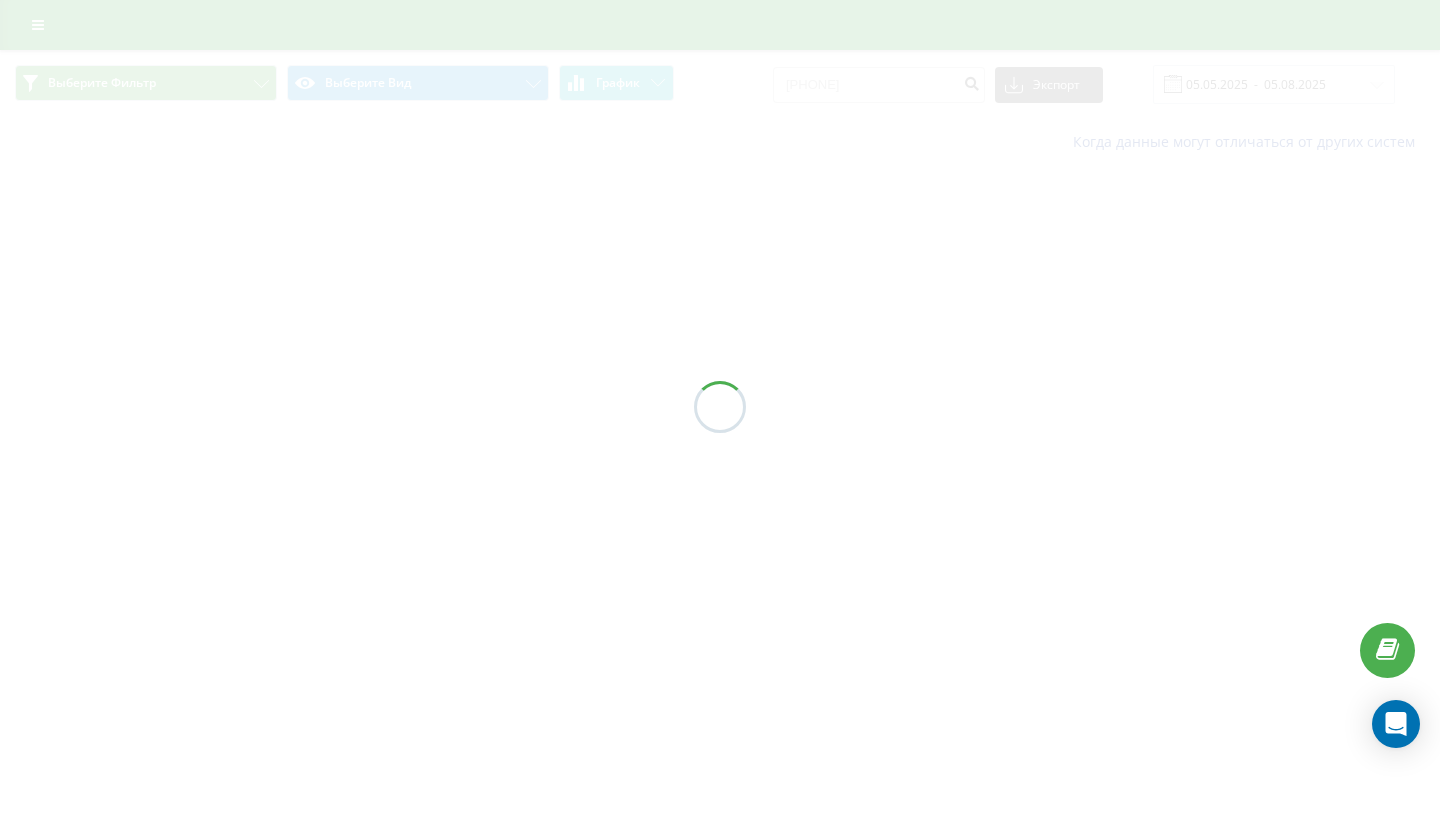 scroll, scrollTop: 0, scrollLeft: 0, axis: both 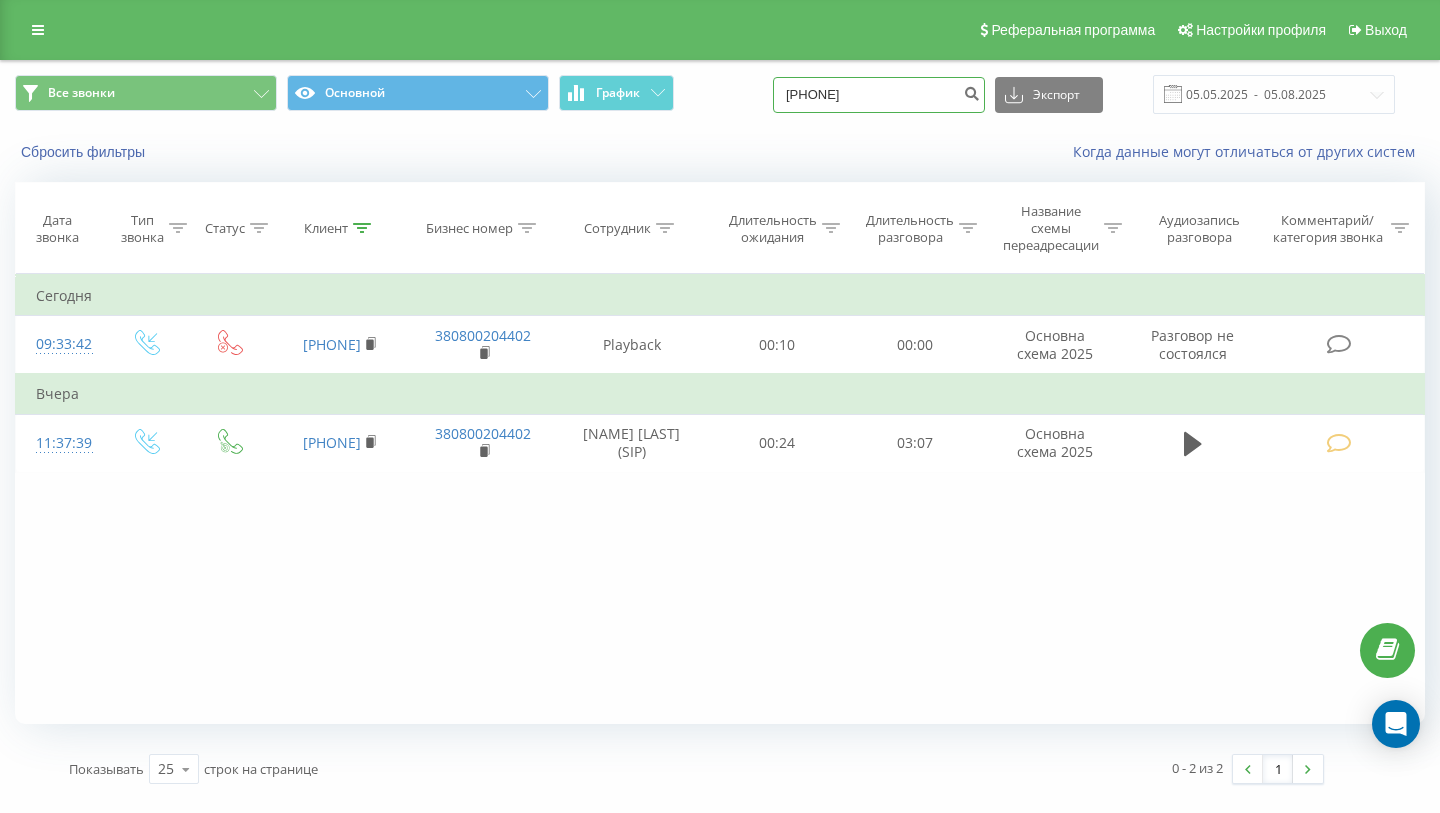 click on "380960969357" at bounding box center (879, 95) 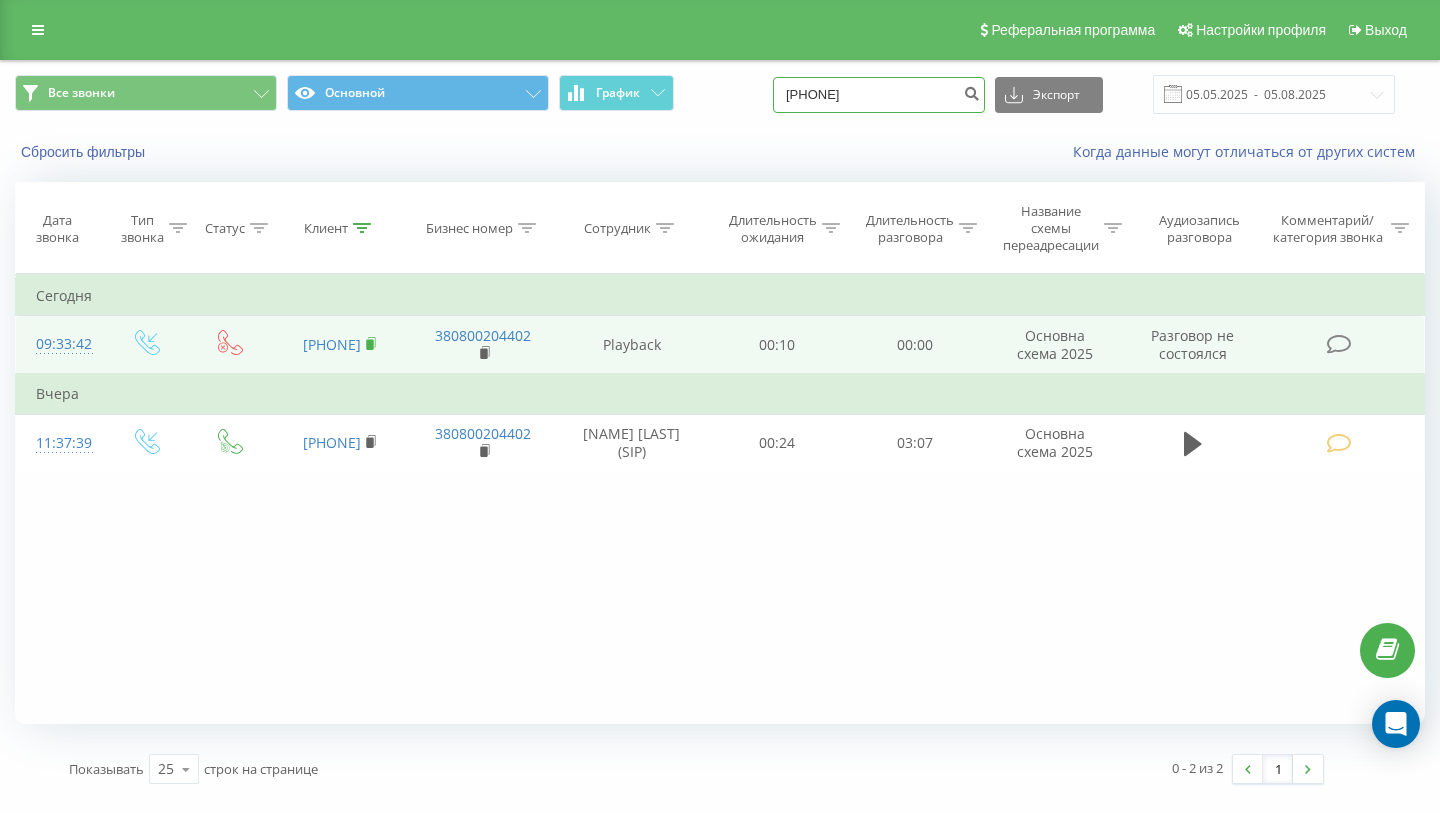 type on "380987120418" 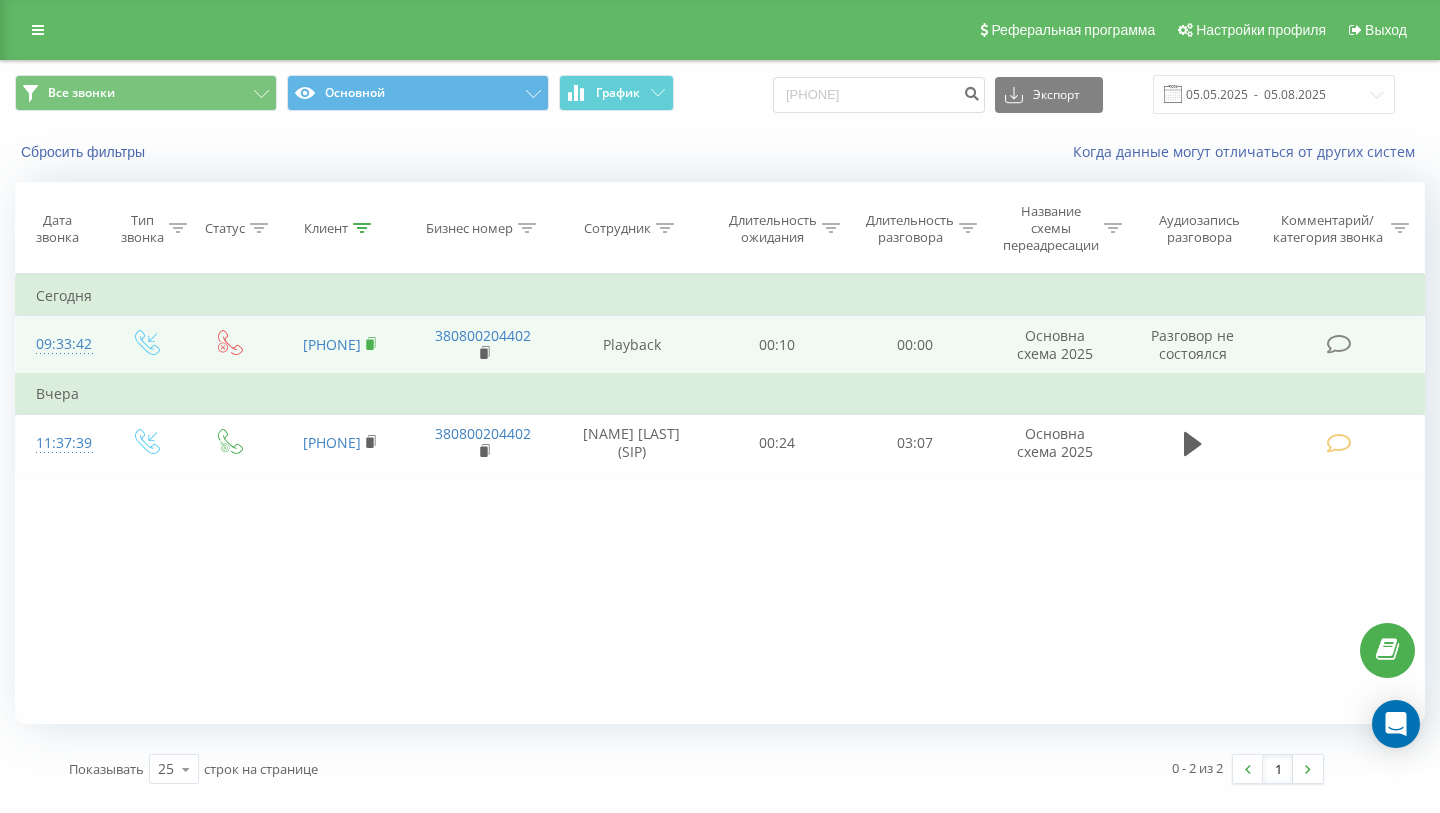 click 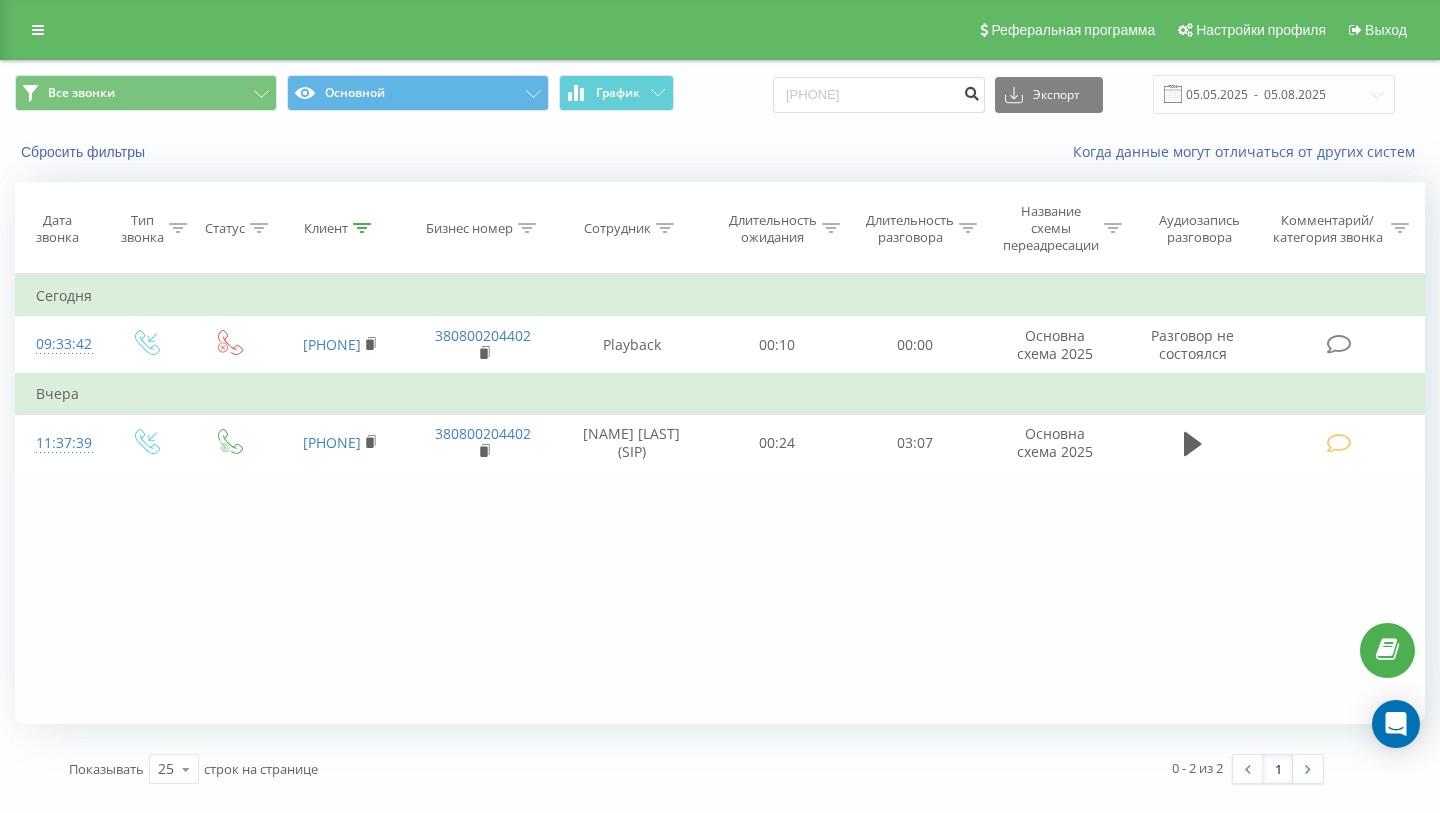 click at bounding box center [971, 91] 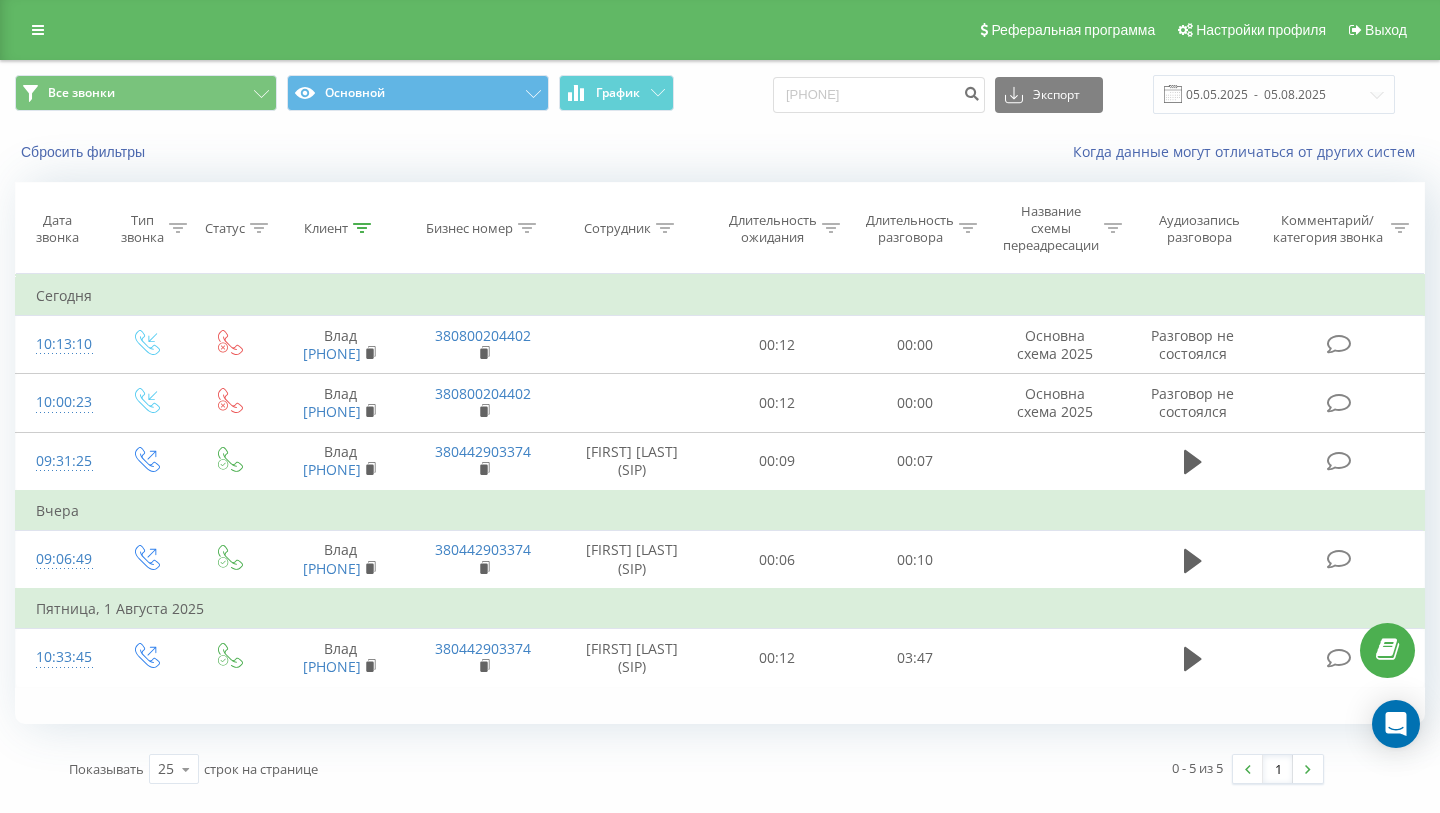 scroll, scrollTop: 0, scrollLeft: 0, axis: both 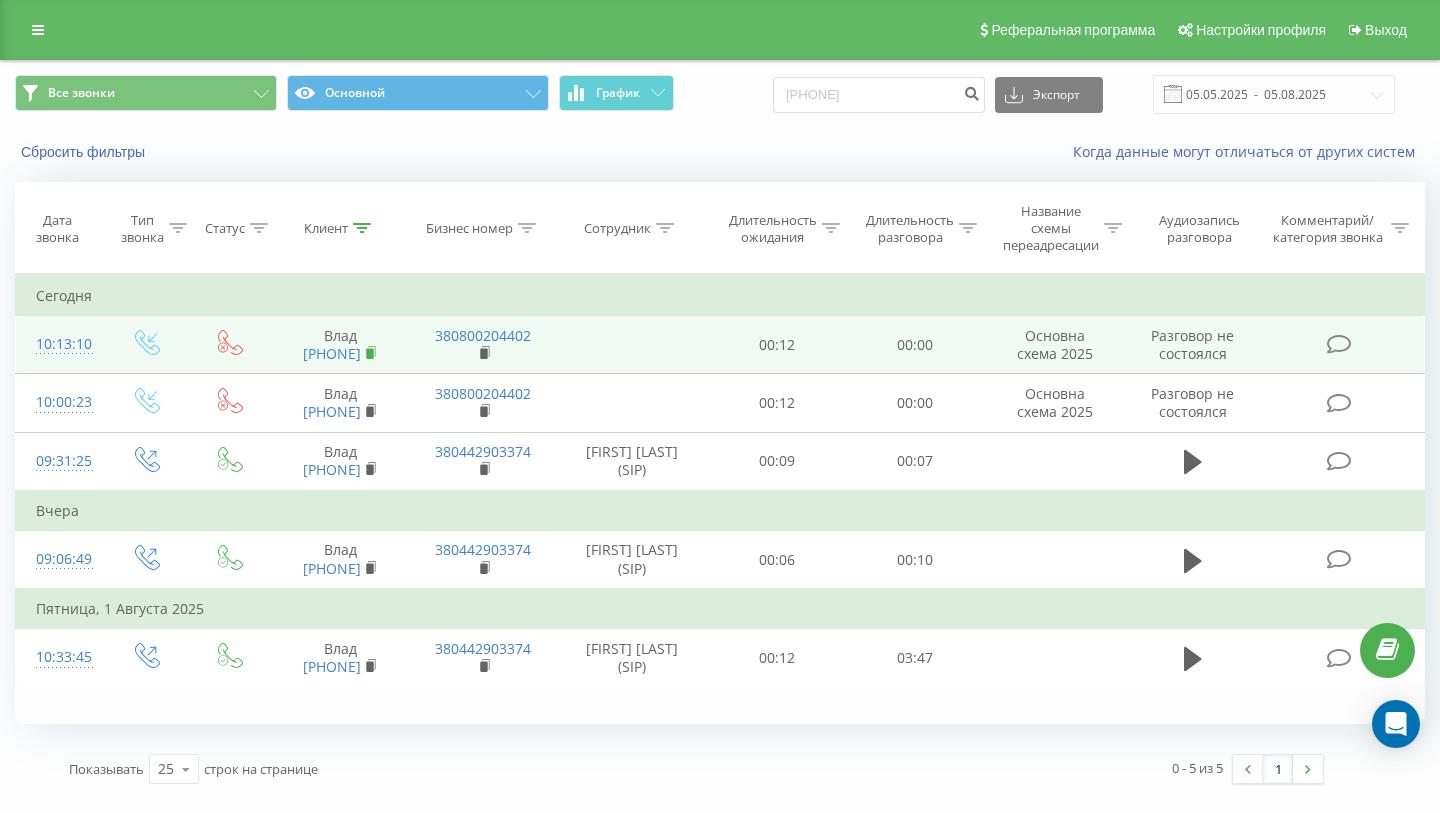 click 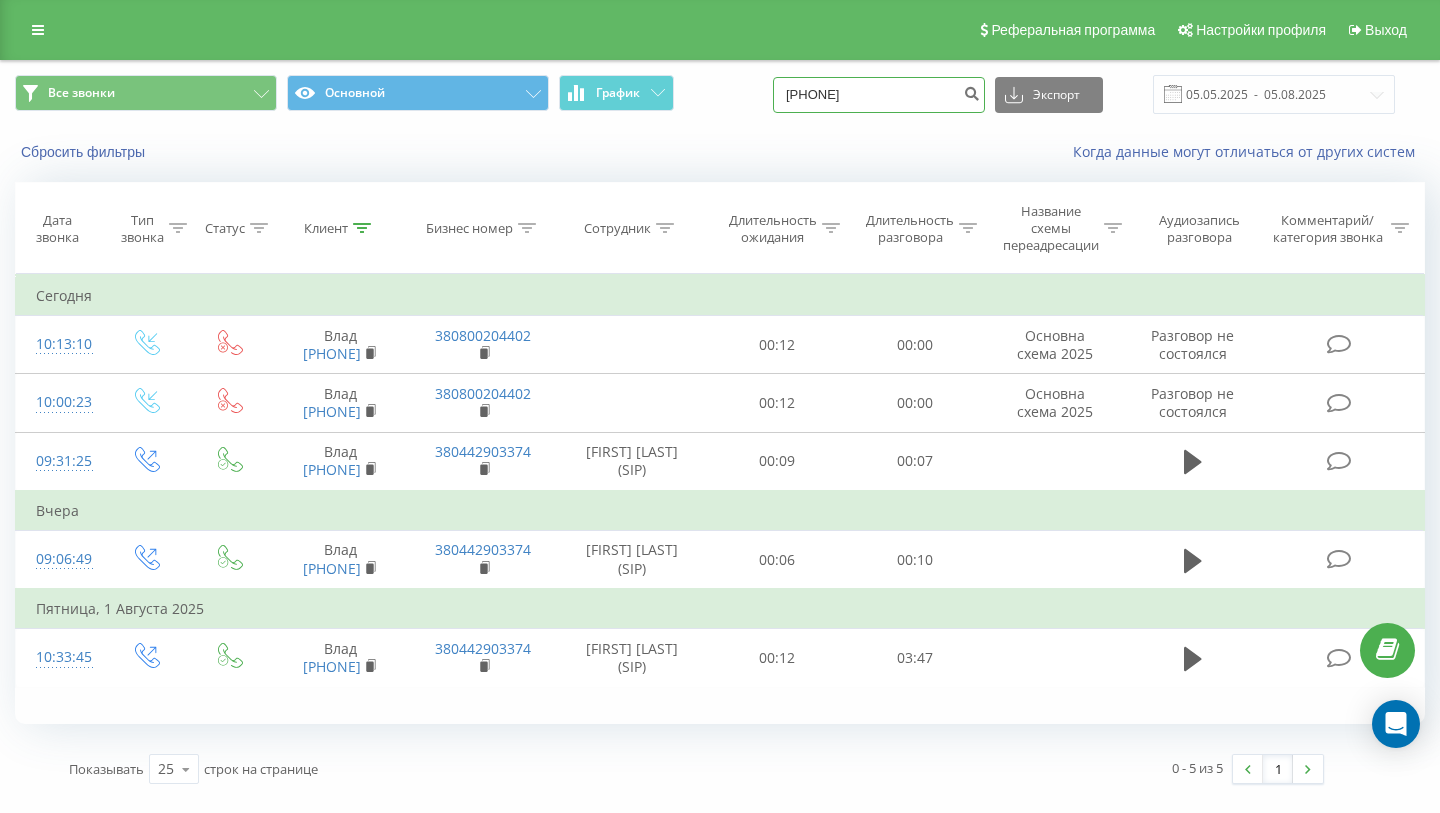 click on "[PHONE]" at bounding box center (879, 95) 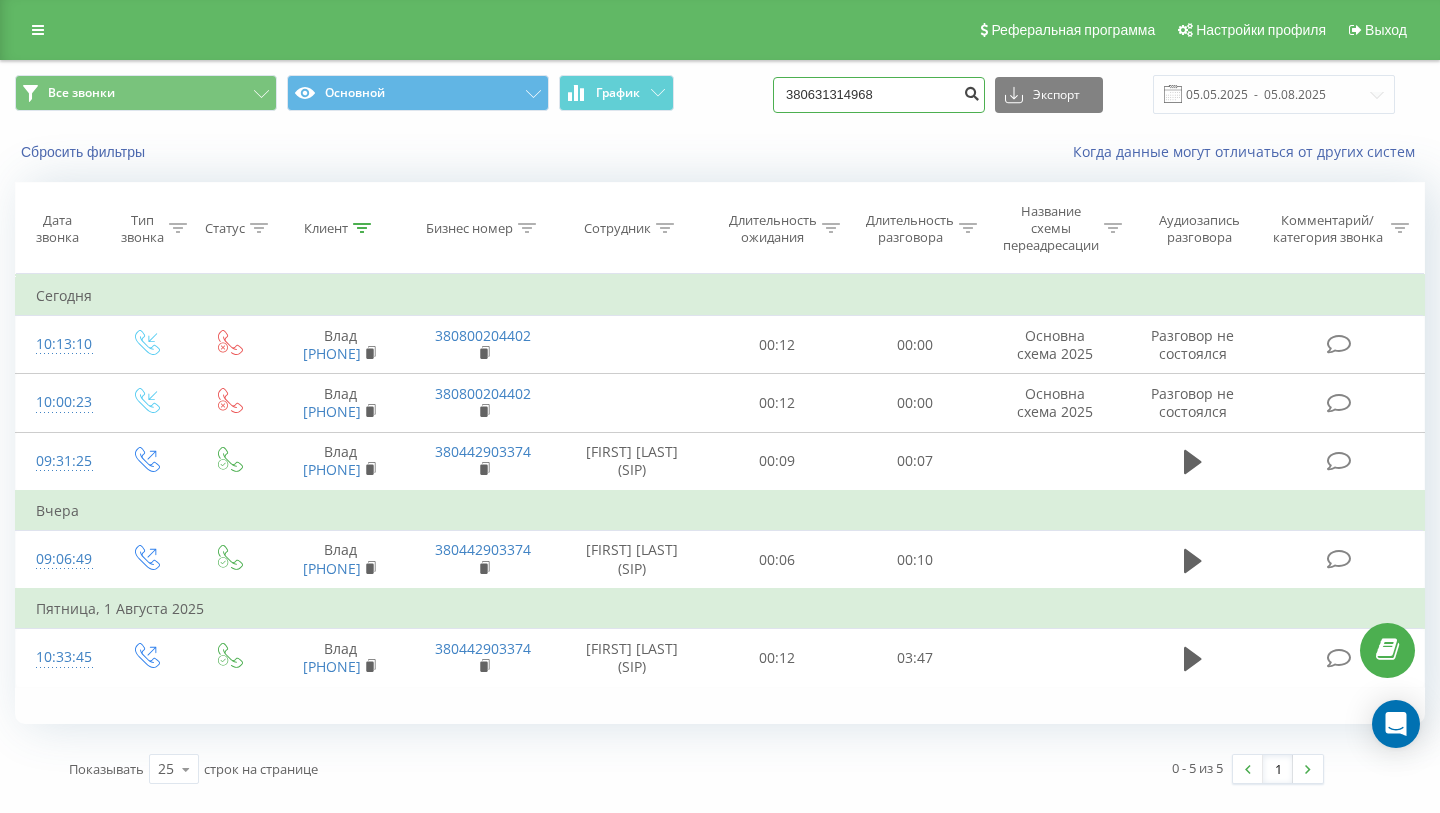type on "380631314968" 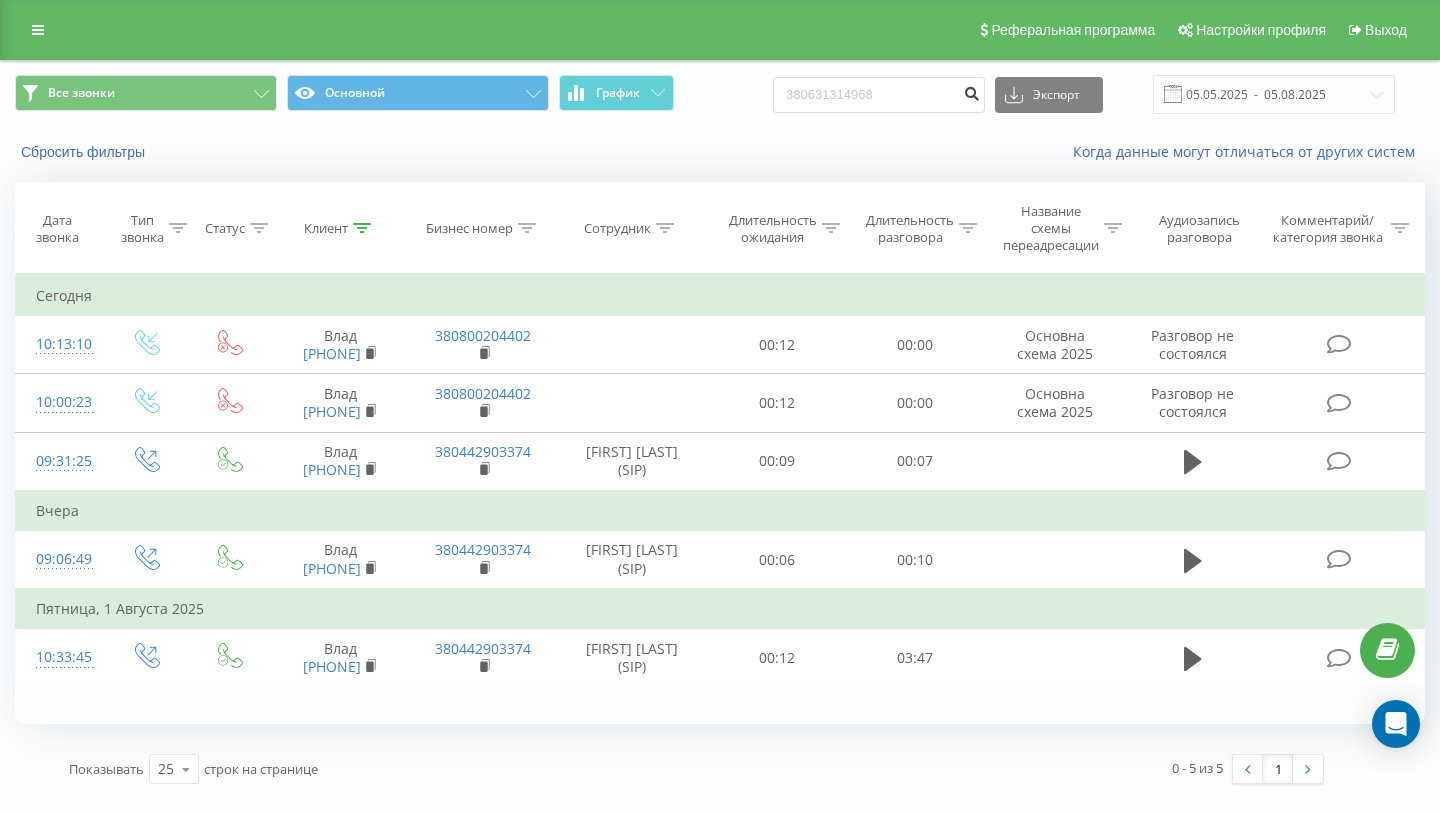 click at bounding box center [971, 91] 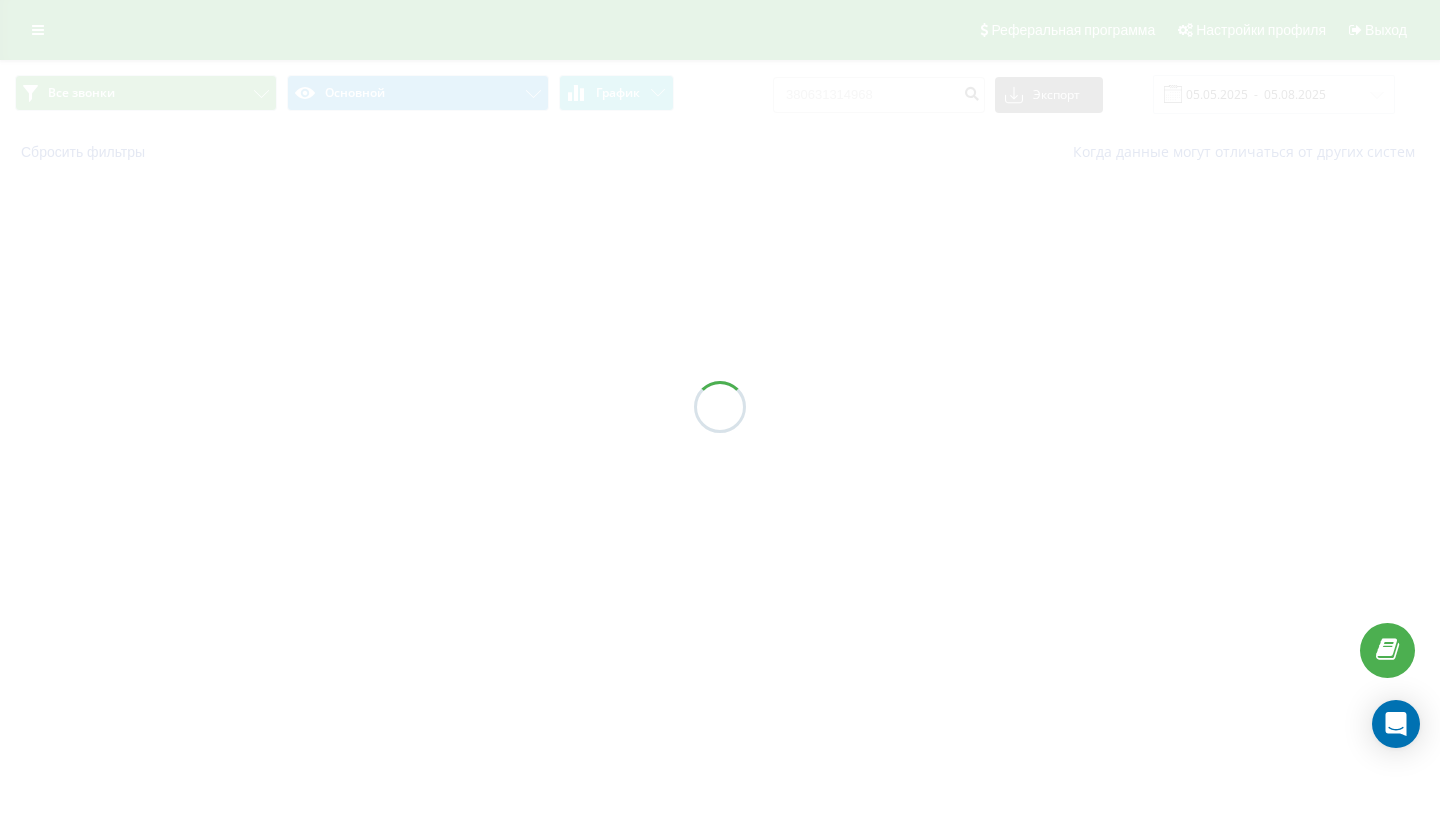 scroll, scrollTop: 0, scrollLeft: 0, axis: both 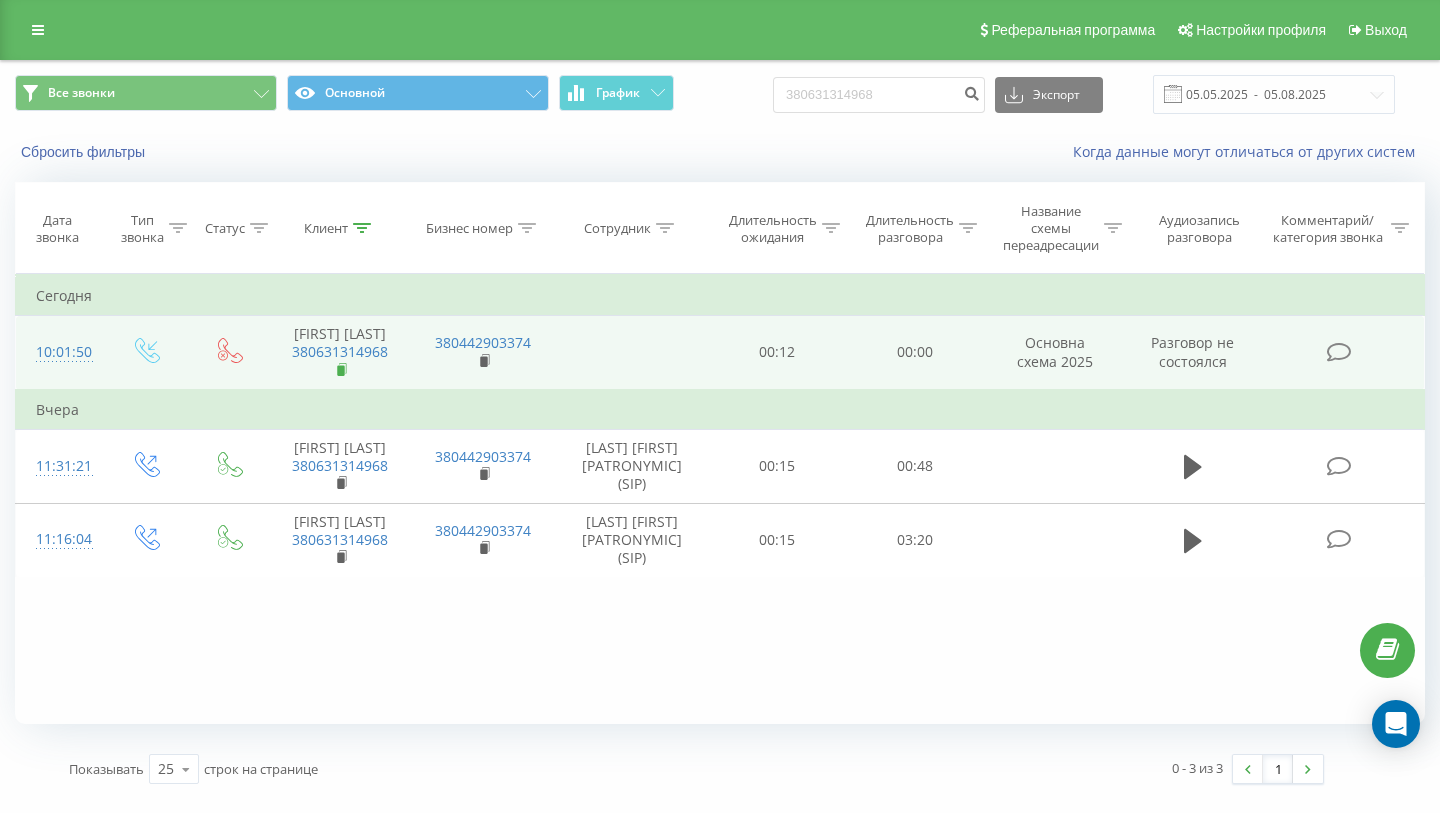 click 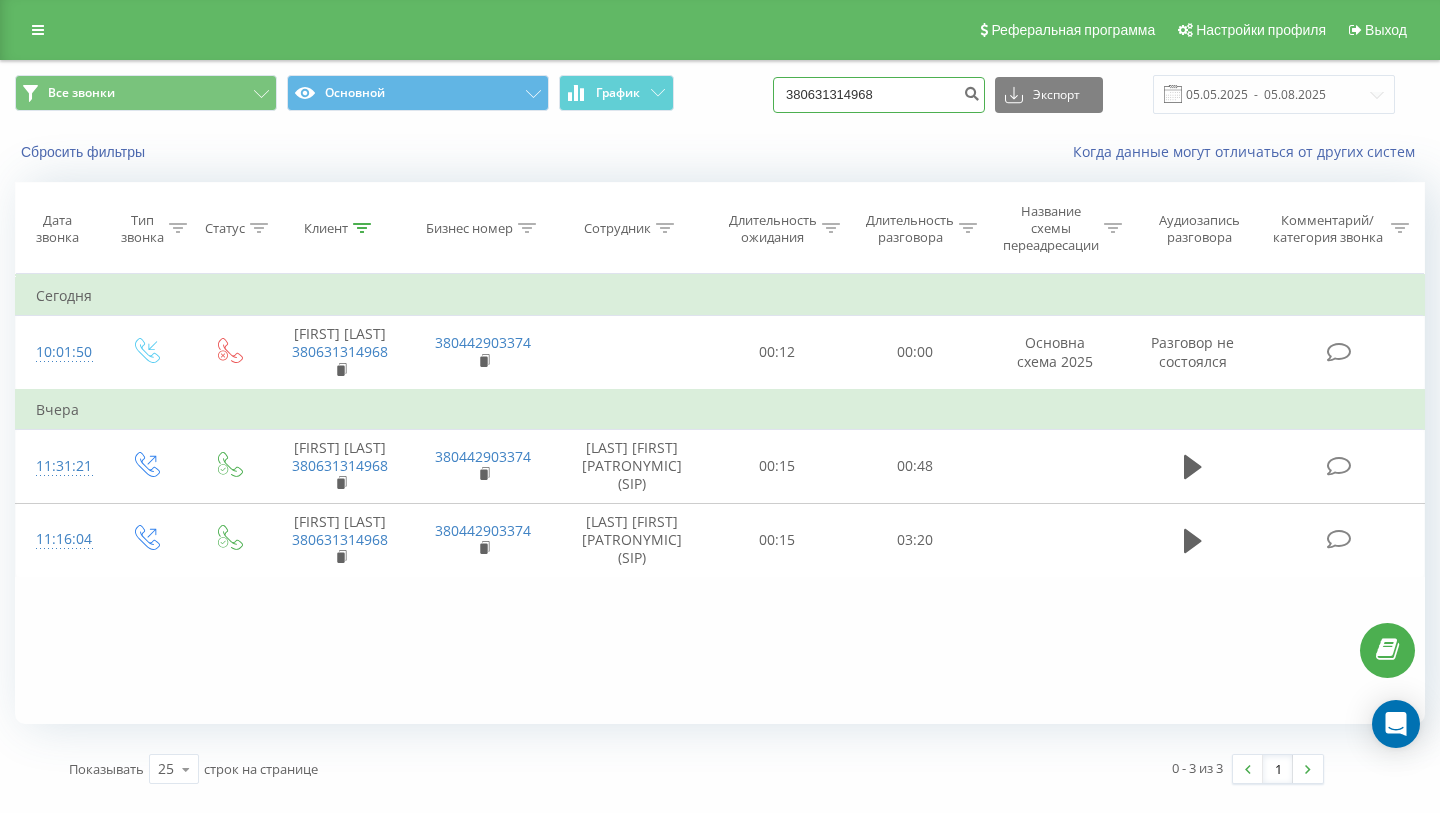 click on "380631314968" at bounding box center (879, 95) 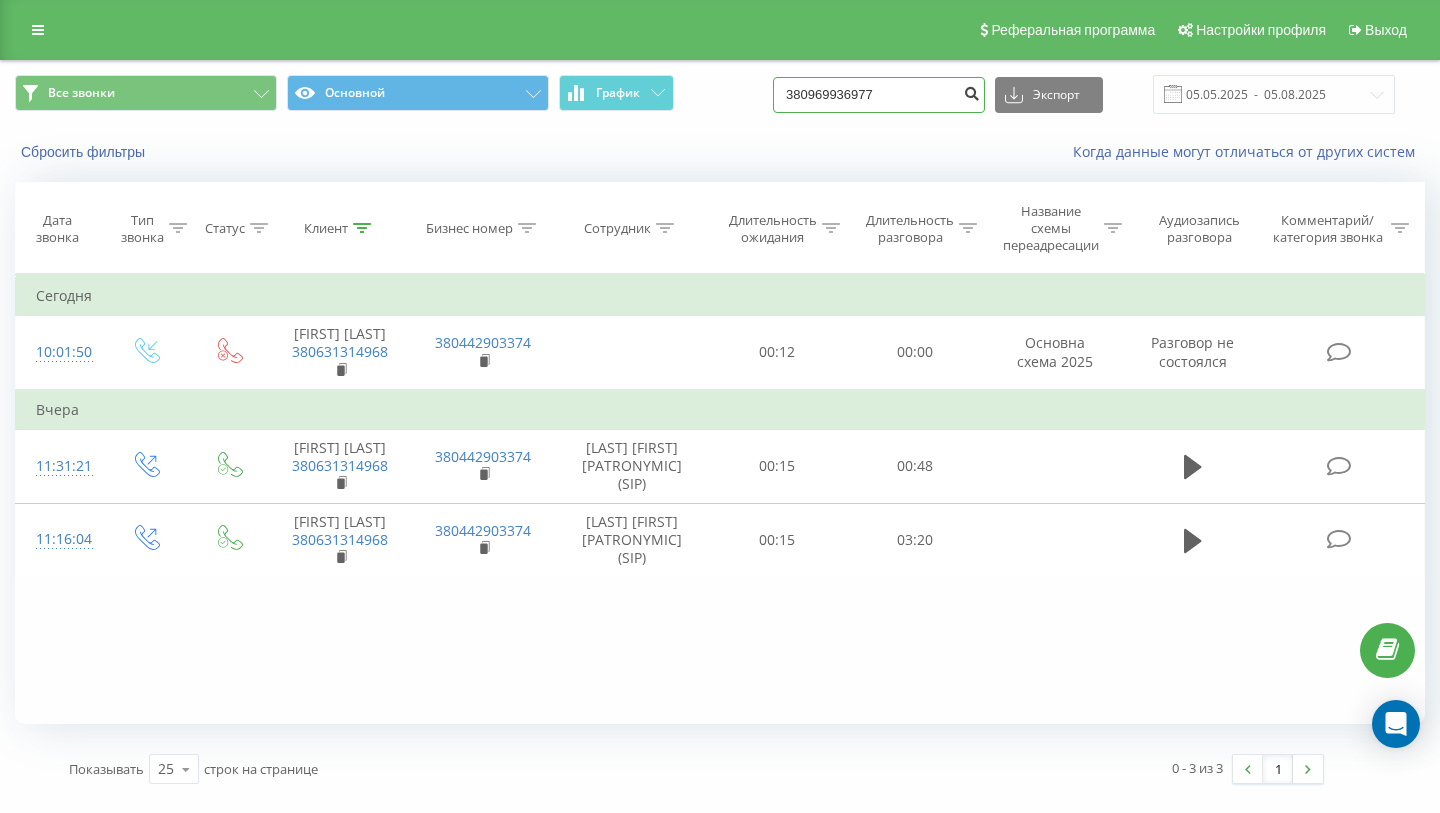 type on "380969936977" 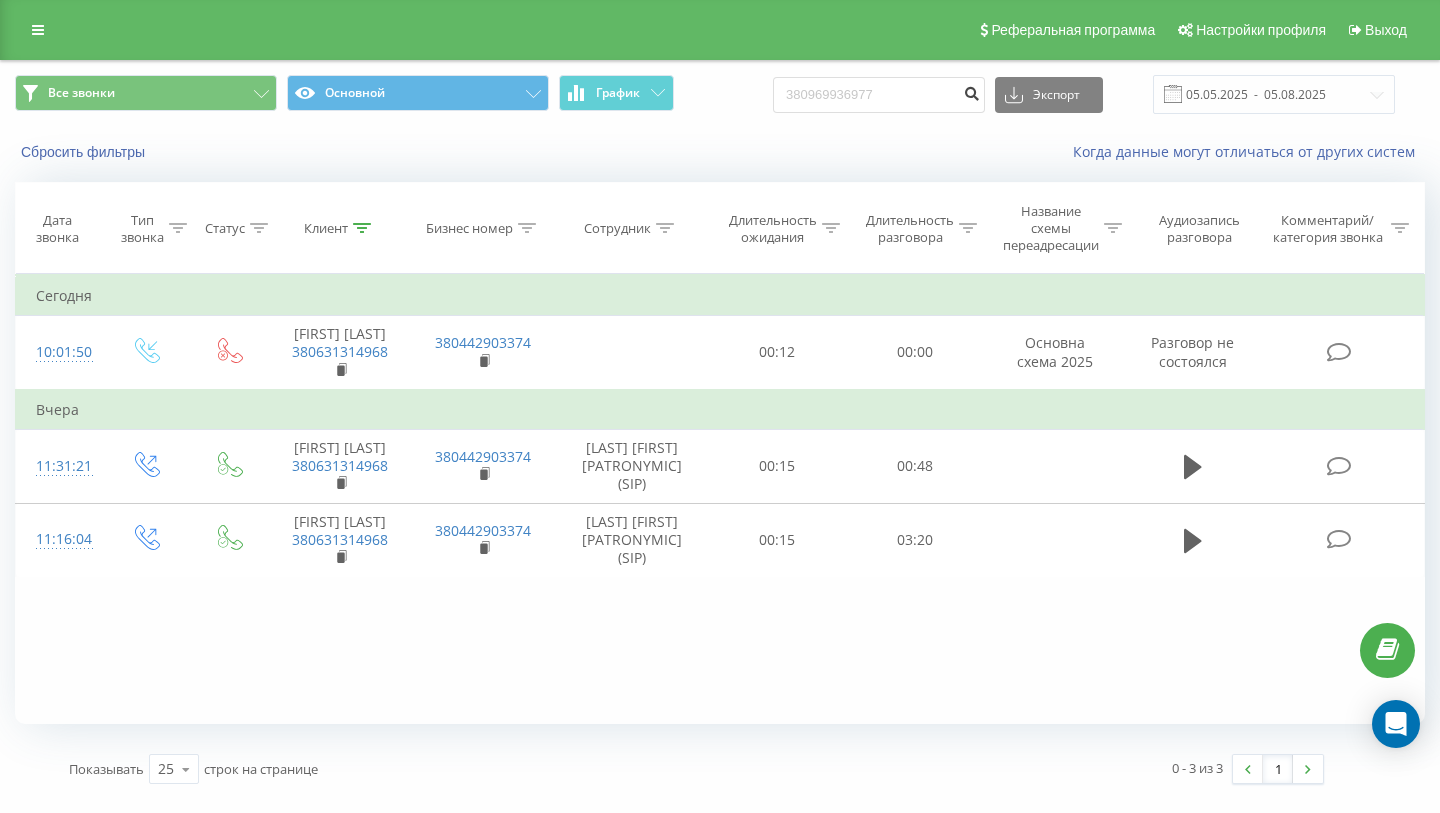 click at bounding box center [971, 91] 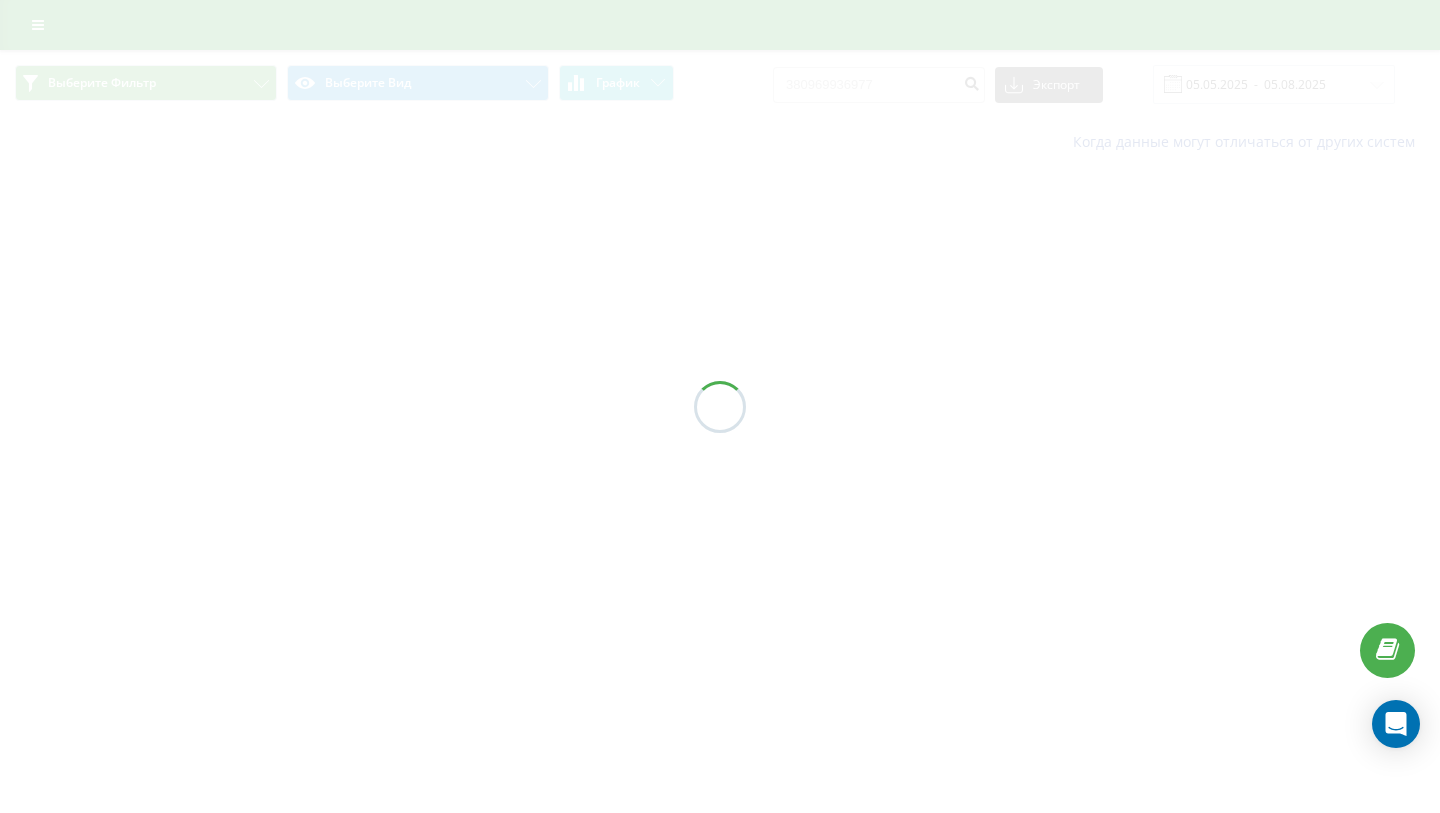 scroll, scrollTop: 0, scrollLeft: 0, axis: both 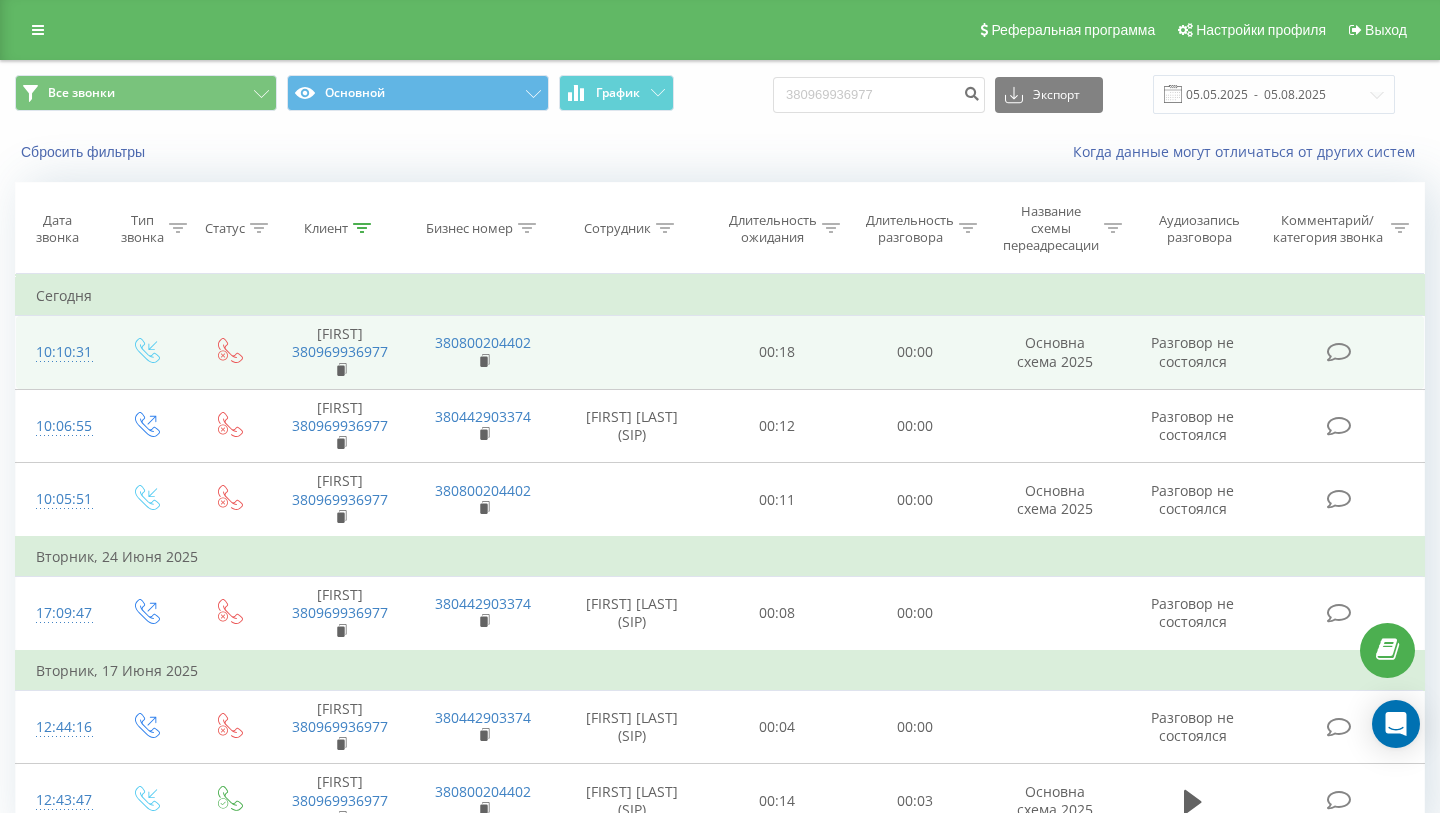 click on "380969936977" at bounding box center (340, 361) 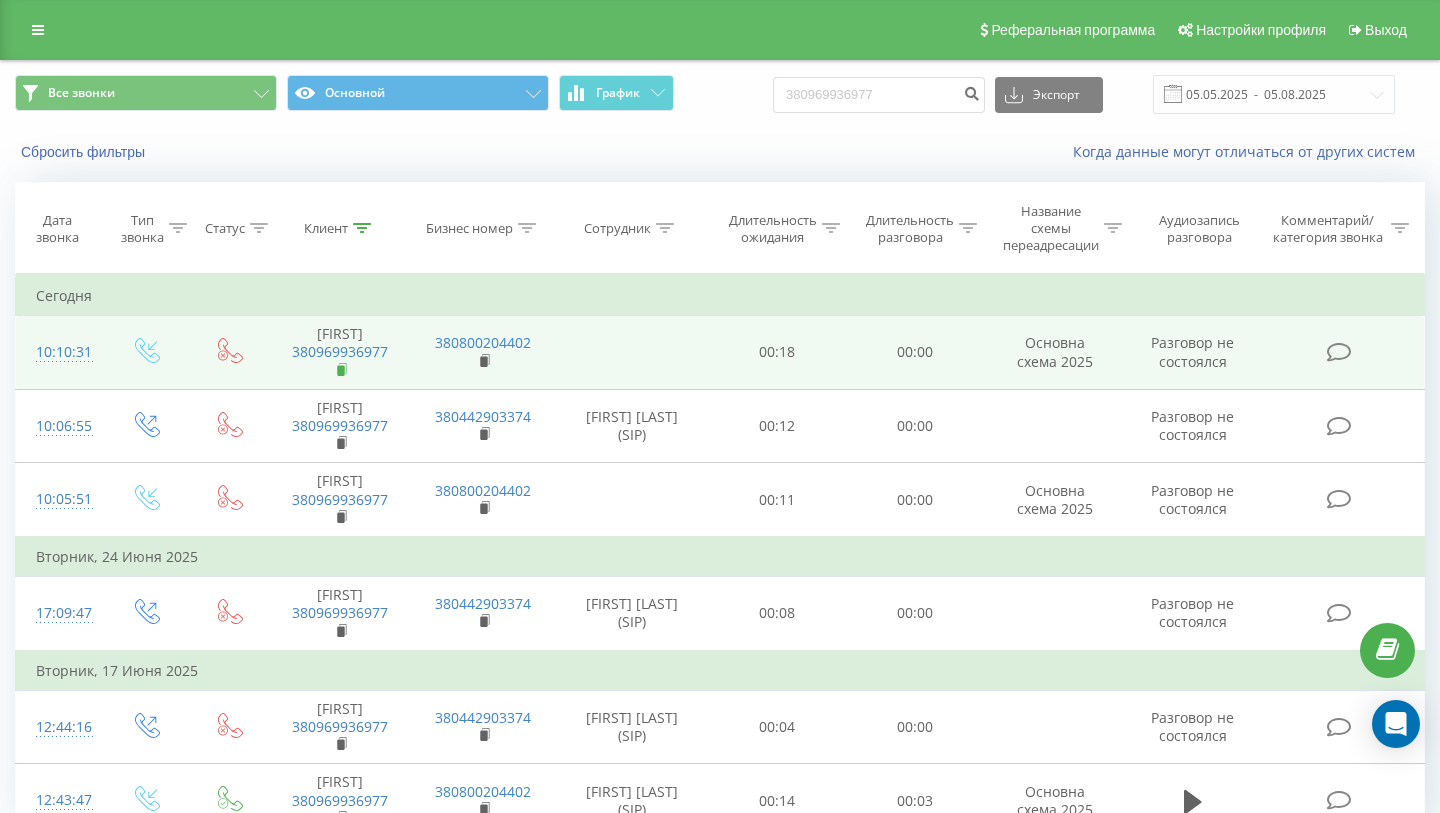 click 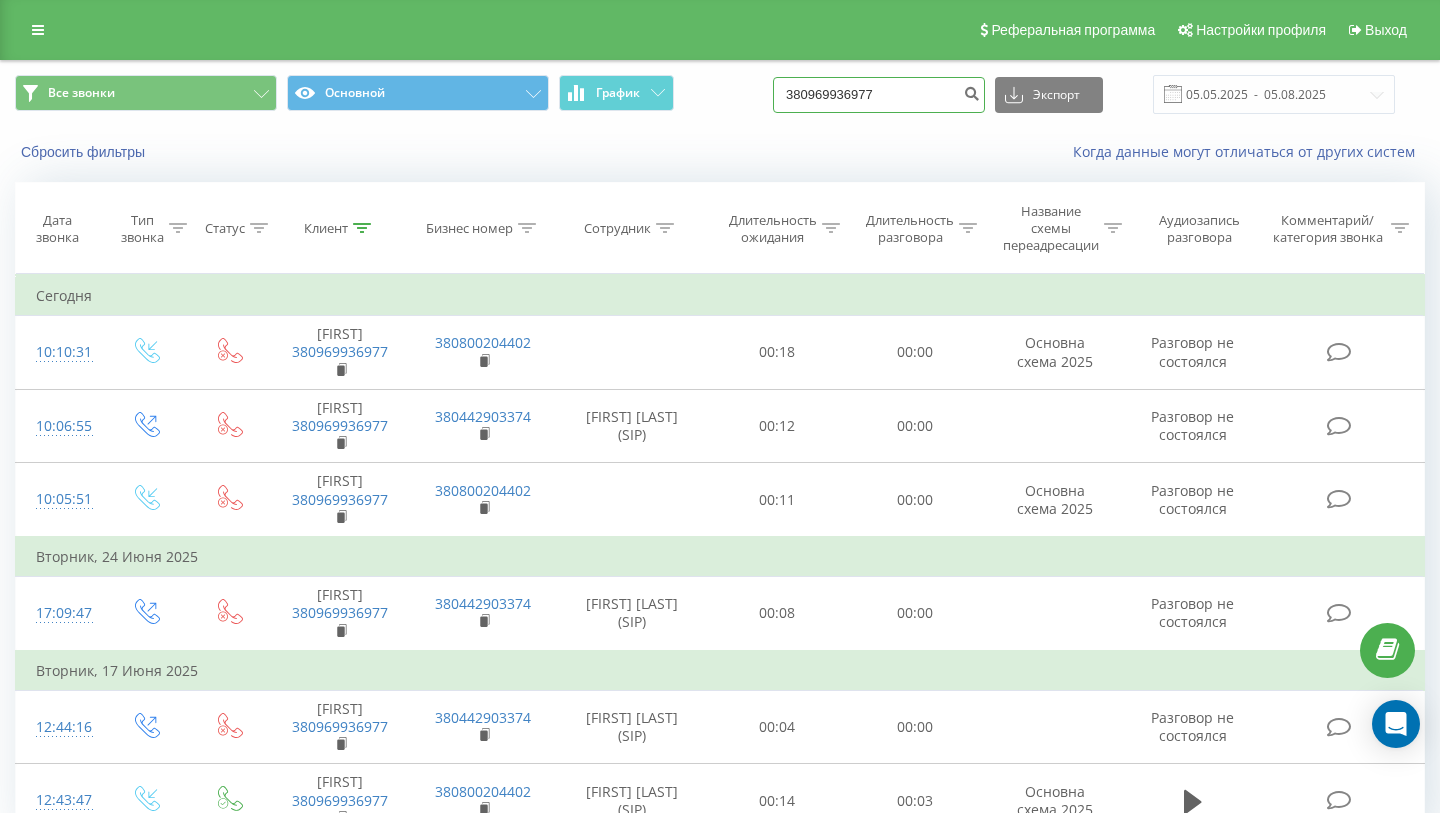 click on "380969936977" at bounding box center [879, 95] 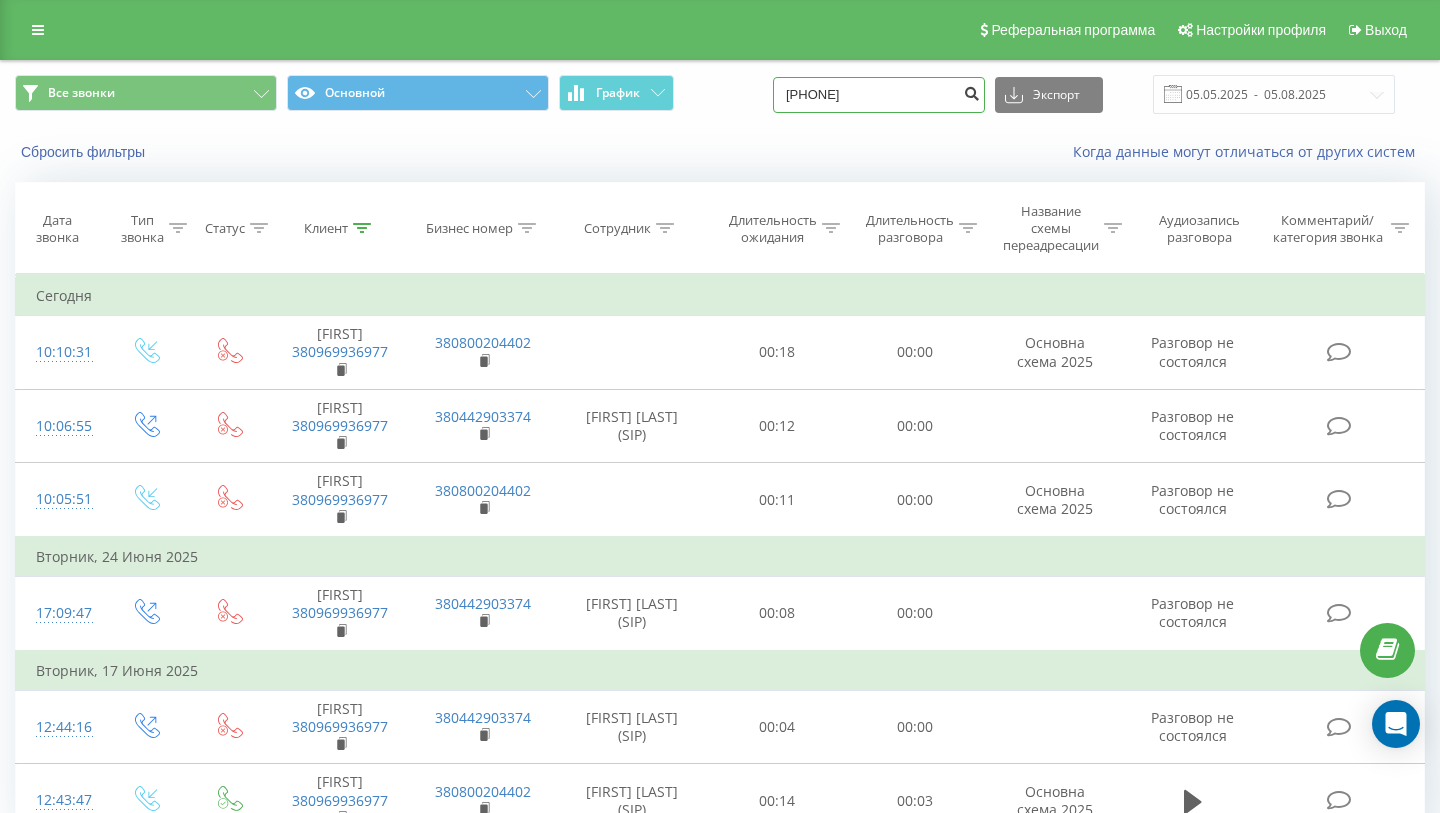 type on "380976339199" 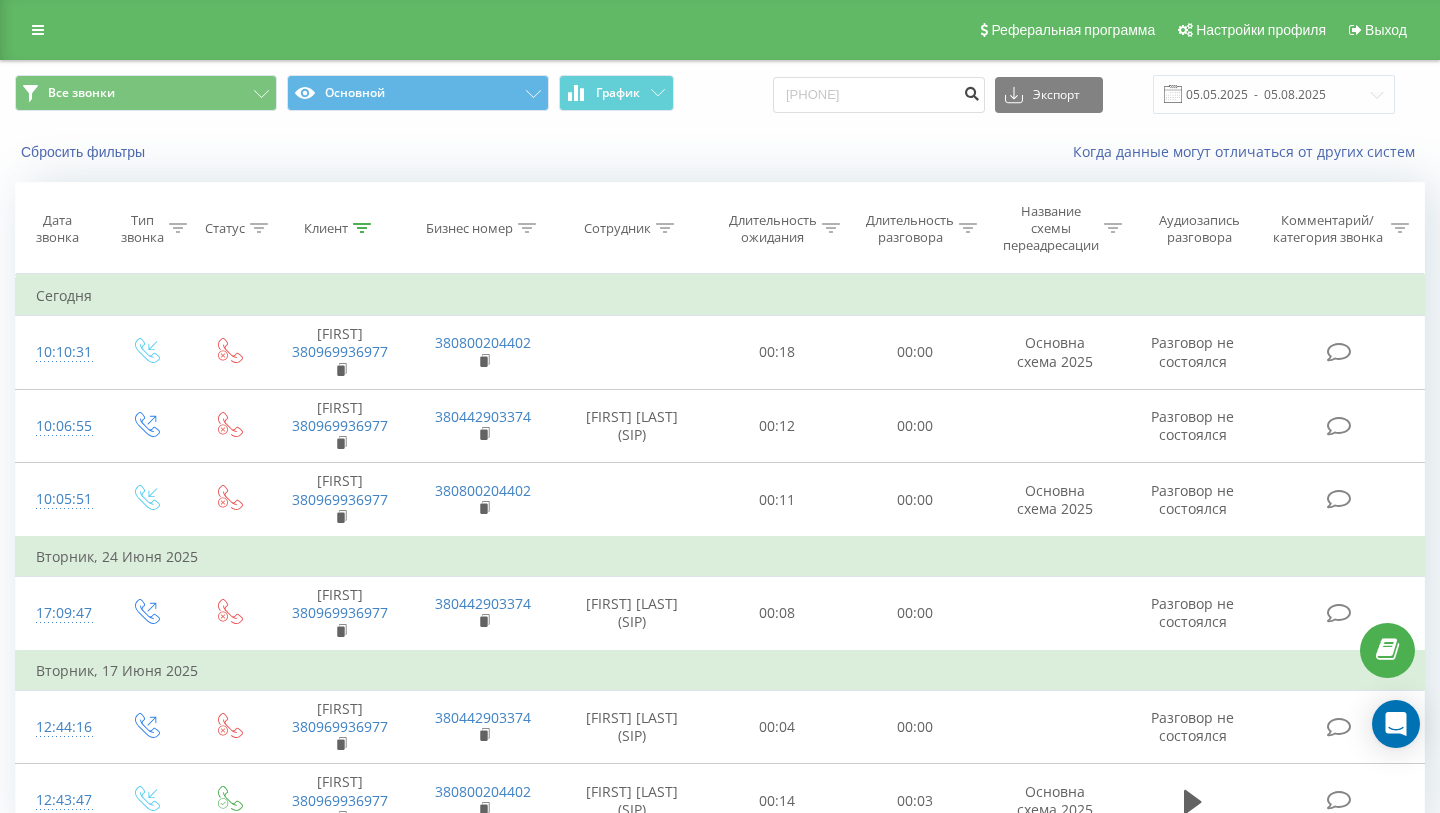 click at bounding box center [971, 91] 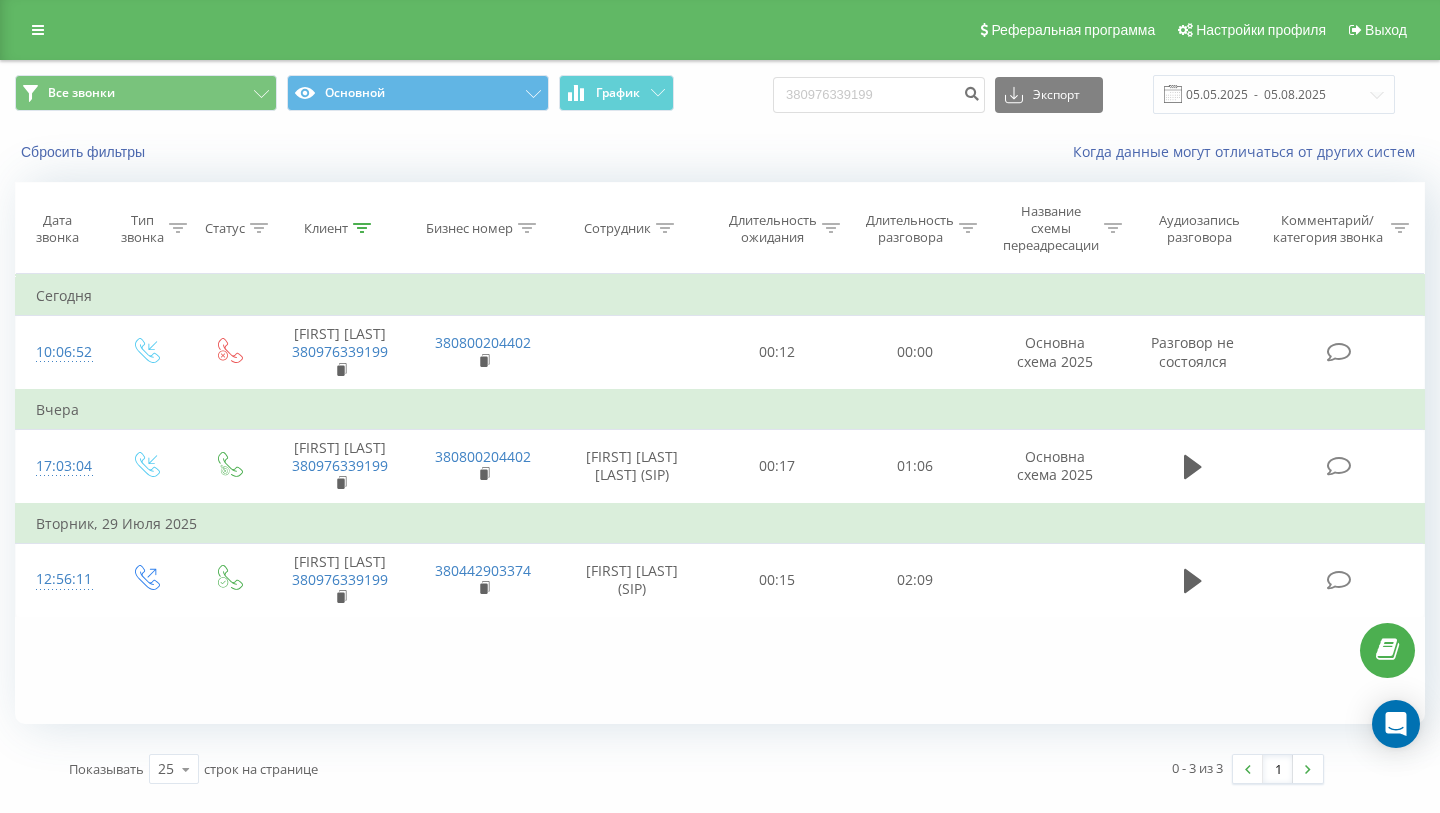 scroll, scrollTop: 0, scrollLeft: 0, axis: both 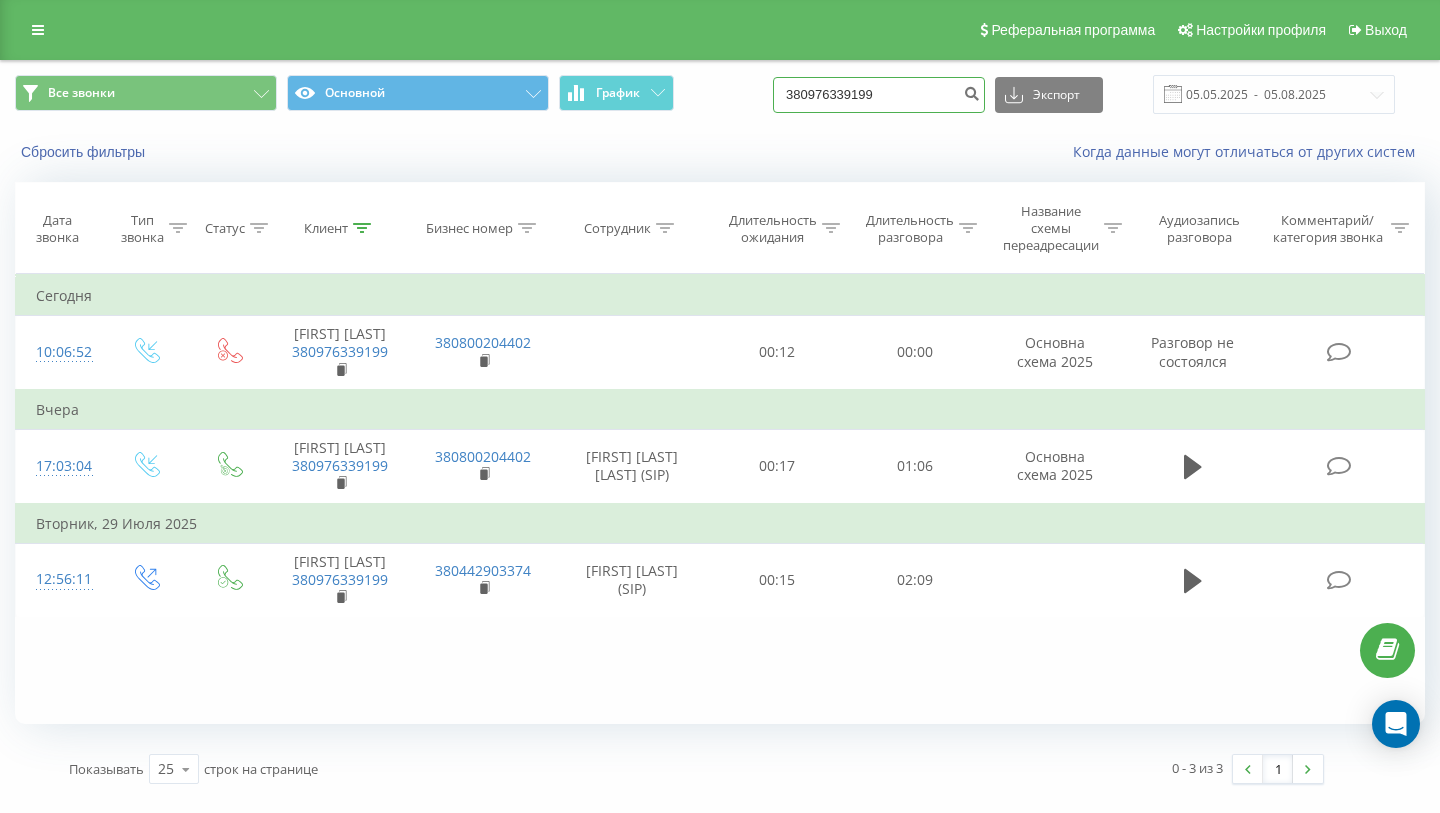click on "380976339199" at bounding box center (879, 95) 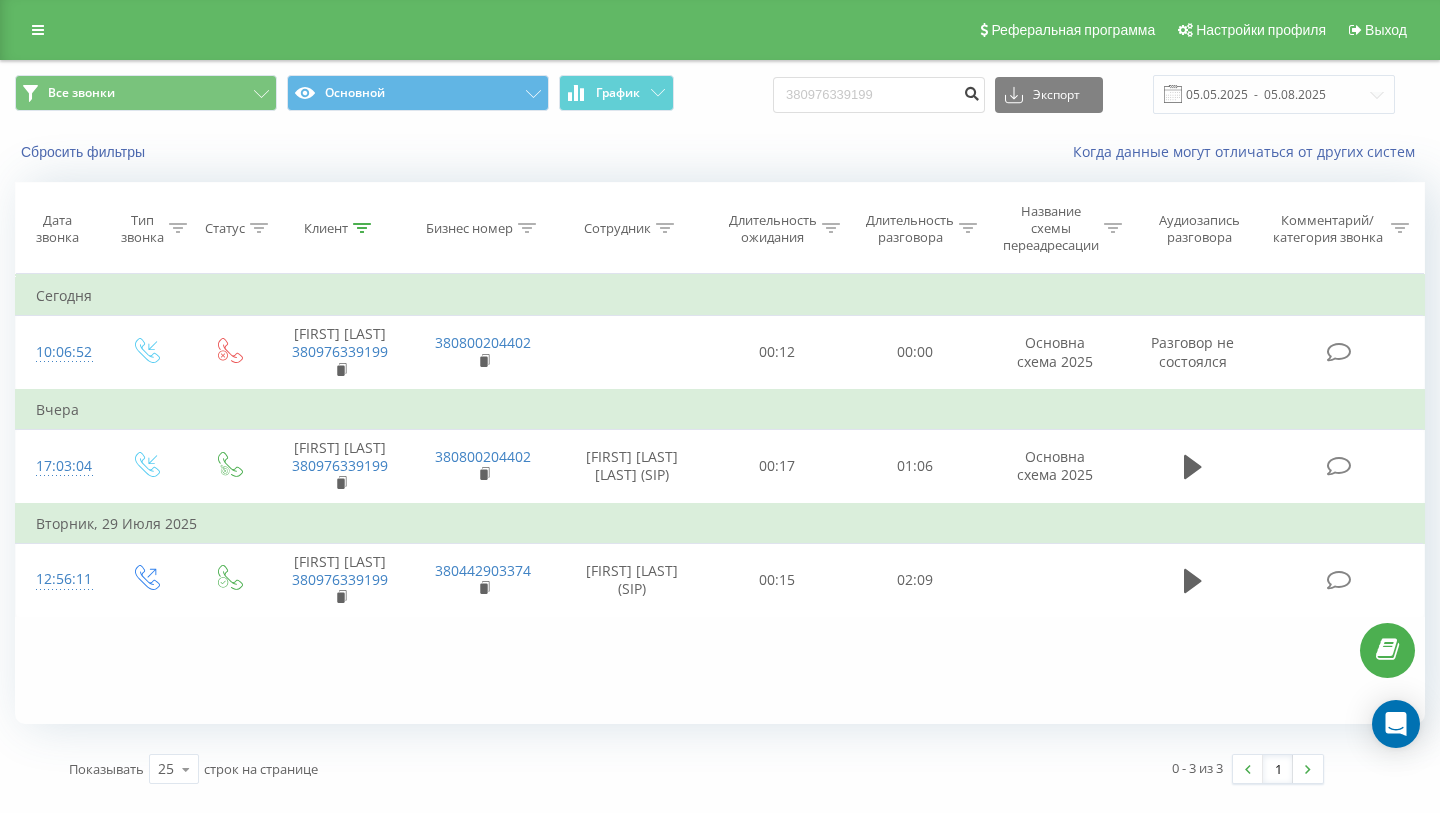 click at bounding box center [971, 91] 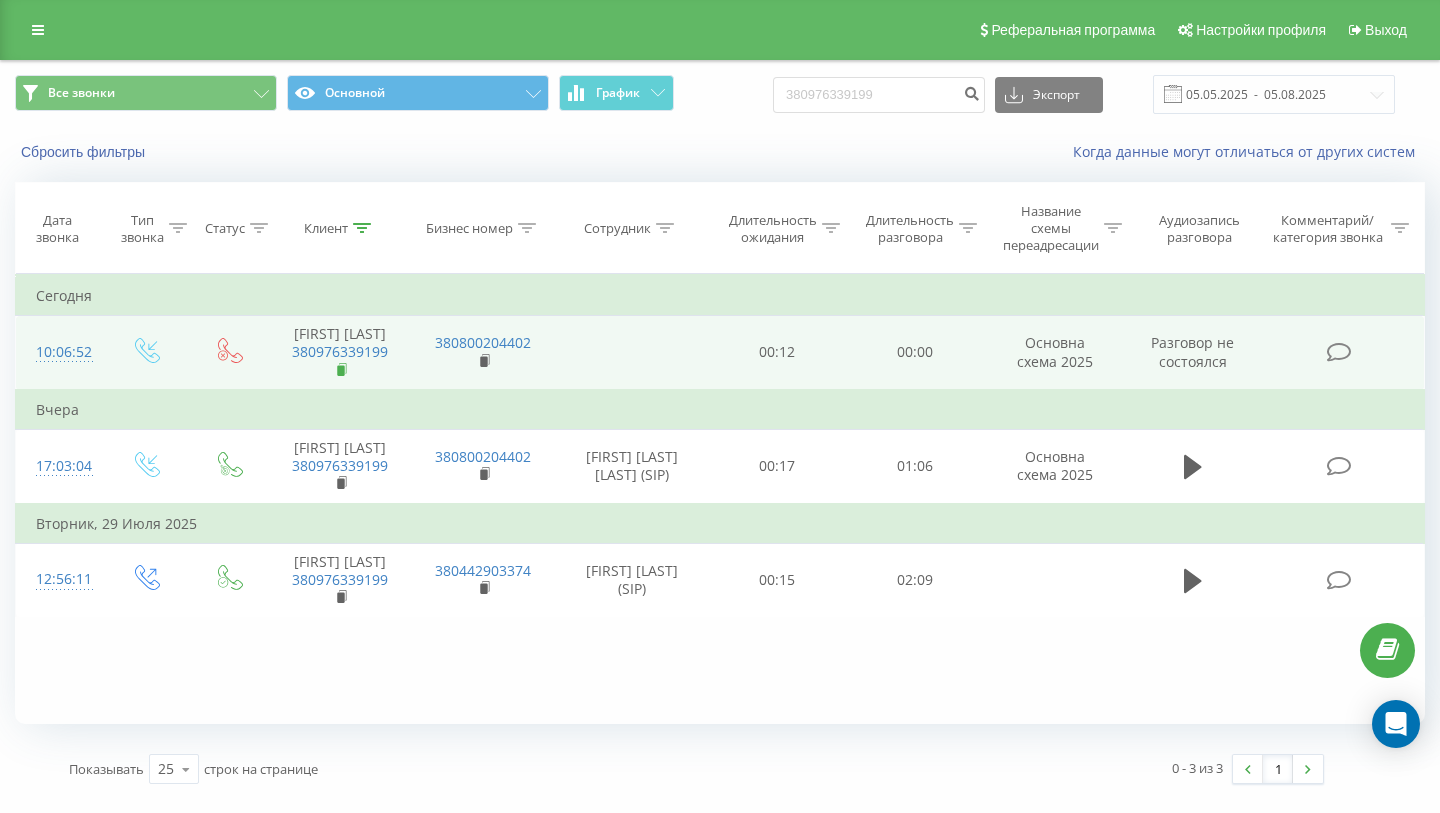 click 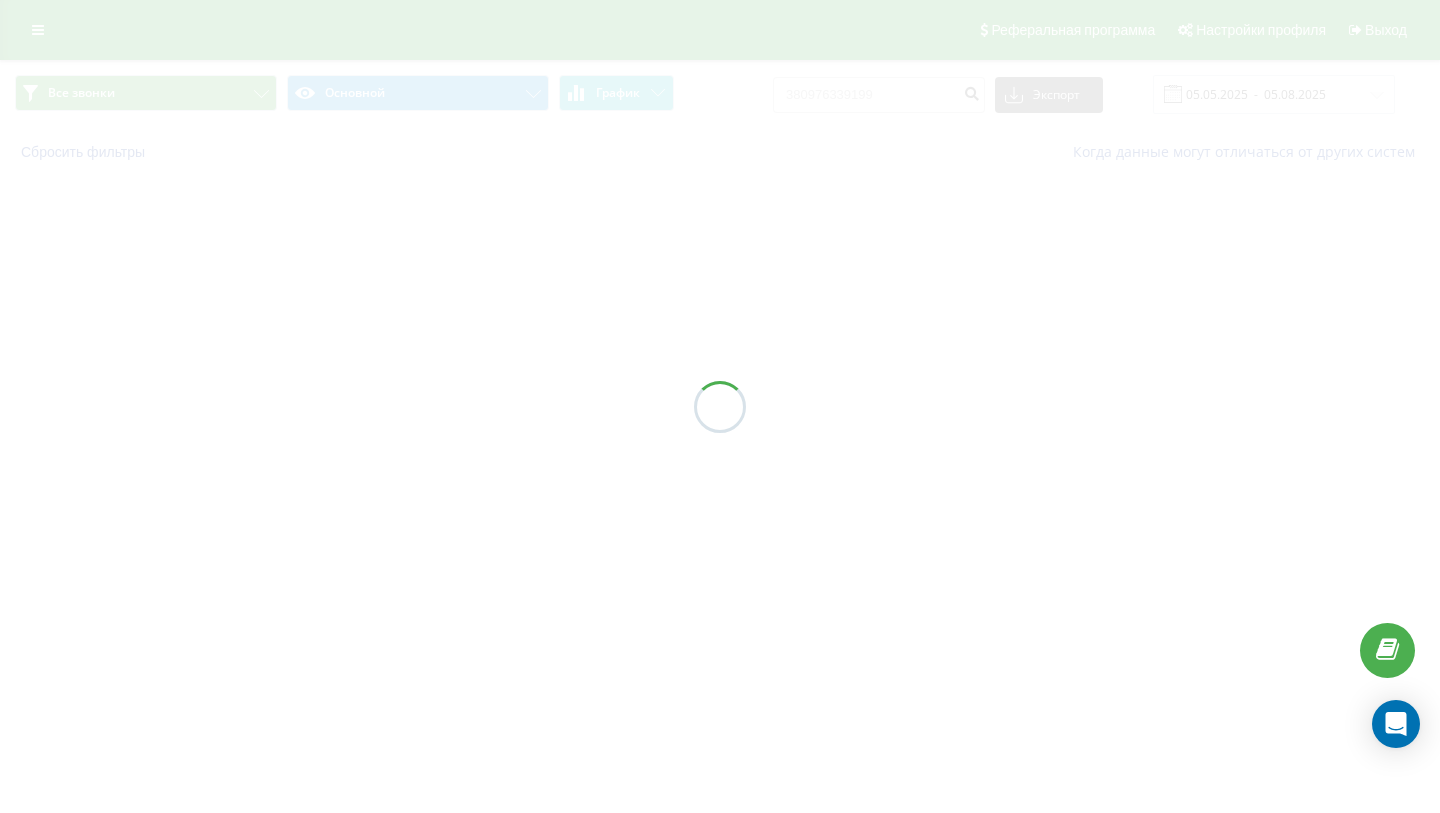 scroll, scrollTop: 0, scrollLeft: 0, axis: both 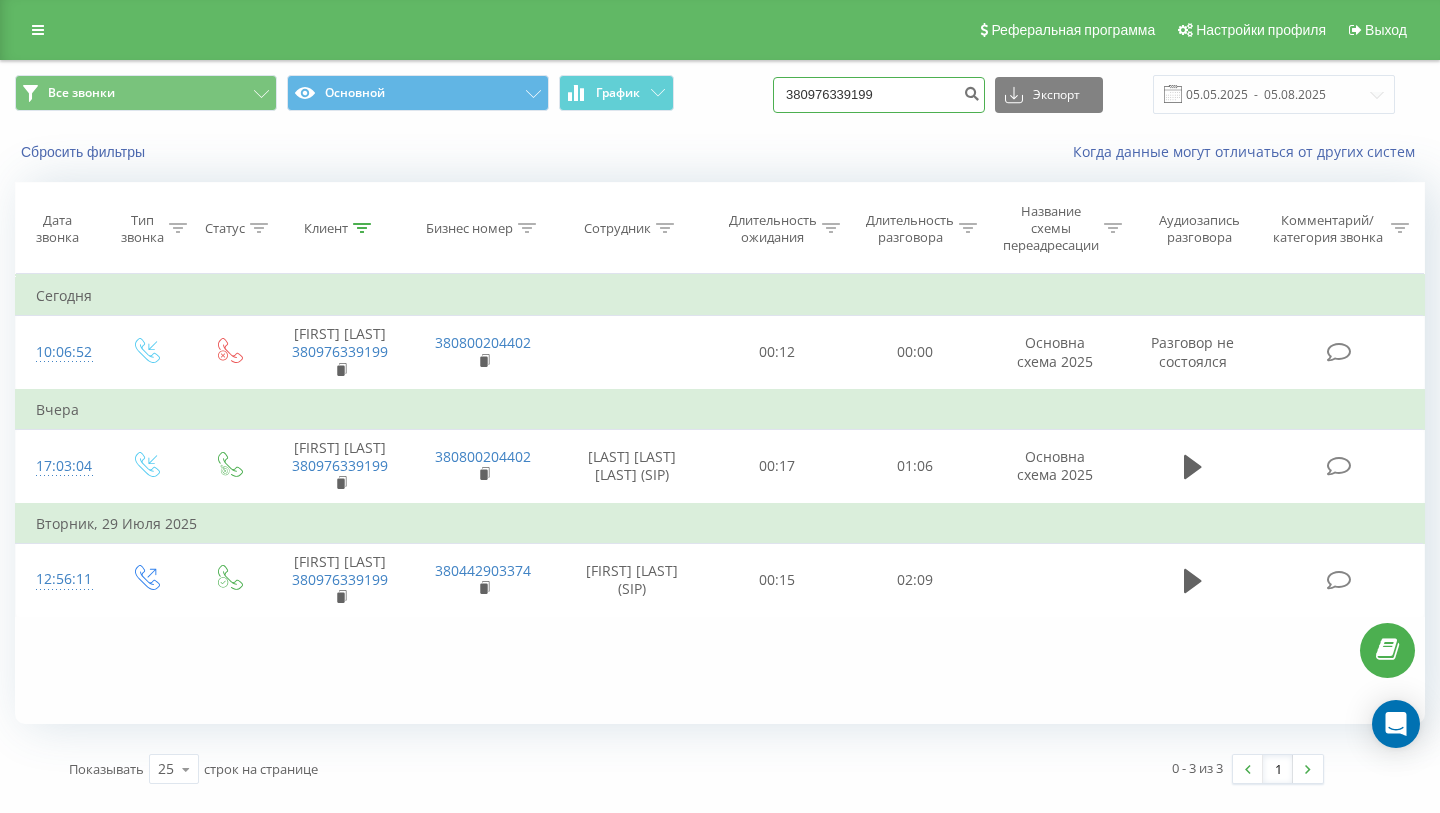 click on "380976339199" at bounding box center (879, 95) 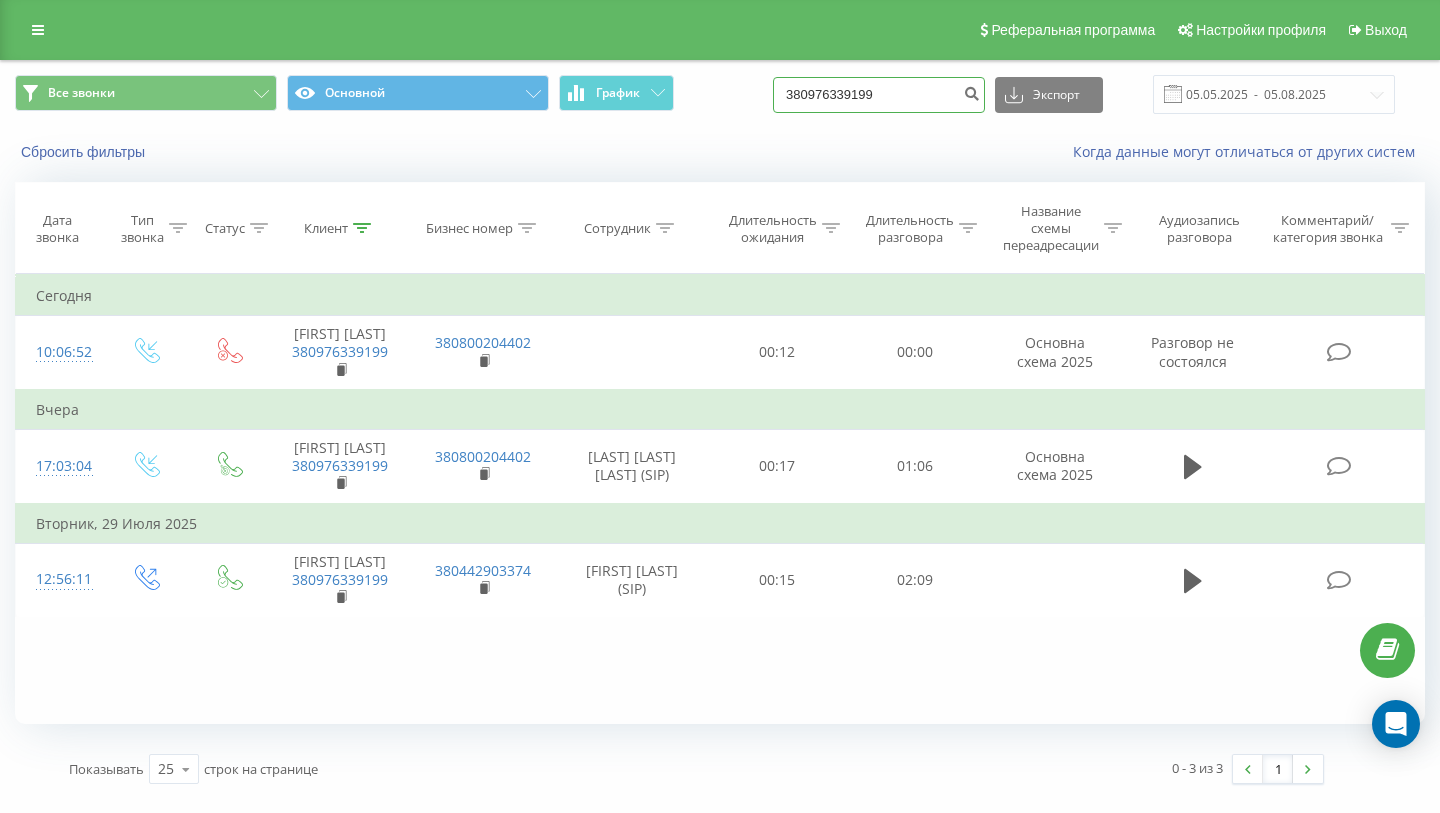 click on "380976339199" at bounding box center (879, 95) 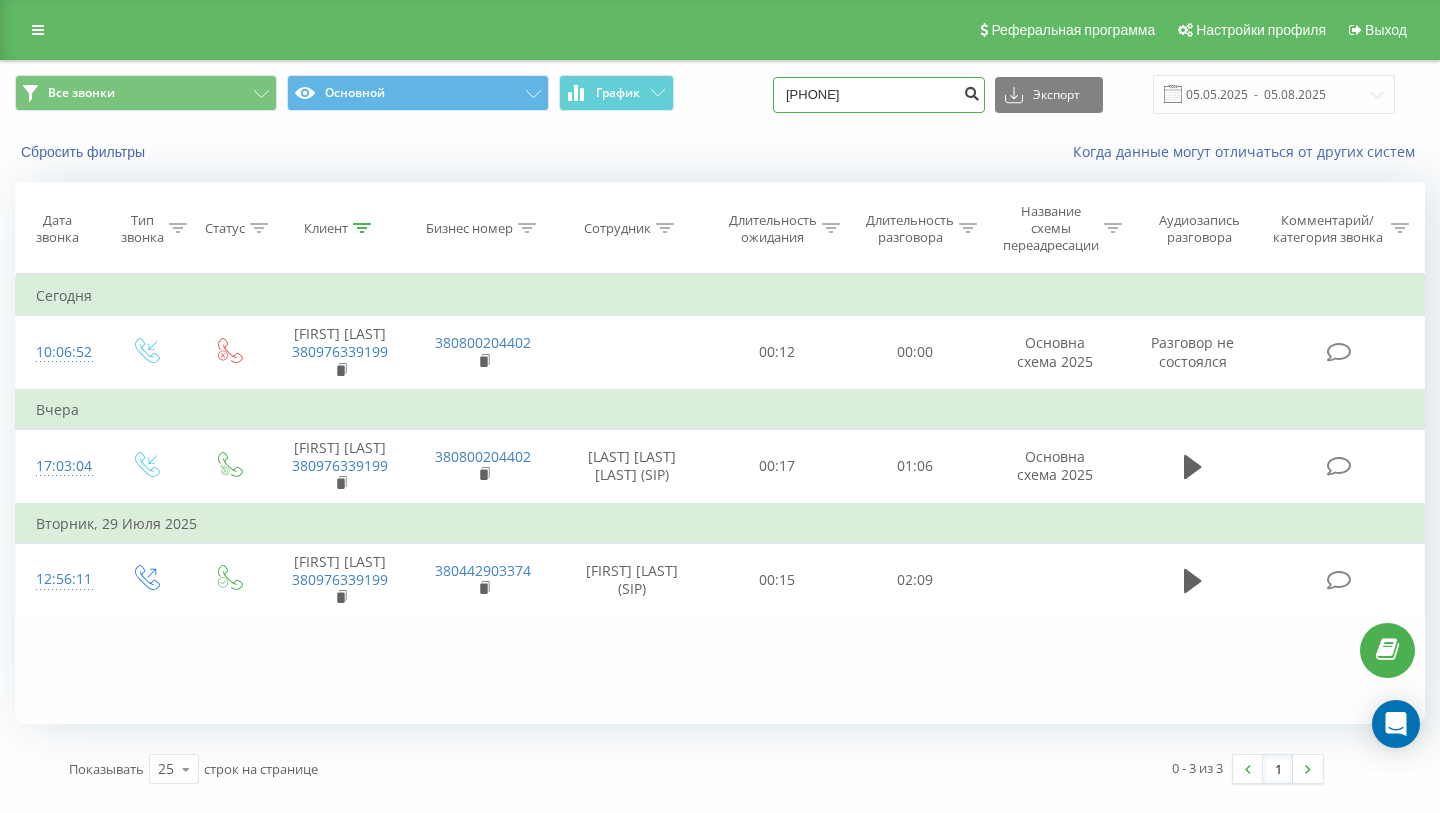 type on "380634007000" 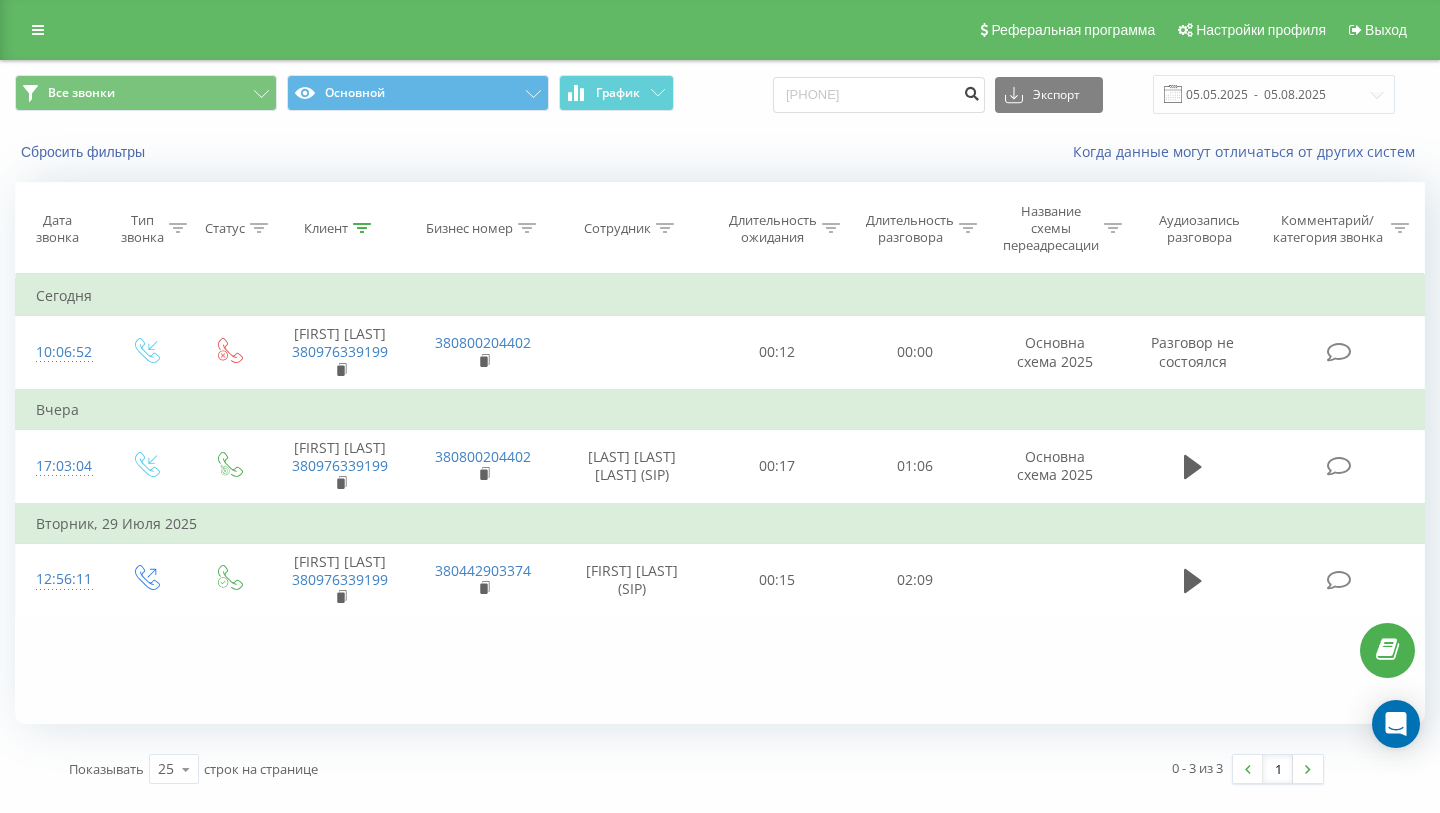 click at bounding box center [971, 91] 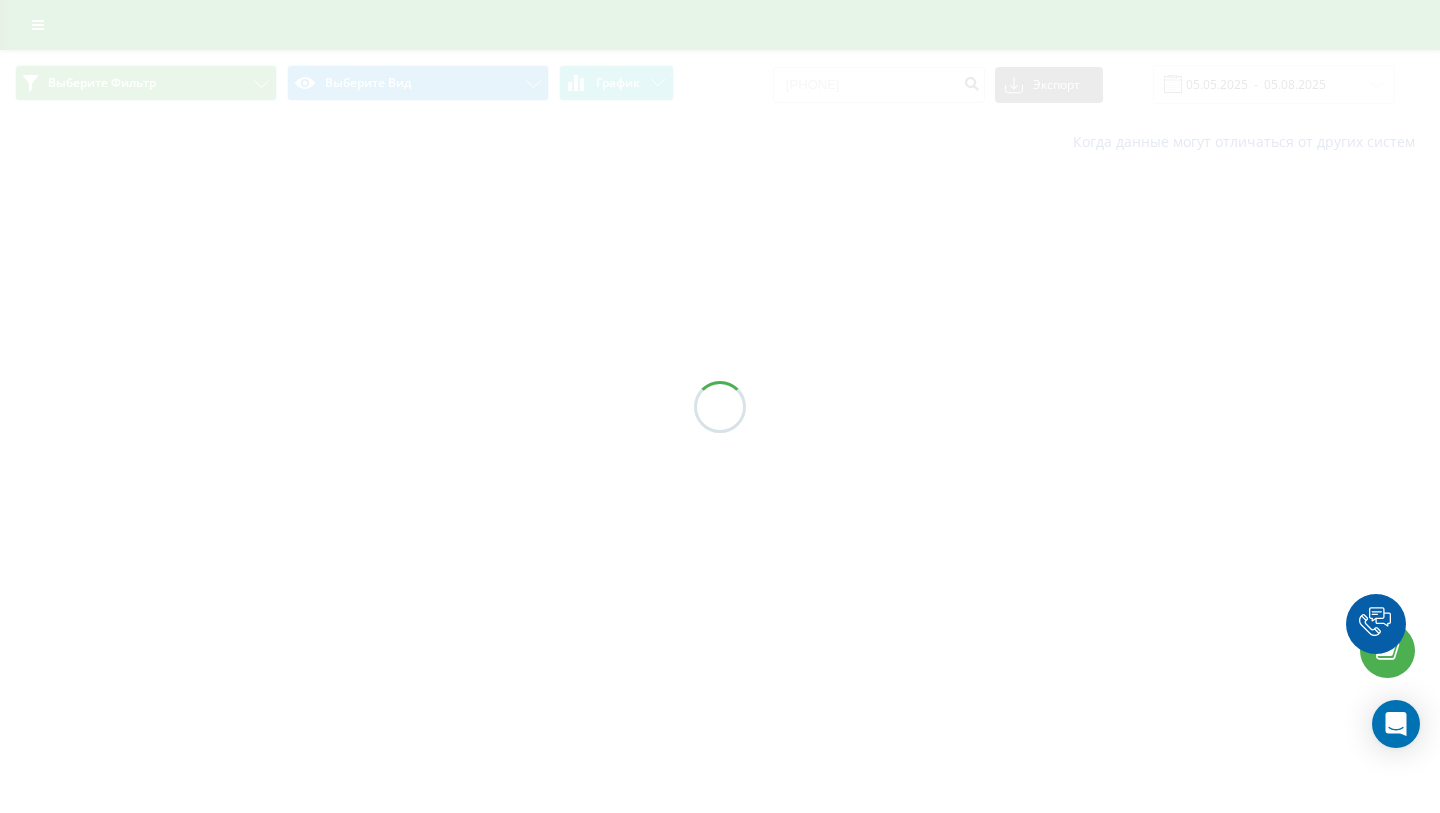 scroll, scrollTop: 0, scrollLeft: 0, axis: both 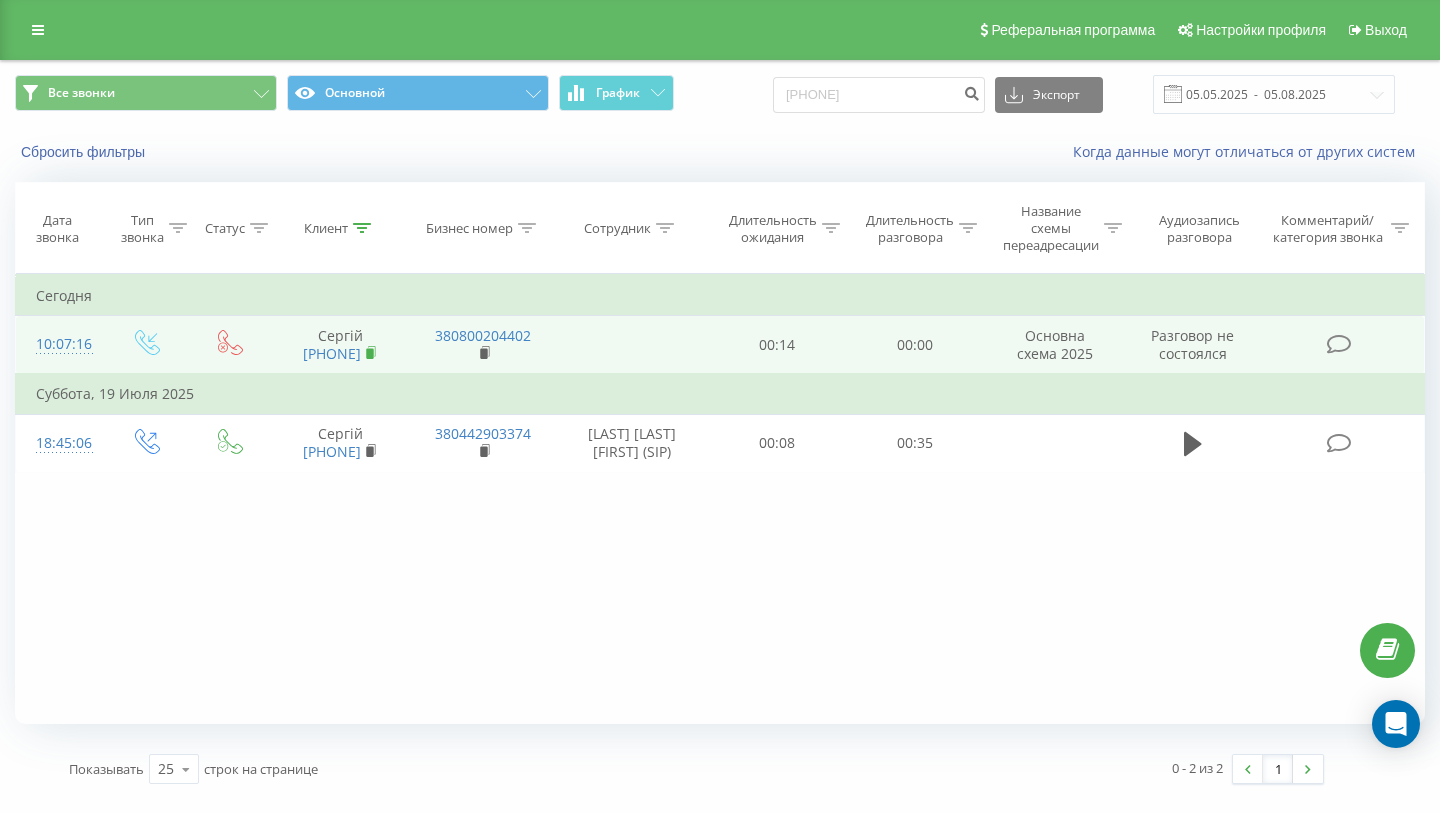 click 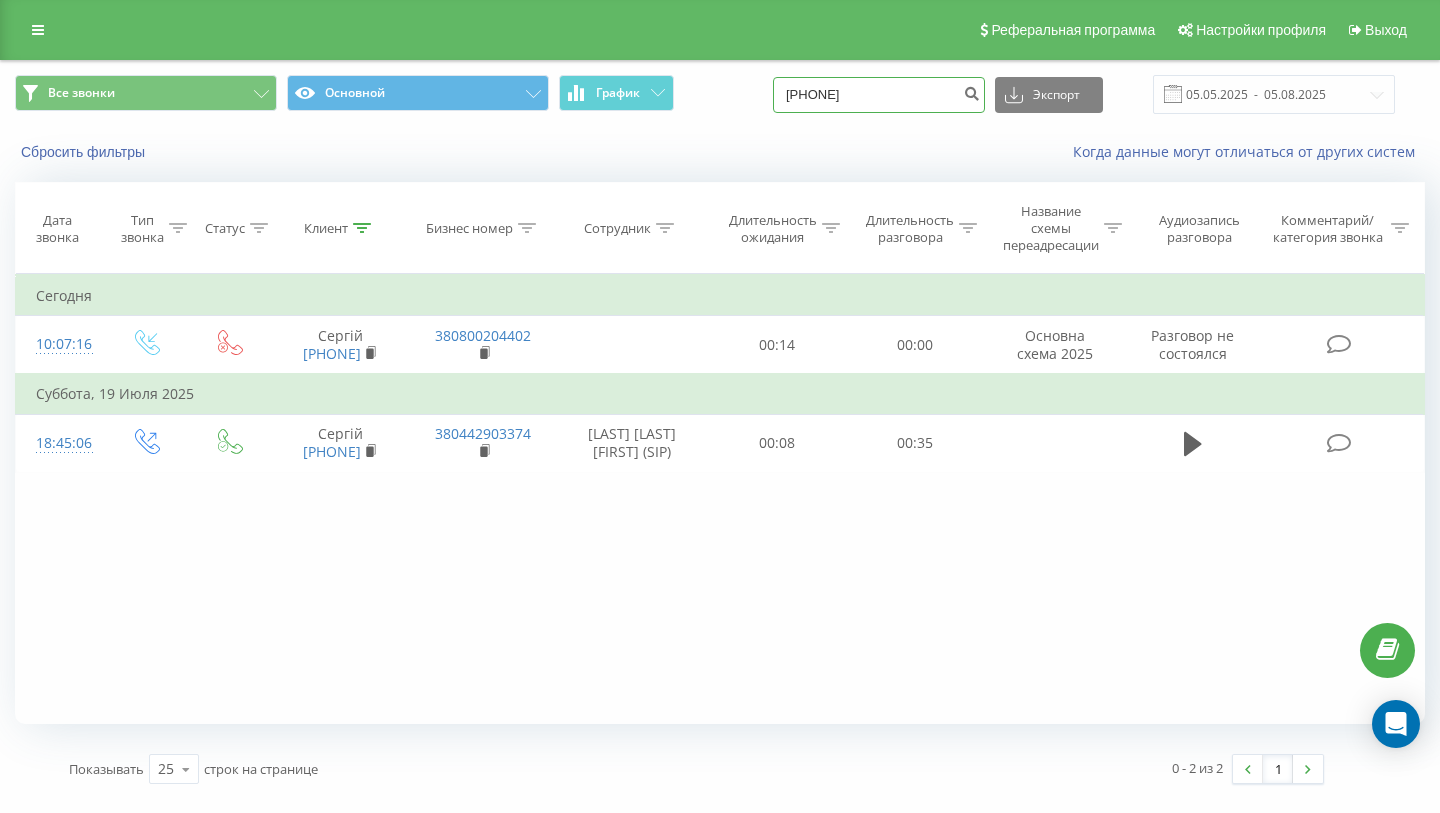 click on "[PHONE]" at bounding box center (879, 95) 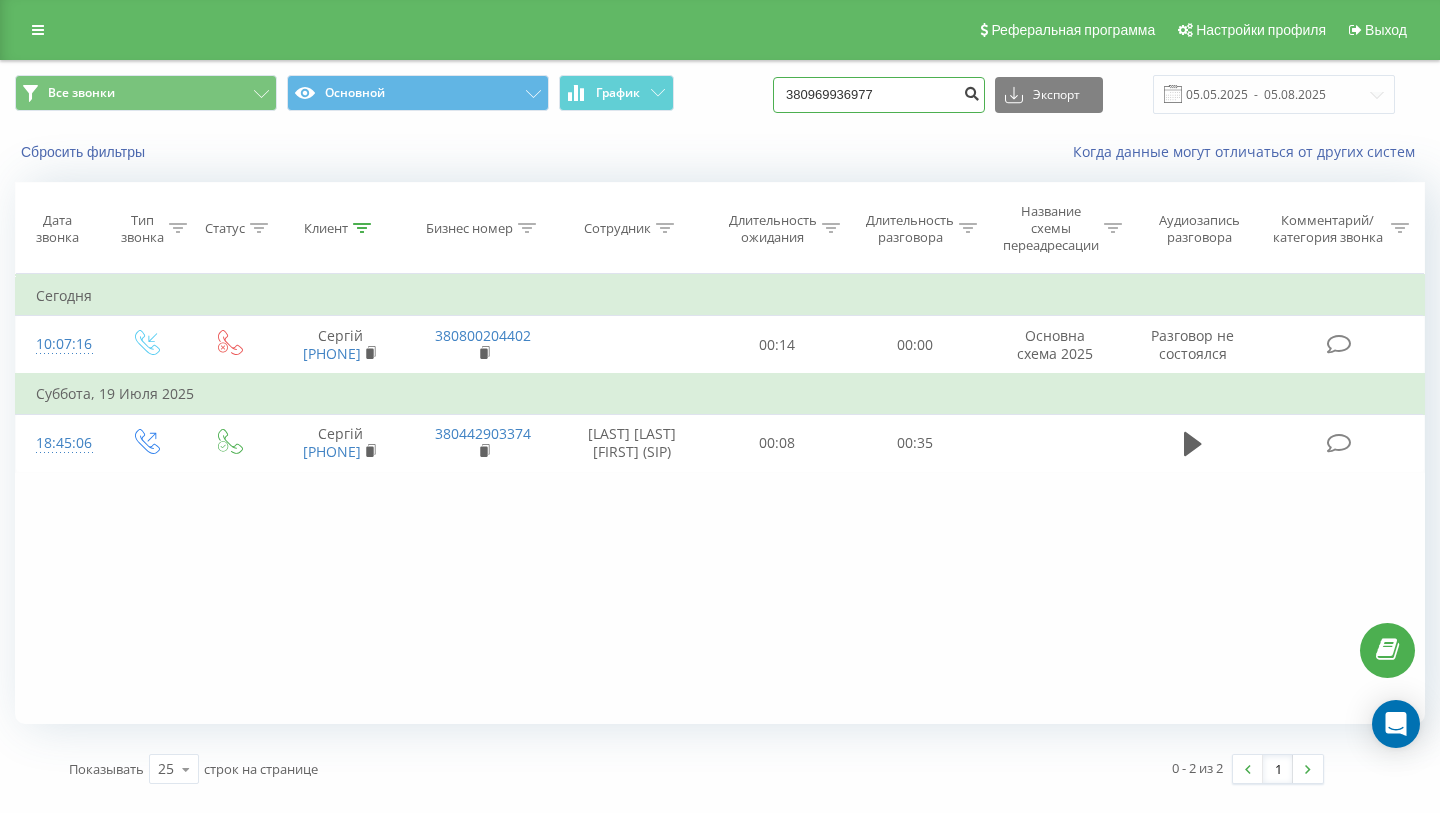 type on "380969936977" 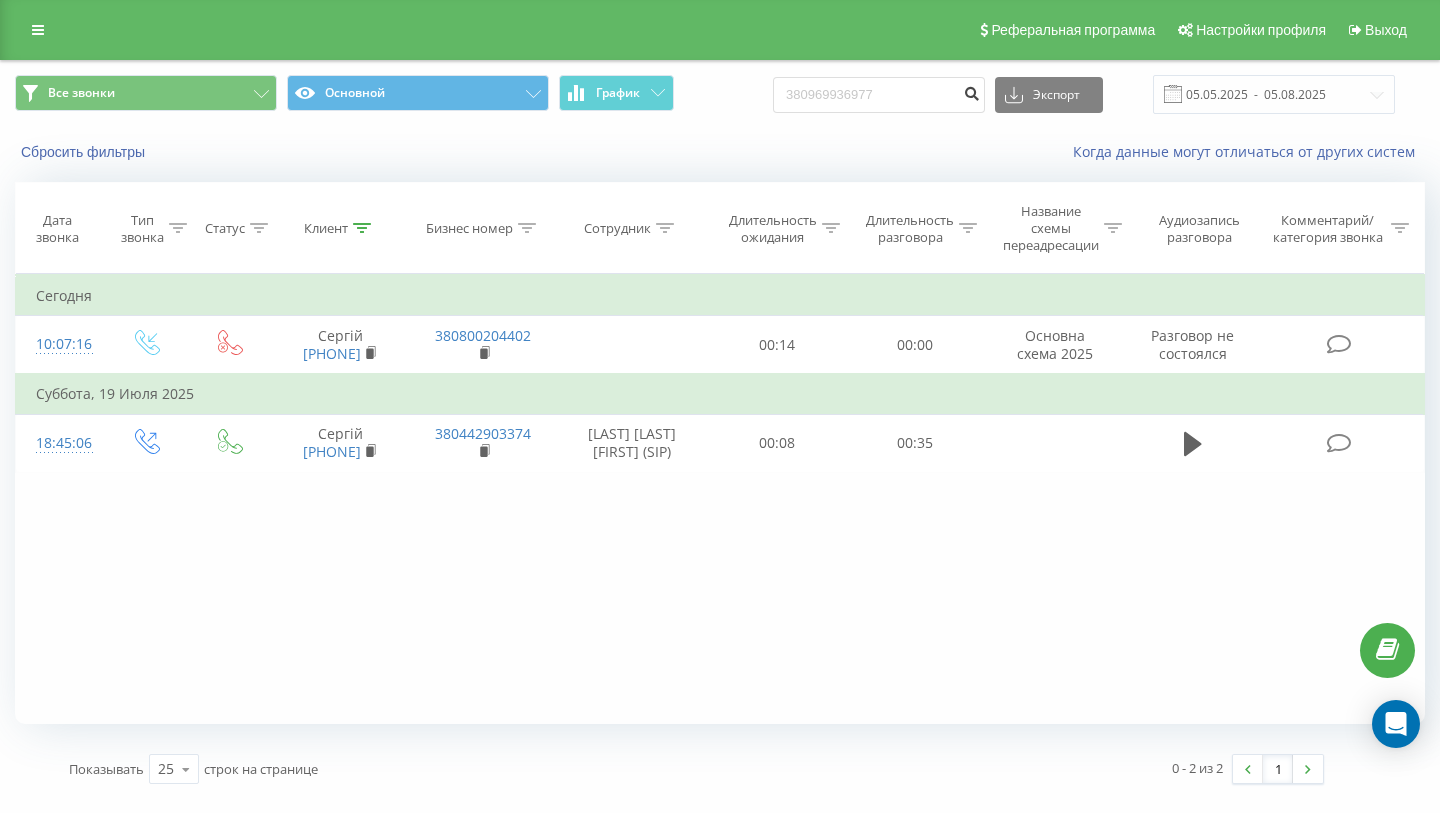 click at bounding box center (971, 91) 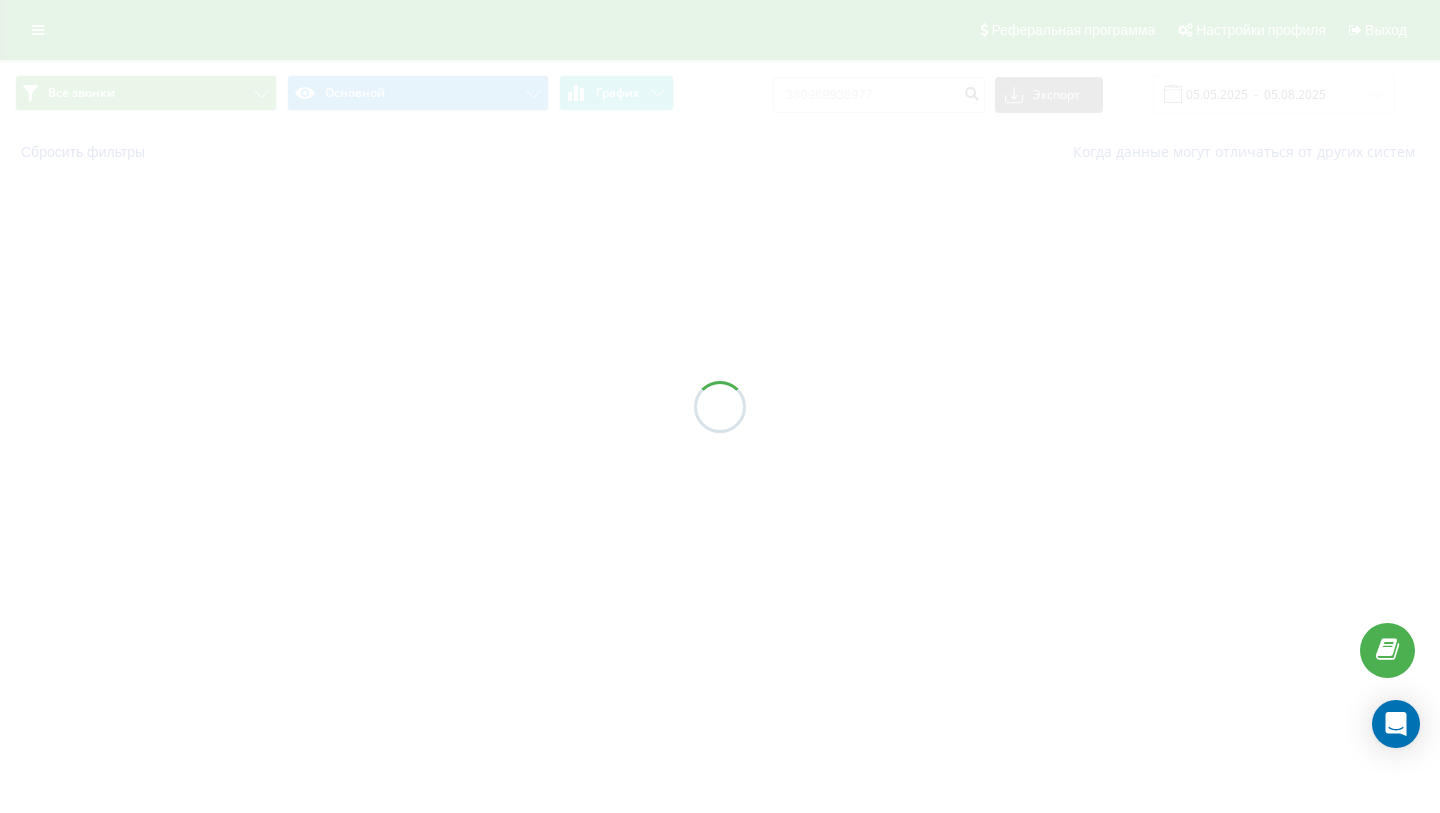 scroll, scrollTop: 0, scrollLeft: 0, axis: both 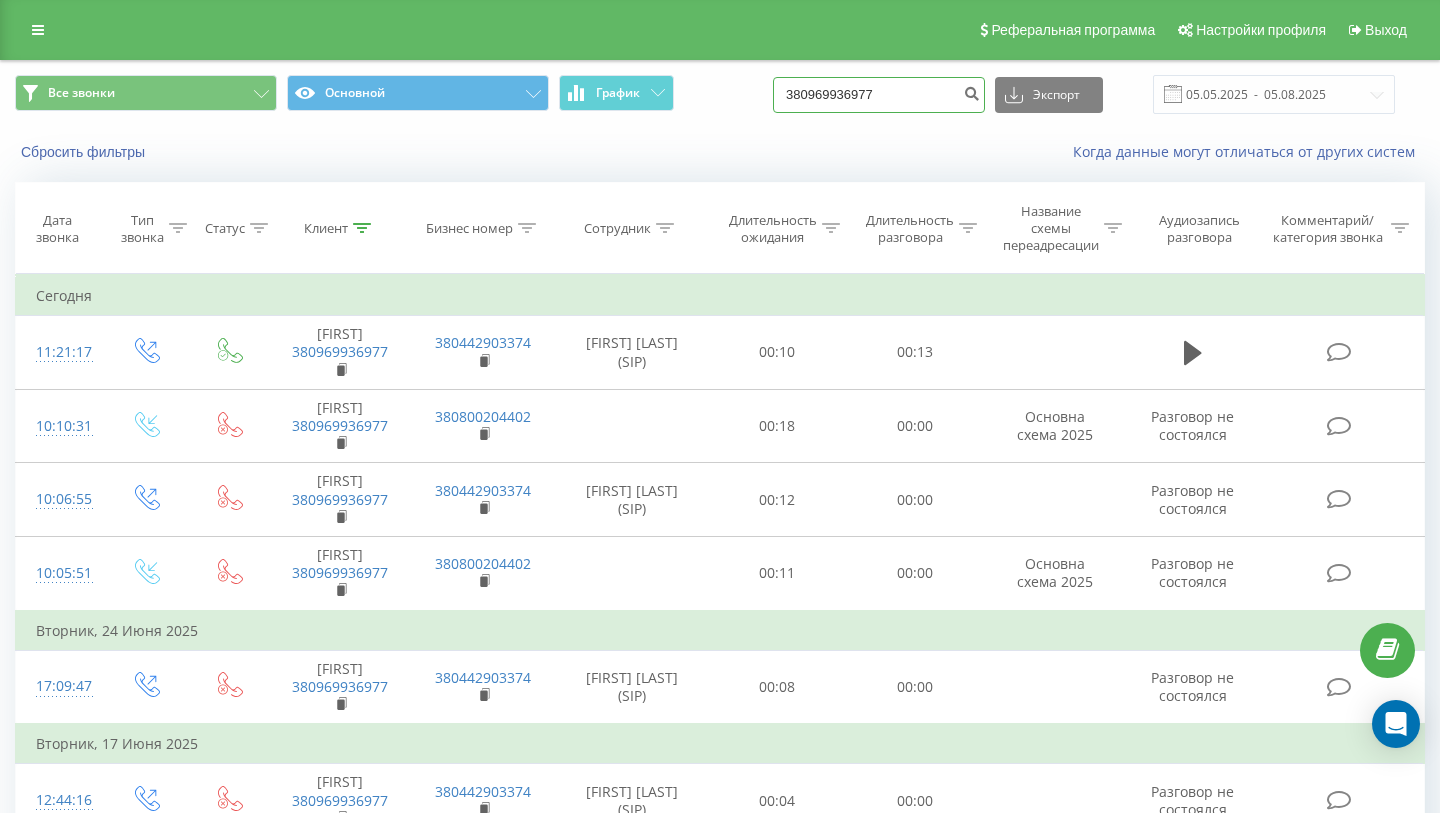 click on "380969936977" at bounding box center [879, 95] 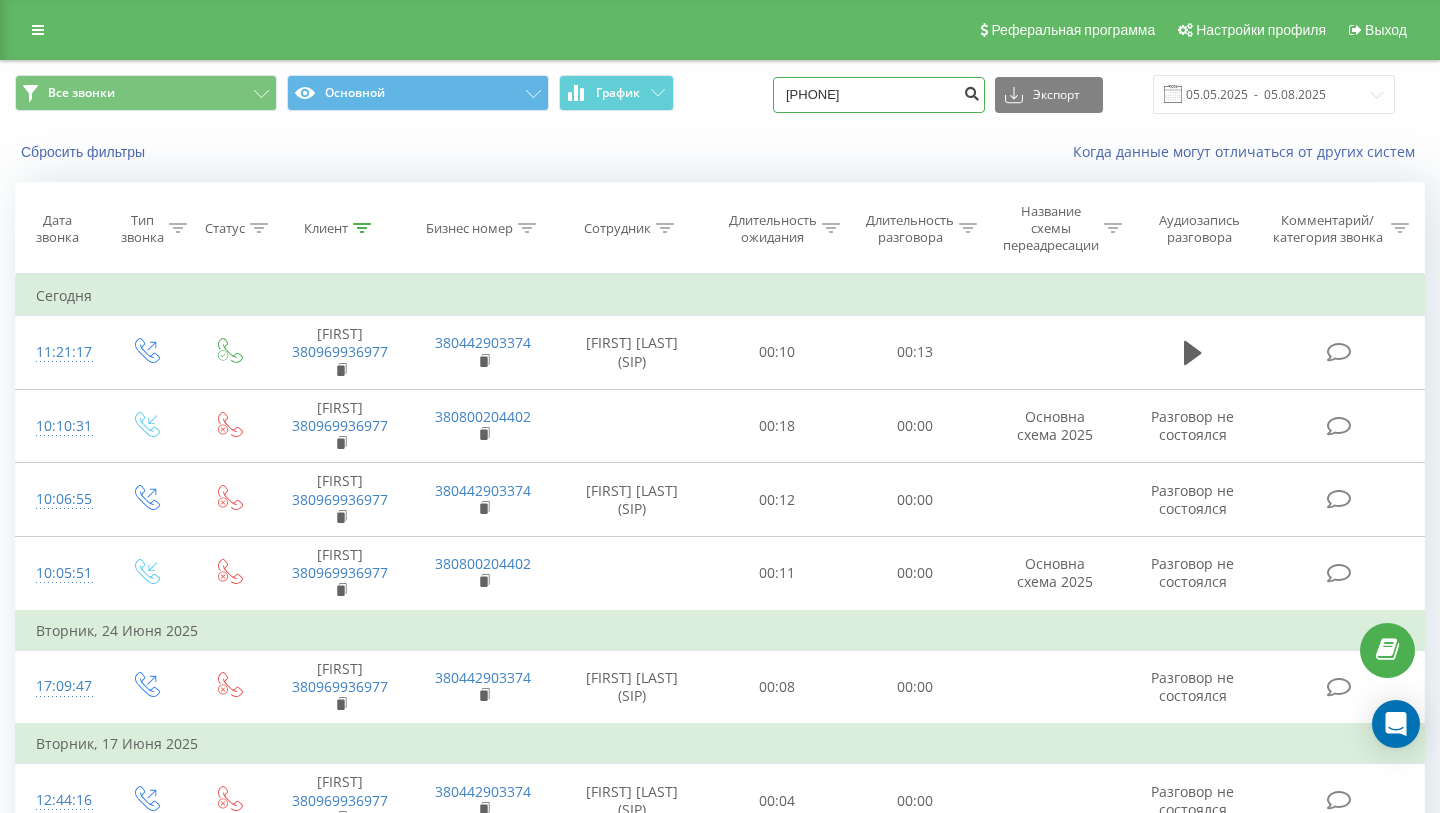 type on "[PHONE]" 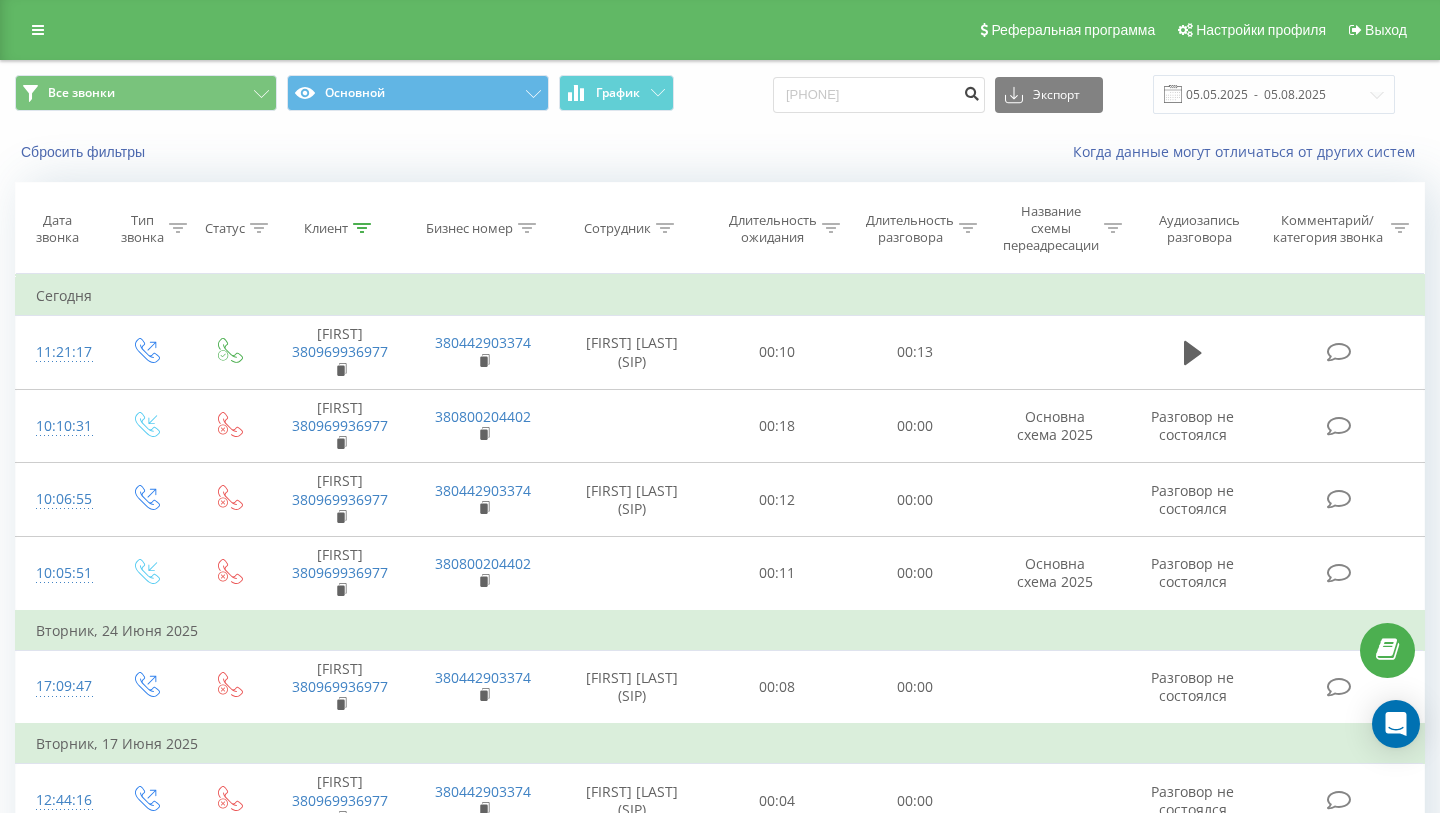 click at bounding box center [971, 91] 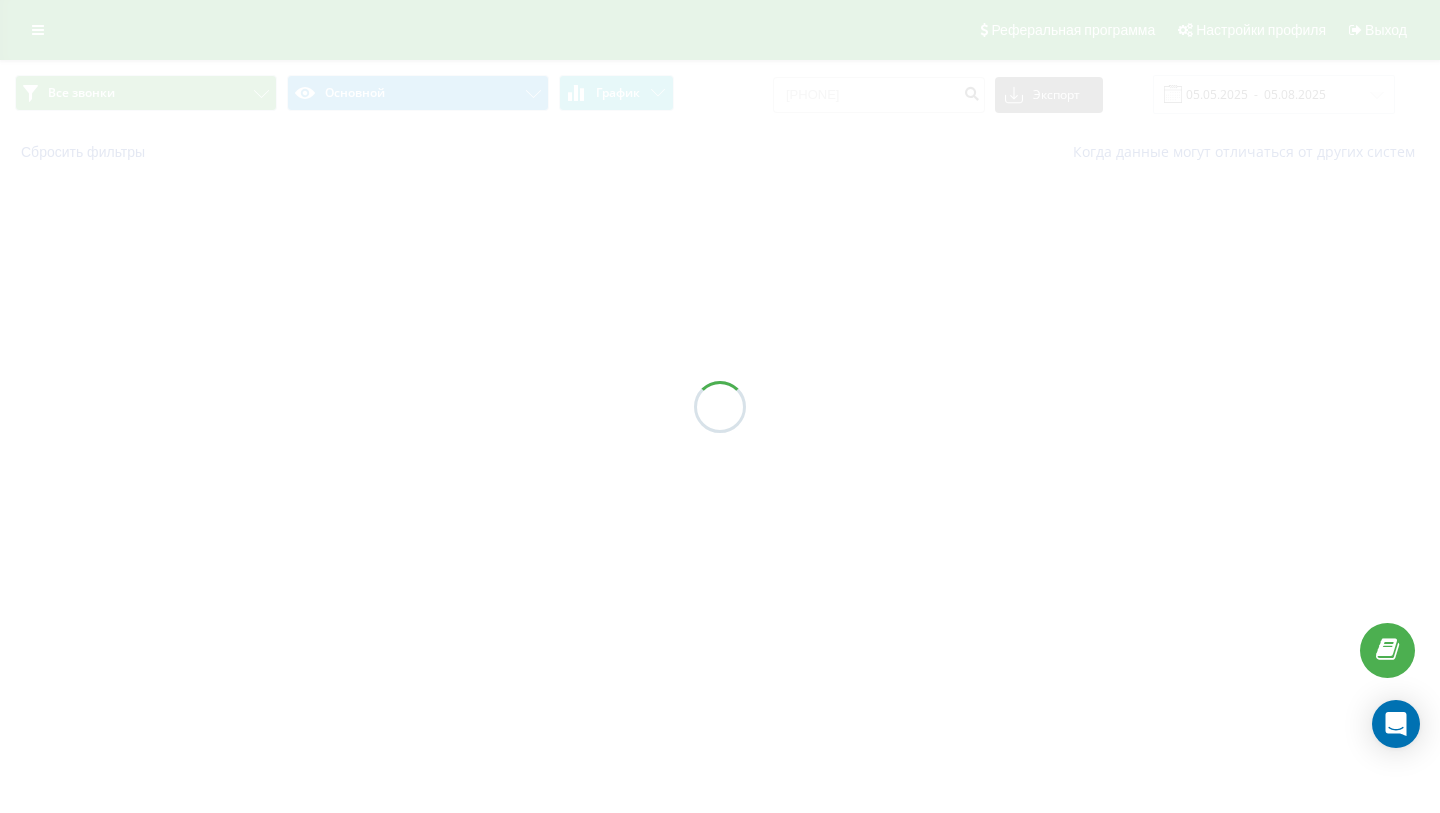 scroll, scrollTop: 0, scrollLeft: 0, axis: both 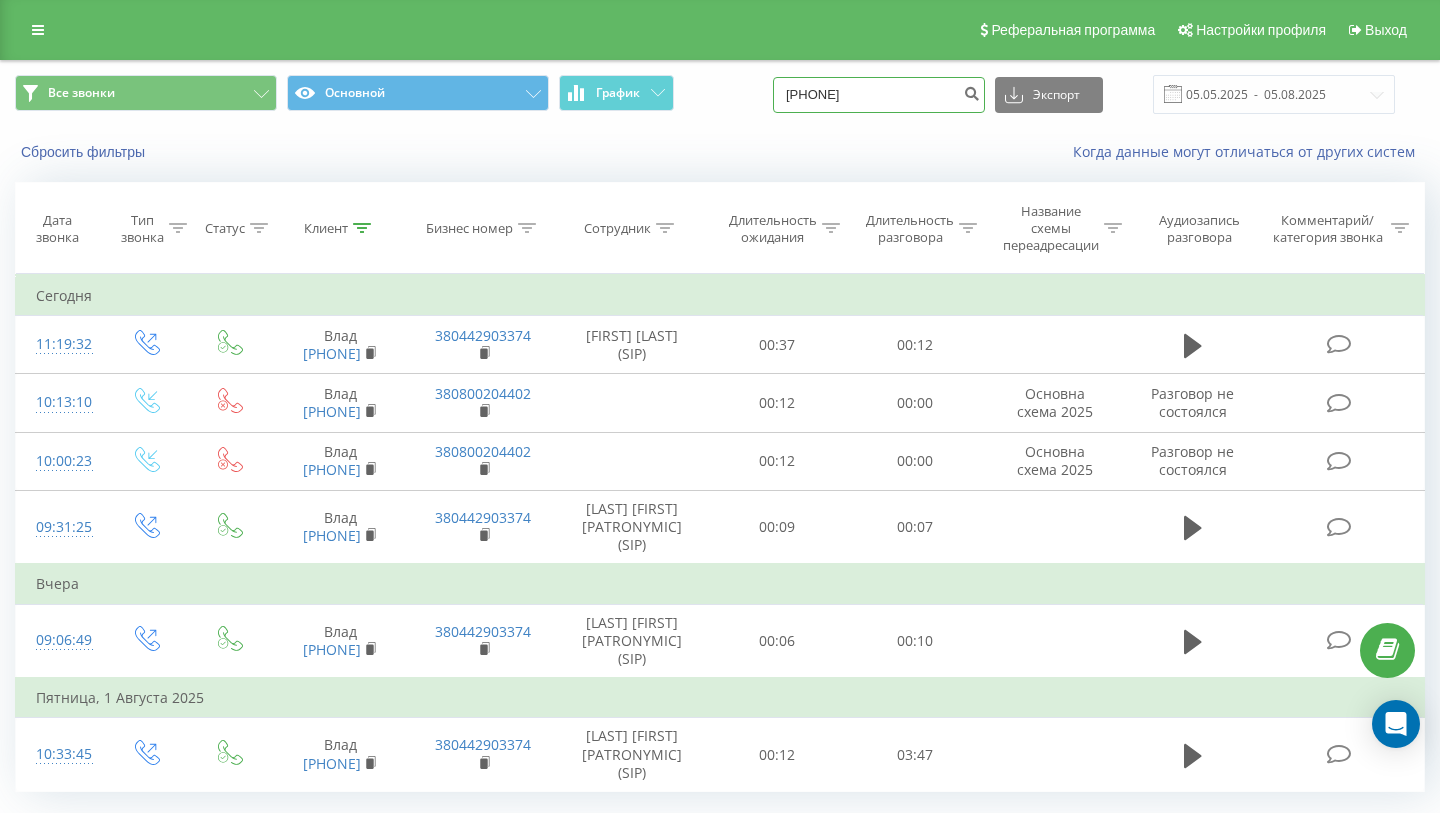 click on "[PHONE]" at bounding box center [879, 95] 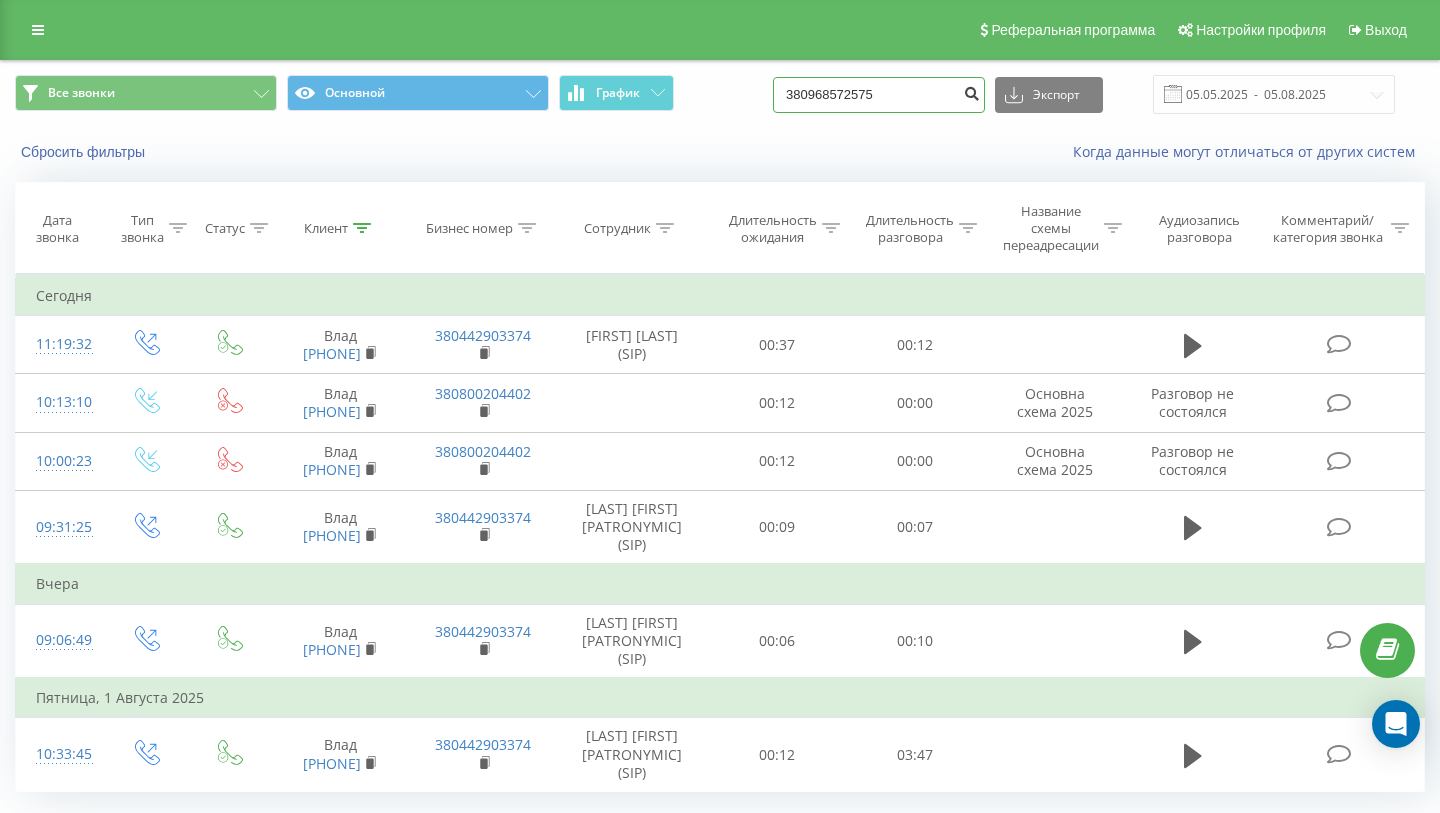 type on "380968572575" 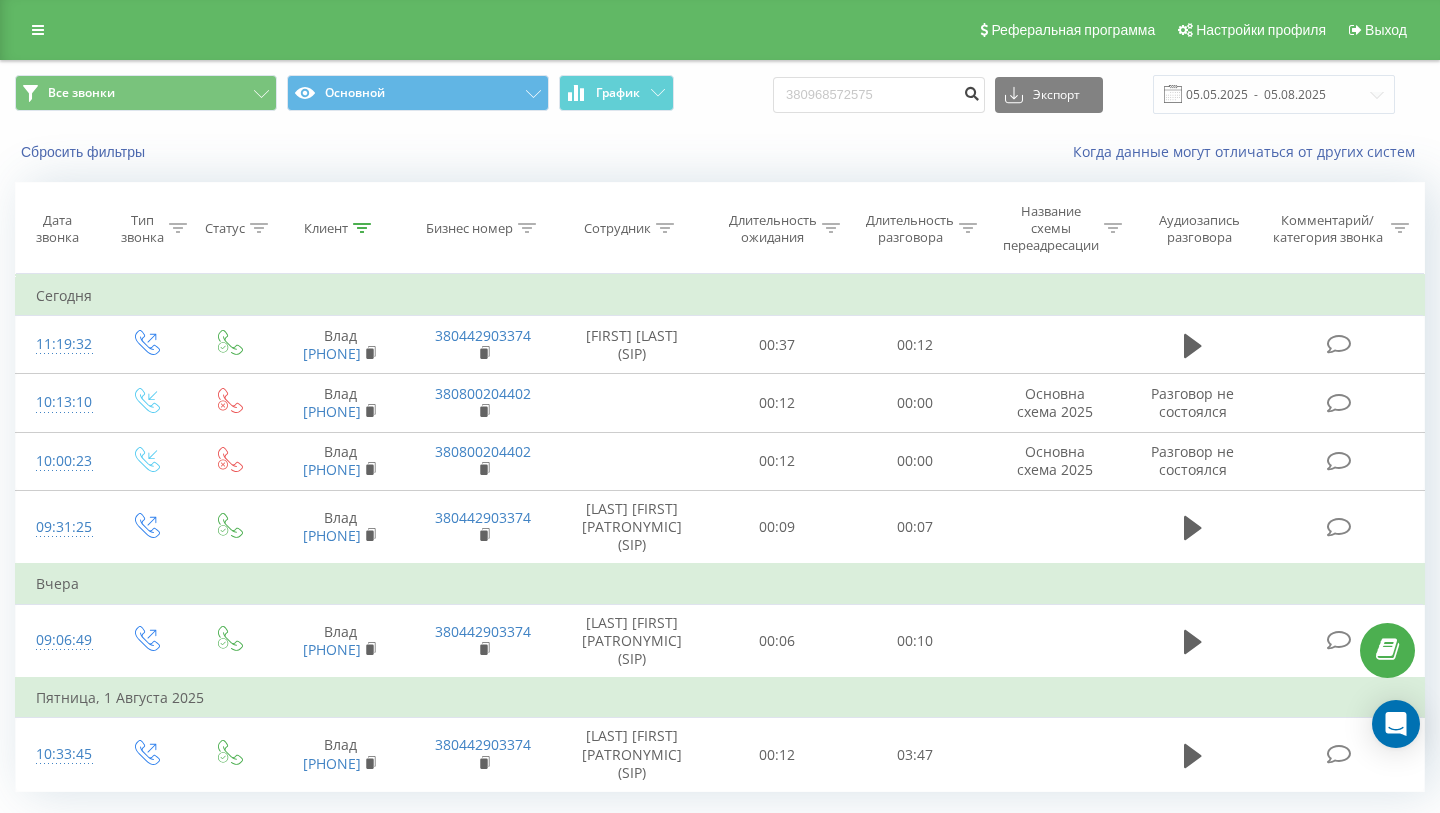 click at bounding box center [971, 91] 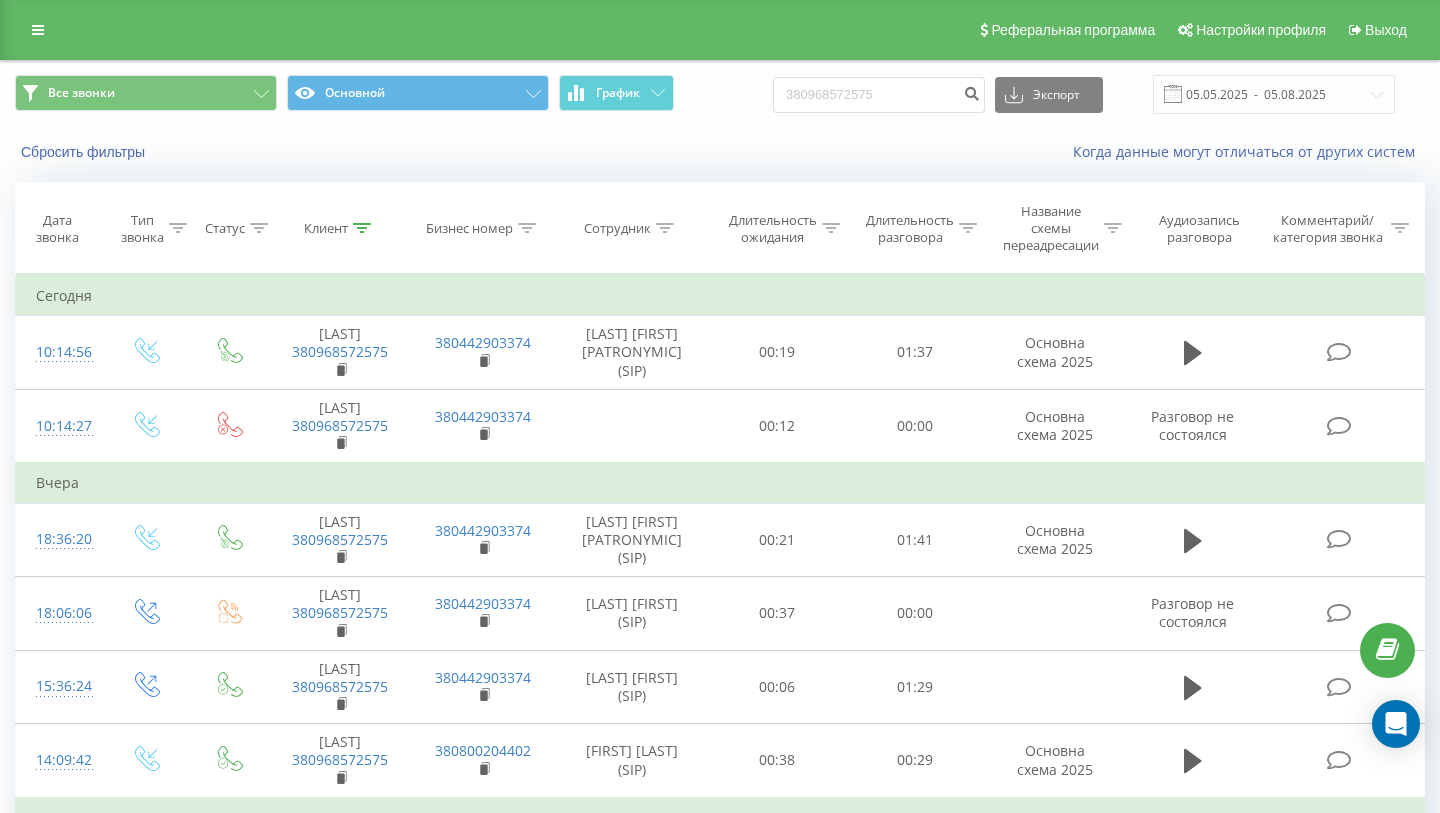 scroll, scrollTop: 0, scrollLeft: 0, axis: both 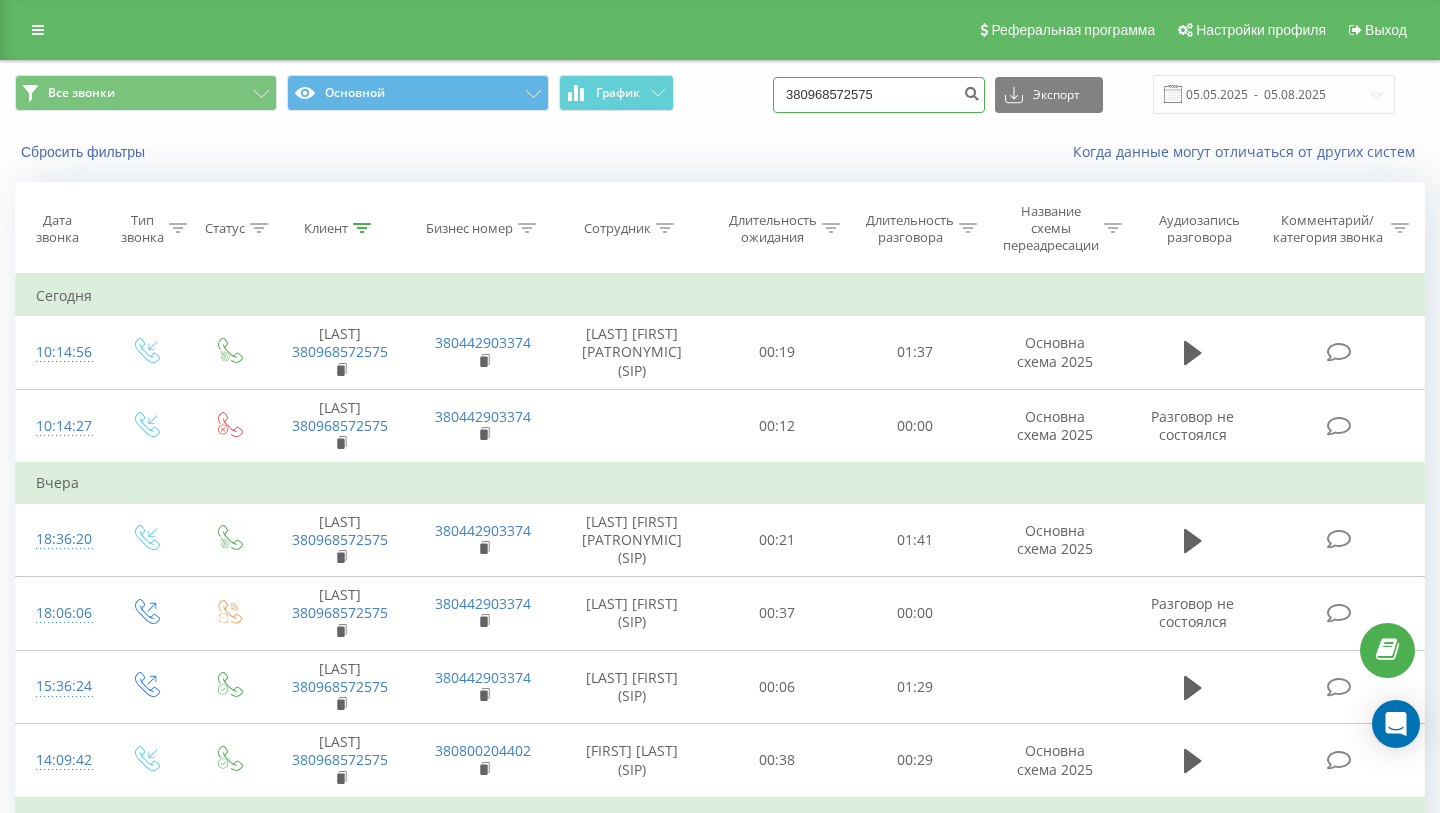 click on "380968572575" at bounding box center (879, 95) 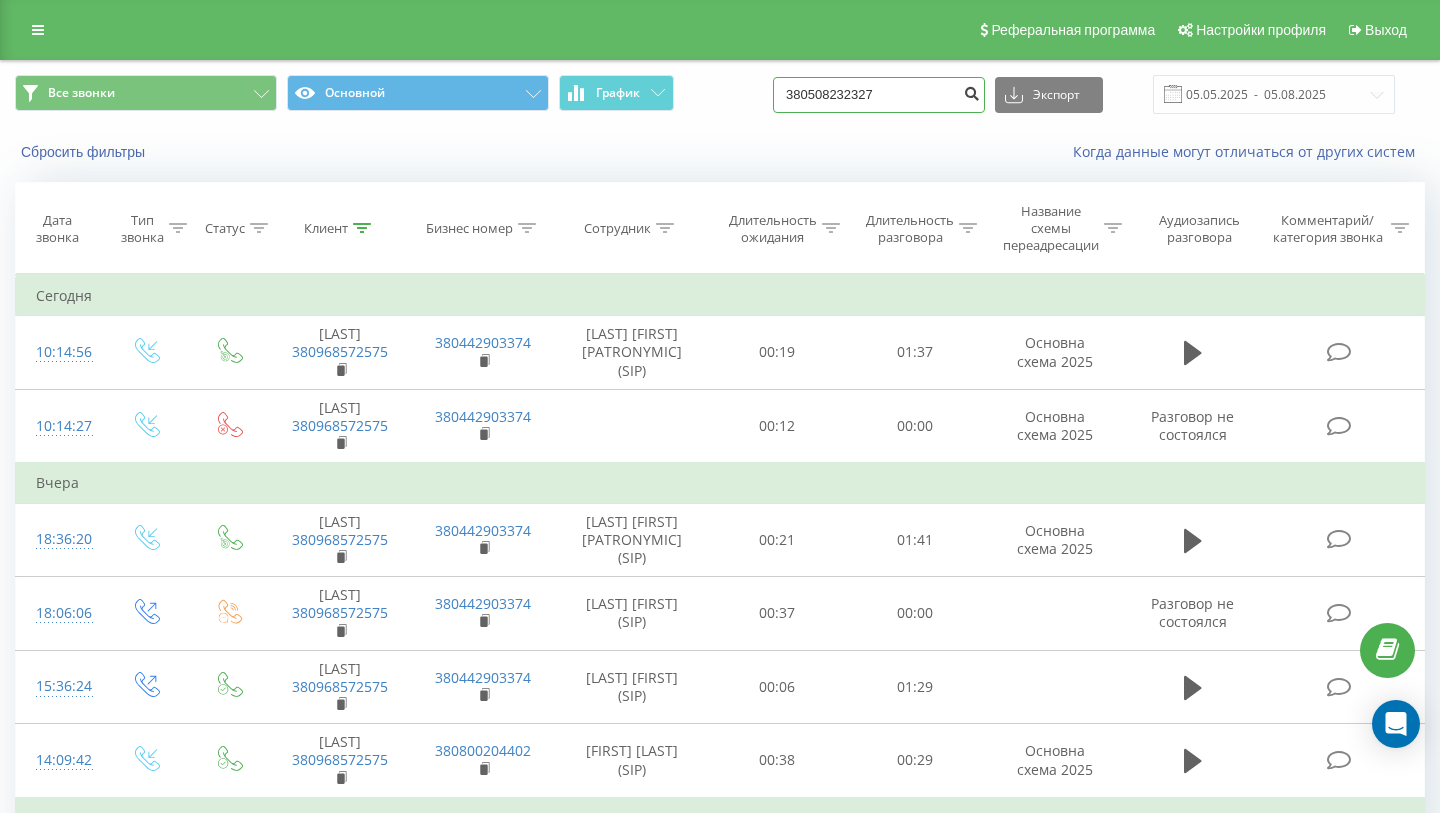 type on "380508232327" 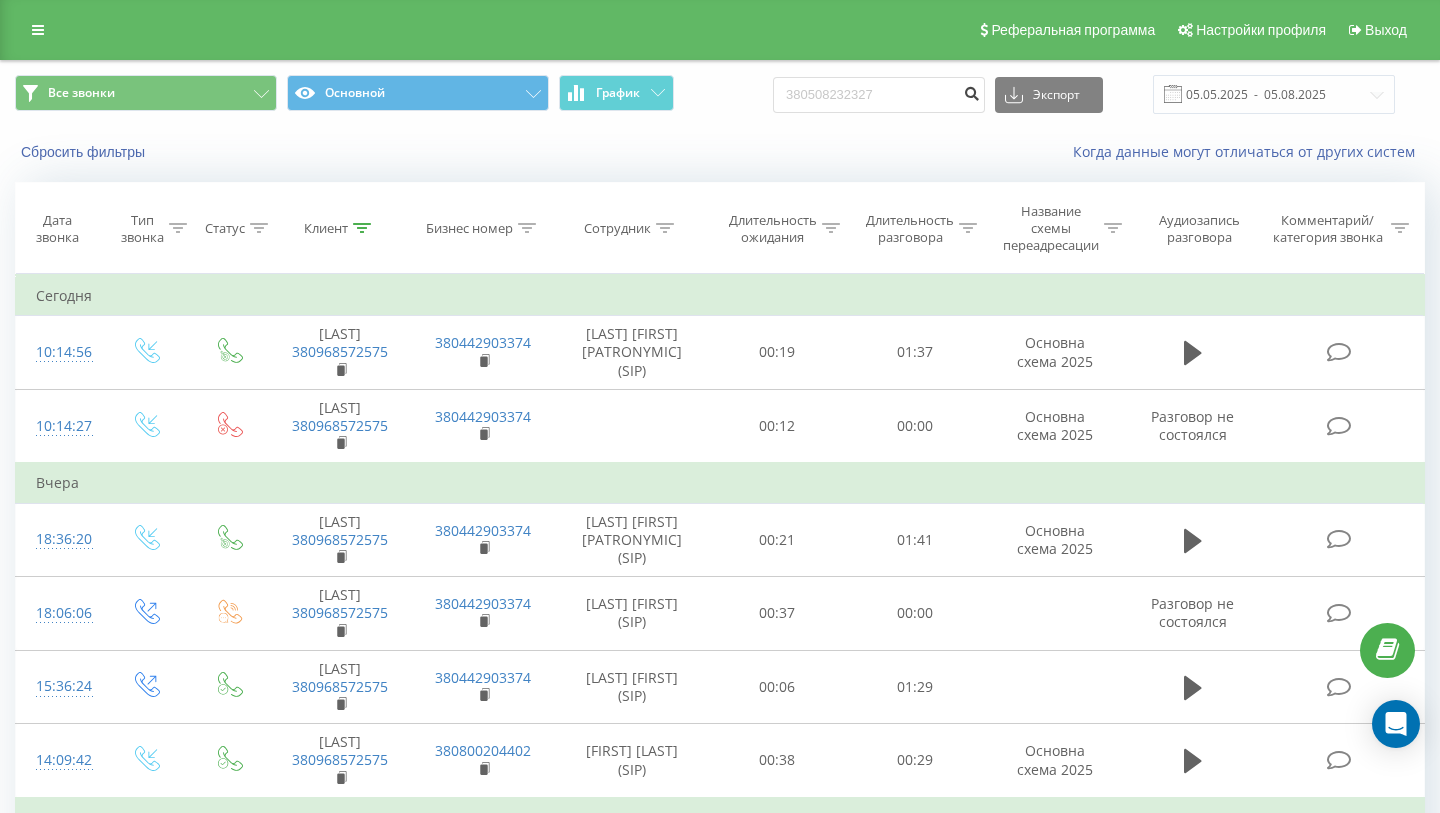 click at bounding box center [971, 91] 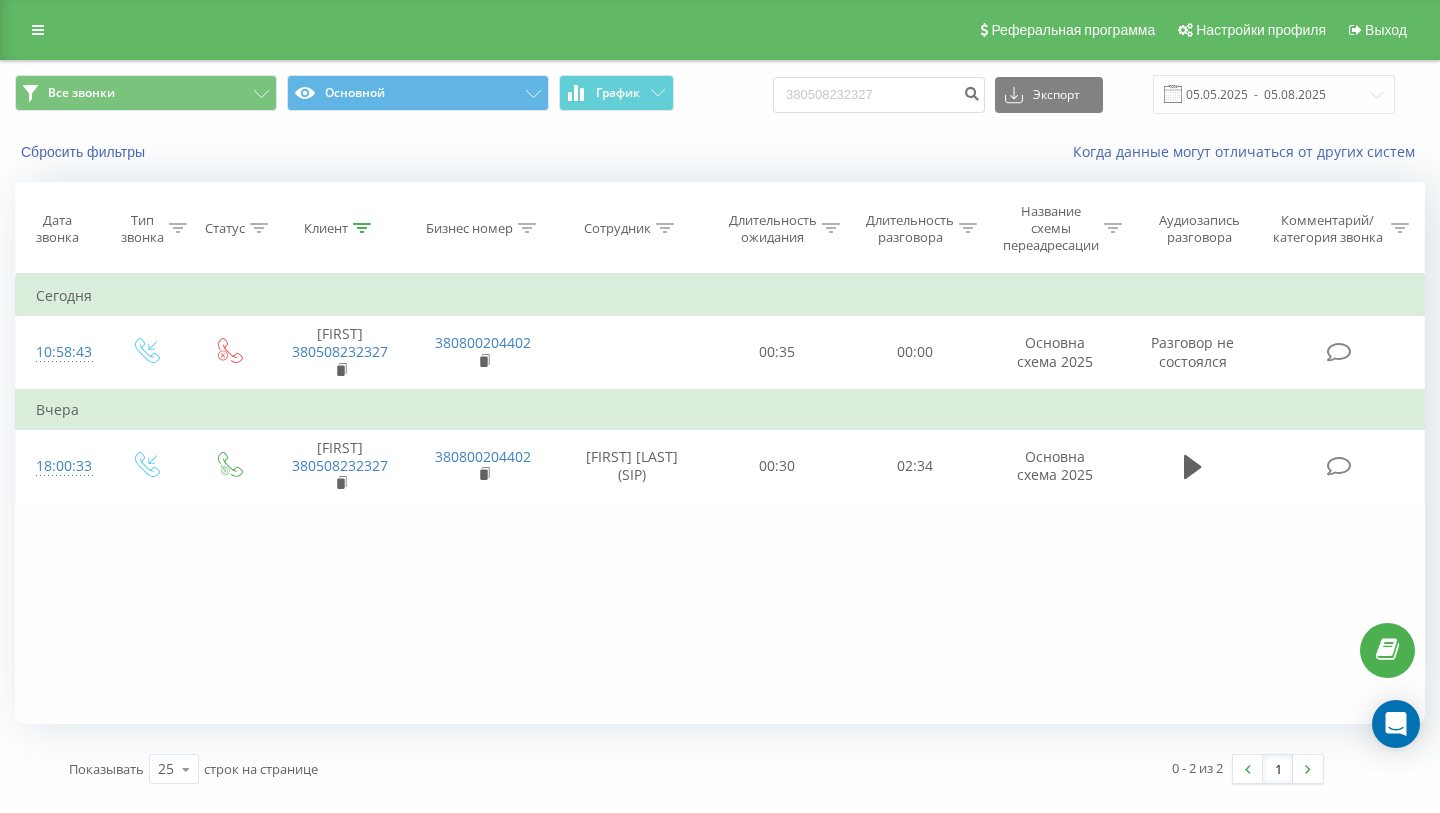 scroll, scrollTop: 0, scrollLeft: 0, axis: both 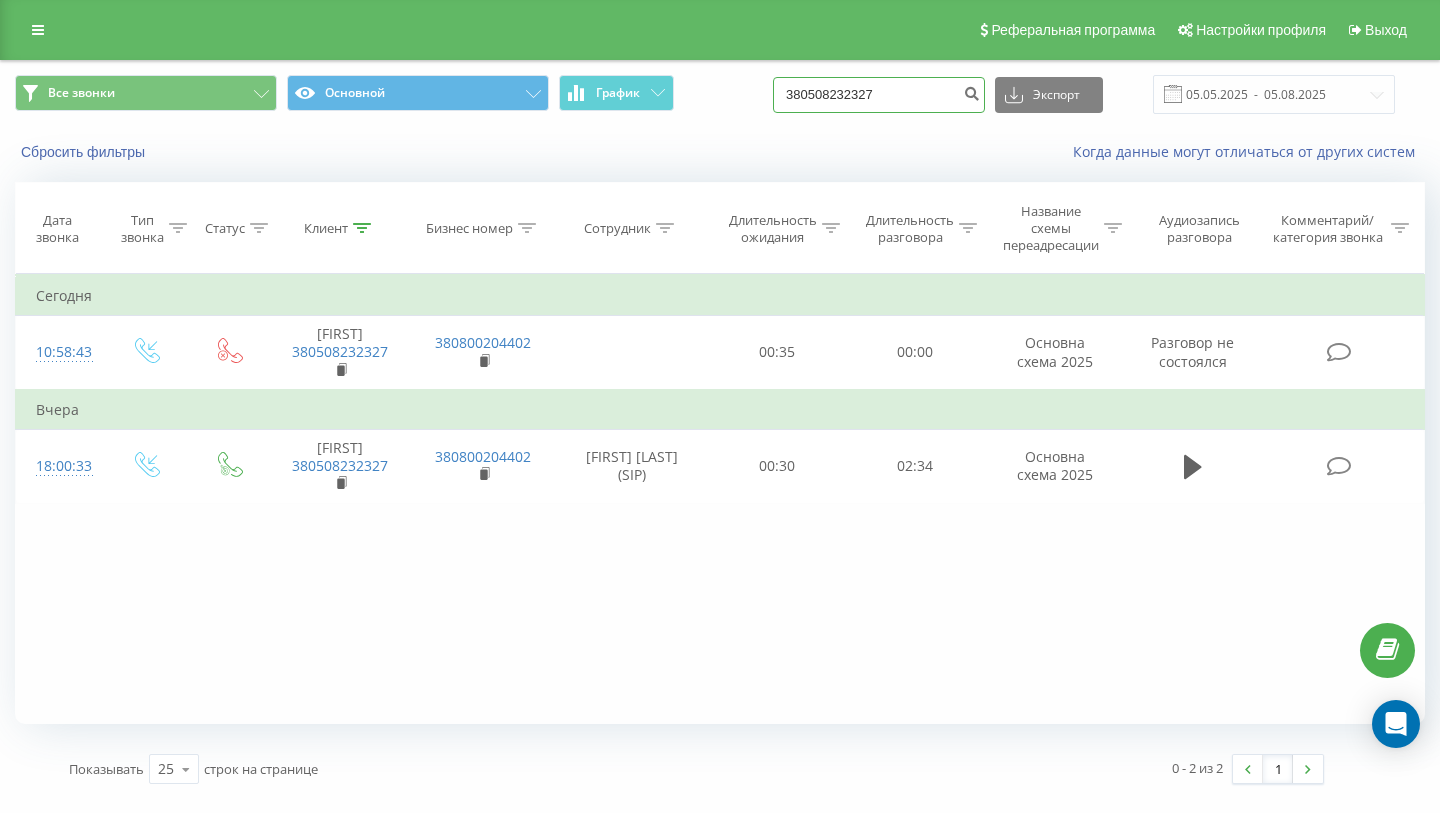 click on "380508232327" at bounding box center [879, 95] 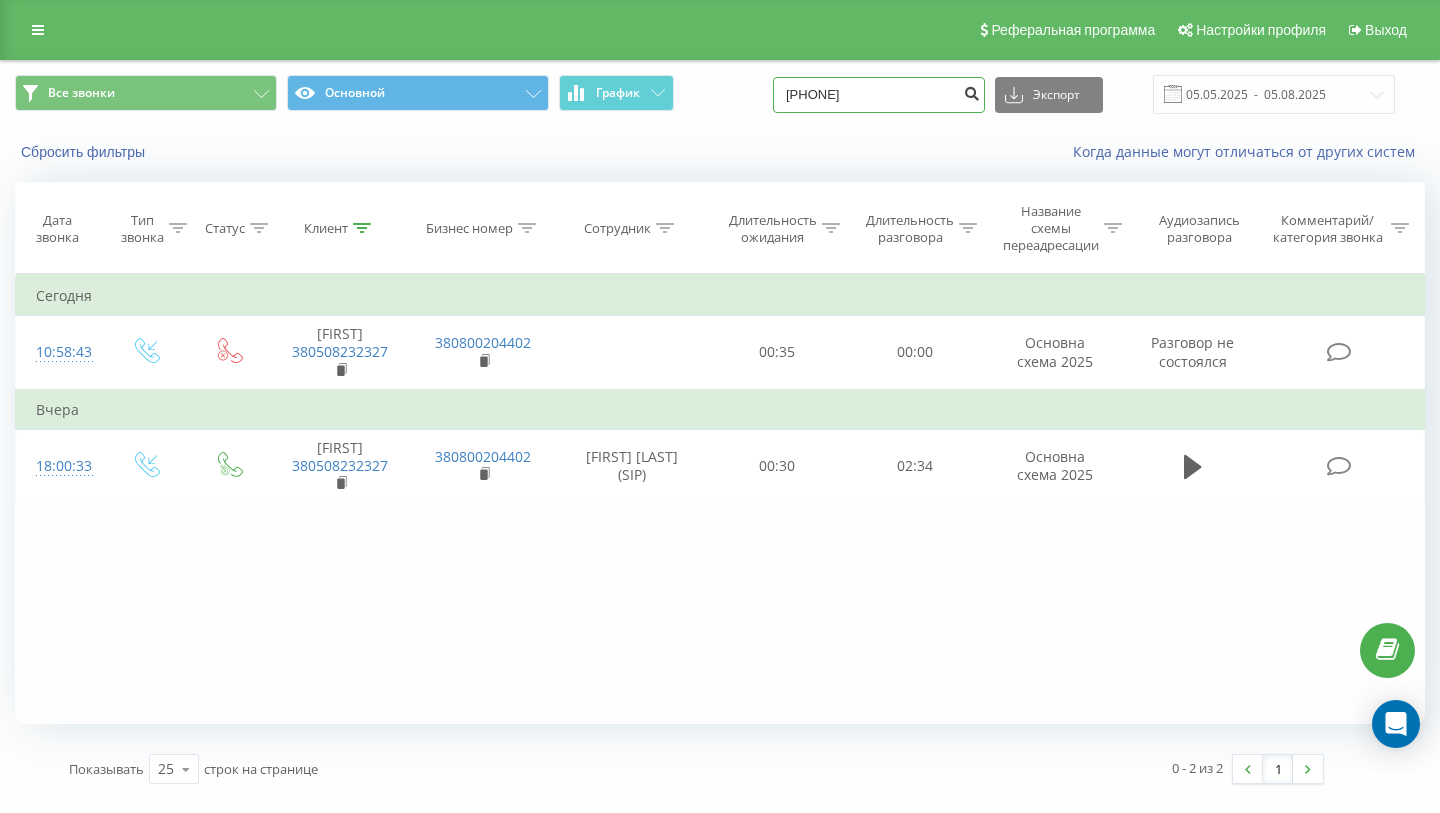 type on "[PHONE]" 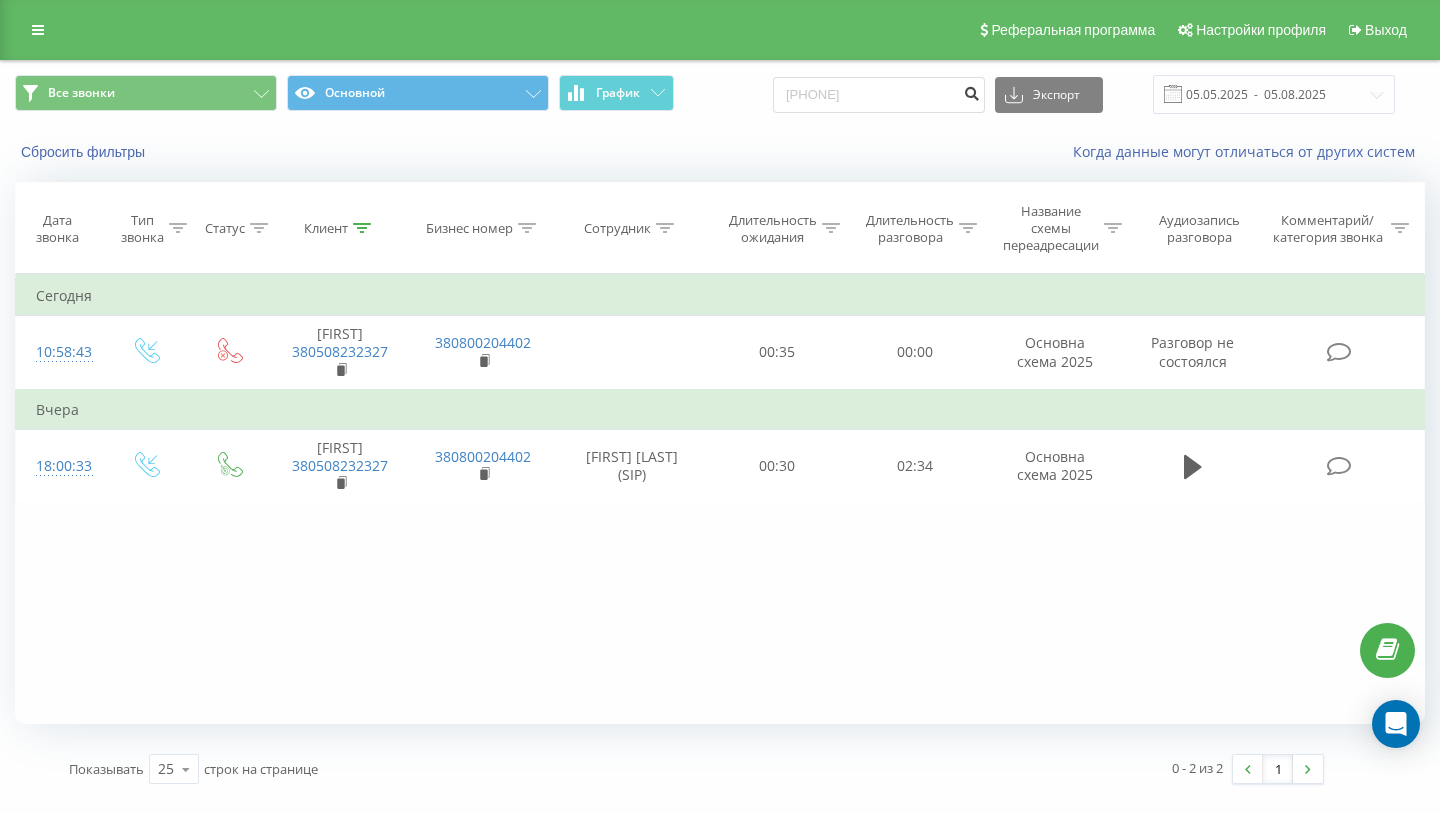 click at bounding box center [971, 91] 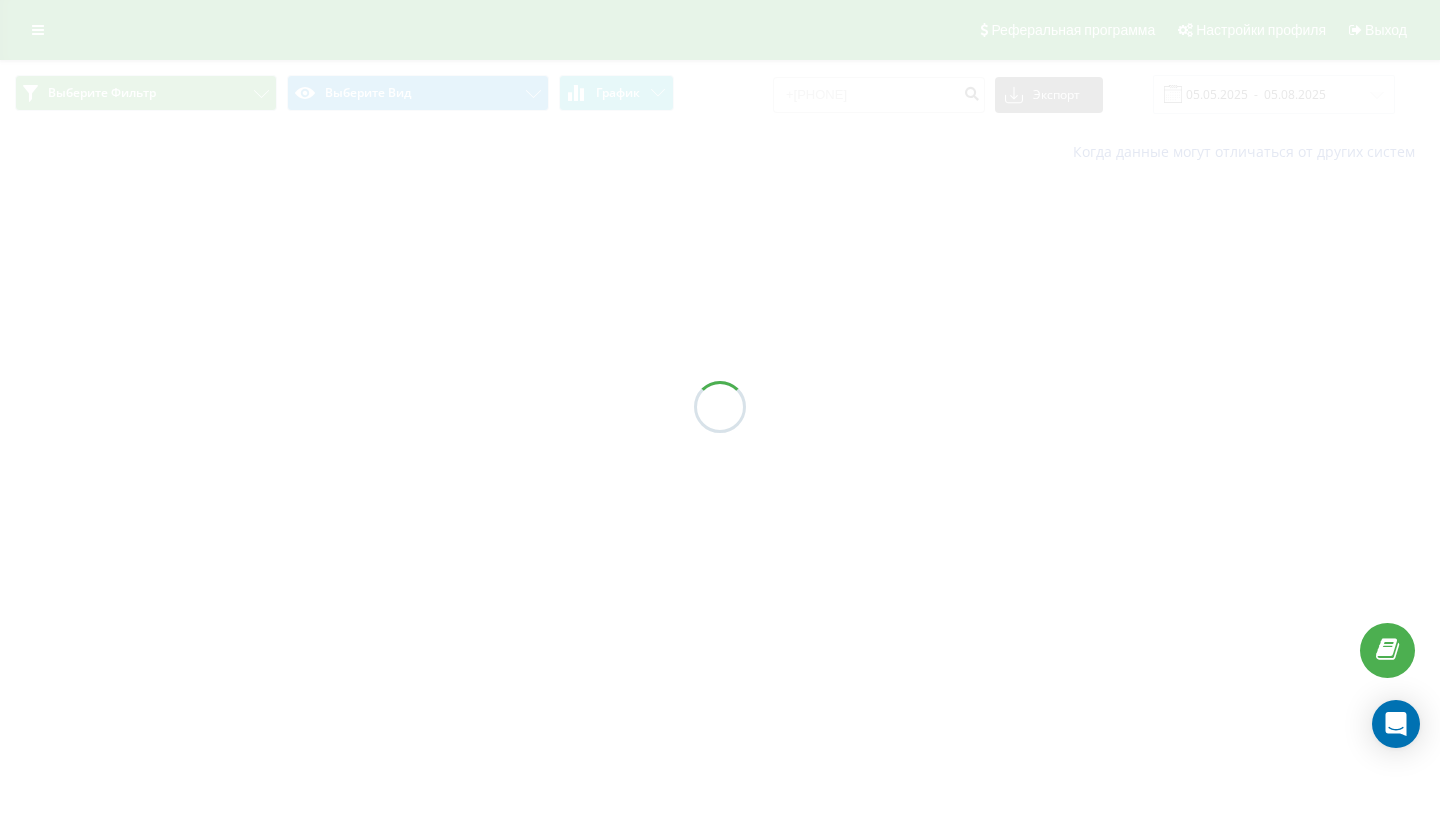 scroll, scrollTop: 0, scrollLeft: 0, axis: both 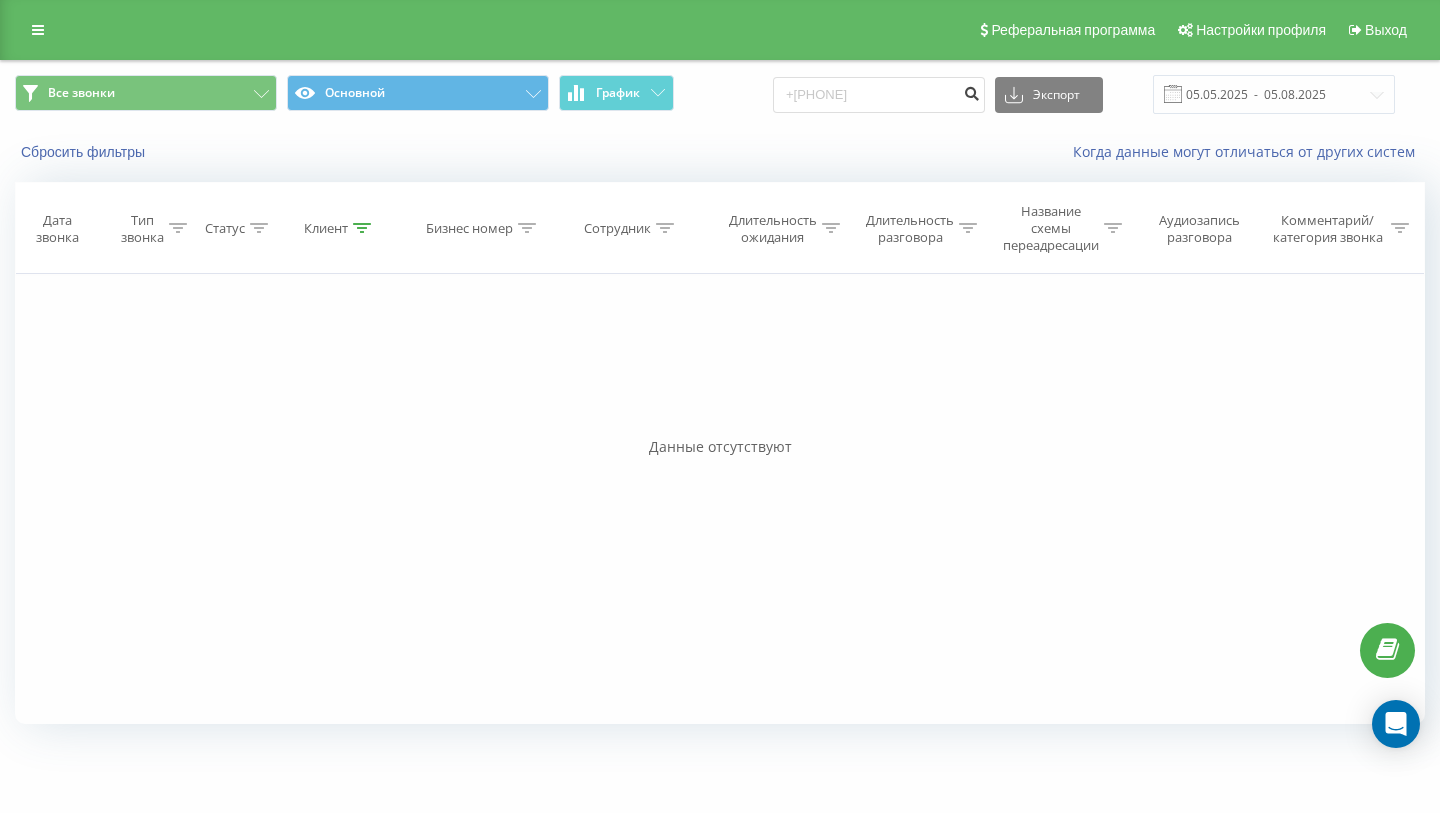 click at bounding box center (971, 91) 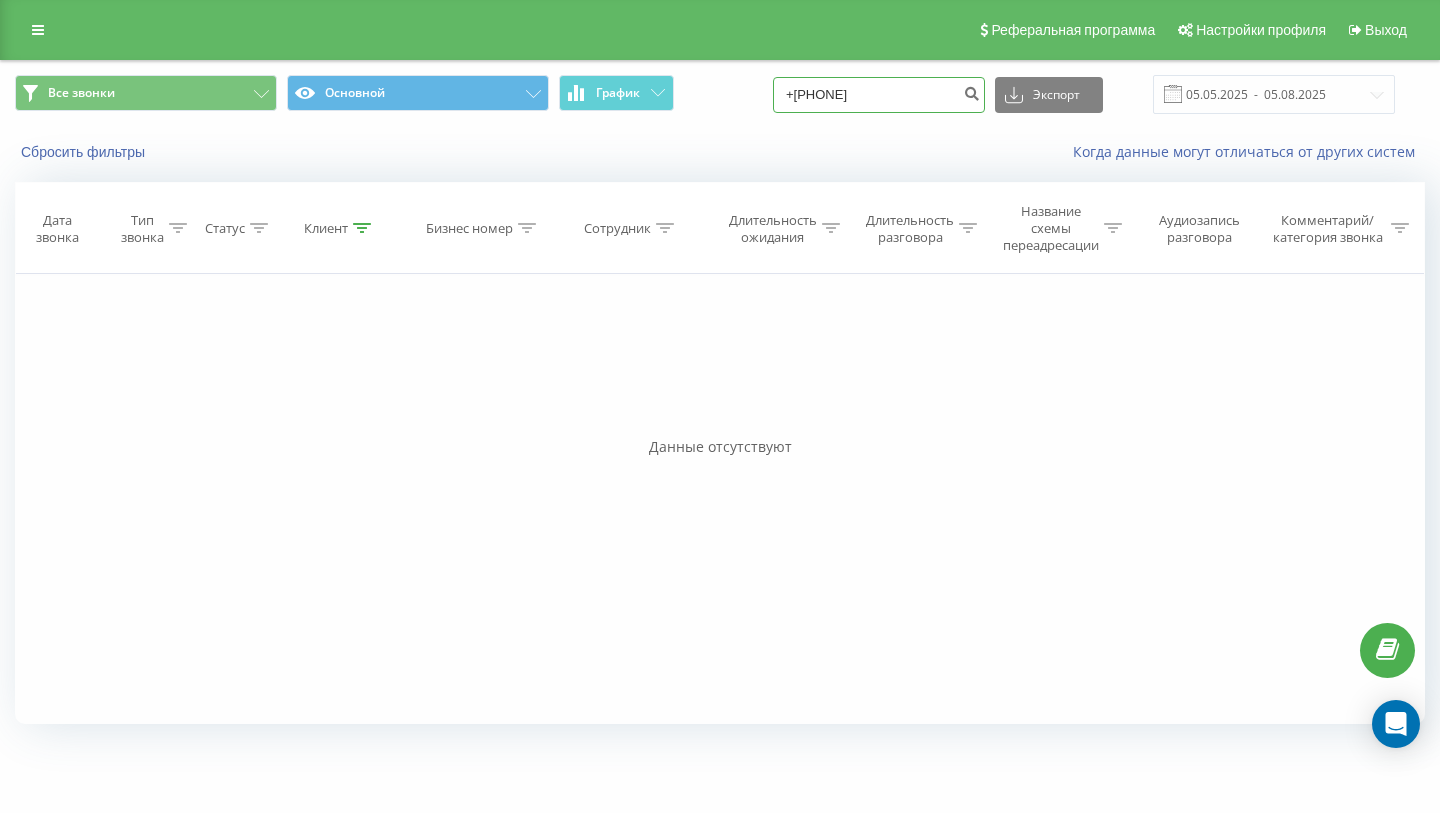 click on "+[PHONE]" at bounding box center [879, 95] 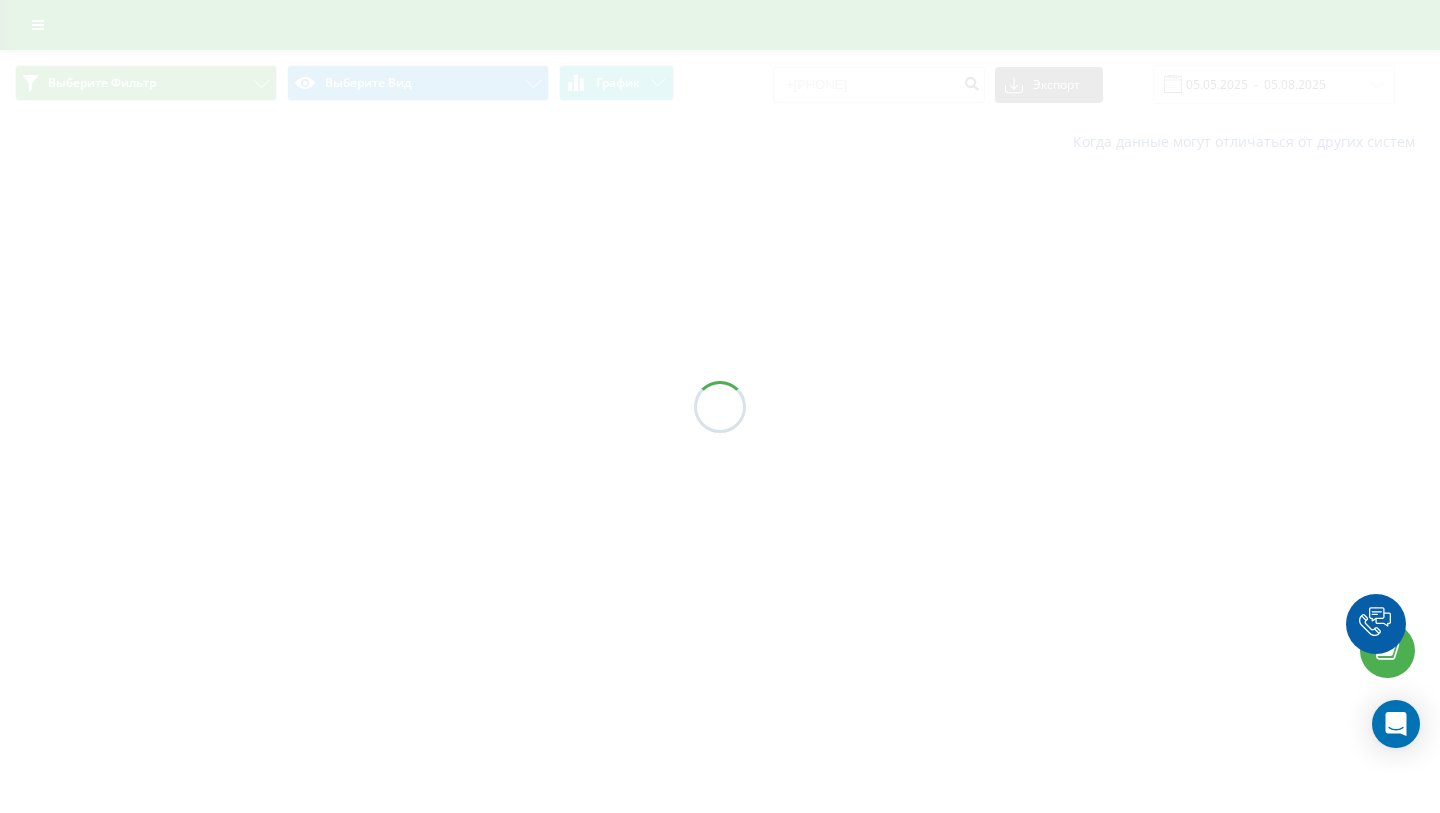 scroll, scrollTop: 0, scrollLeft: 0, axis: both 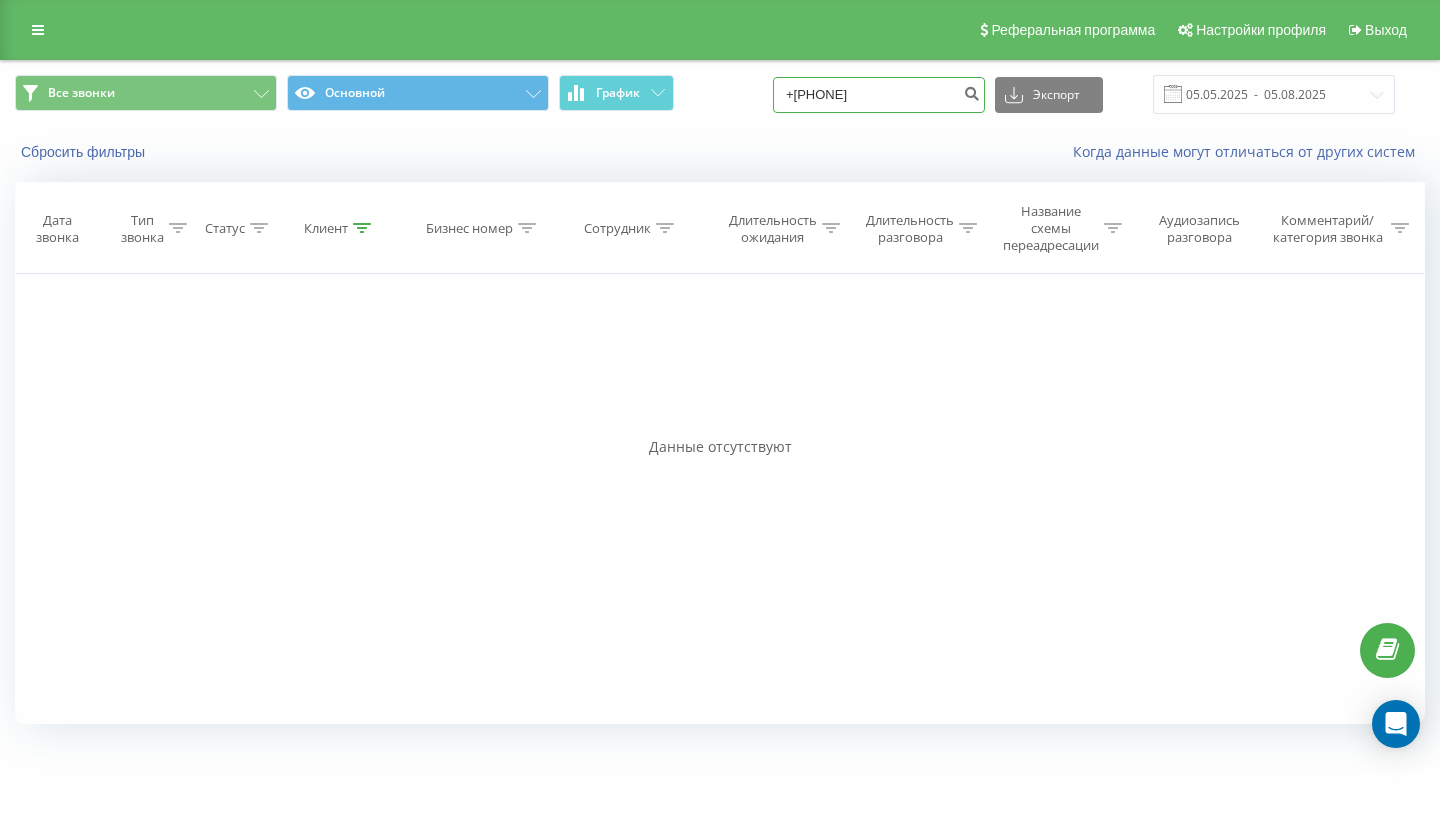click on "+[PHONE]" at bounding box center [879, 95] 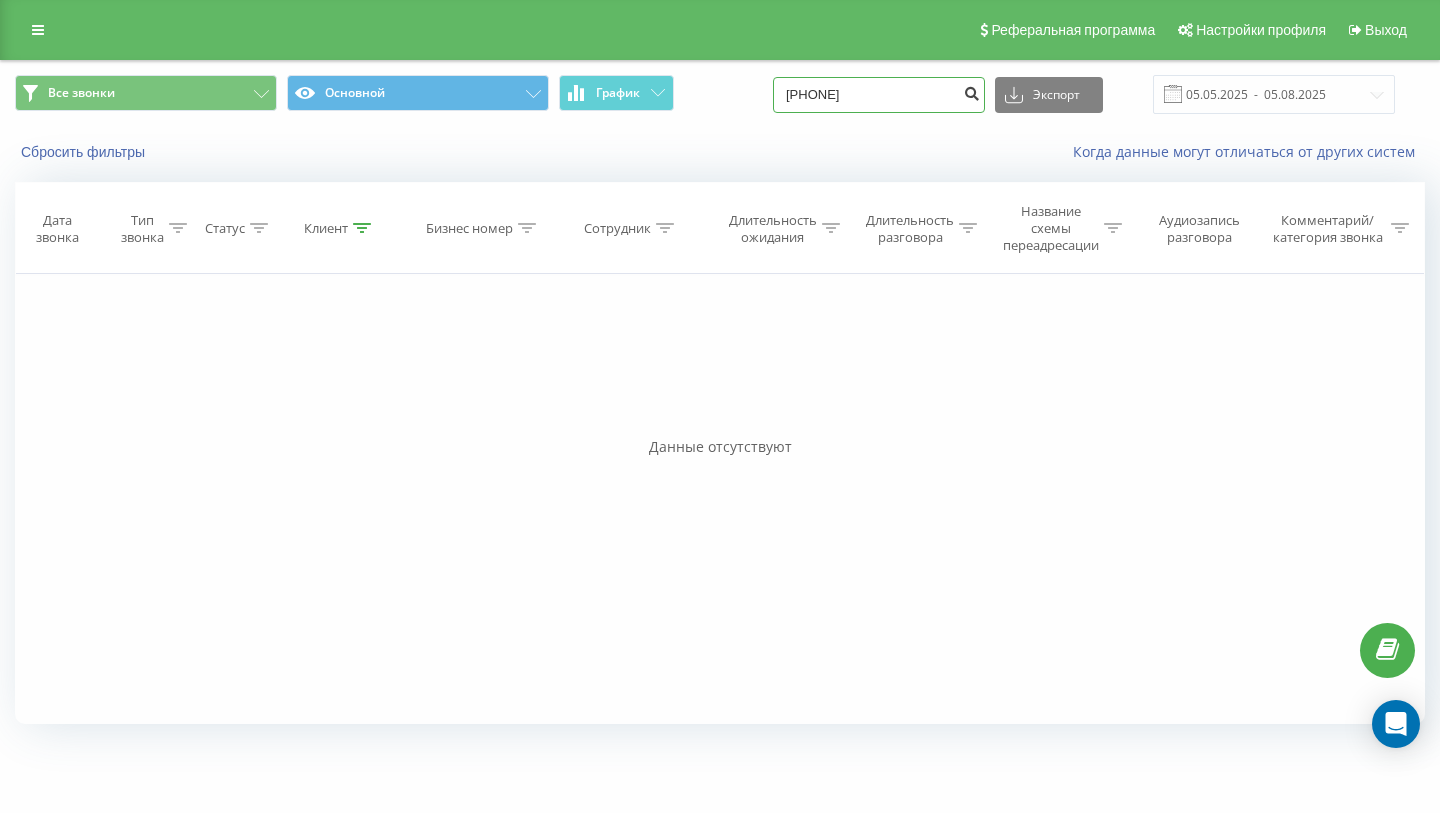 type on "[PHONE]" 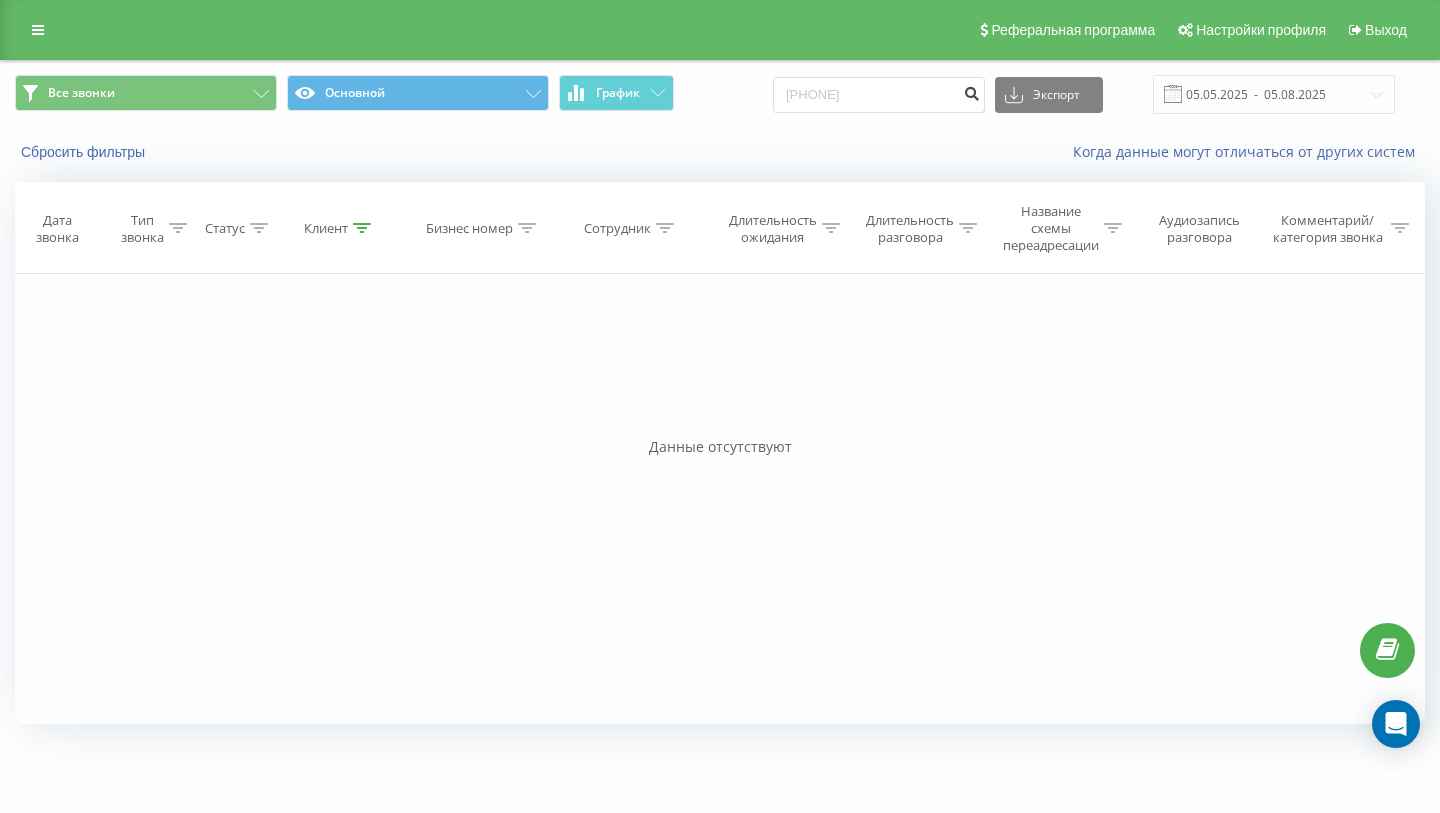 click at bounding box center [971, 91] 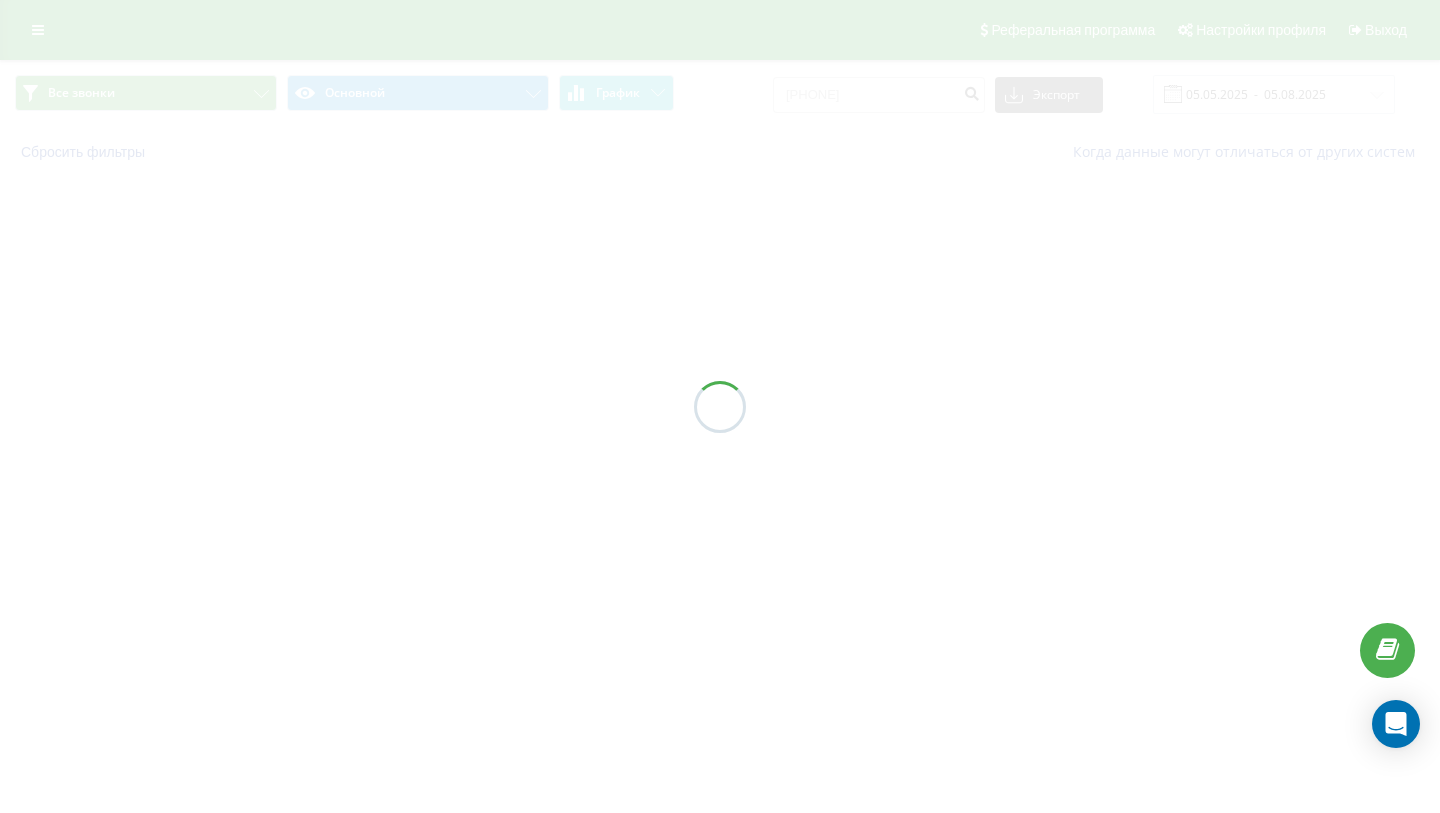 scroll, scrollTop: 0, scrollLeft: 0, axis: both 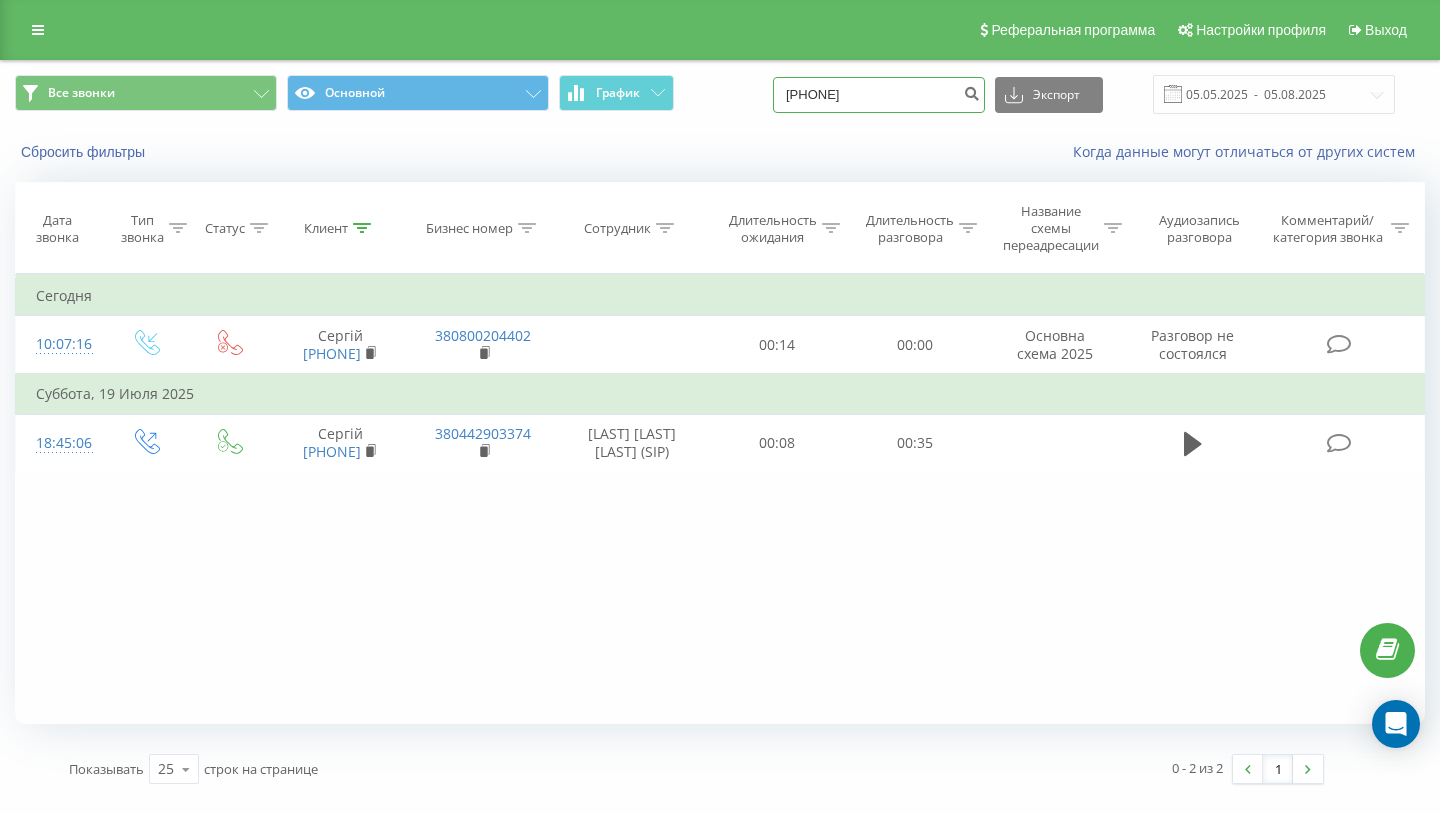 click on "0634007000" at bounding box center [879, 95] 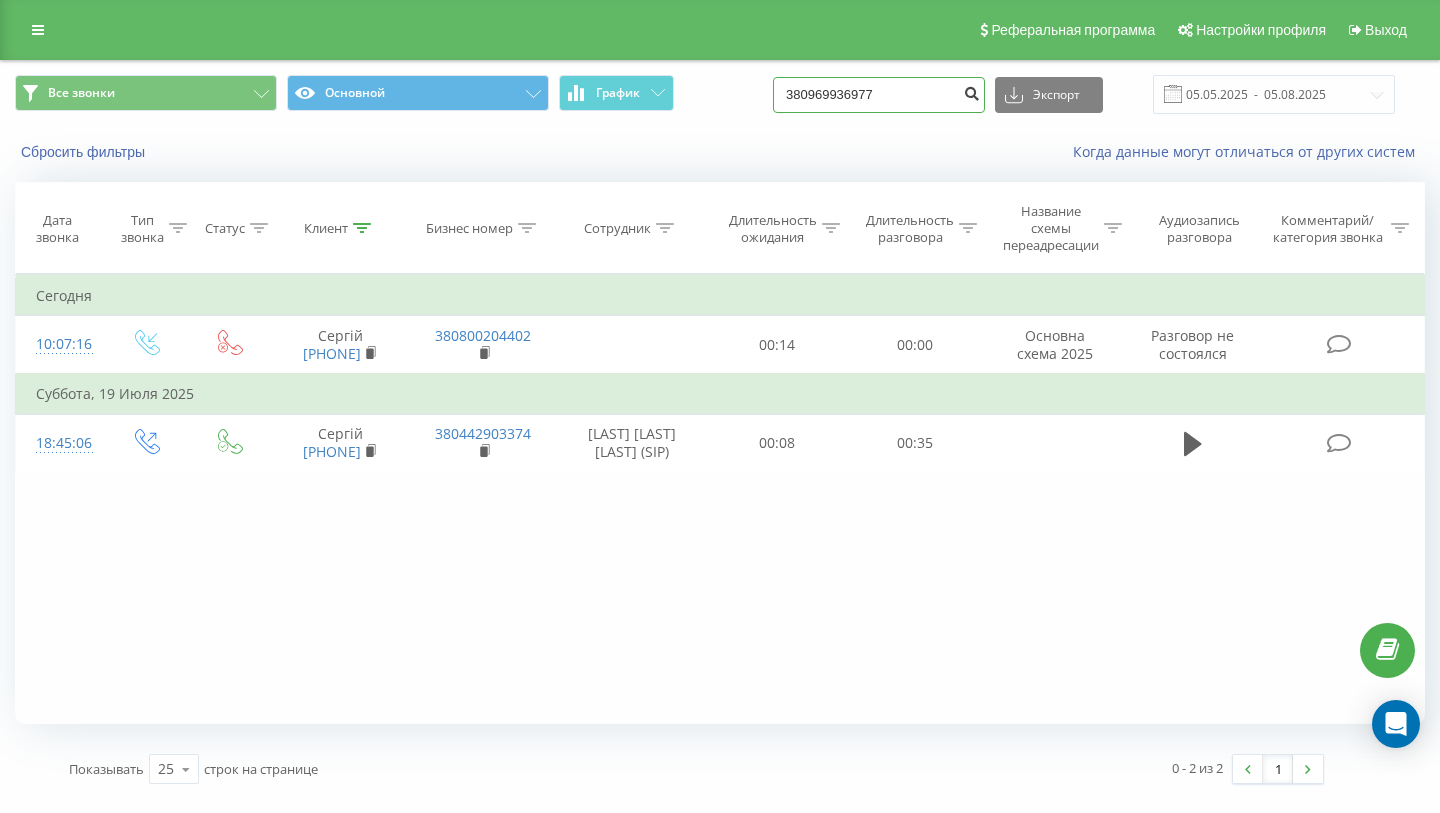 type on "380969936977" 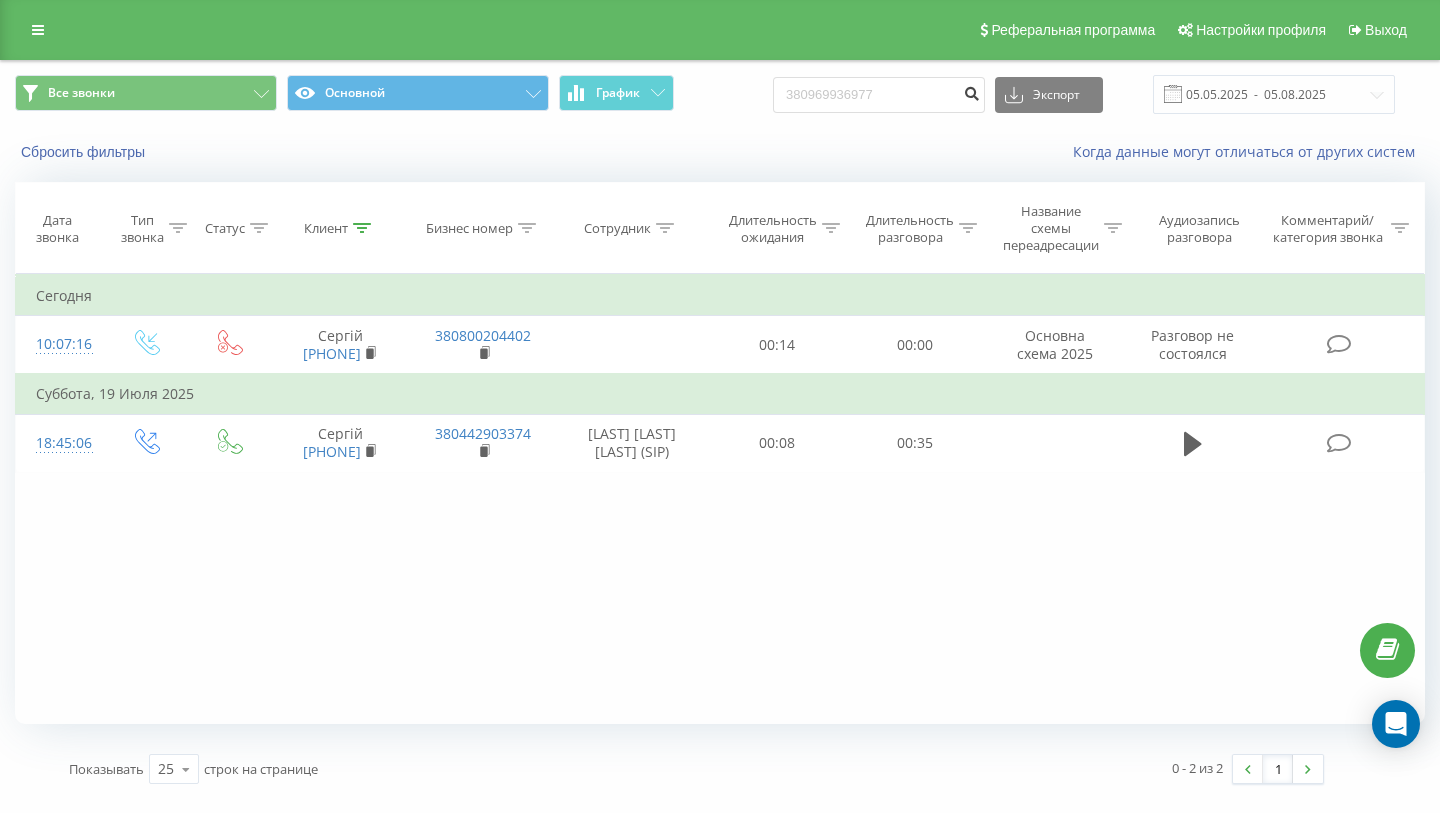 click at bounding box center (971, 91) 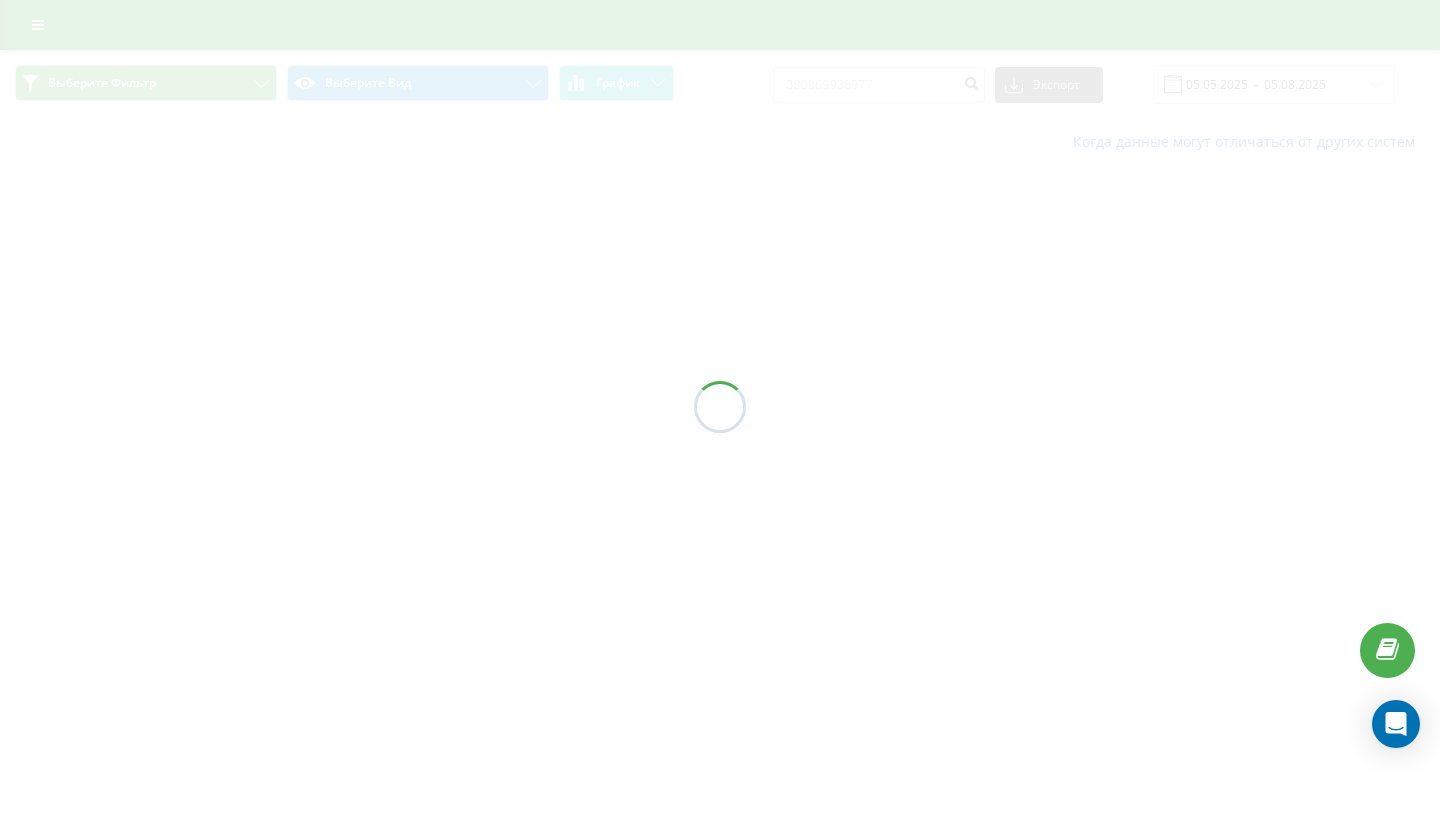 scroll, scrollTop: 0, scrollLeft: 0, axis: both 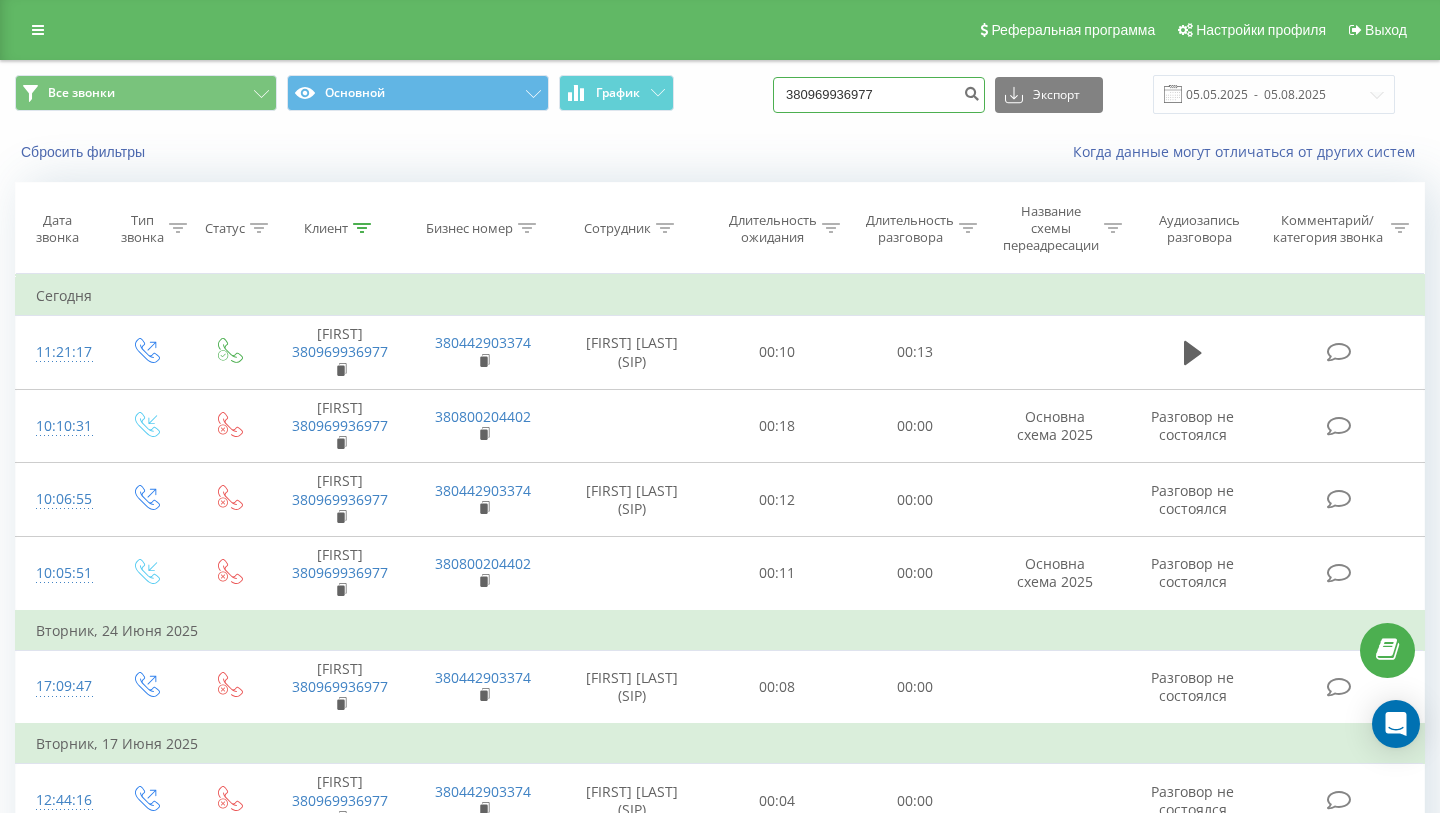 click on "380969936977" at bounding box center (879, 95) 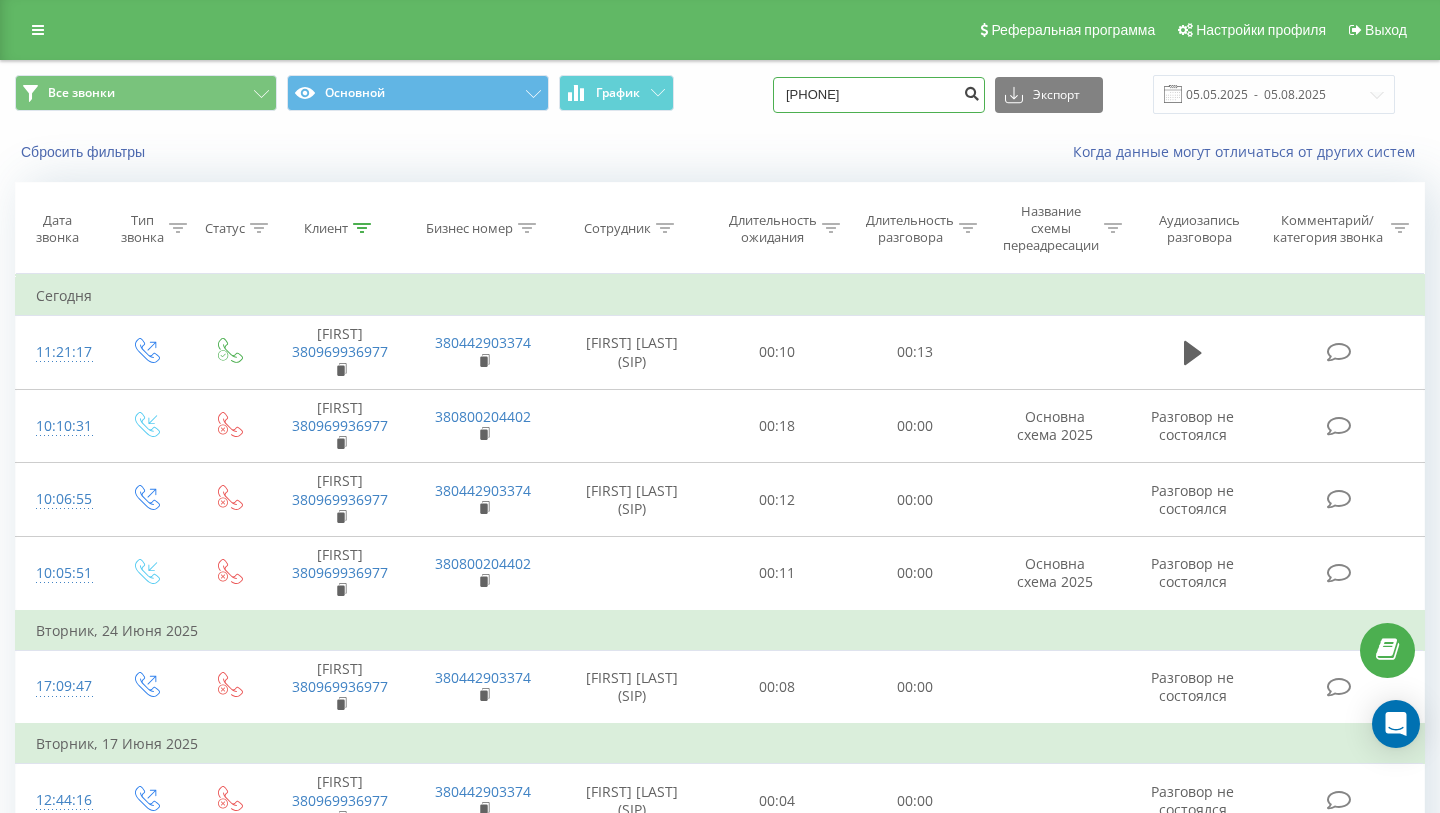 type on "[PHONE]" 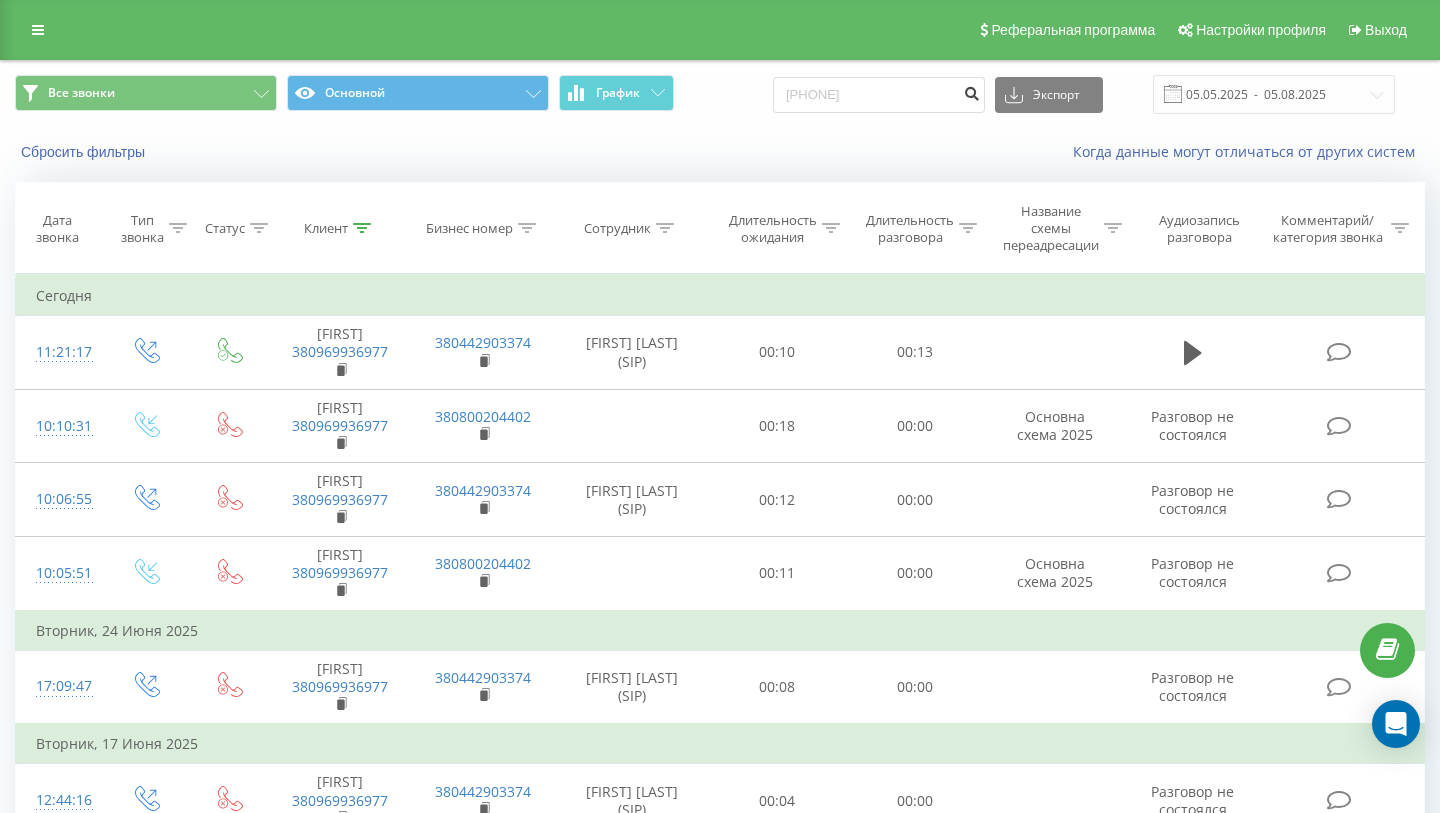 click at bounding box center (971, 91) 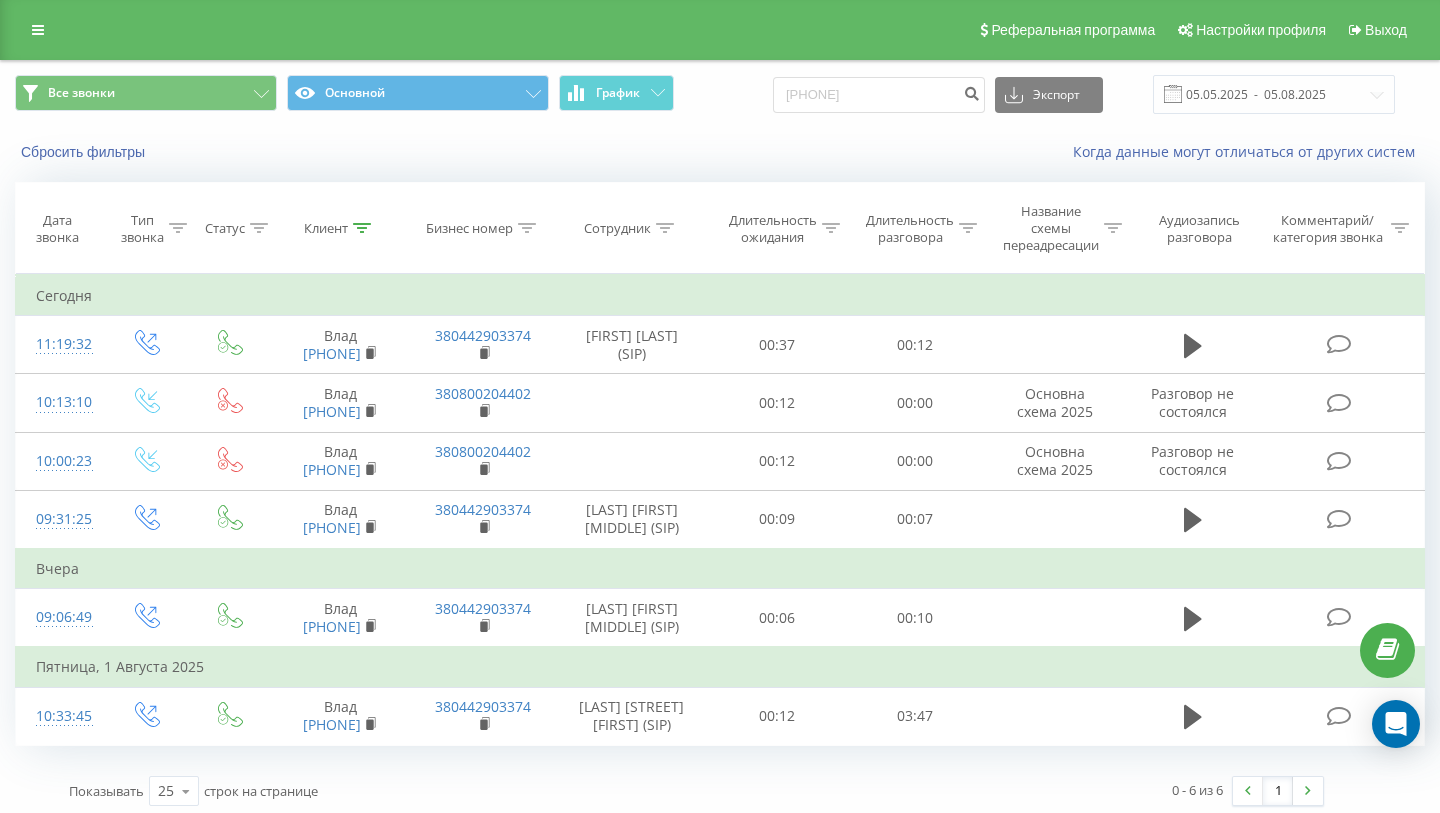 scroll, scrollTop: 0, scrollLeft: 0, axis: both 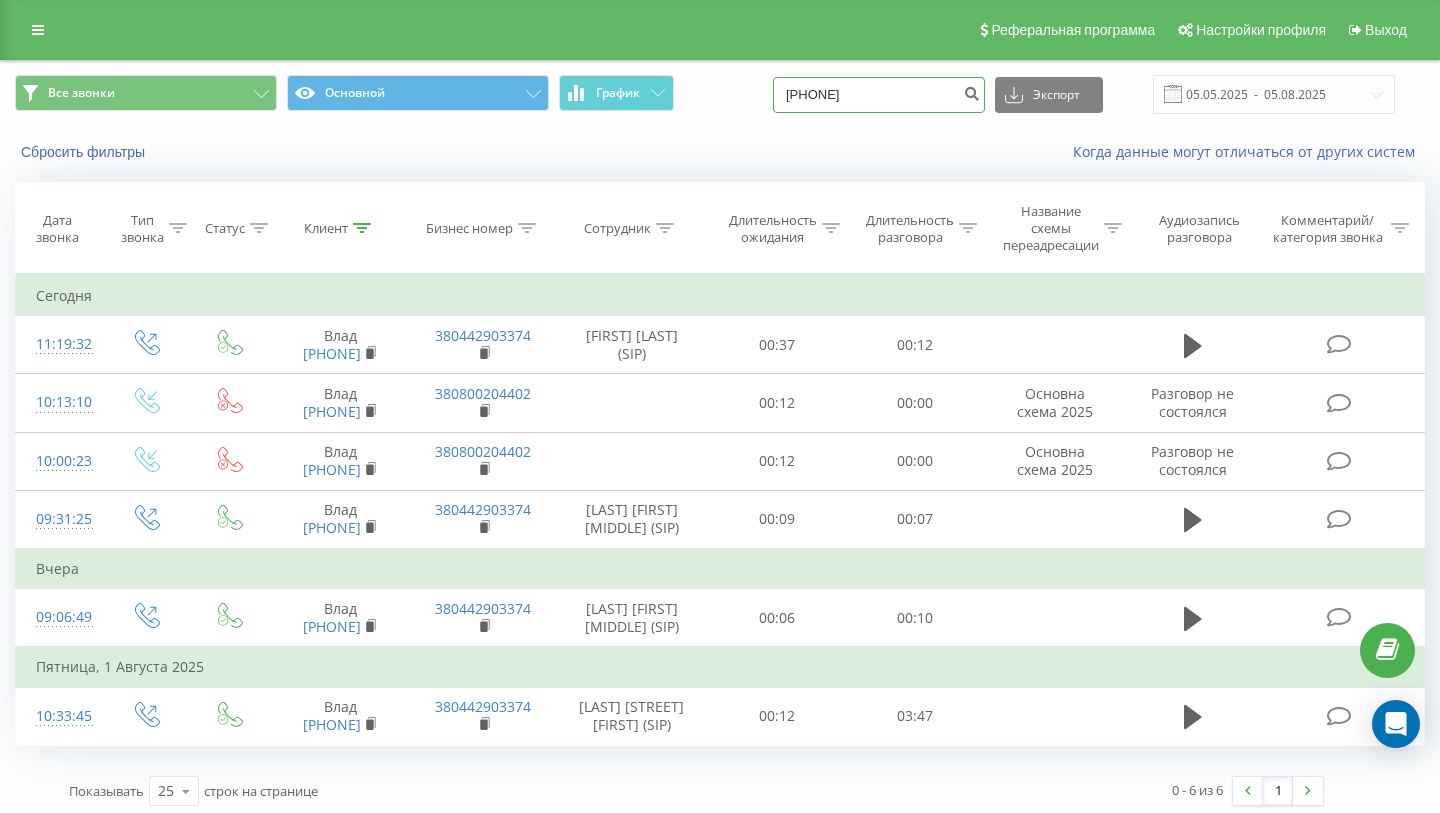 click on "380987120418" at bounding box center [879, 95] 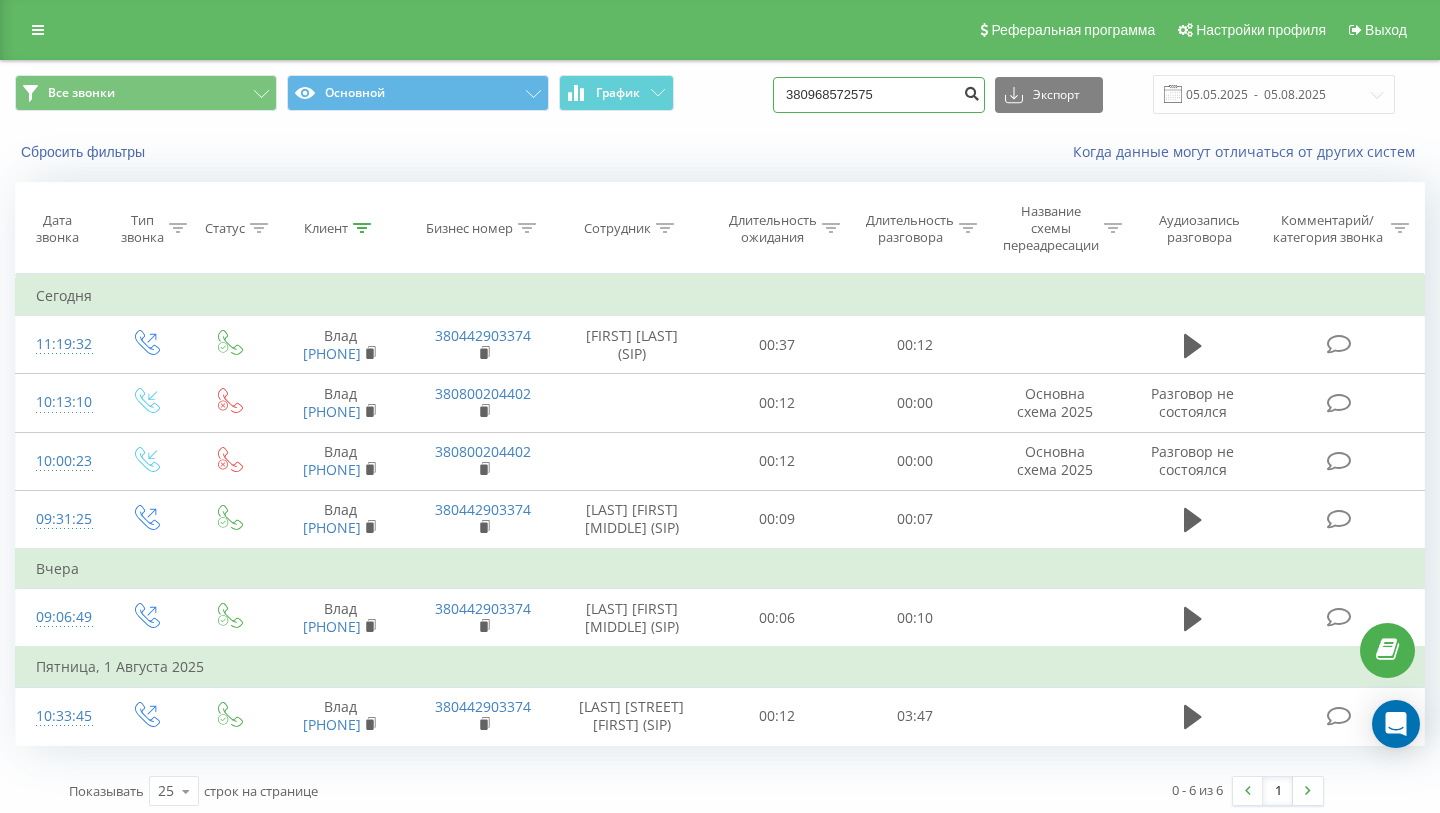 type on "380968572575" 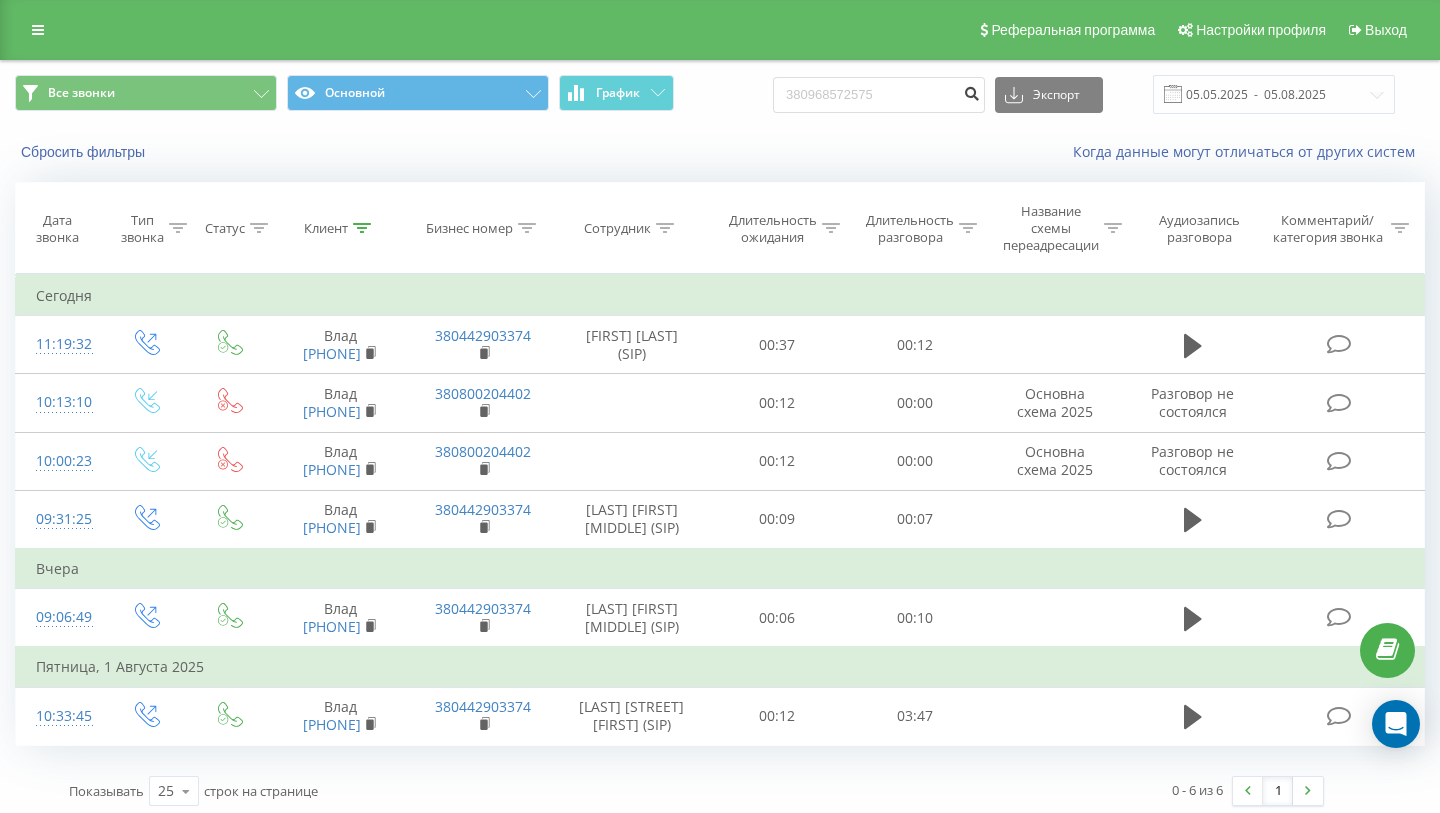 click at bounding box center [971, 91] 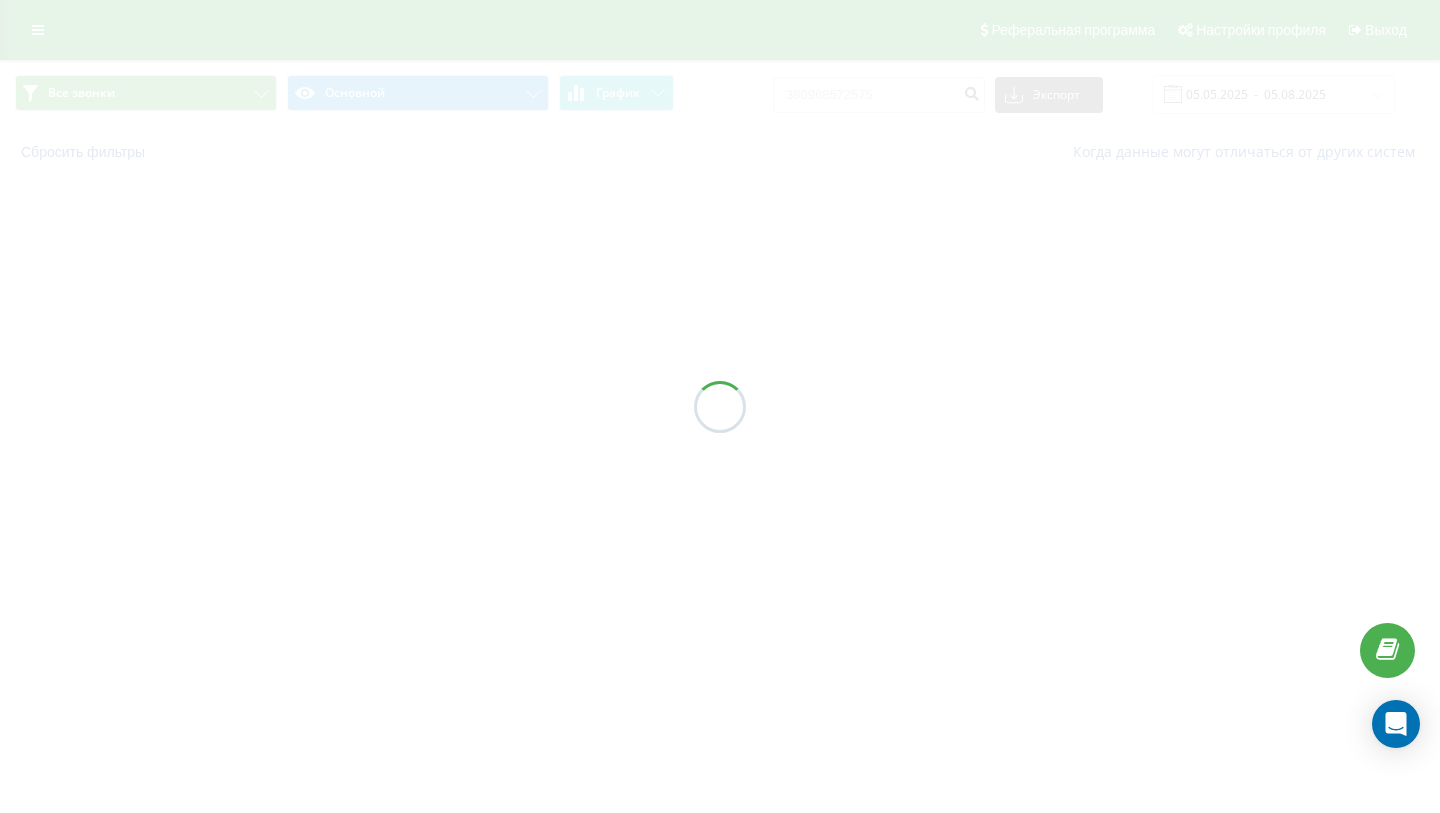 scroll, scrollTop: 0, scrollLeft: 0, axis: both 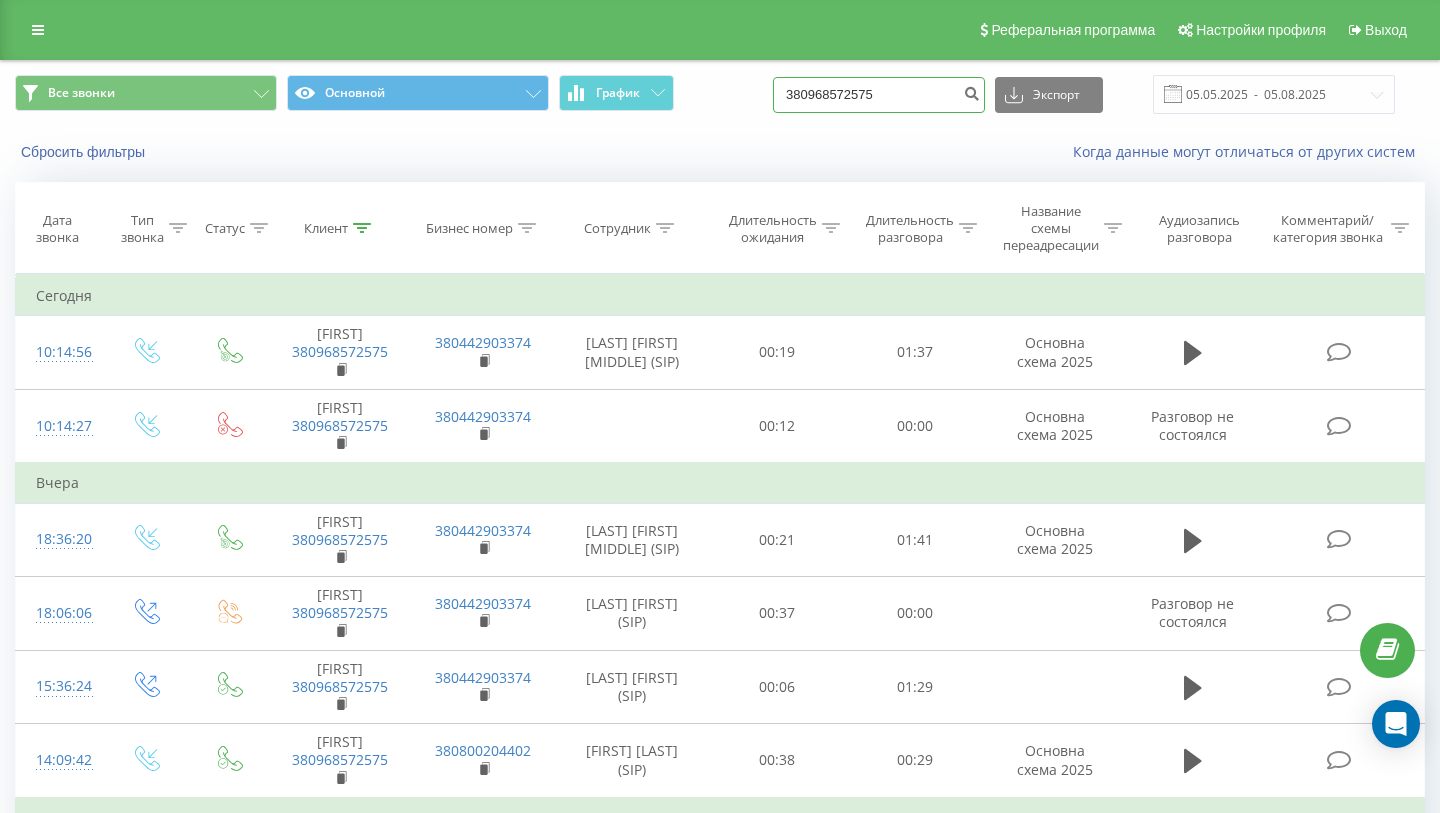 click on "380968572575" at bounding box center [879, 95] 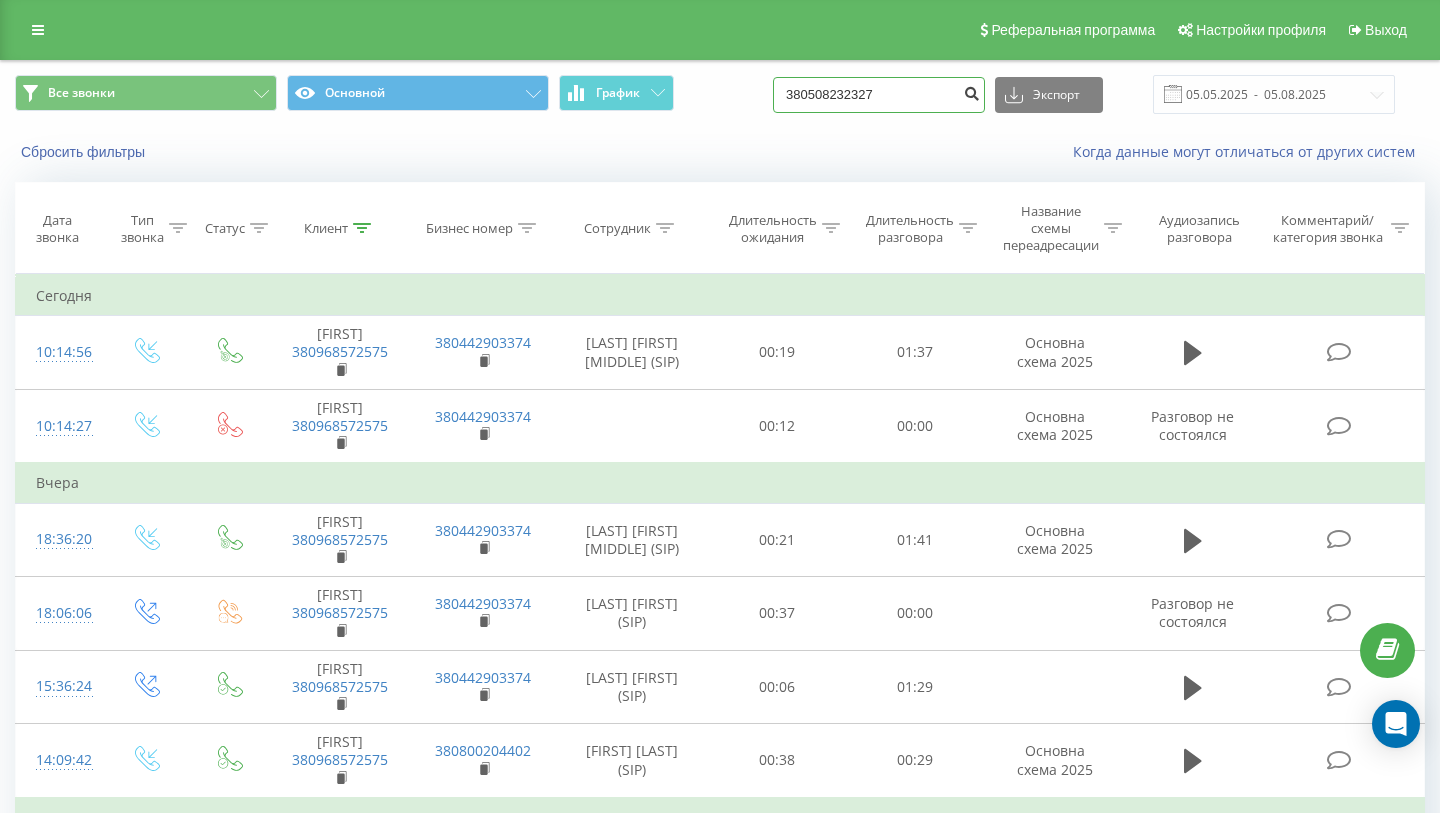 type on "380508232327" 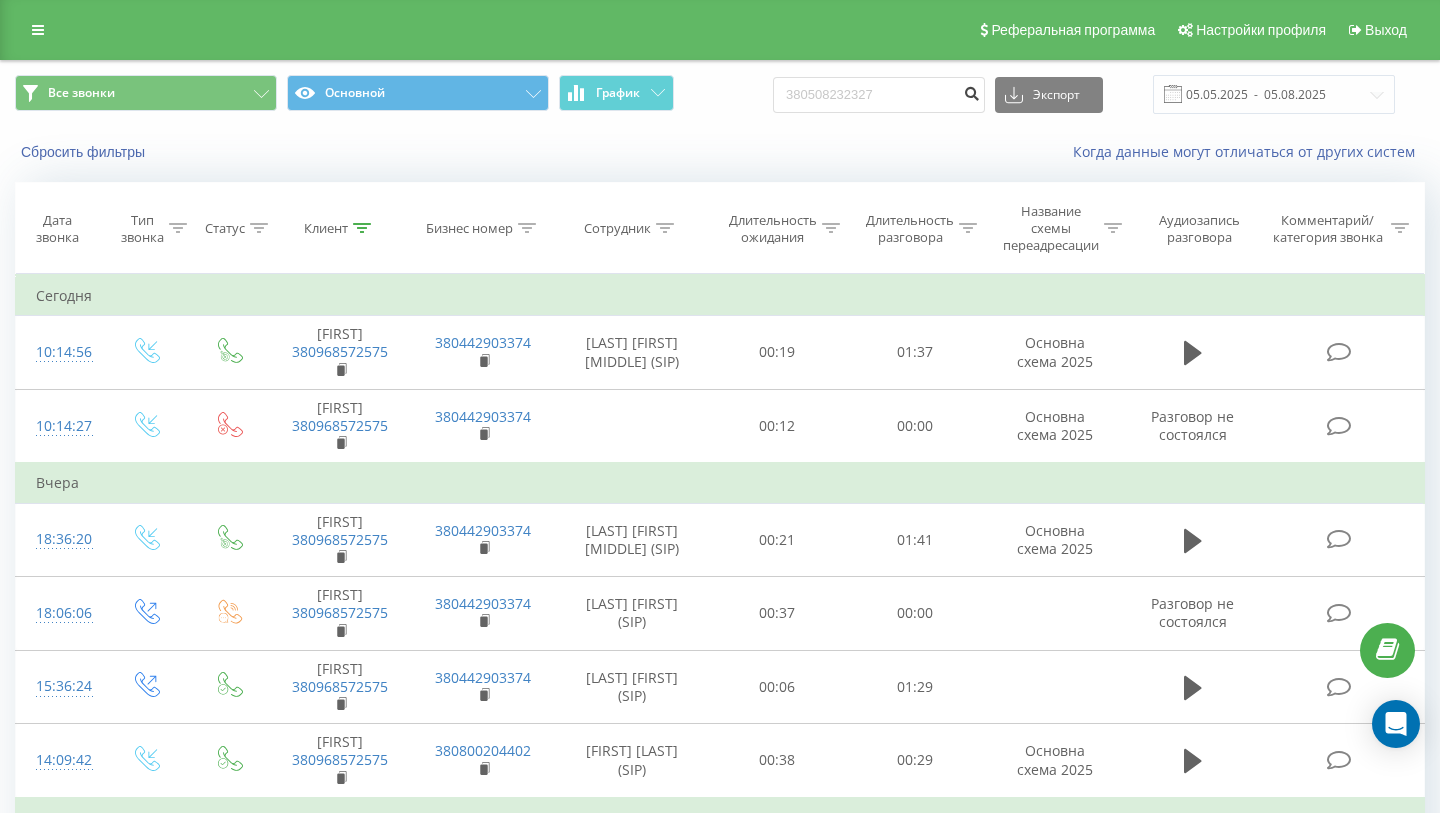 click at bounding box center (971, 91) 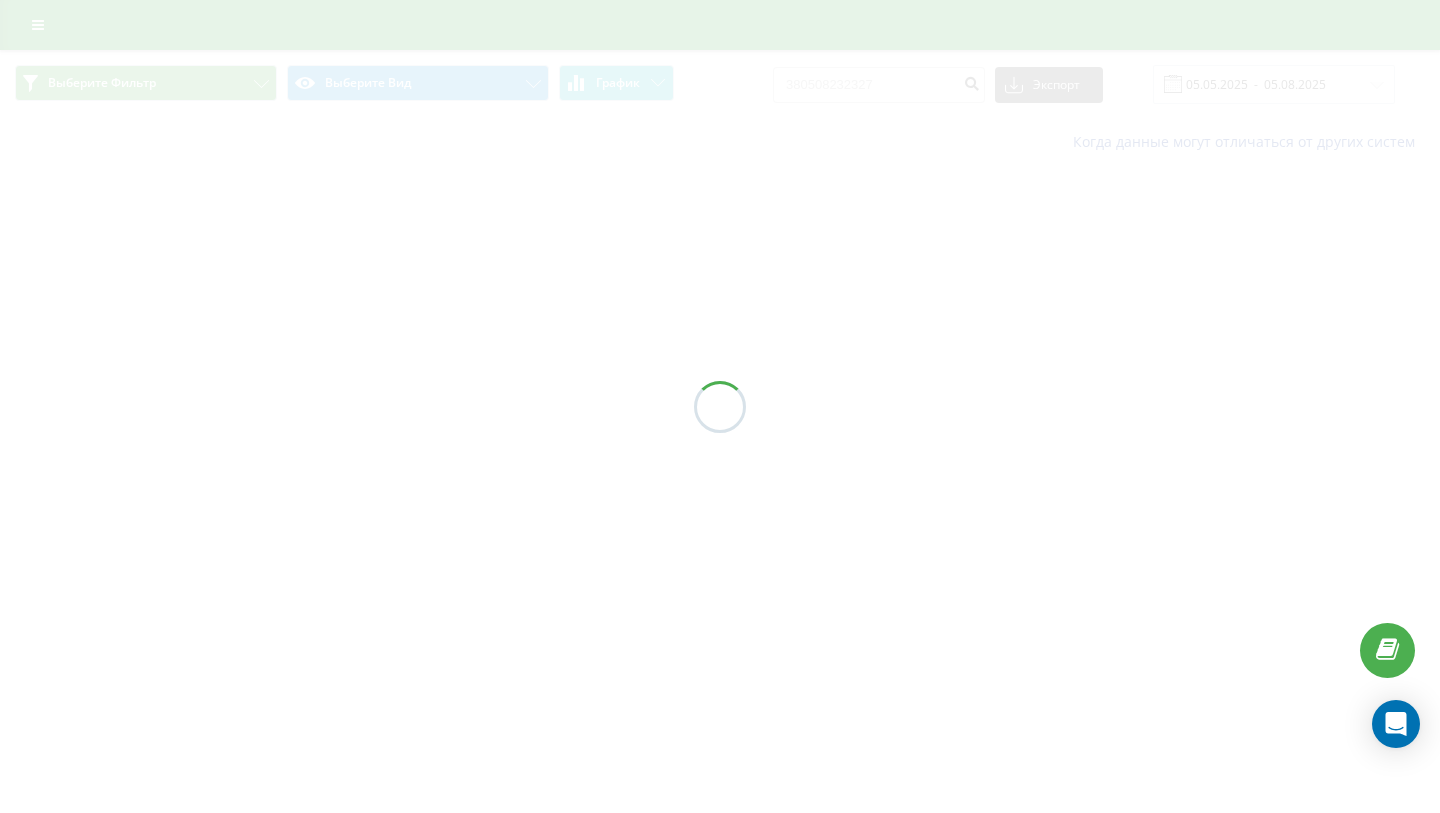 scroll, scrollTop: 0, scrollLeft: 0, axis: both 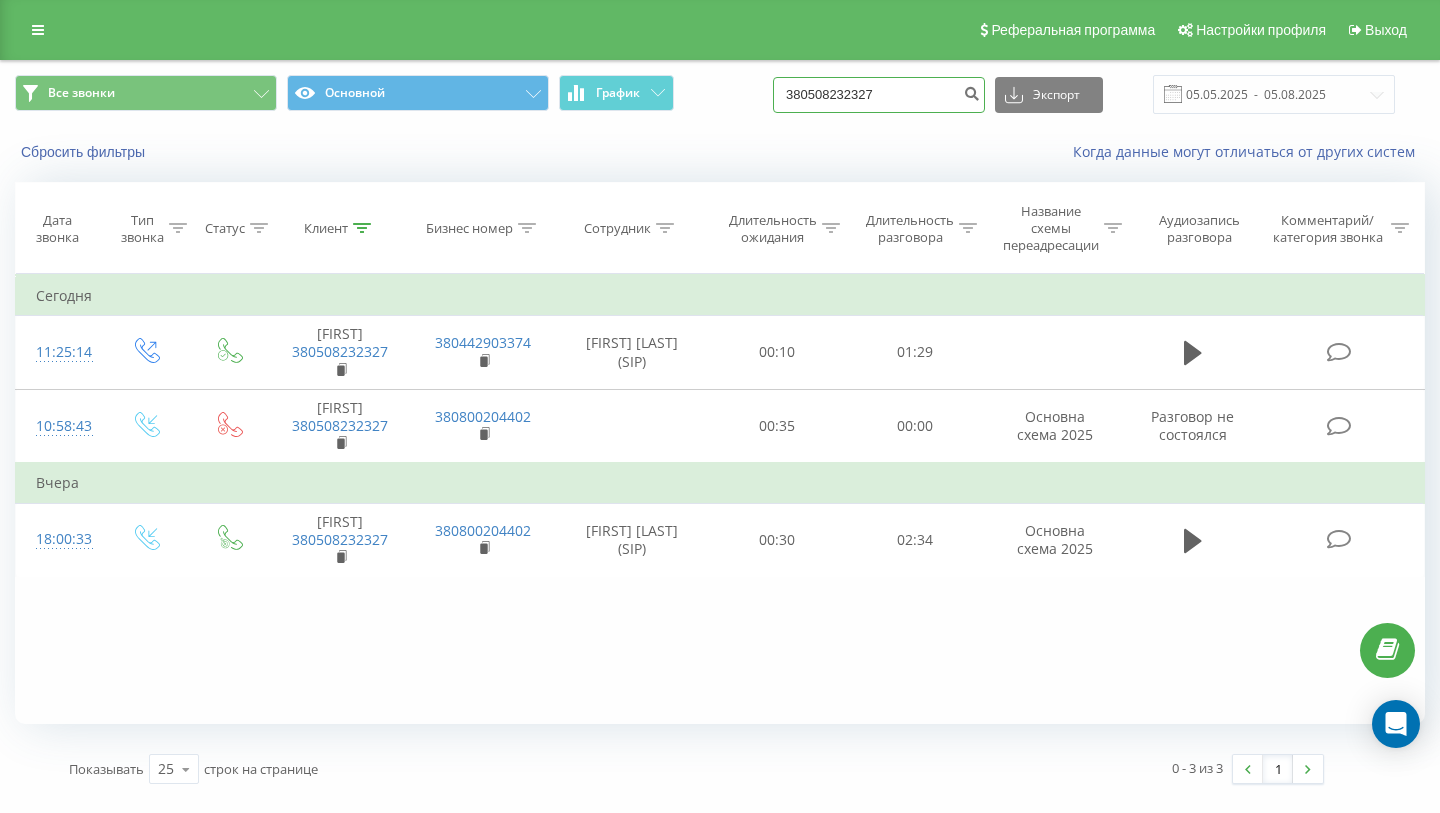 click on "380508232327" at bounding box center (879, 95) 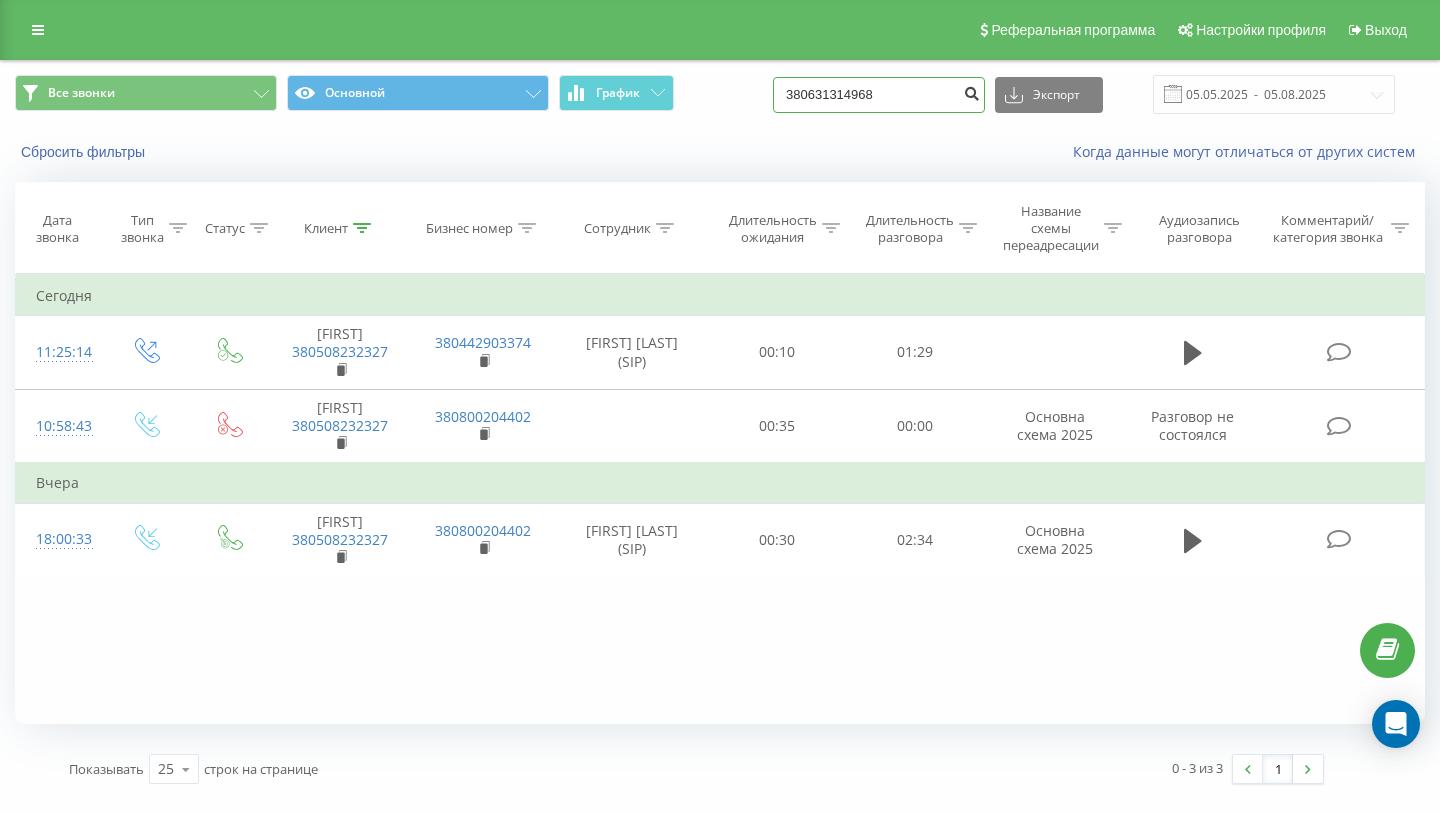 type on "380631314968" 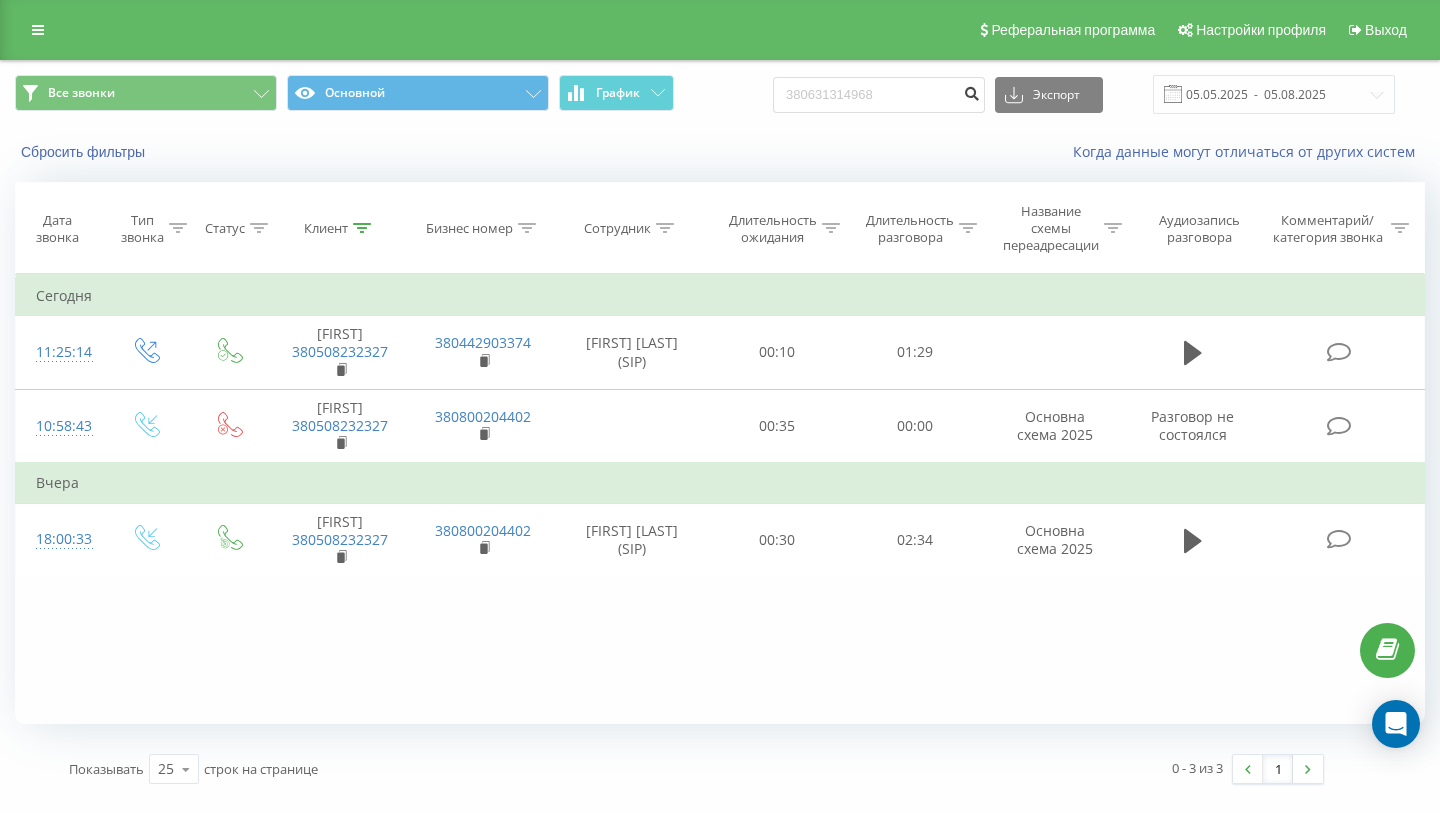 click at bounding box center [971, 91] 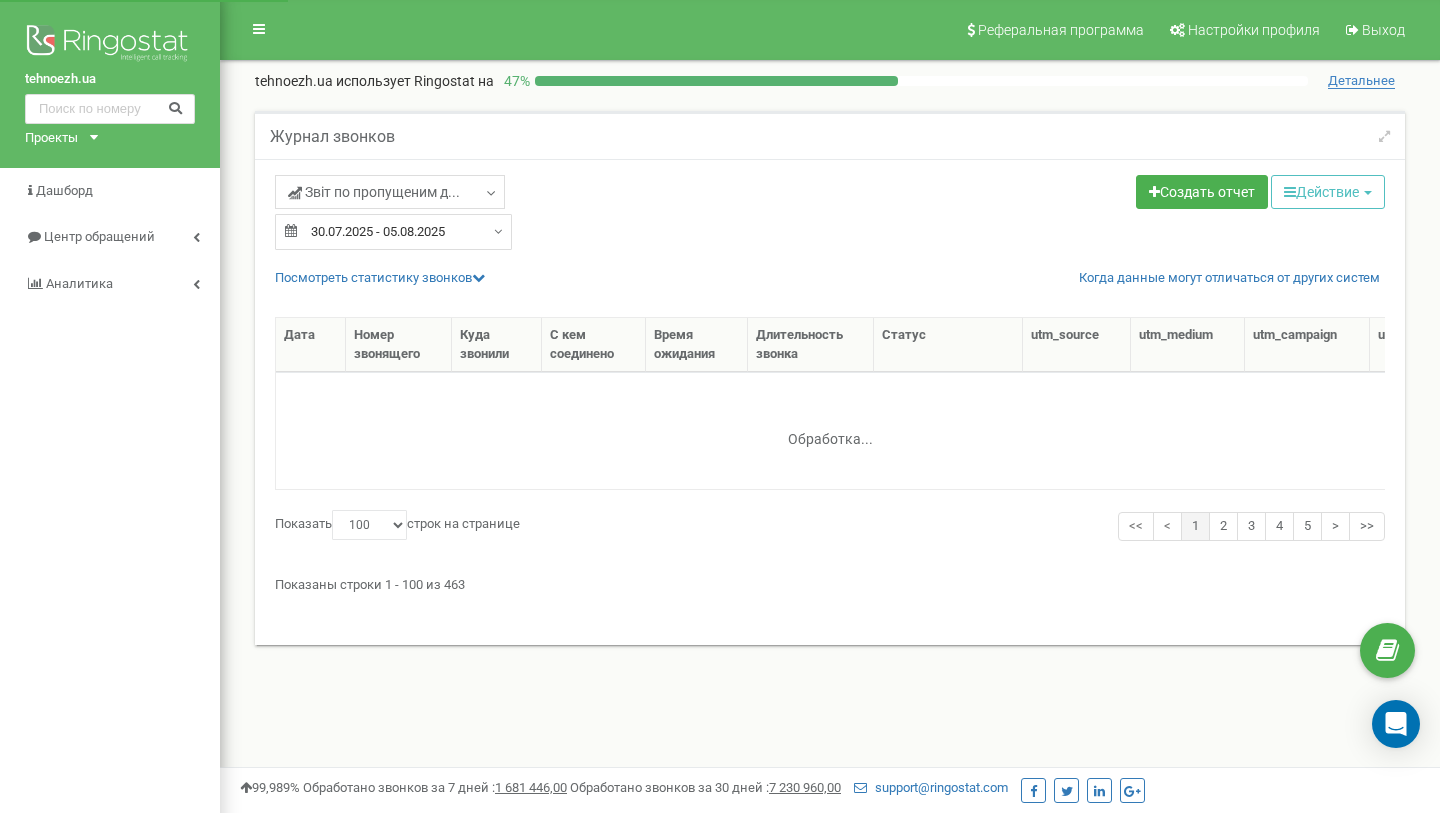 select on "100" 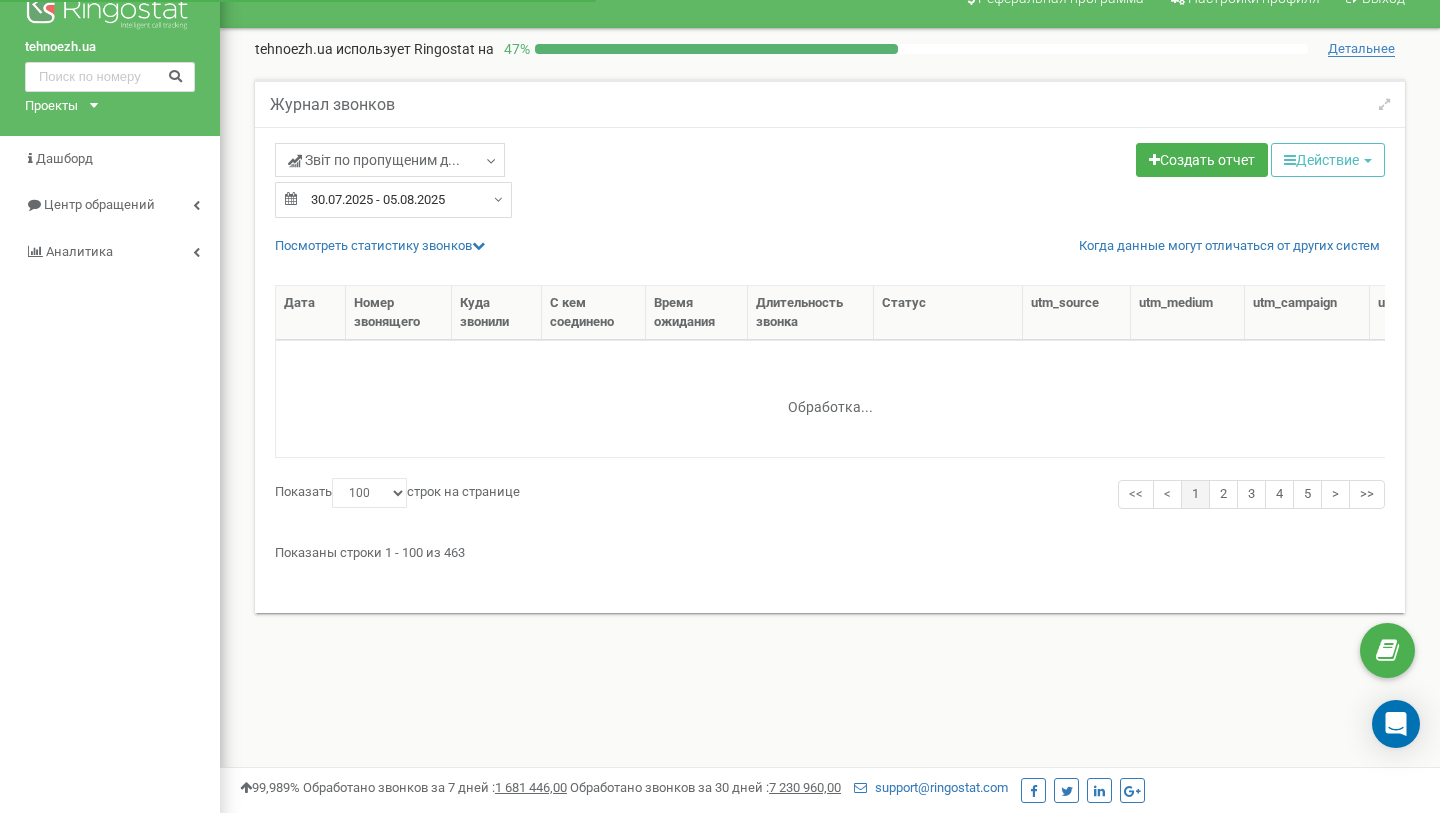 scroll, scrollTop: 0, scrollLeft: 0, axis: both 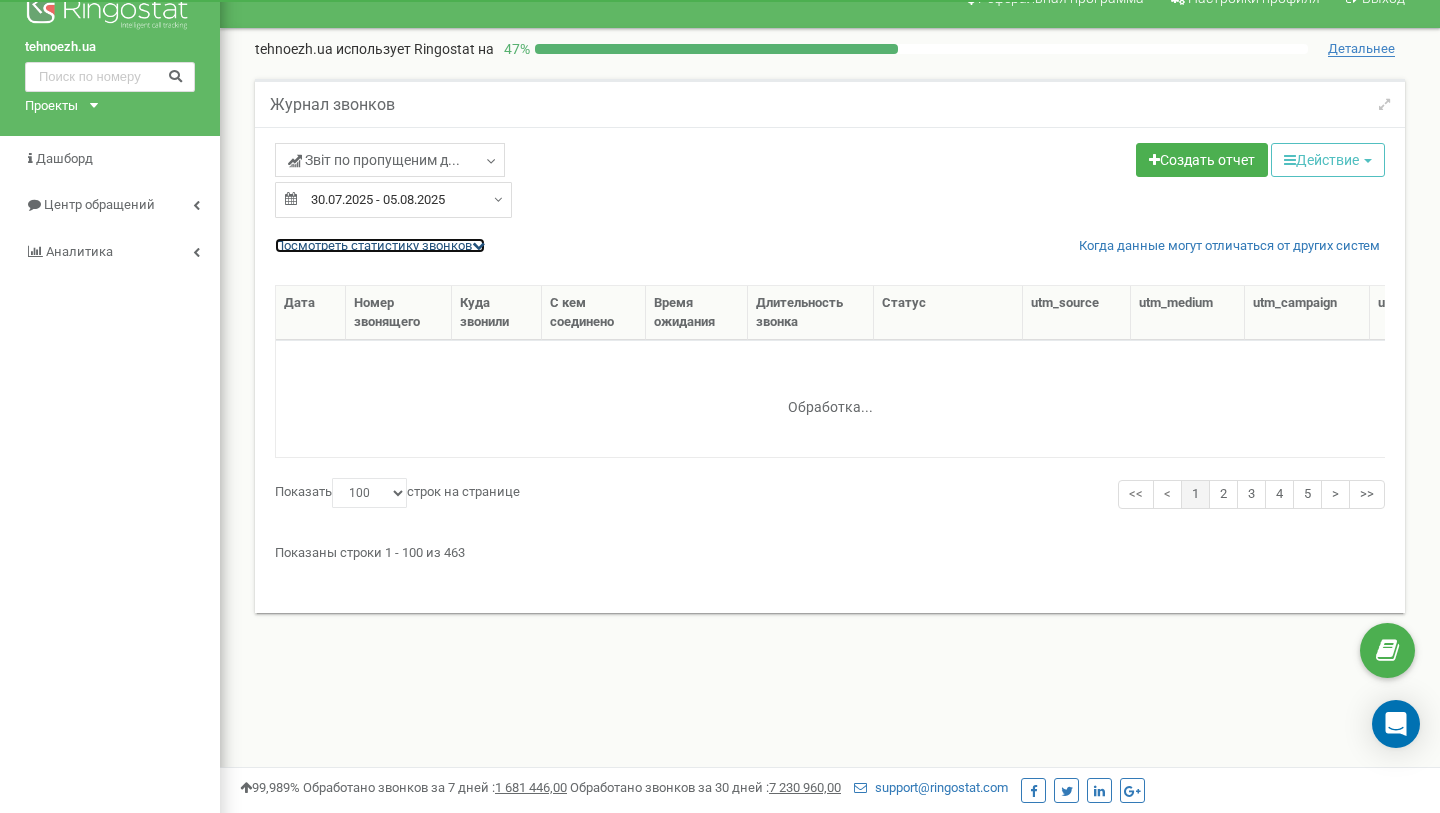 click at bounding box center (478, 245) 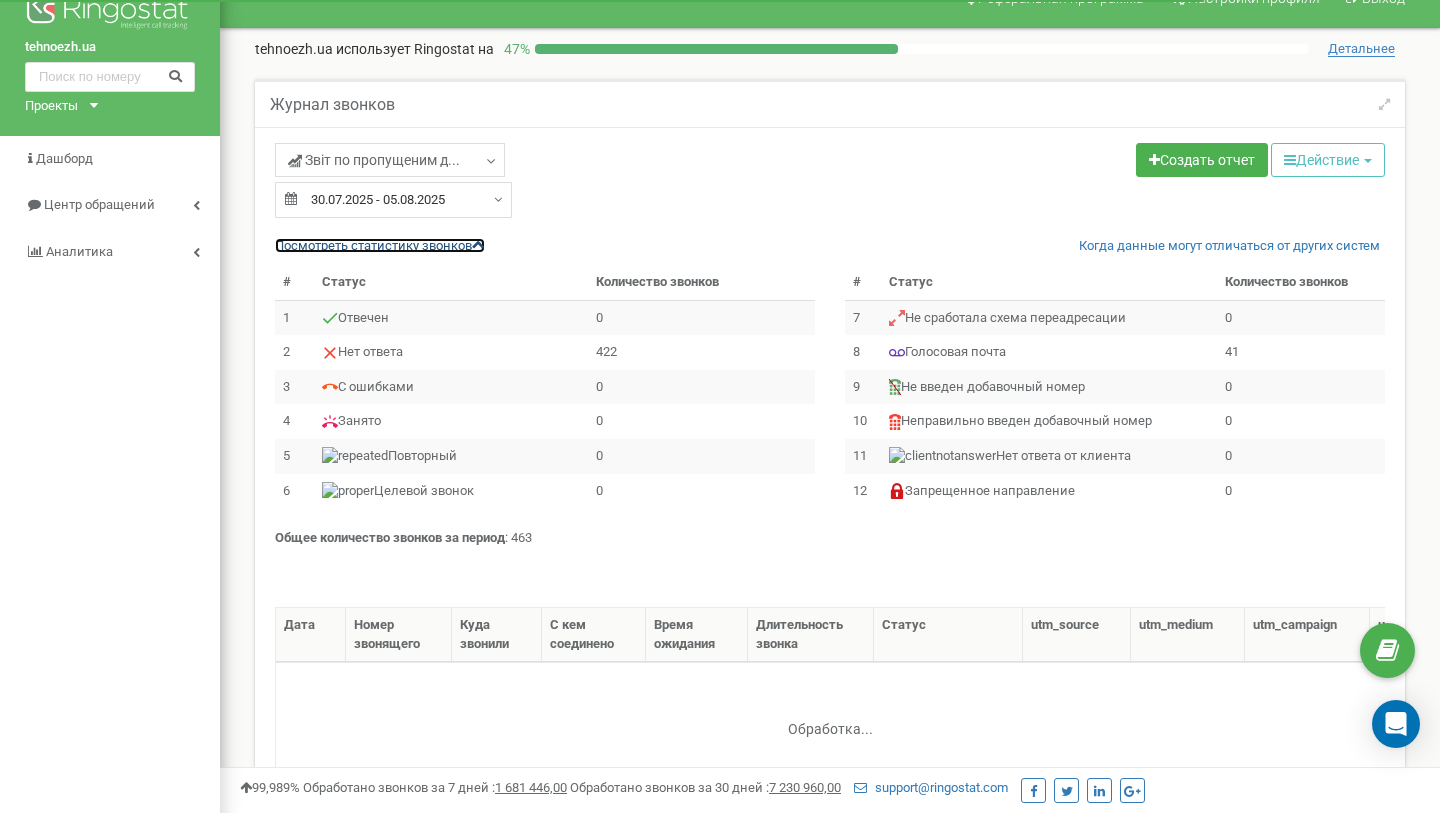 click at bounding box center (478, 245) 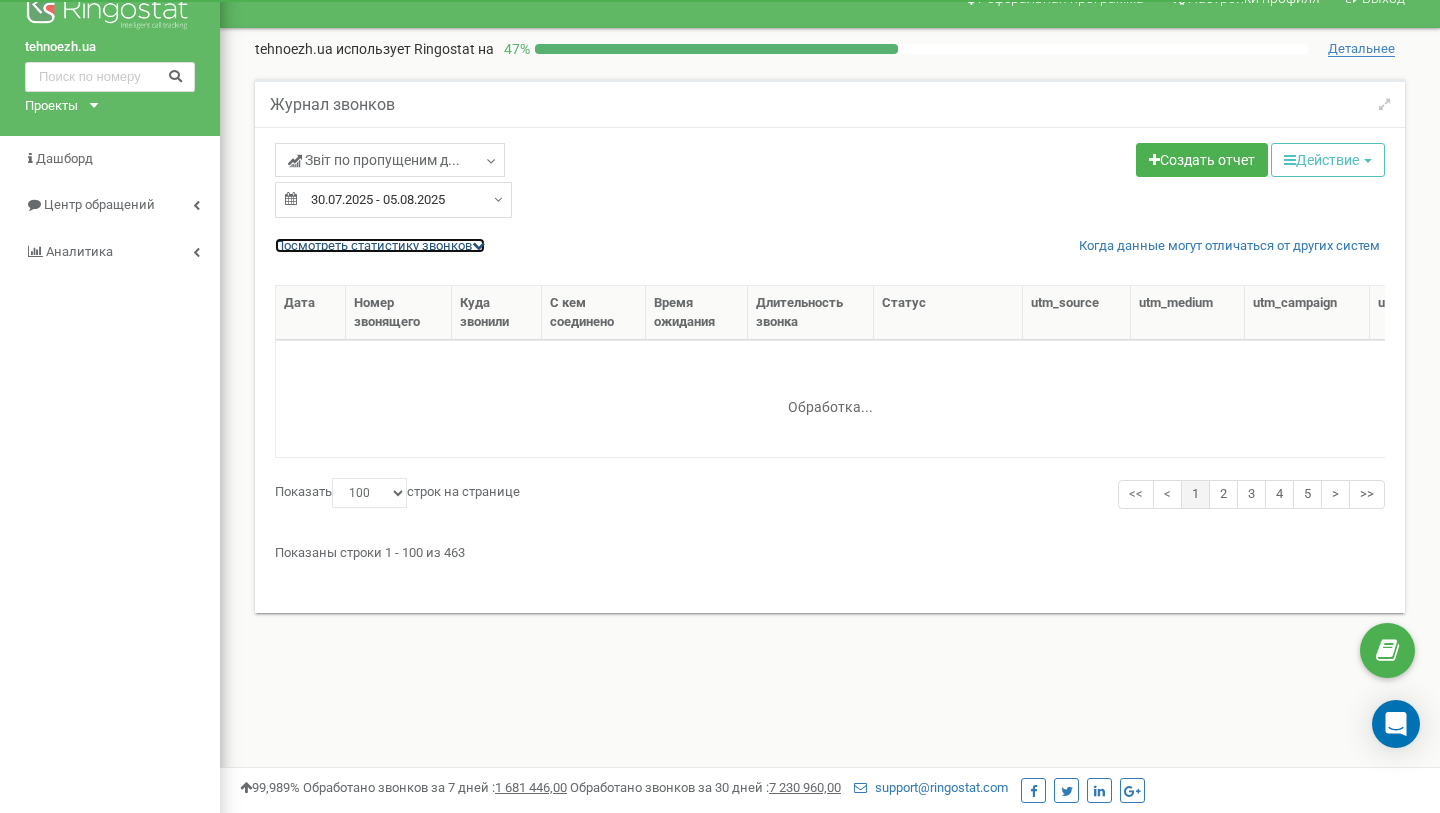 click at bounding box center [478, 245] 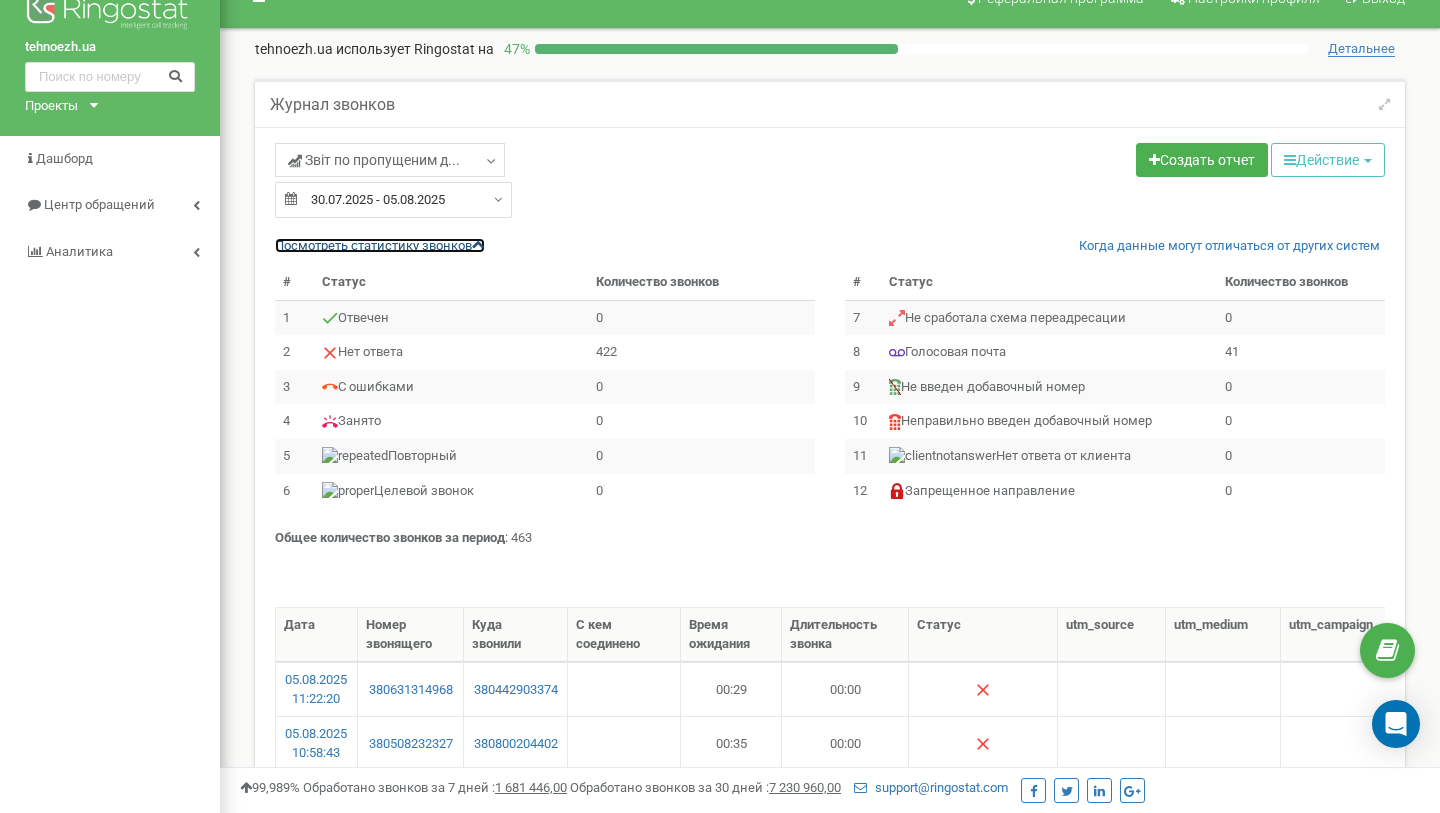 click on "Посмотреть cтатистику звонков" at bounding box center (380, 245) 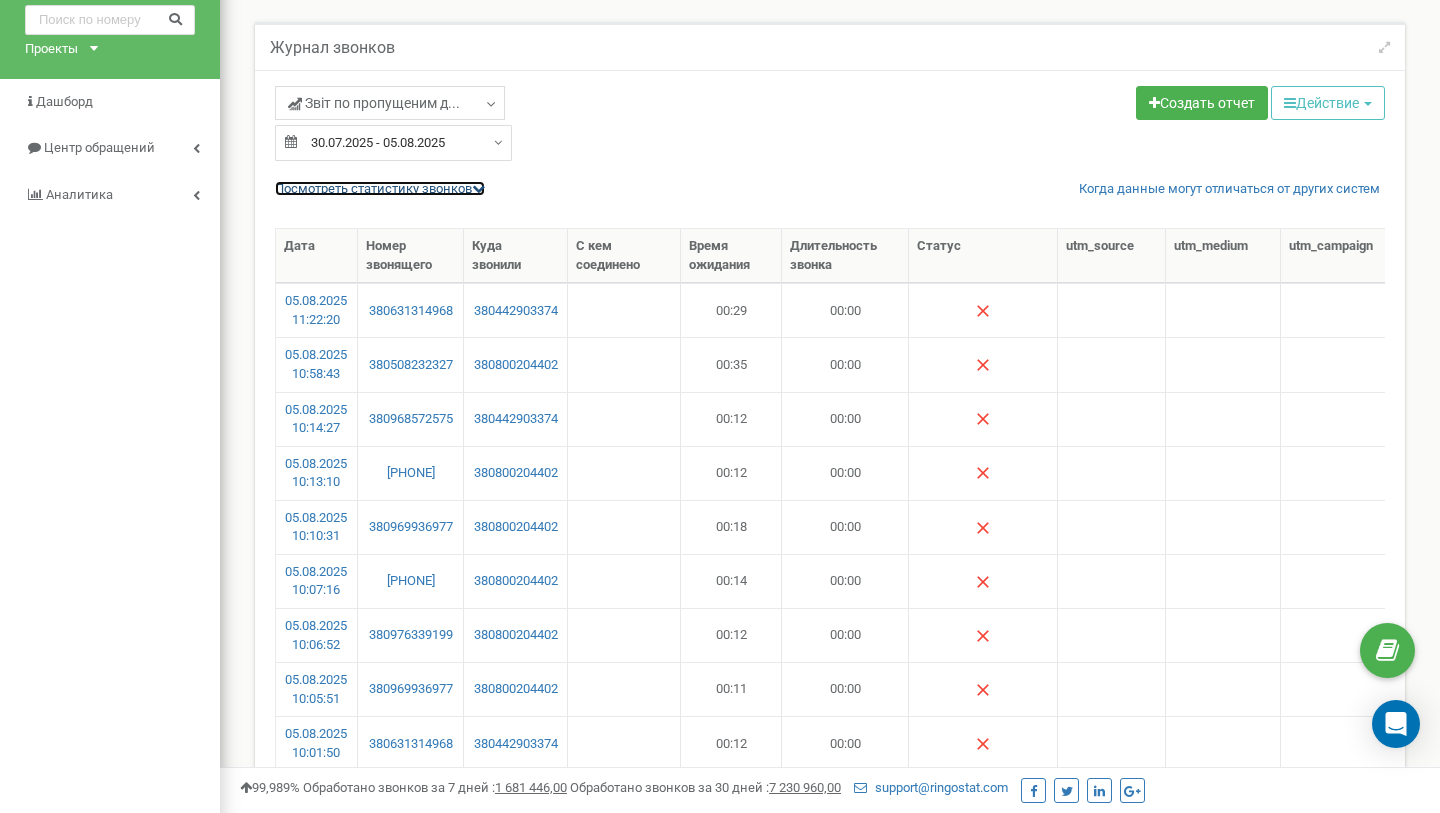 scroll, scrollTop: 93, scrollLeft: 0, axis: vertical 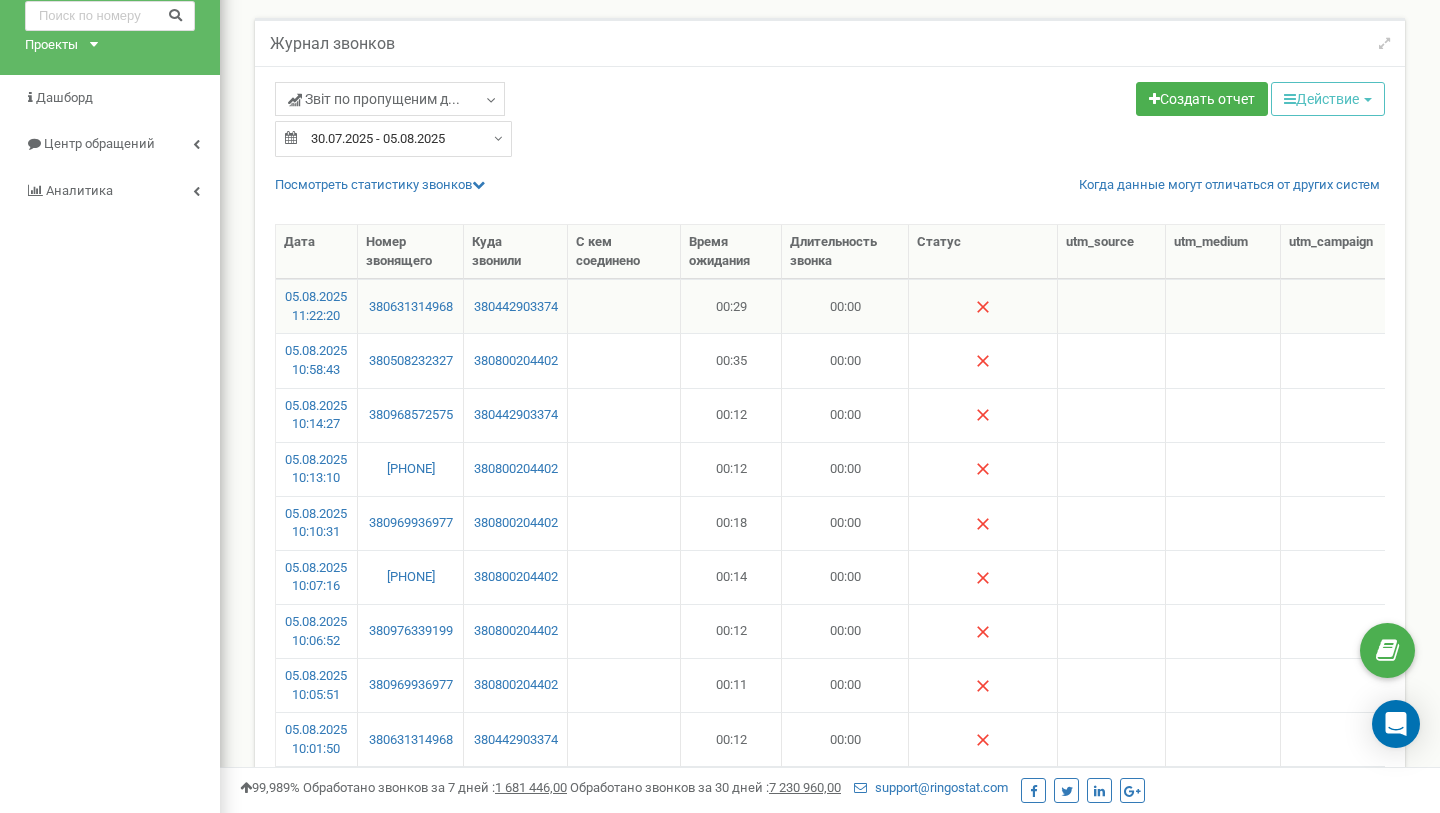 click on "380631314968" at bounding box center [411, 306] 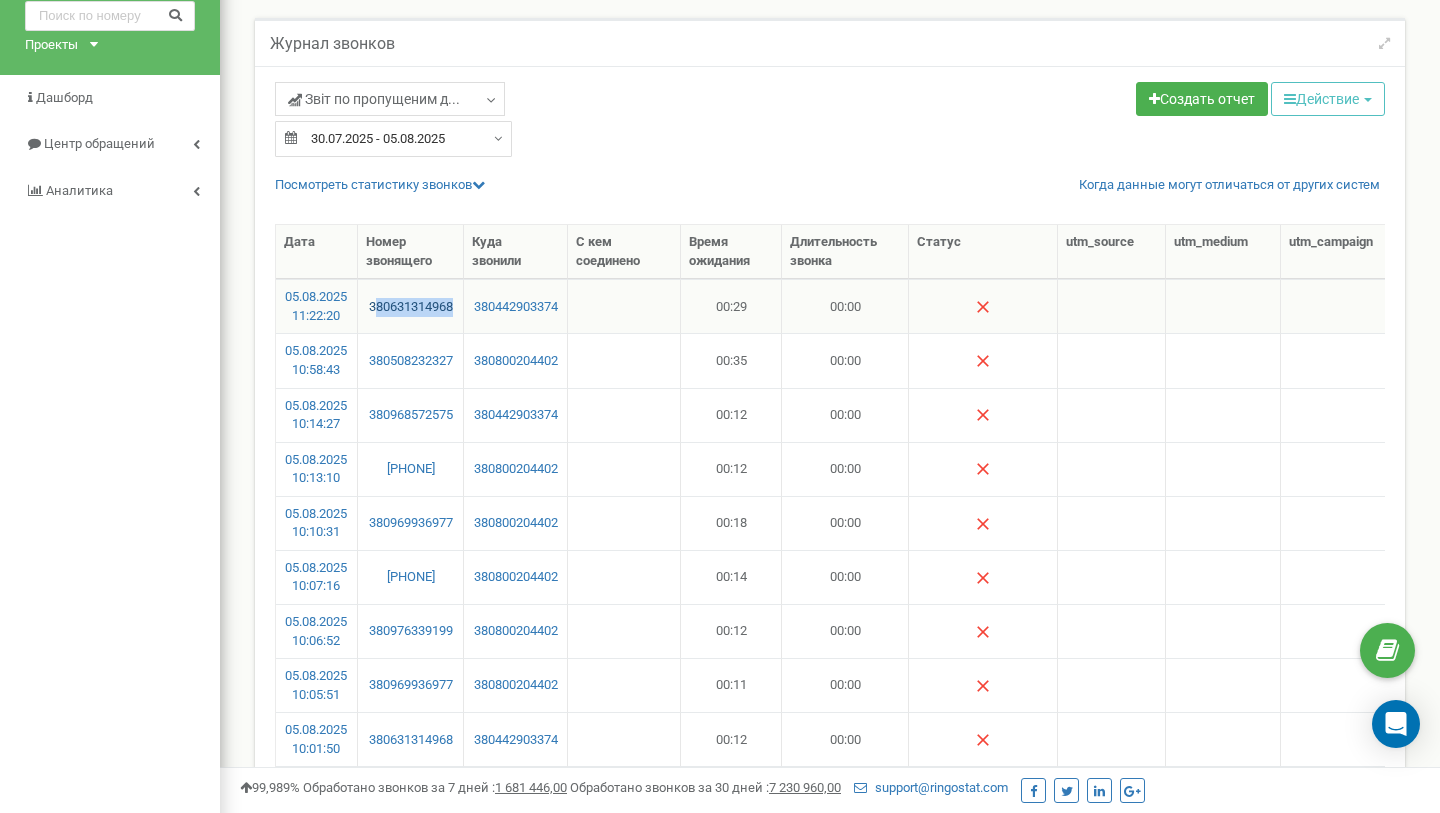copy on "[PHONE]" 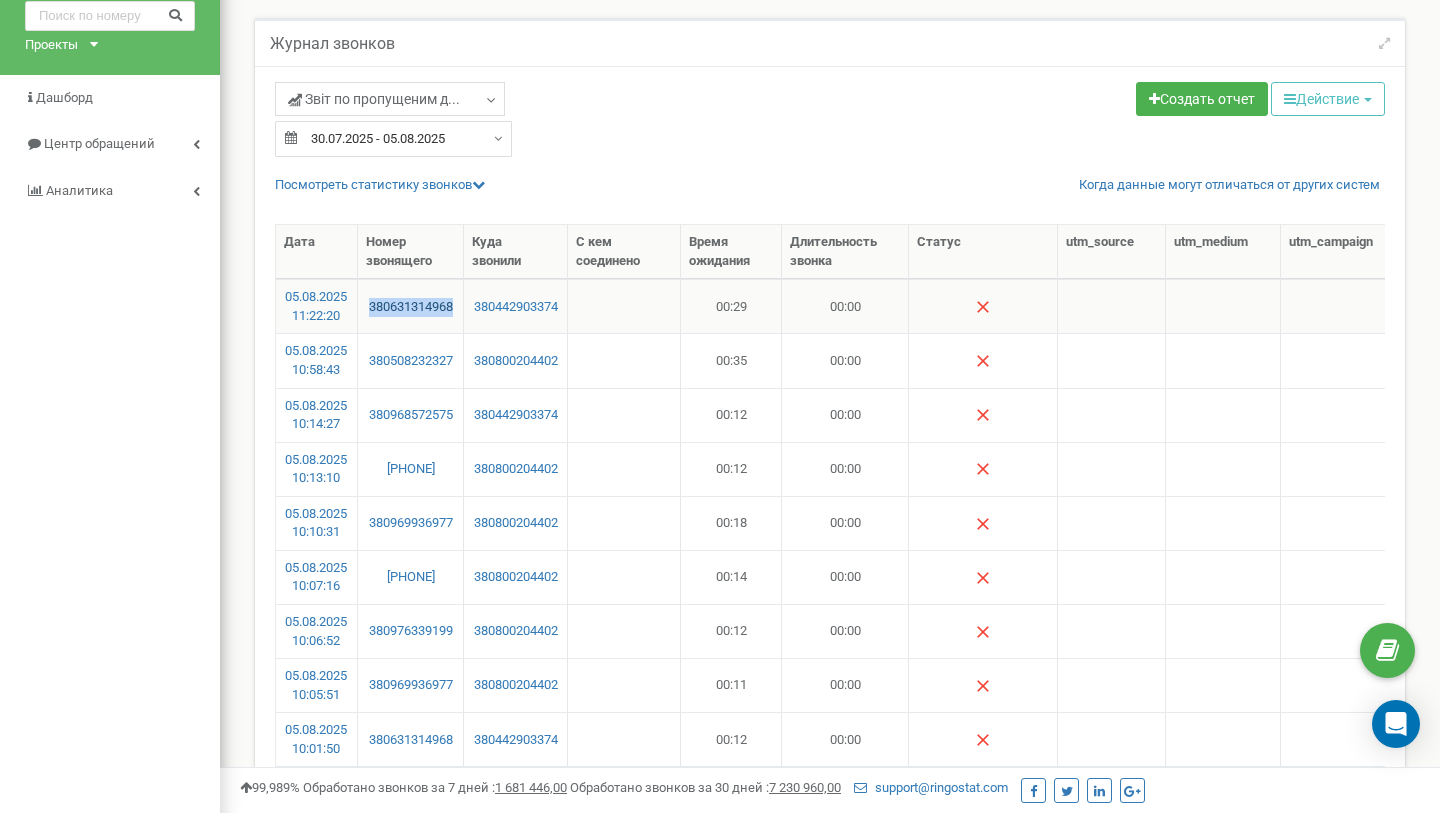 copy on "380631314968" 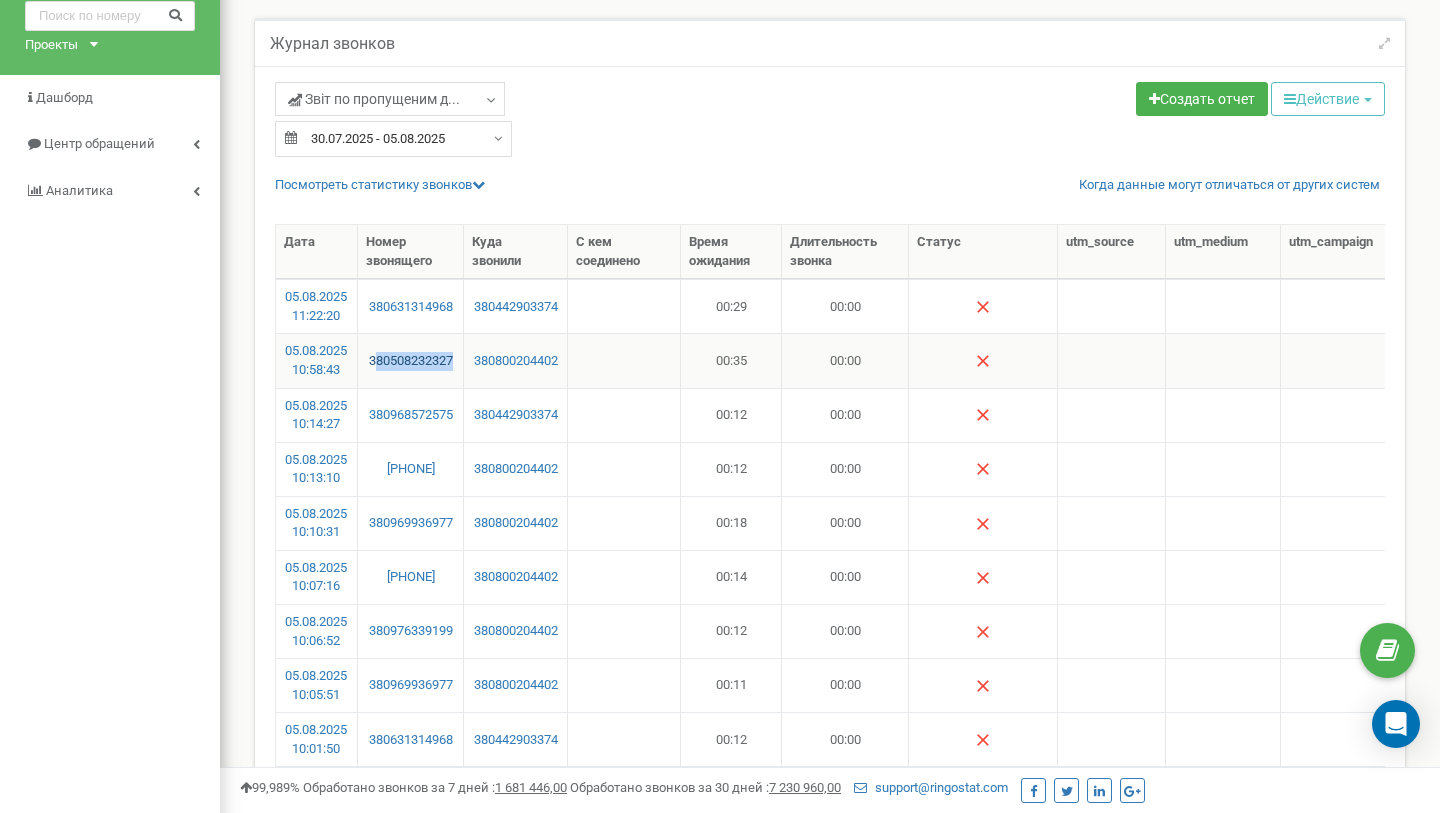 copy on "[PHONE]" 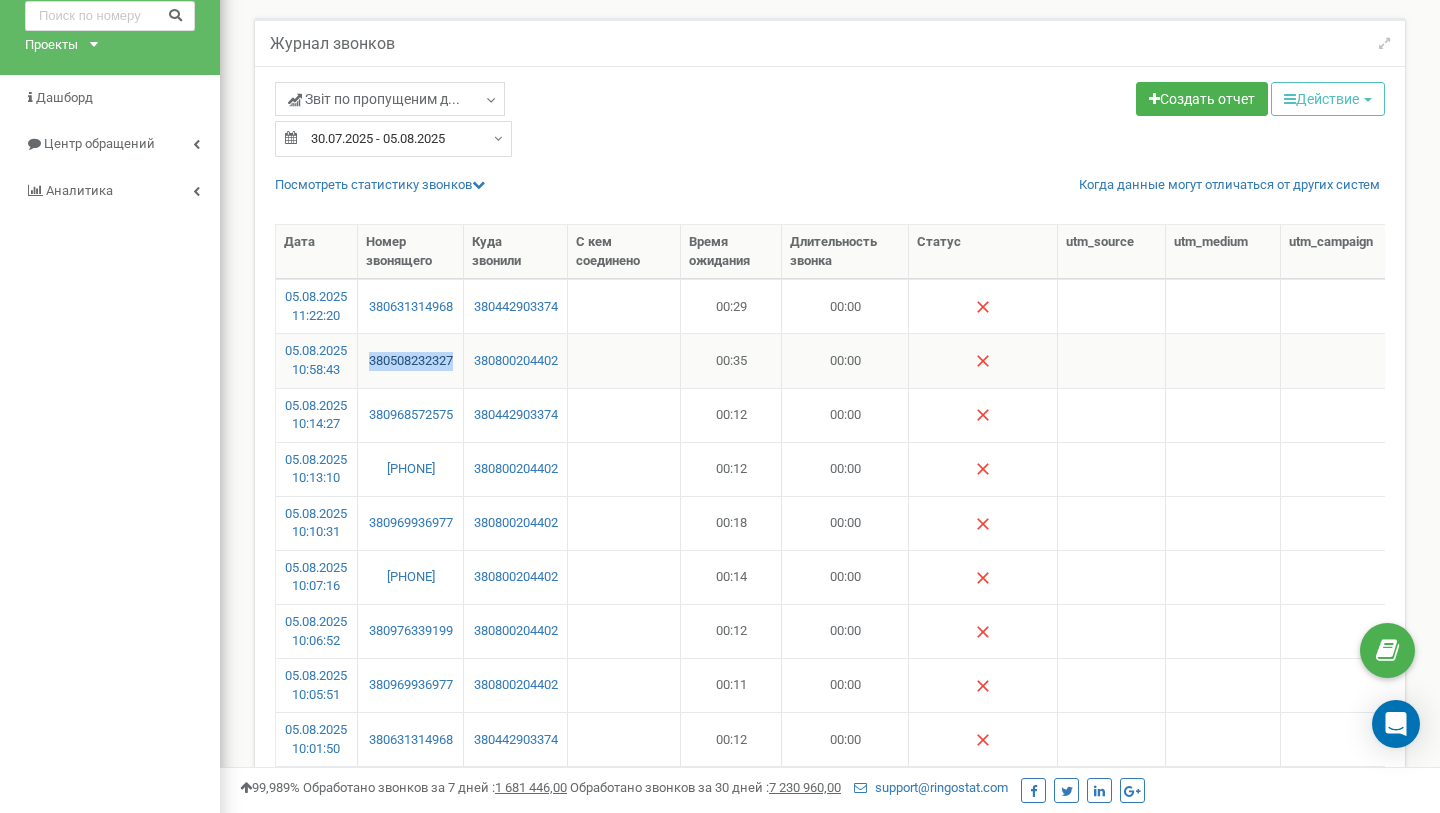 copy on "380508232327" 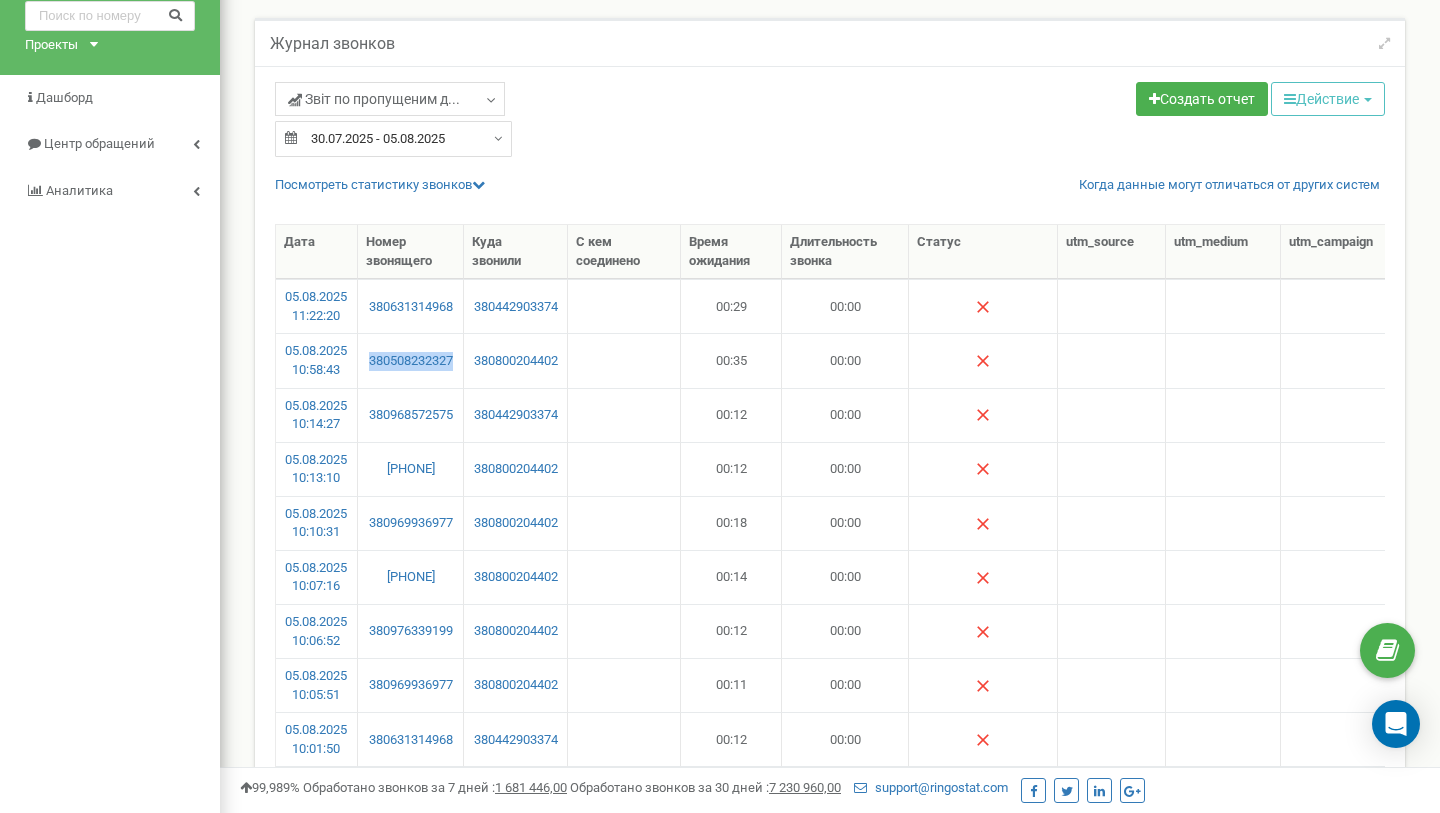 copy on "380508232327" 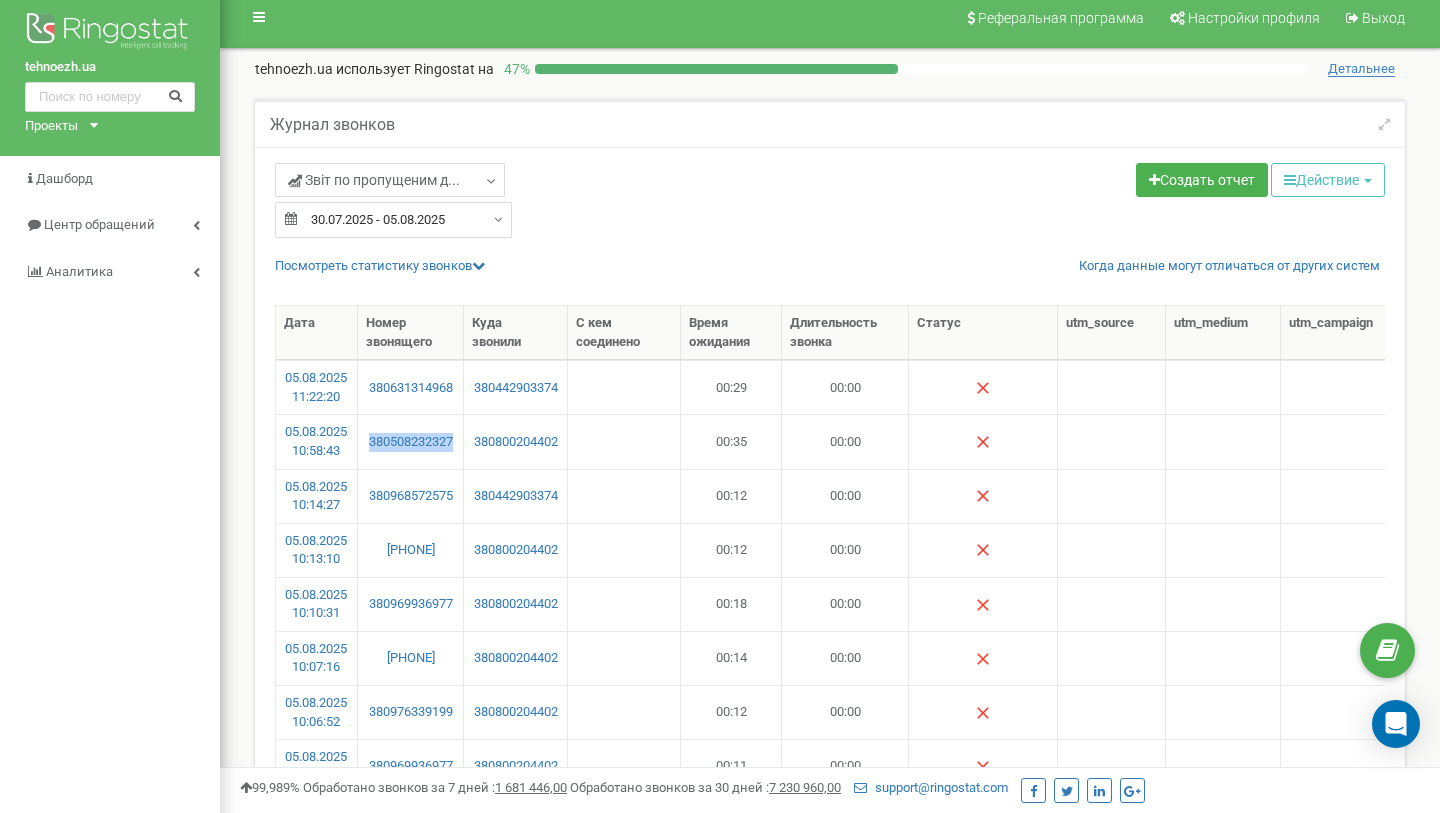 scroll, scrollTop: 0, scrollLeft: 0, axis: both 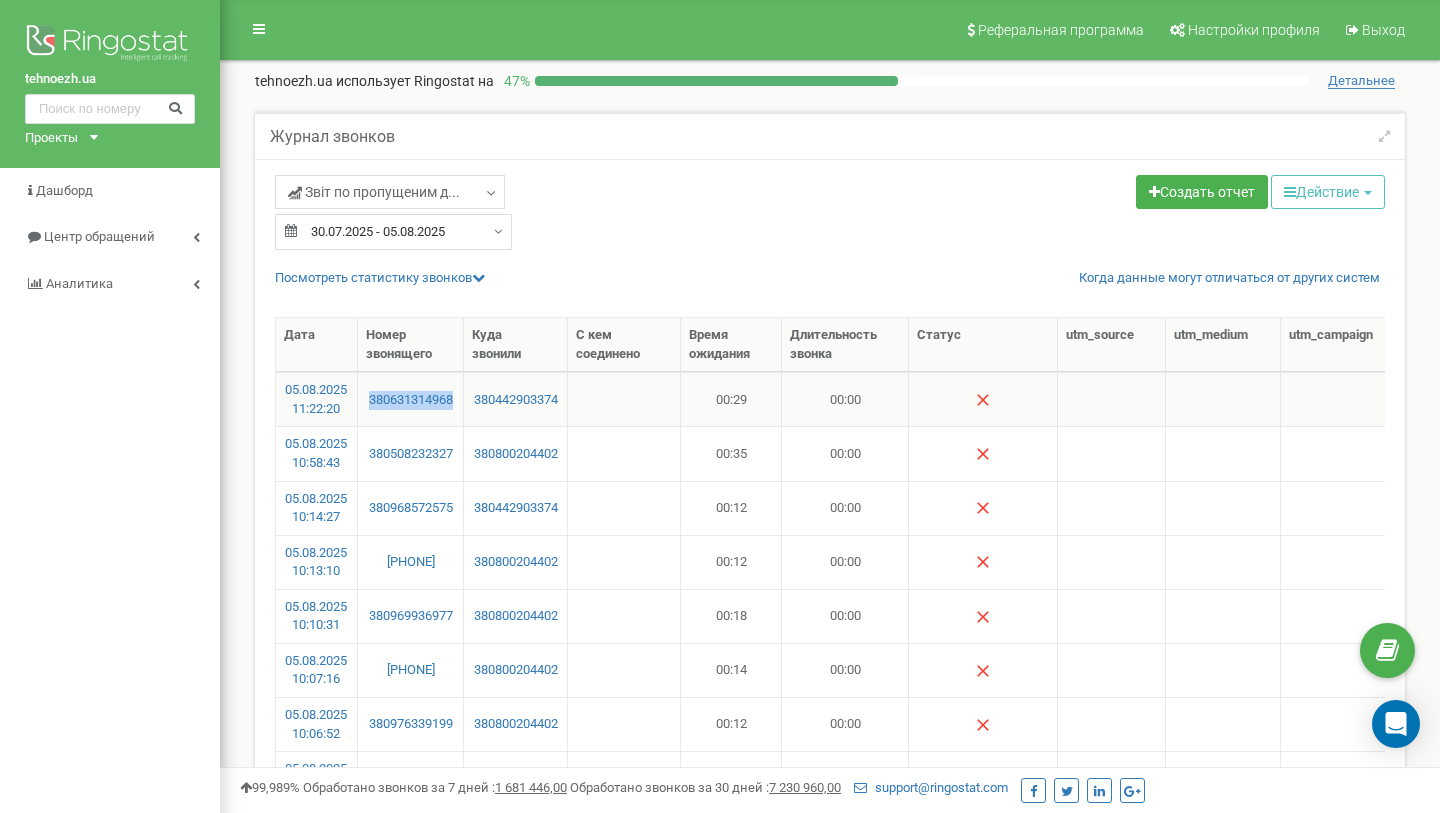 copy on "380631314968" 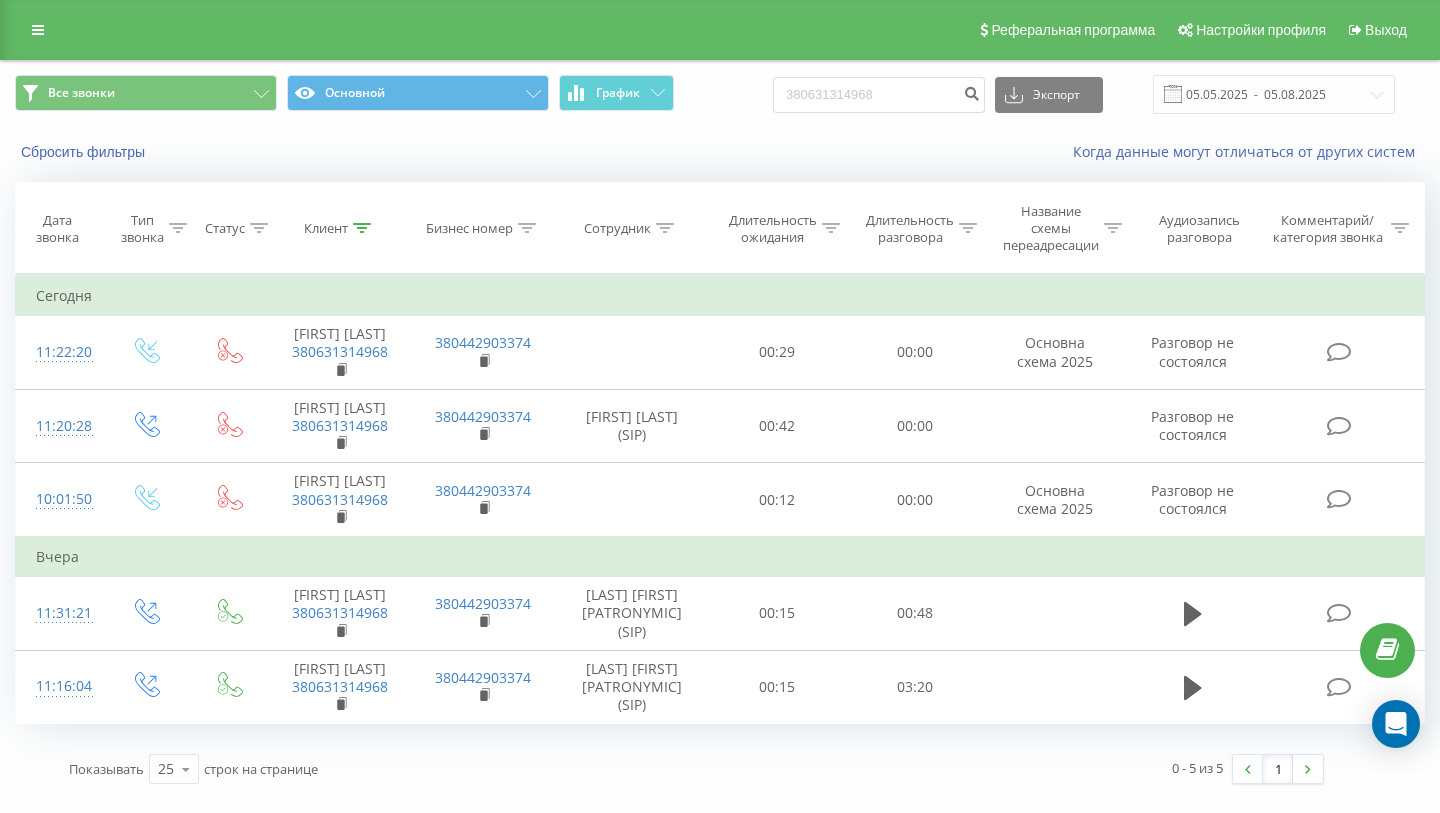 scroll, scrollTop: 0, scrollLeft: 0, axis: both 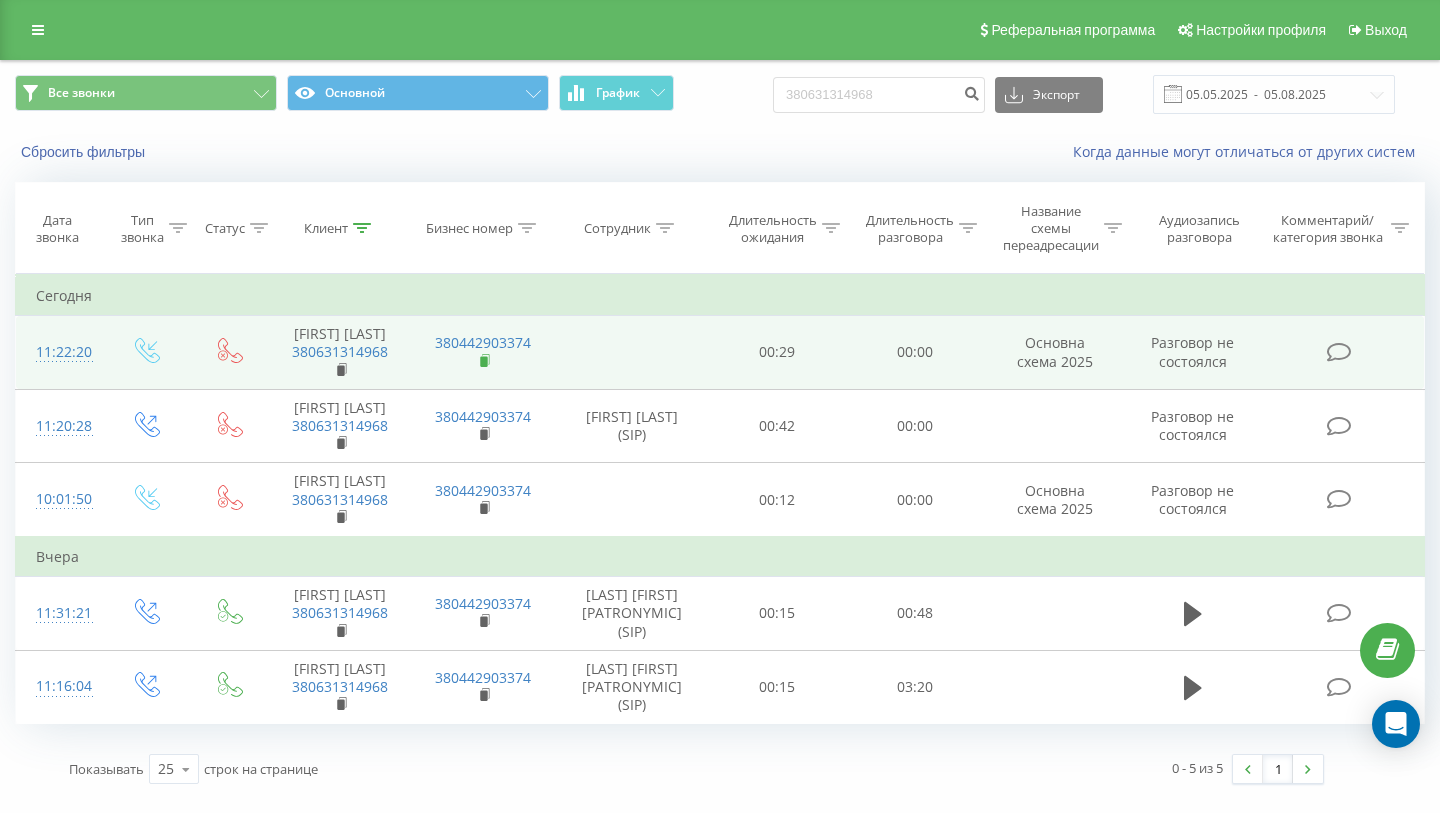 click 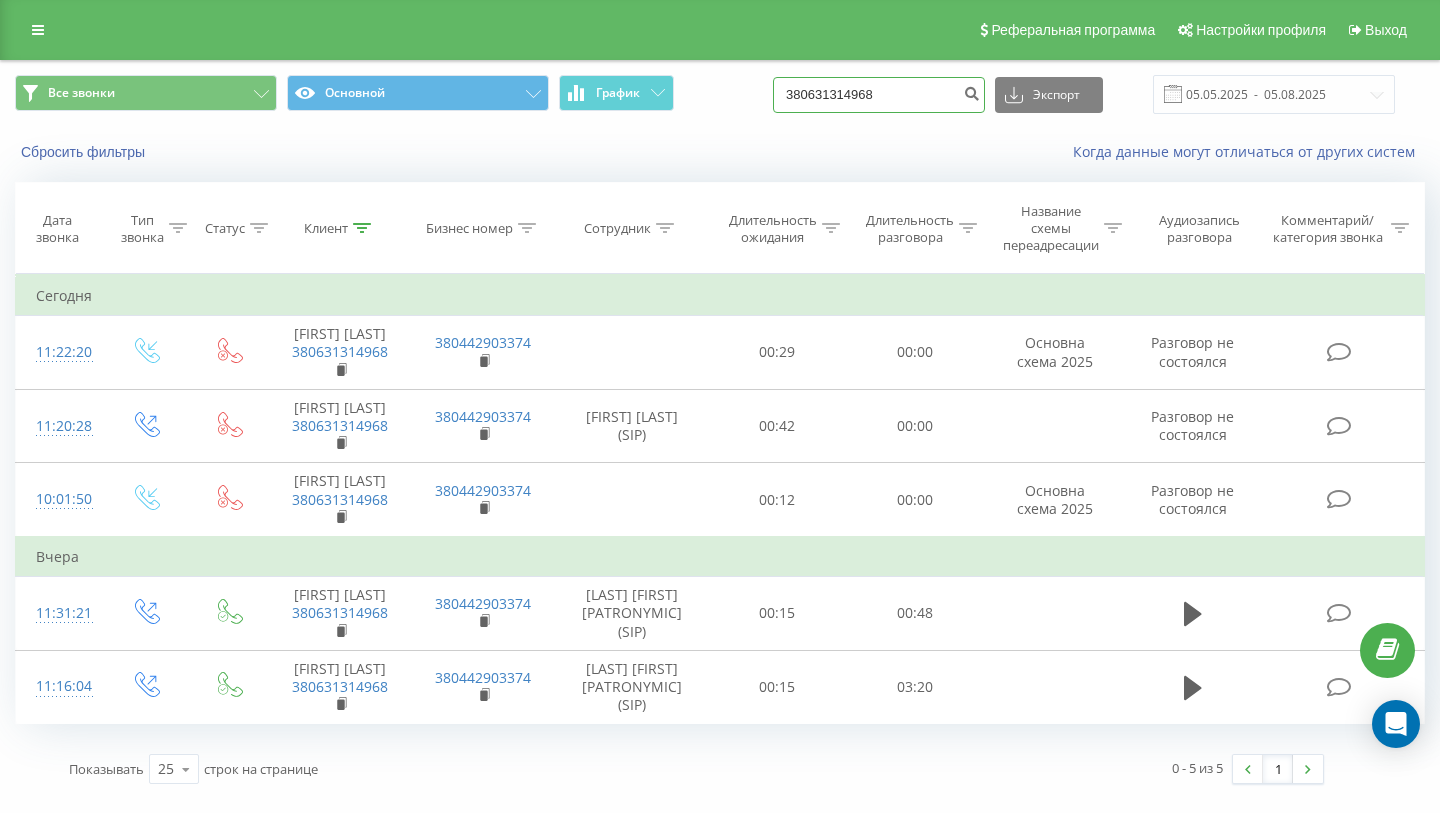 click on "380631314968" at bounding box center (879, 95) 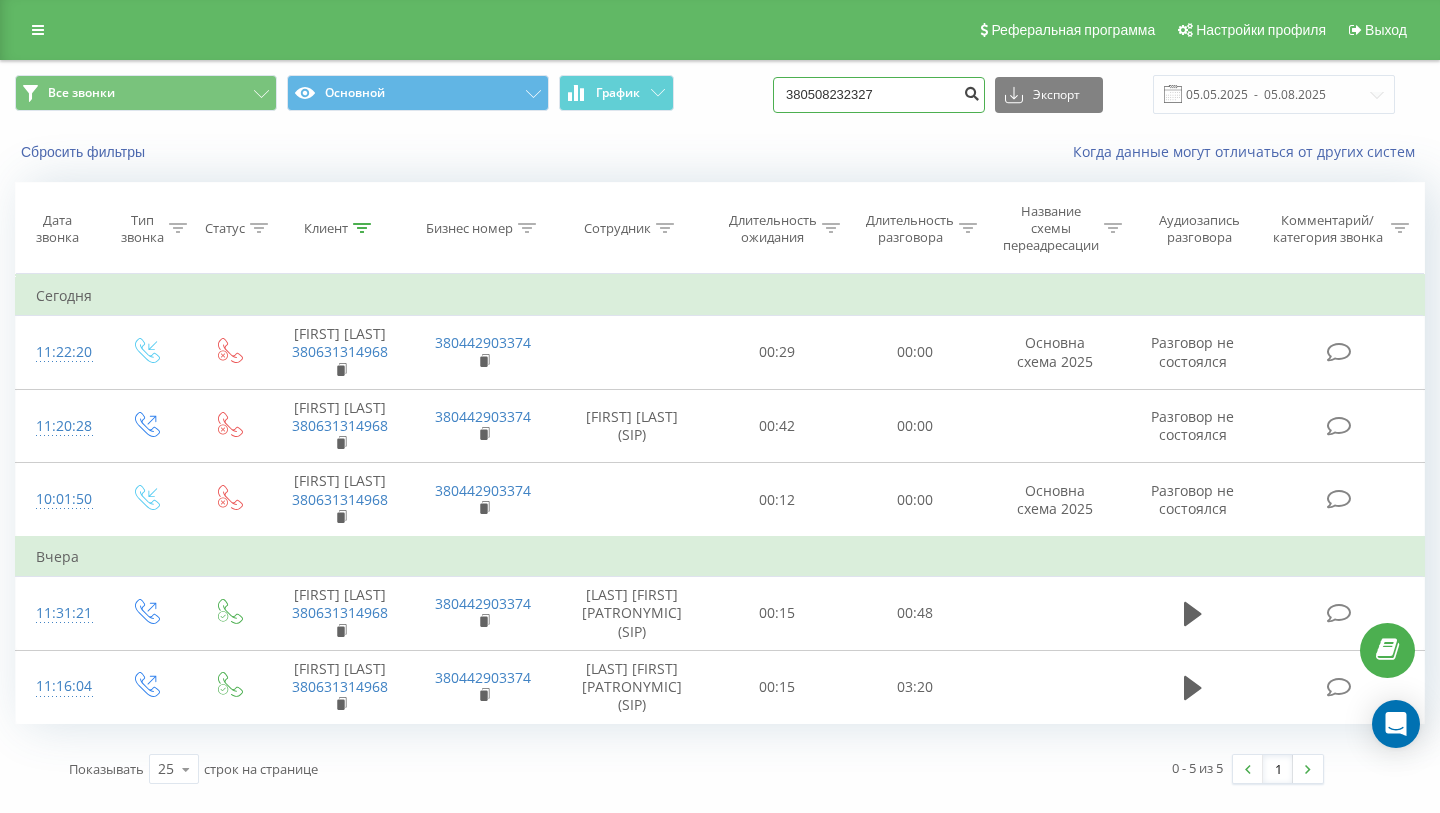 type on "380508232327" 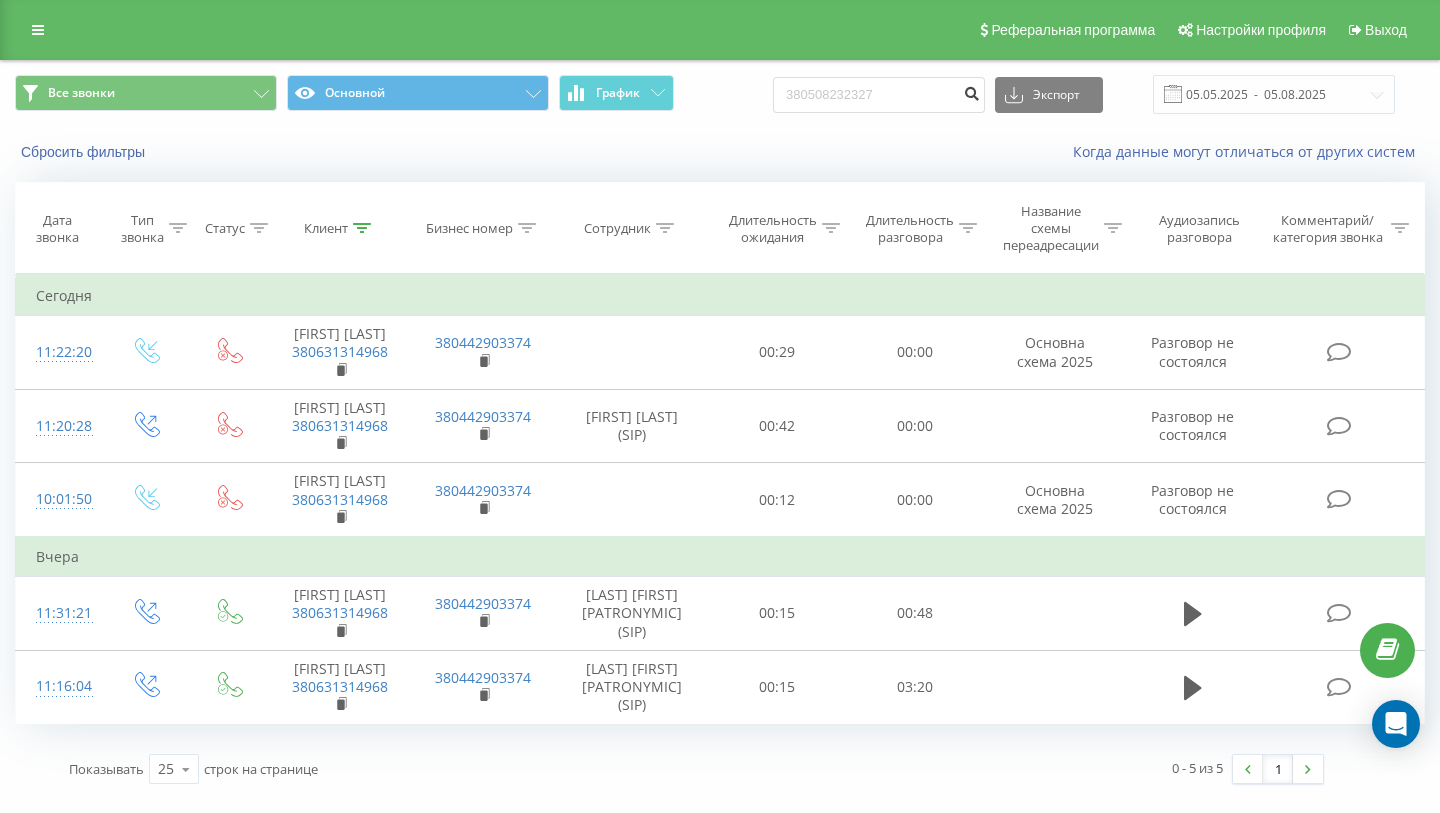 click at bounding box center [971, 91] 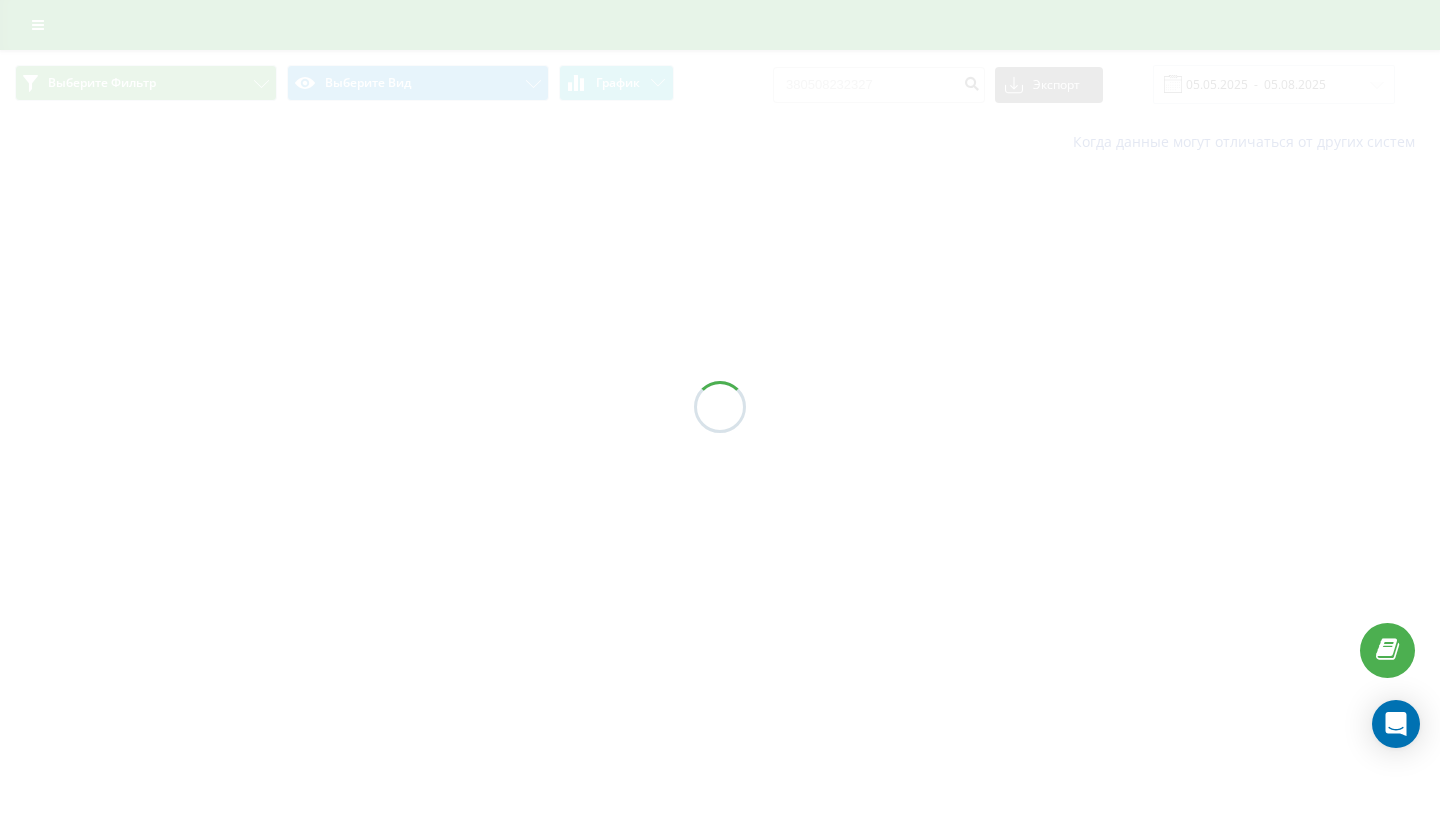 scroll, scrollTop: 0, scrollLeft: 0, axis: both 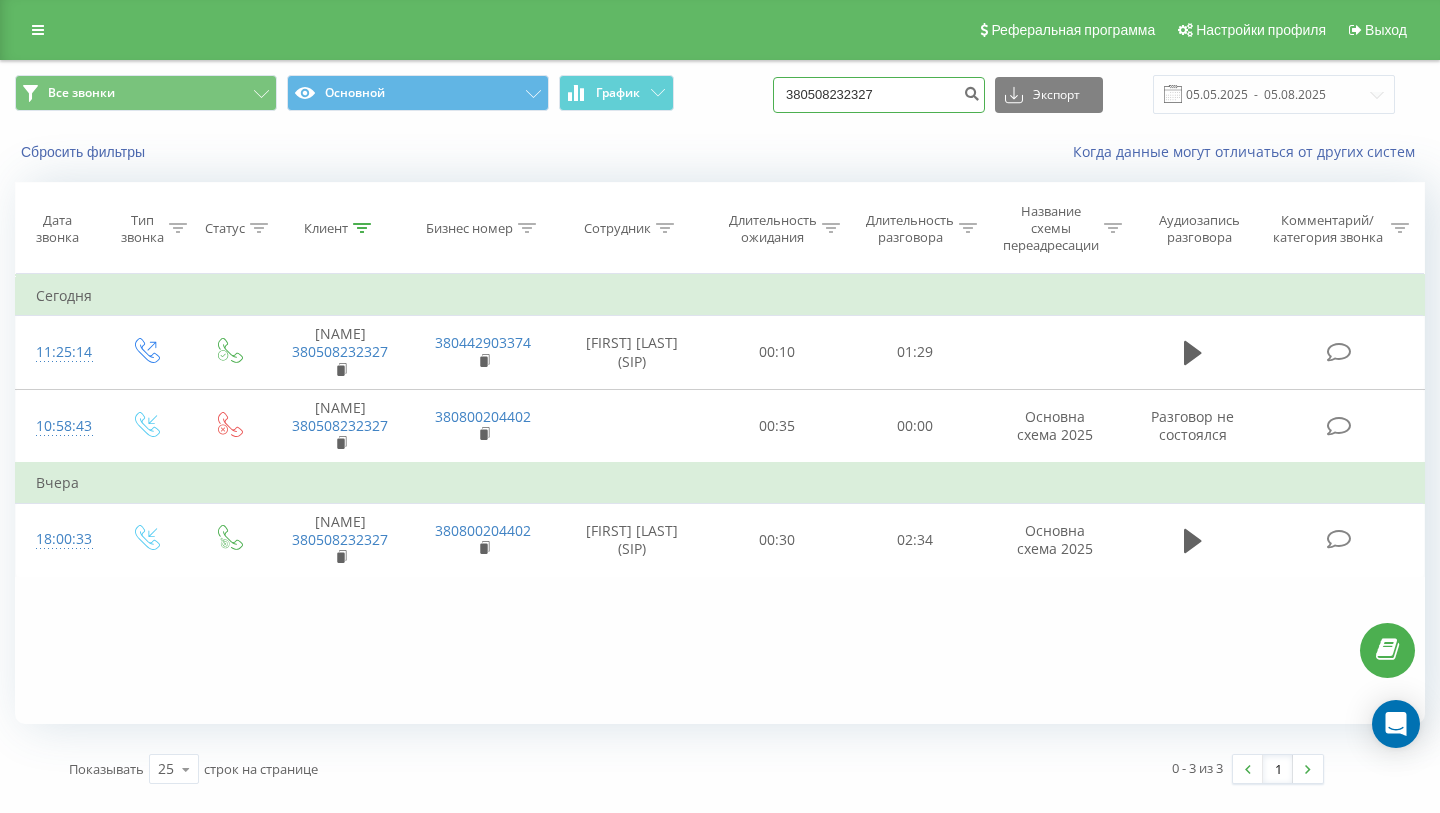 click on "380508232327" at bounding box center [879, 95] 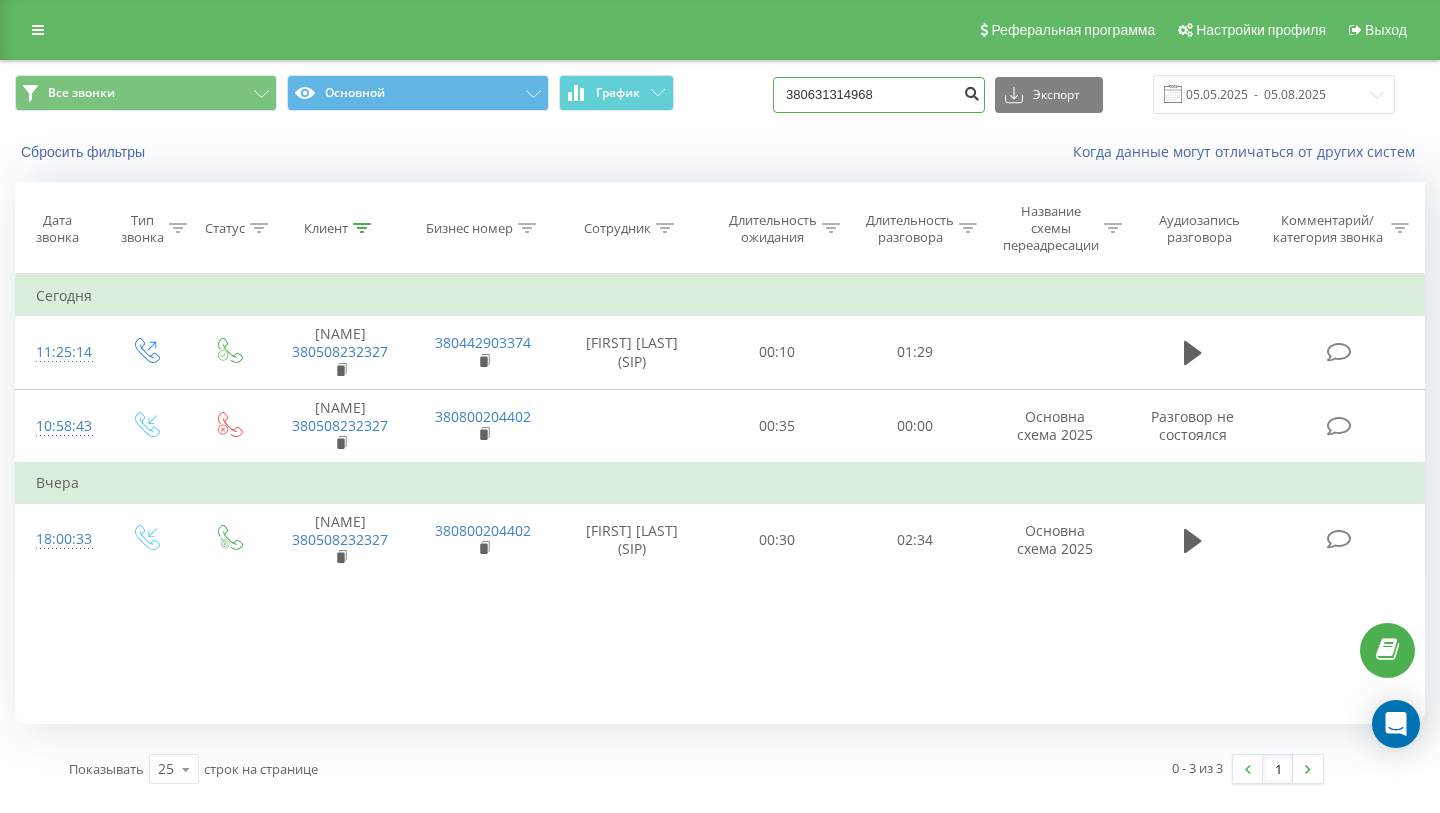 type on "380631314968" 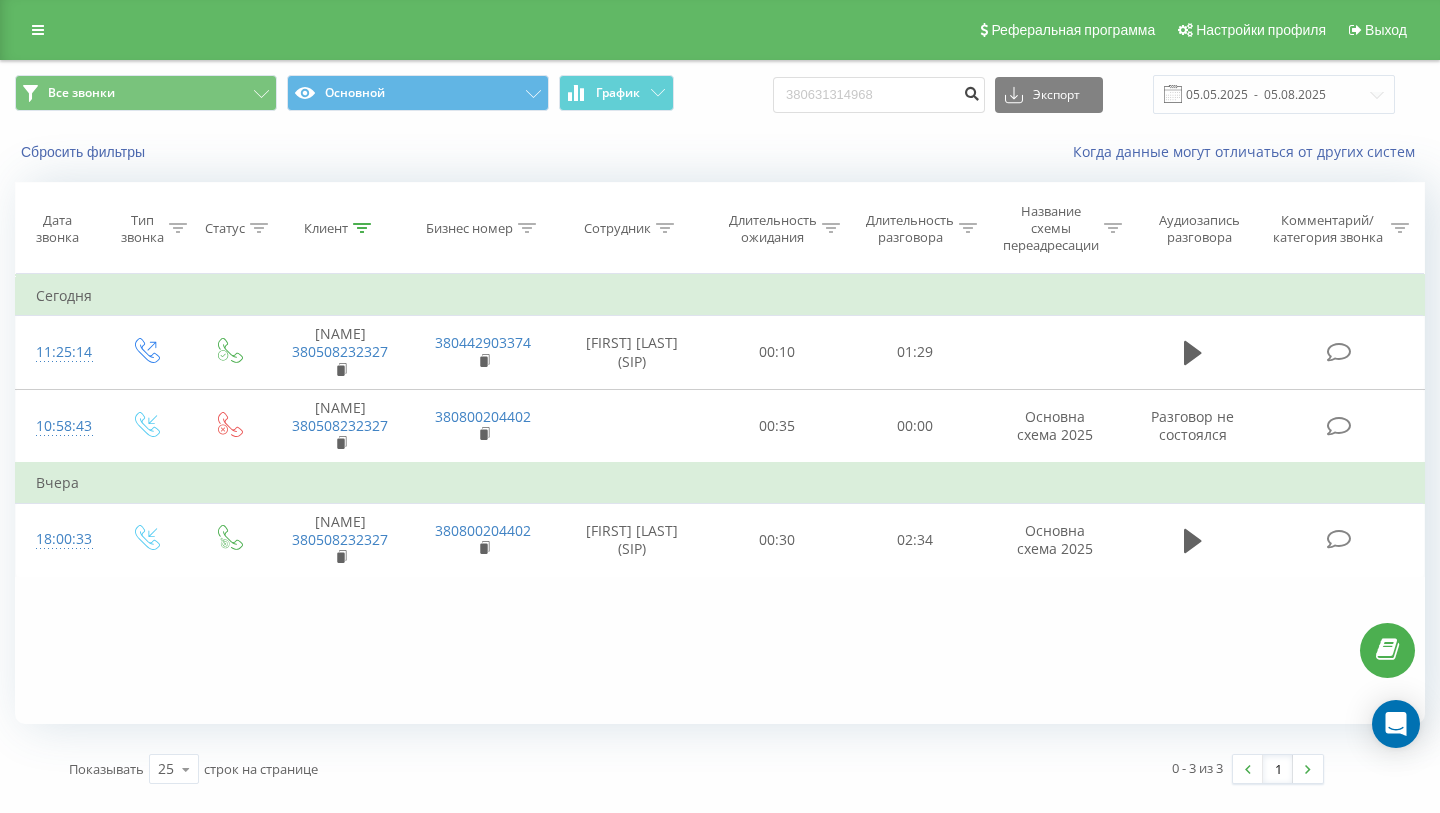 click at bounding box center (971, 91) 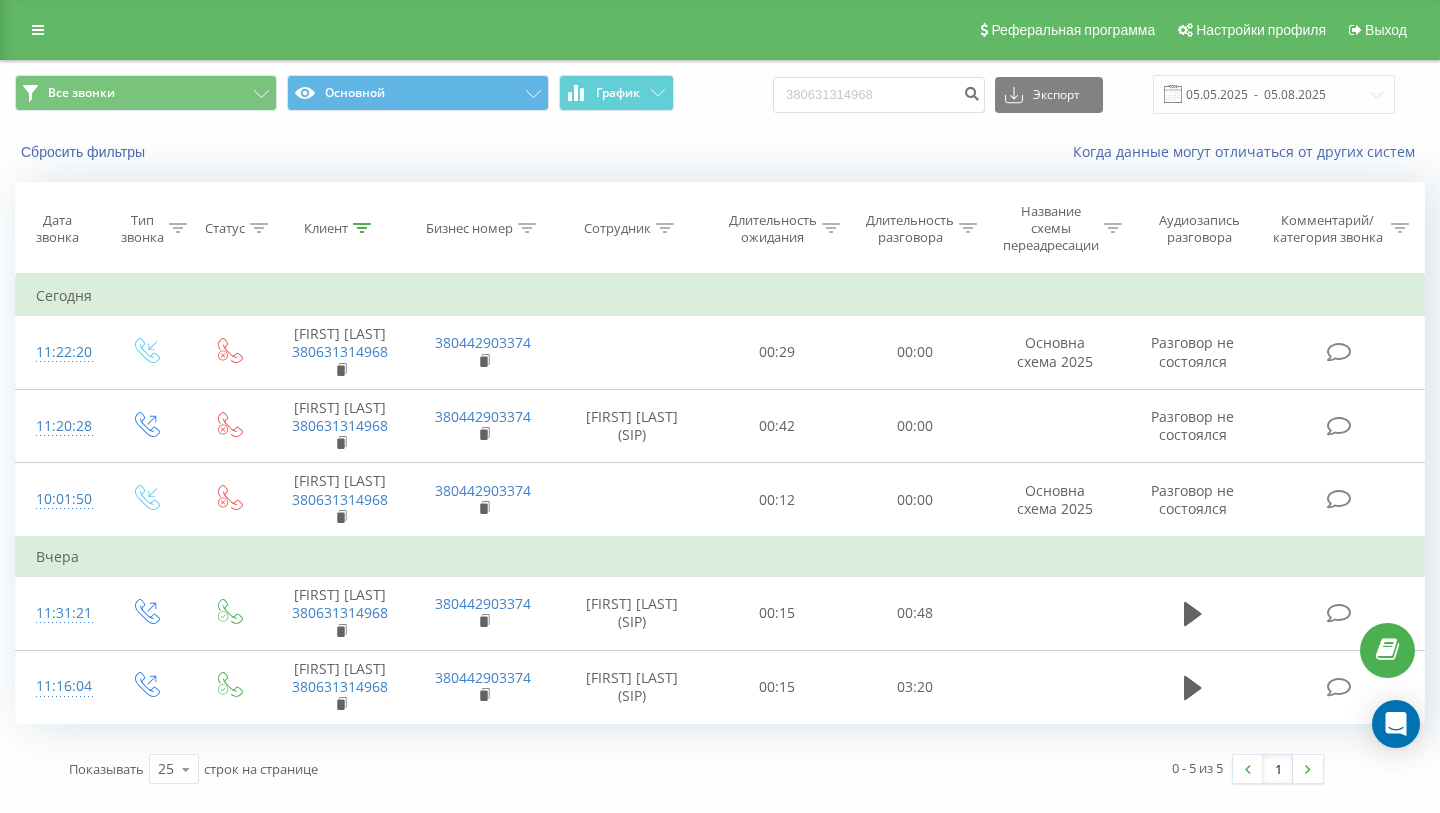 scroll, scrollTop: 0, scrollLeft: 0, axis: both 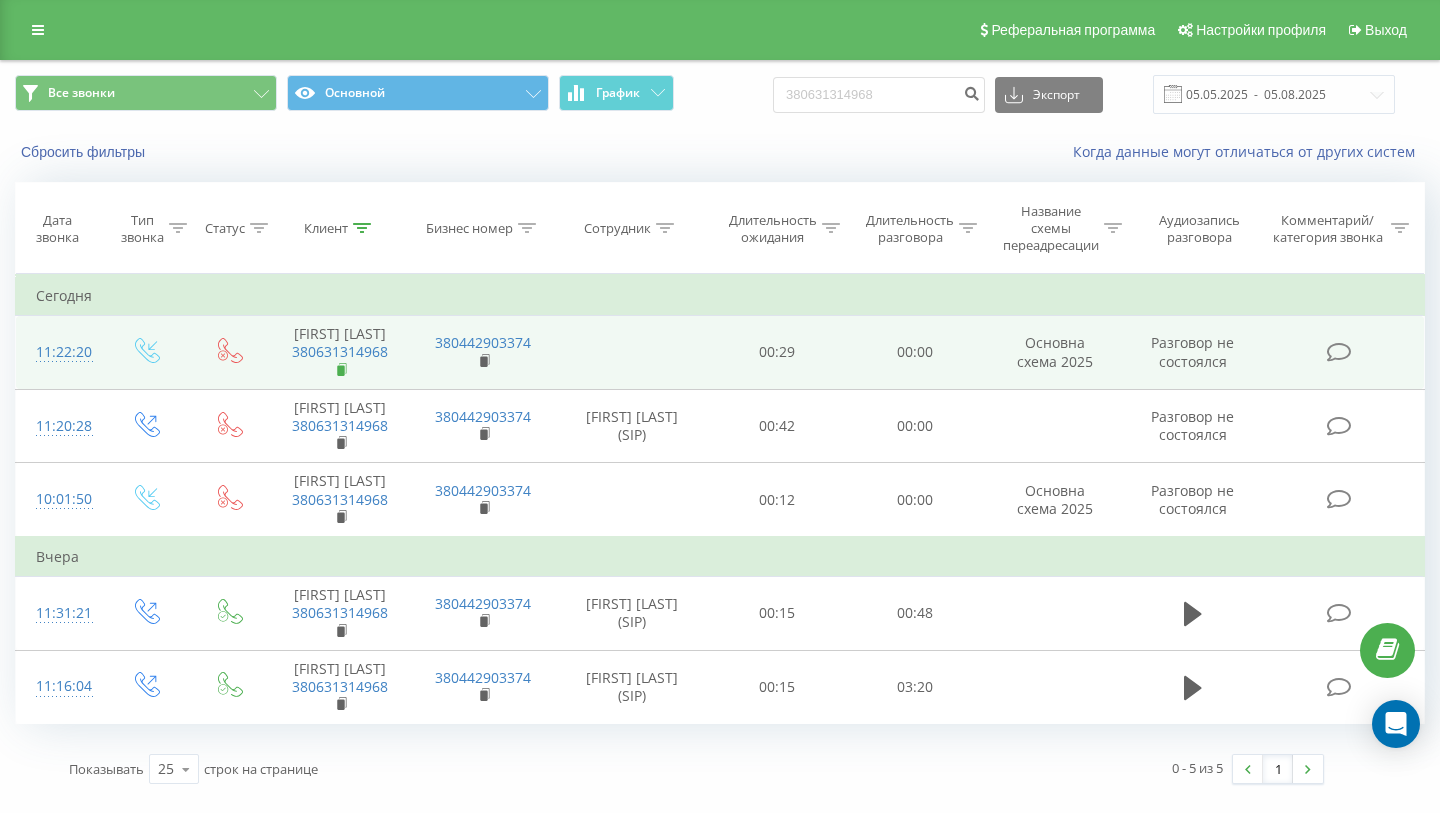 click 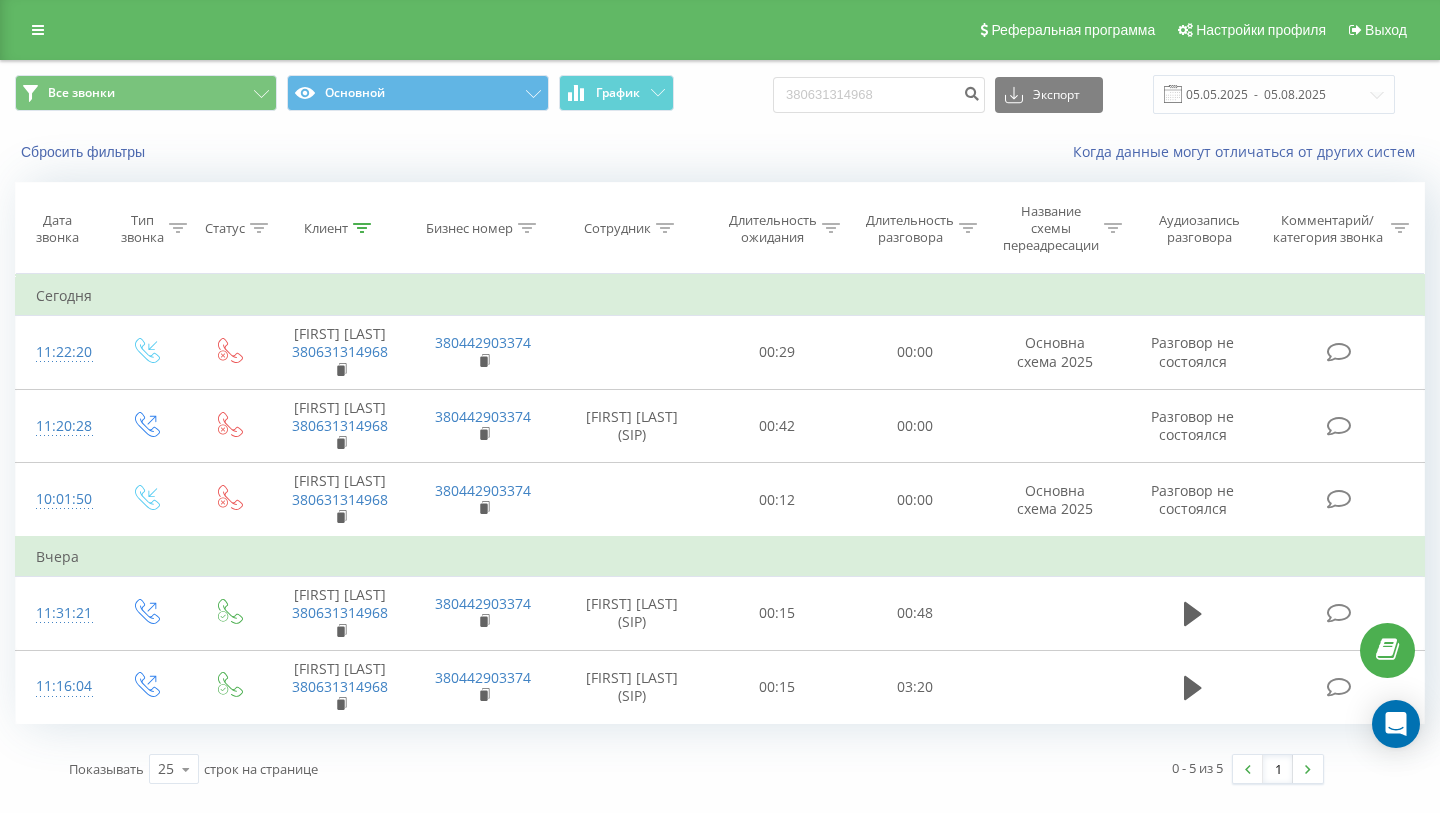 scroll, scrollTop: 0, scrollLeft: 0, axis: both 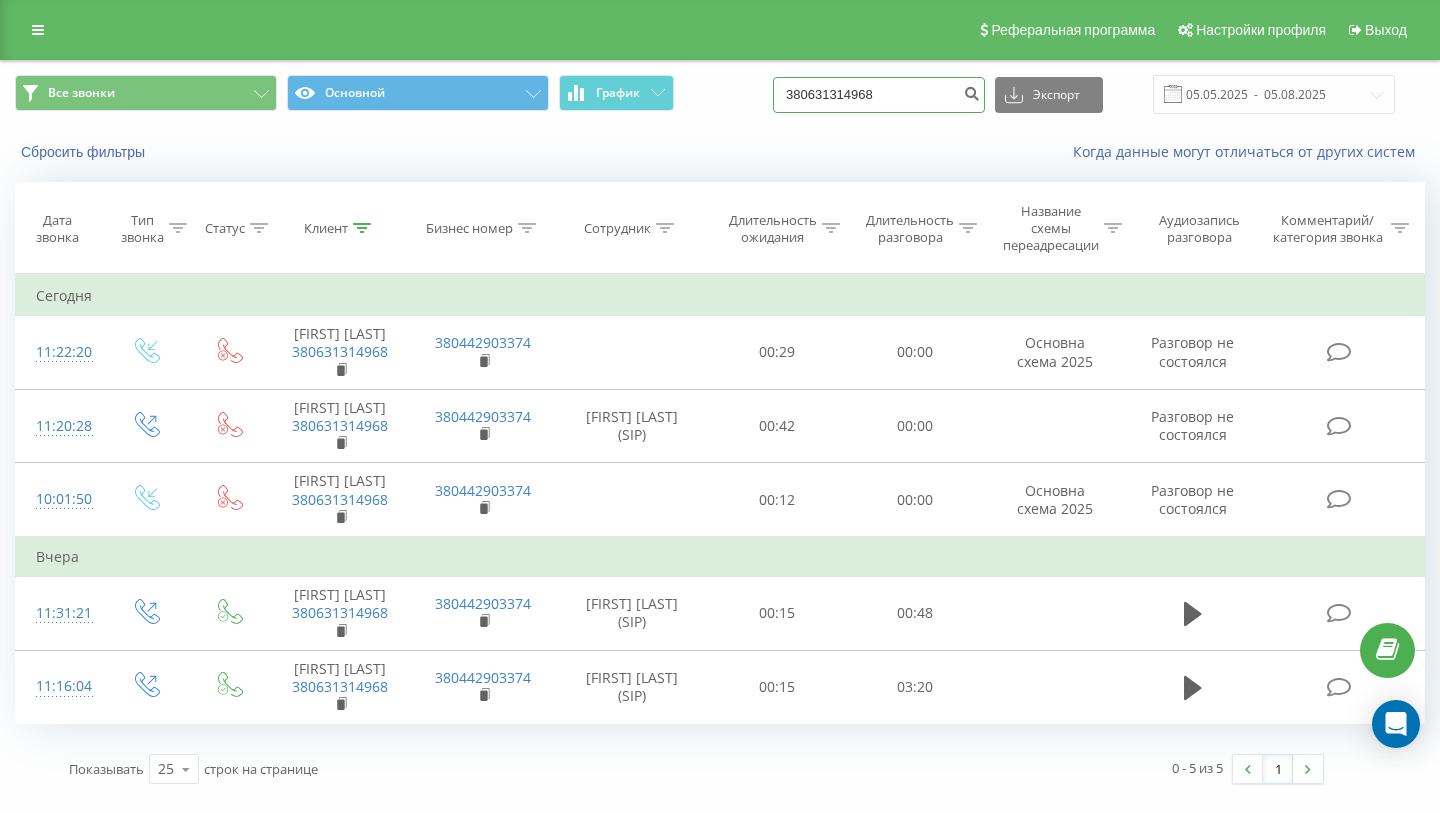 click on "380631314968" at bounding box center (879, 95) 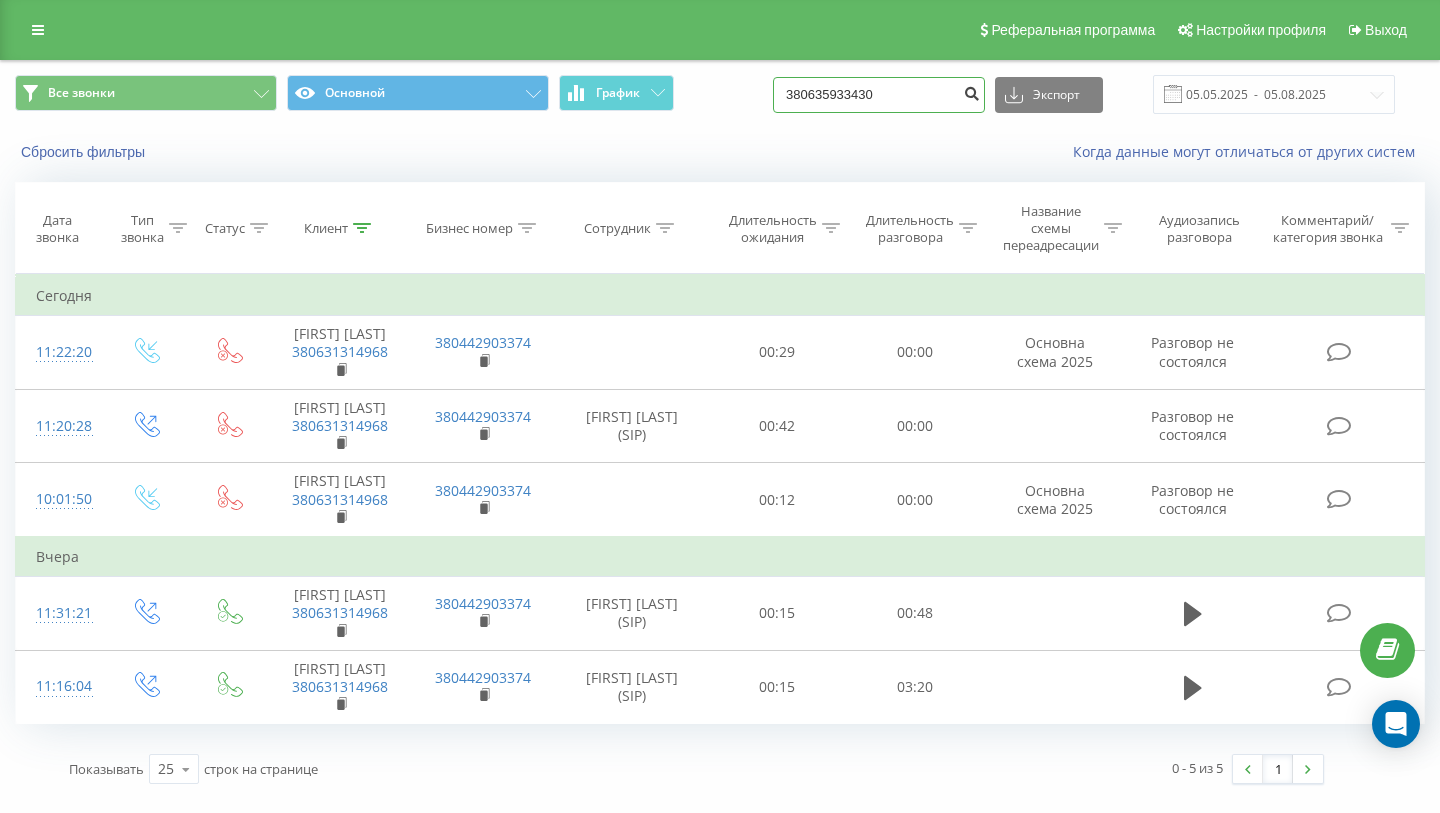 type on "380635933430" 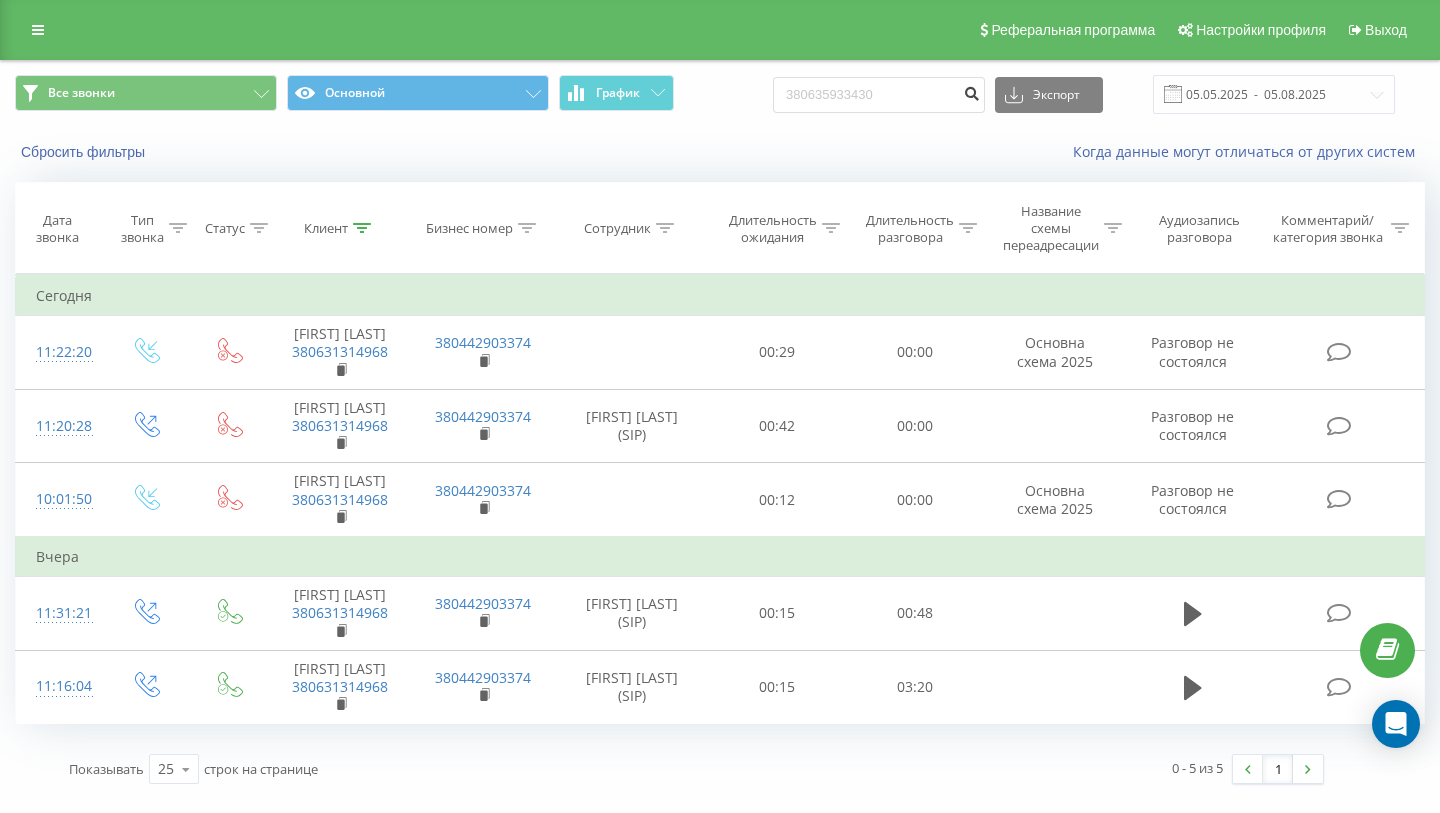 click at bounding box center [971, 91] 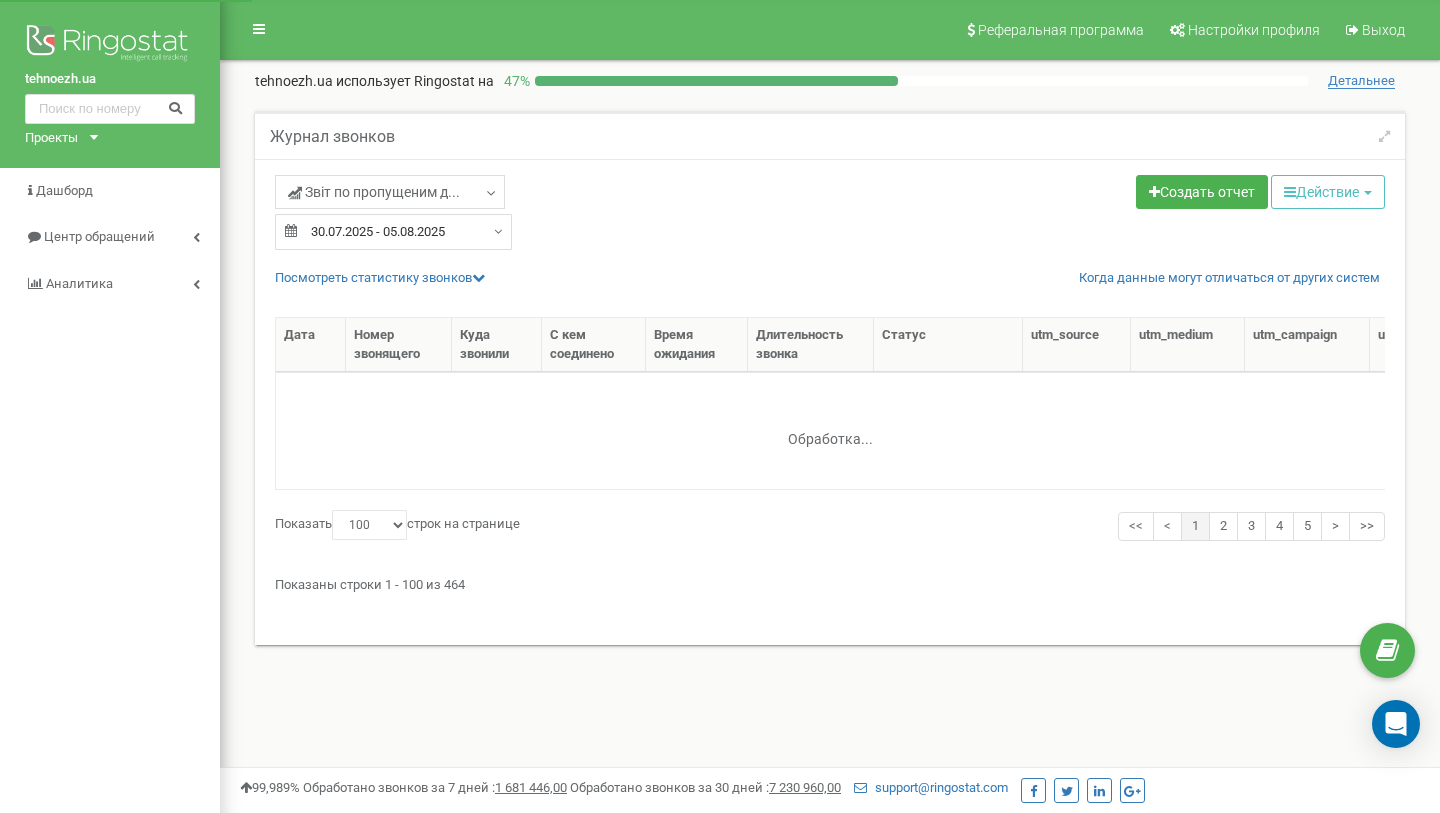 select on "100" 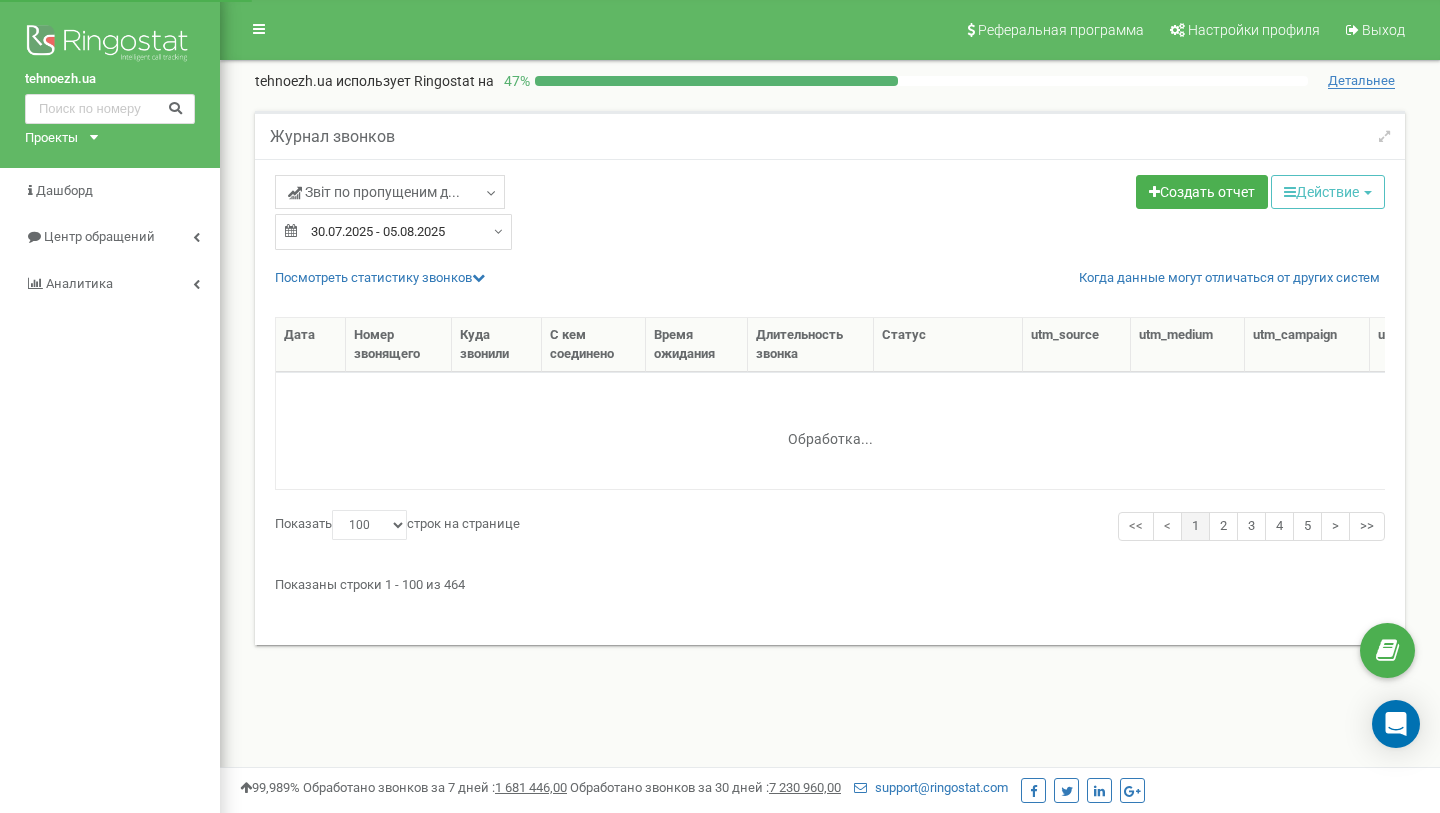 scroll, scrollTop: 0, scrollLeft: 0, axis: both 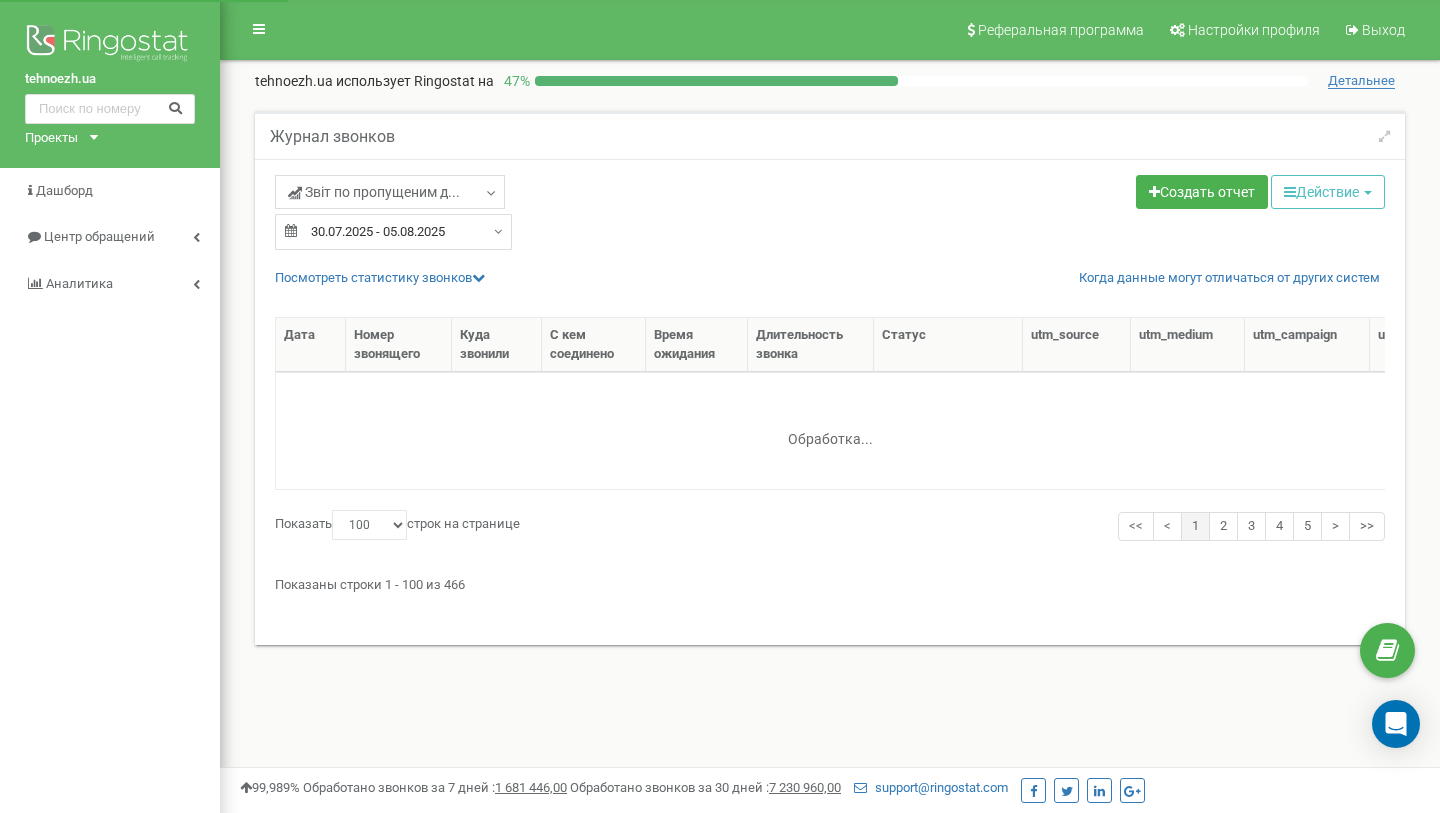 select on "100" 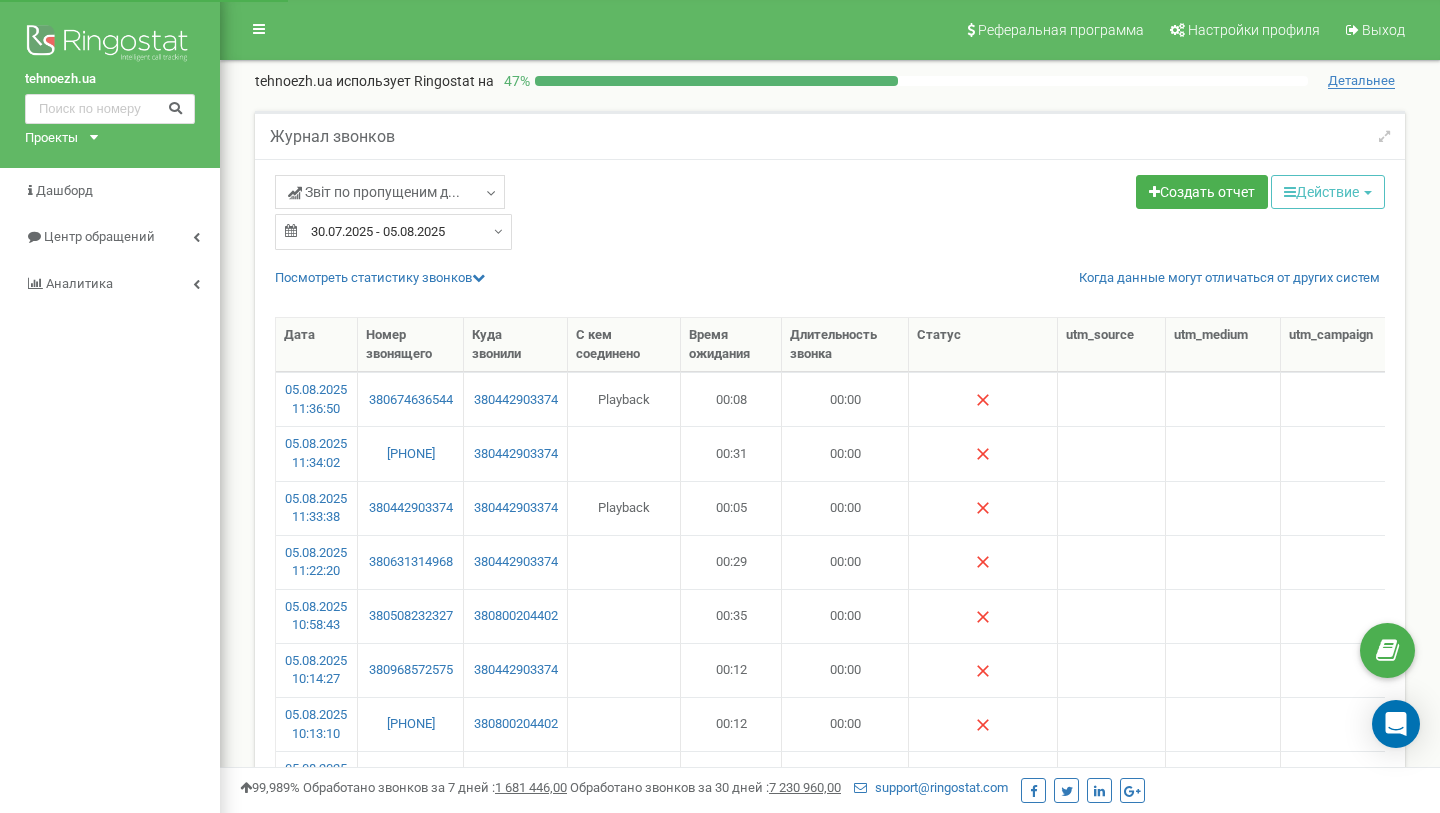 scroll, scrollTop: 0, scrollLeft: 0, axis: both 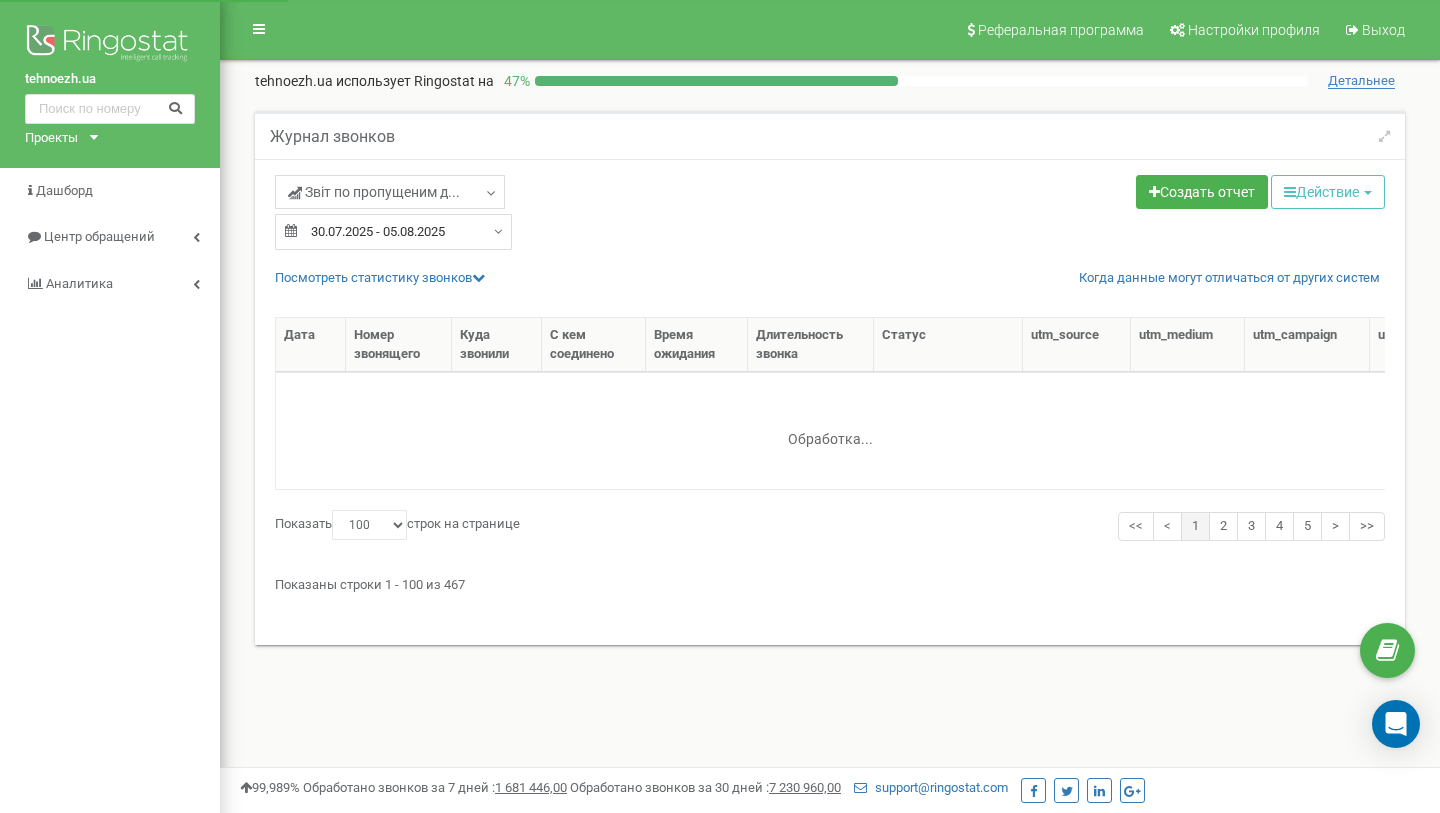 select on "100" 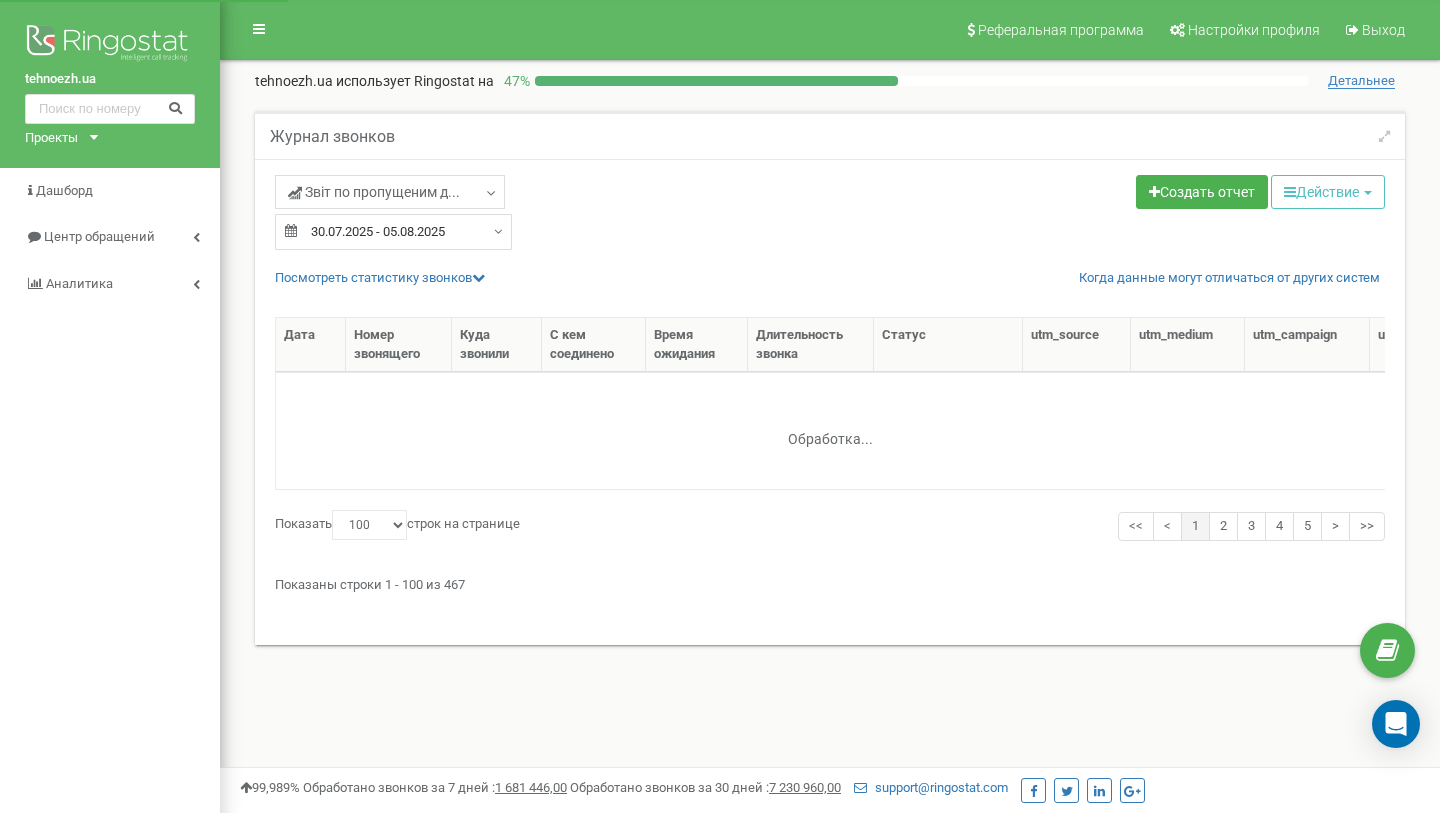 scroll, scrollTop: 0, scrollLeft: 0, axis: both 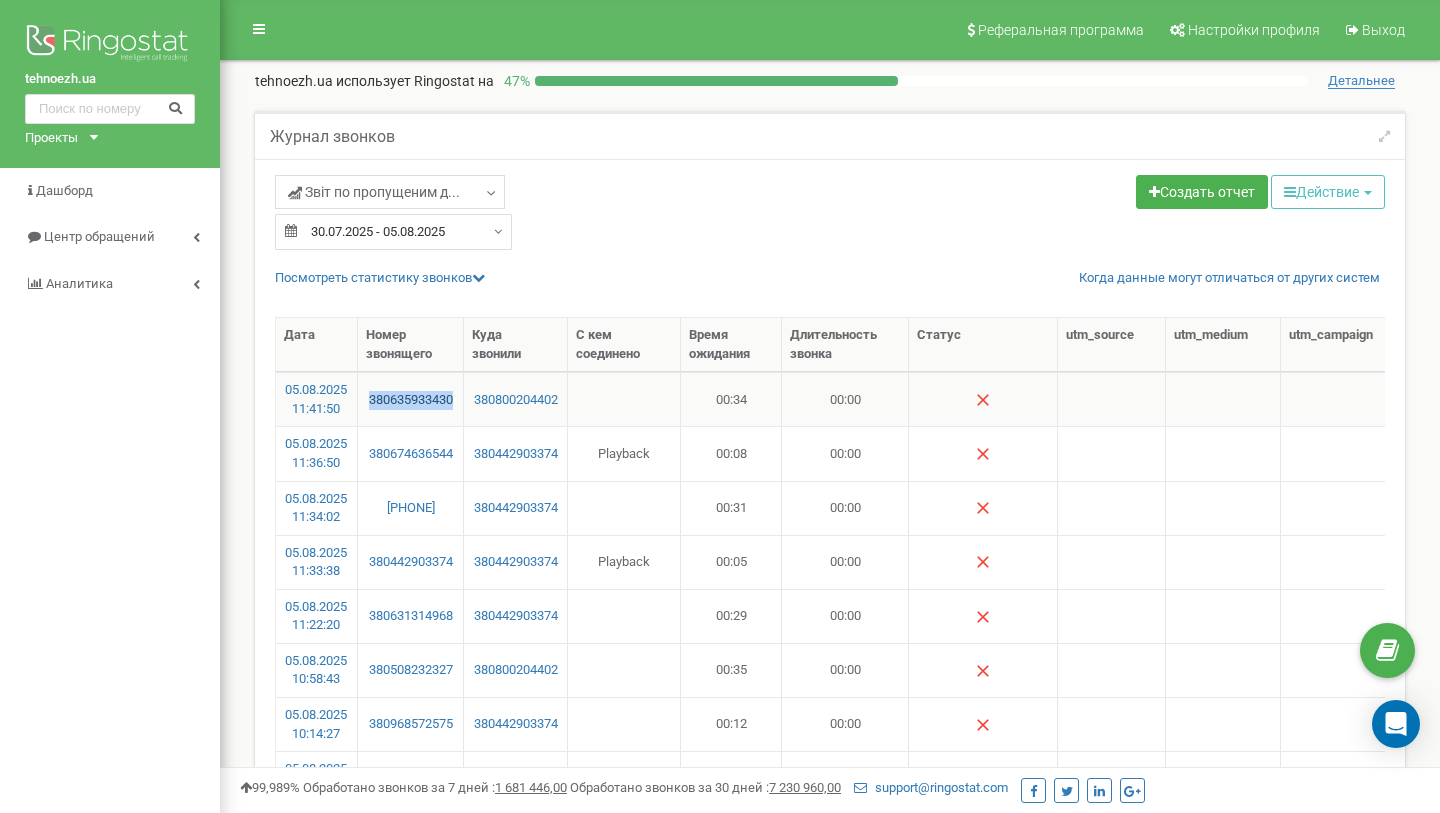 copy on "380635933430" 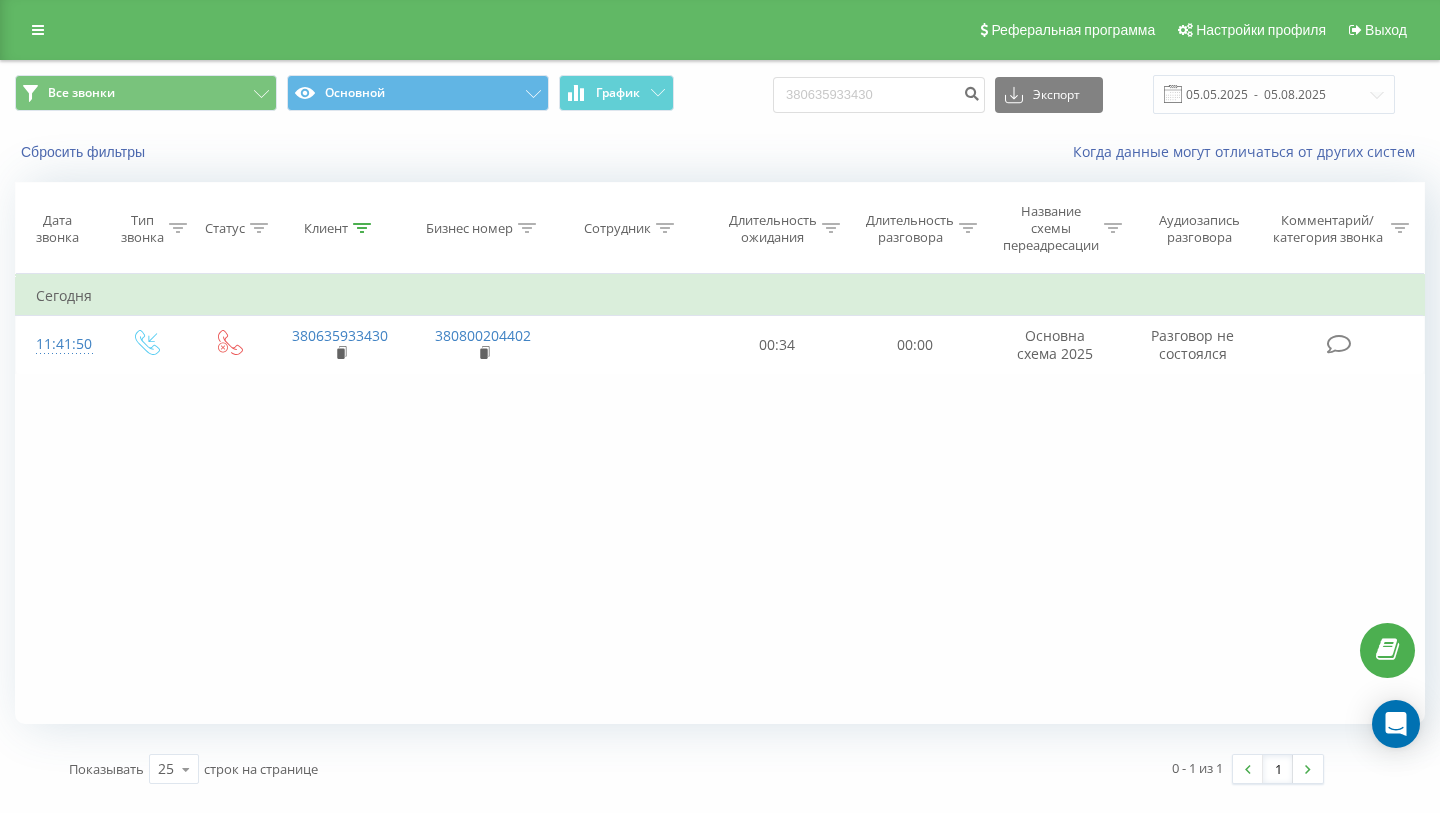 scroll, scrollTop: 0, scrollLeft: 0, axis: both 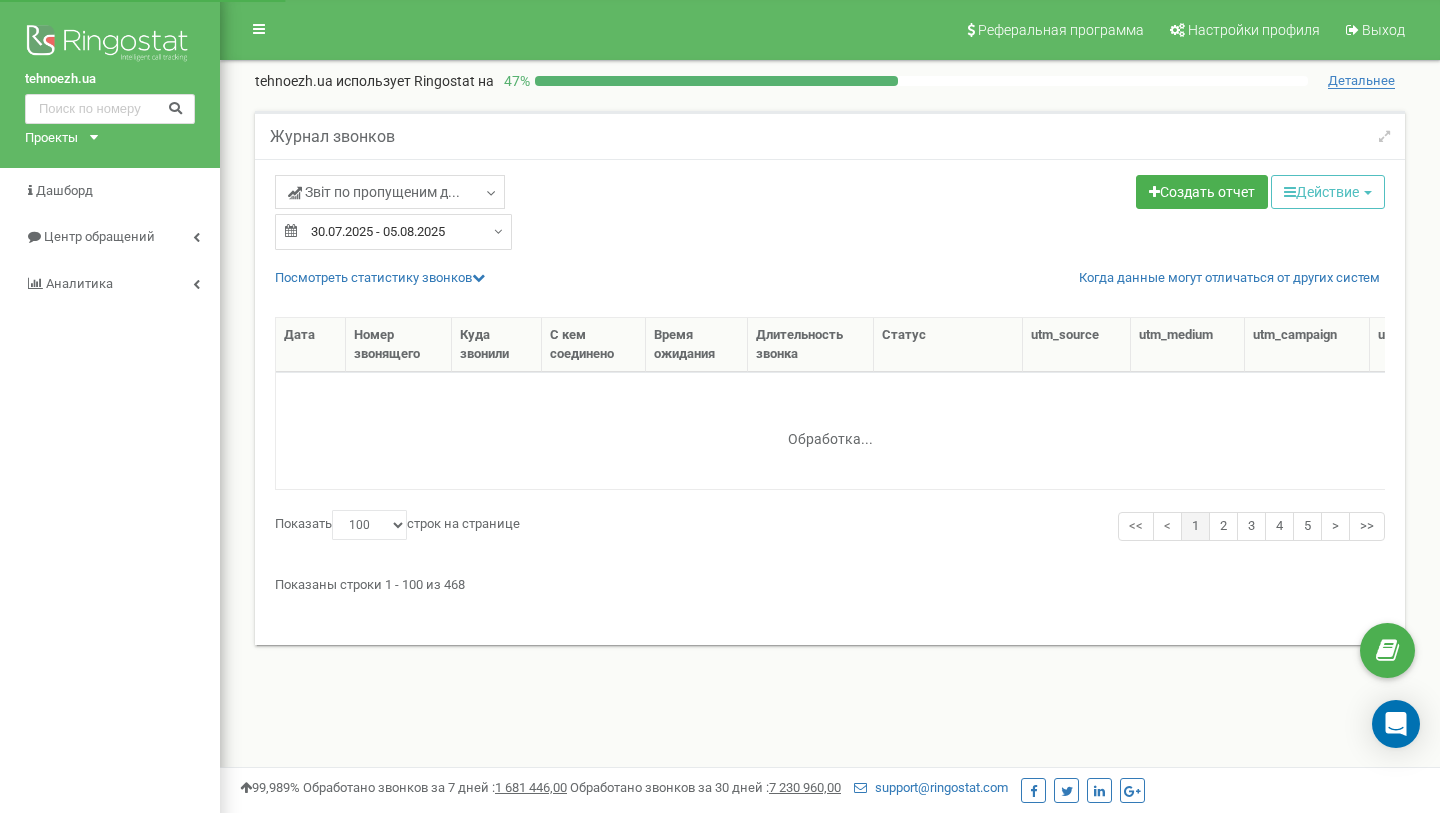 select on "100" 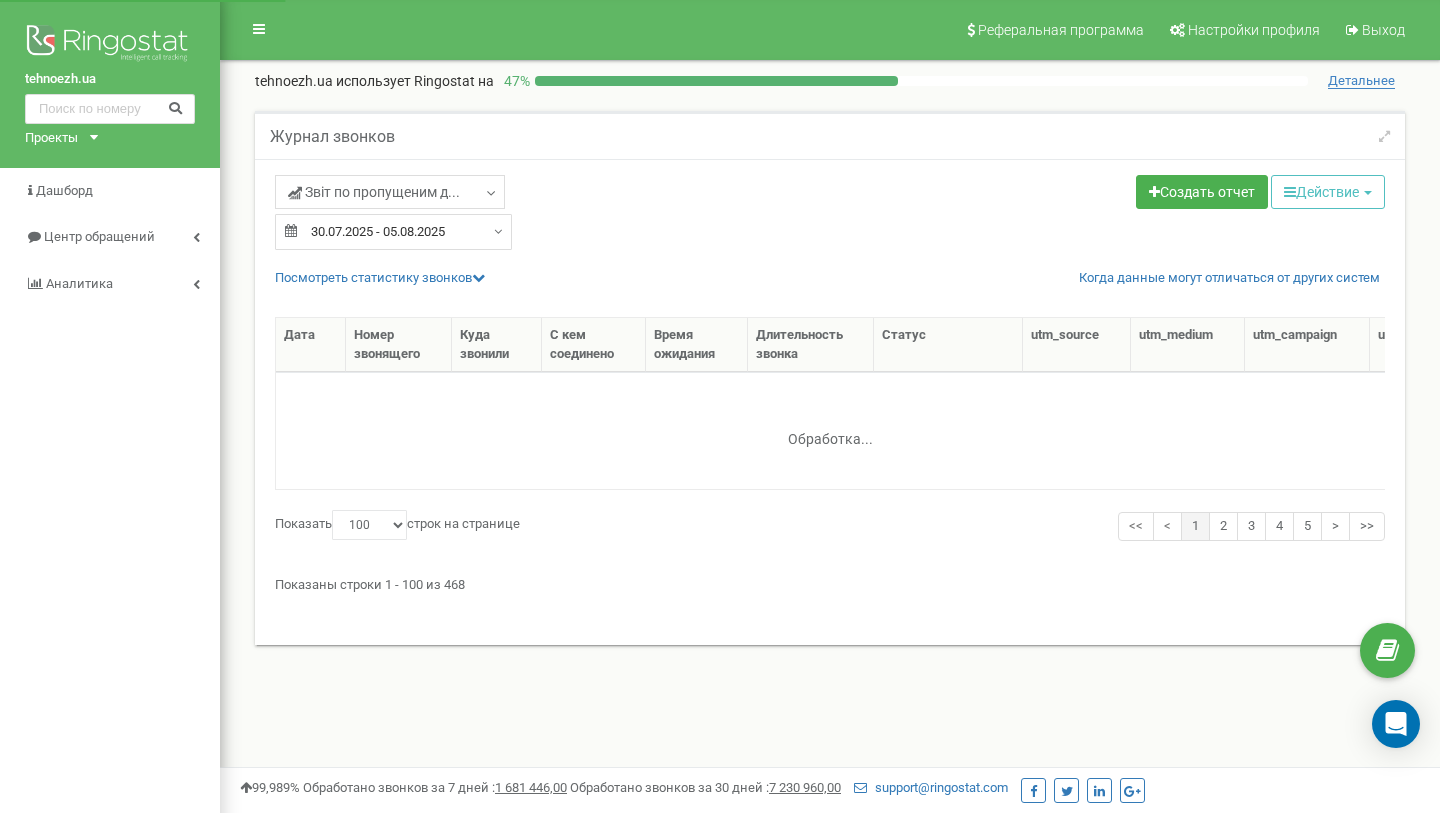 scroll, scrollTop: 0, scrollLeft: 0, axis: both 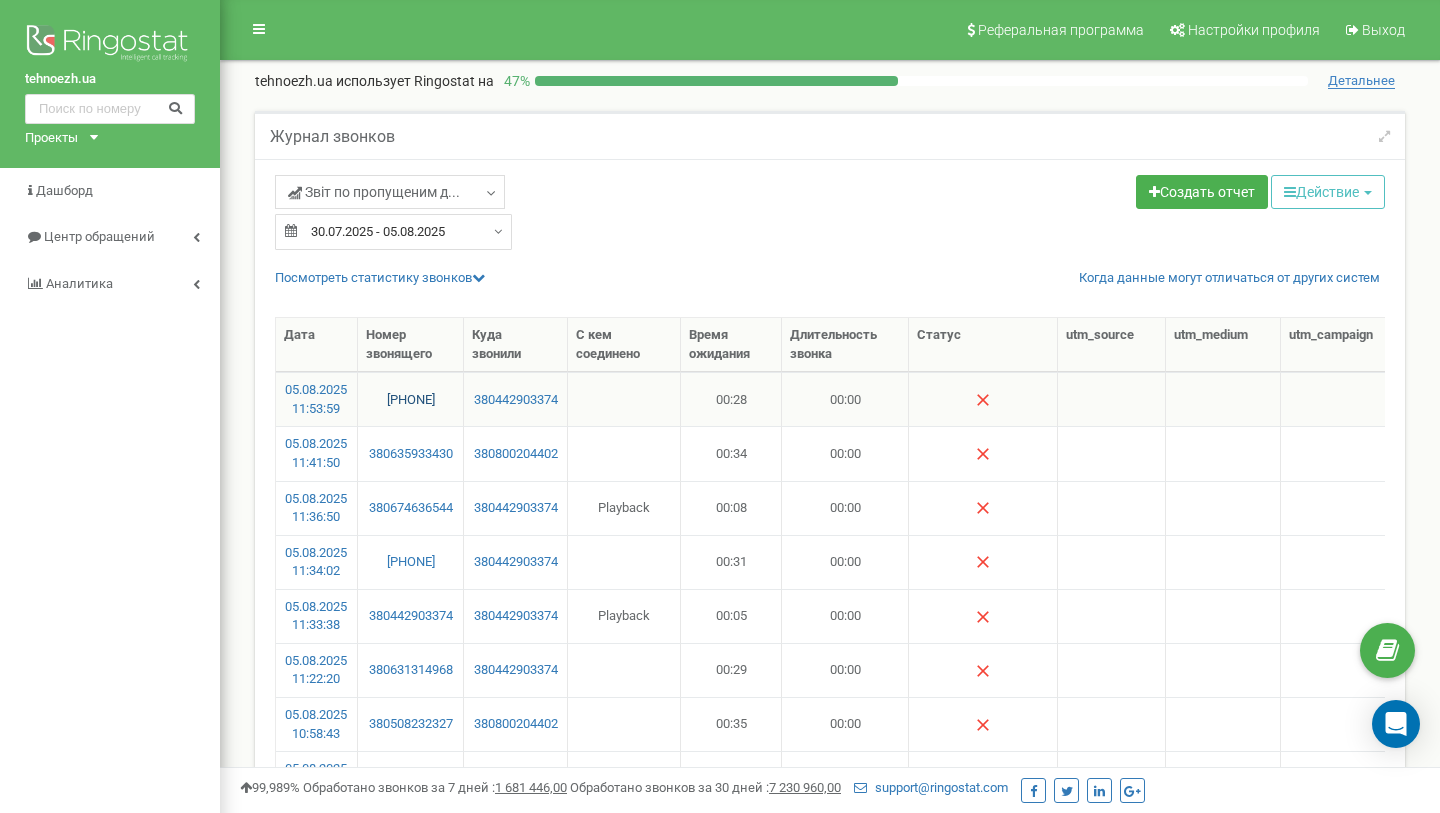 copy on "[PHONE]" 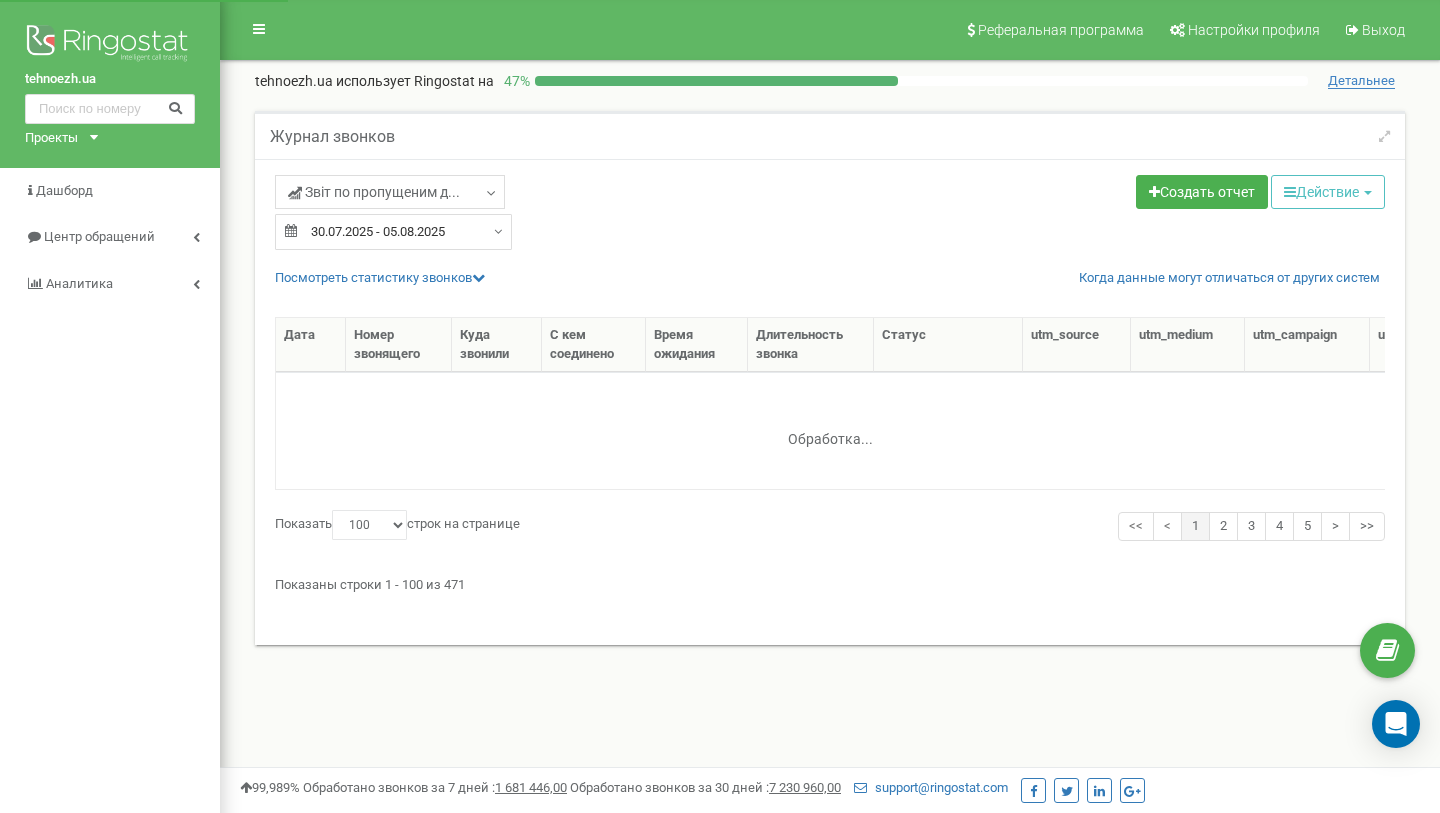 select on "100" 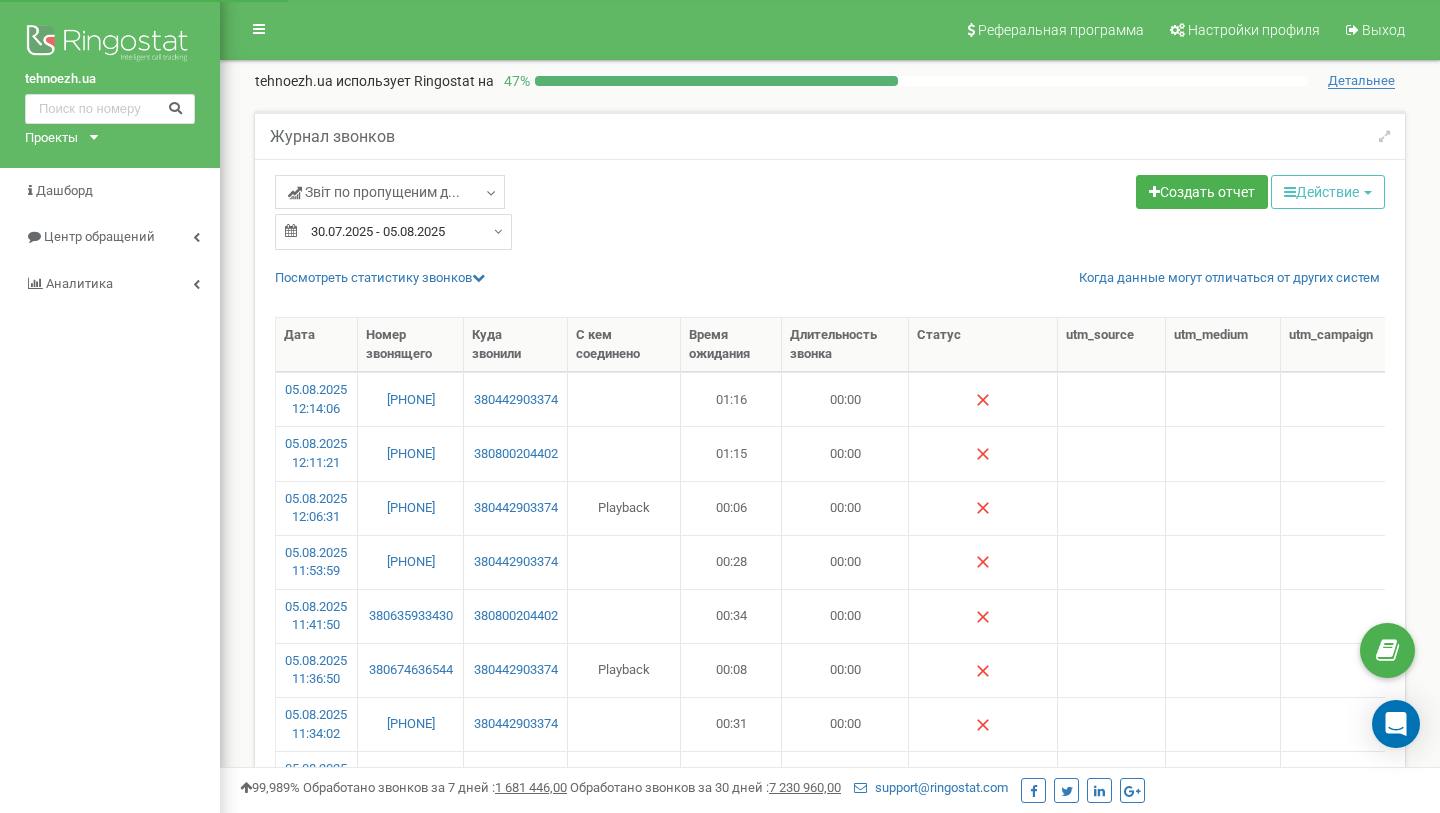 scroll, scrollTop: 0, scrollLeft: 0, axis: both 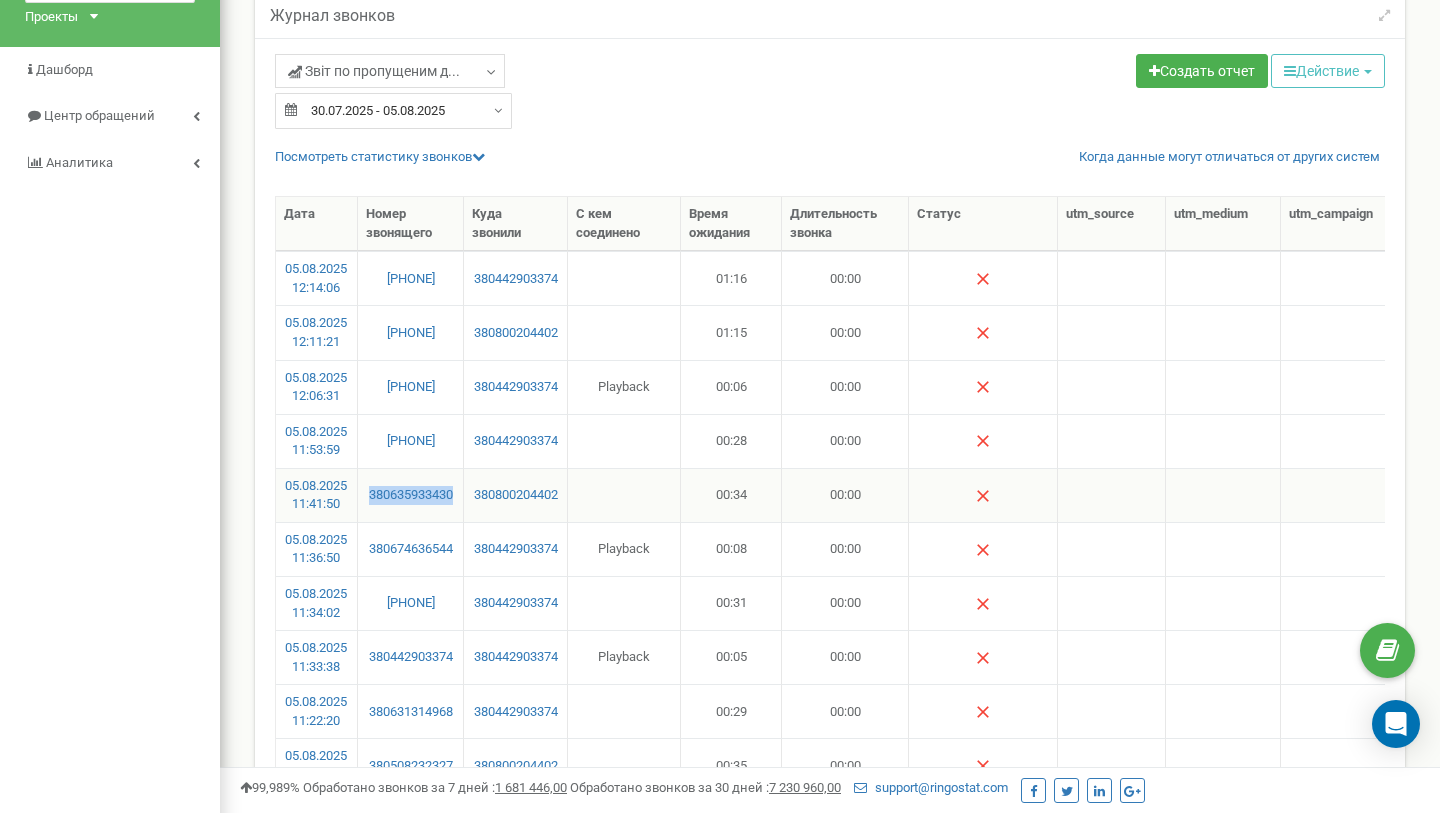 copy on "380635933430" 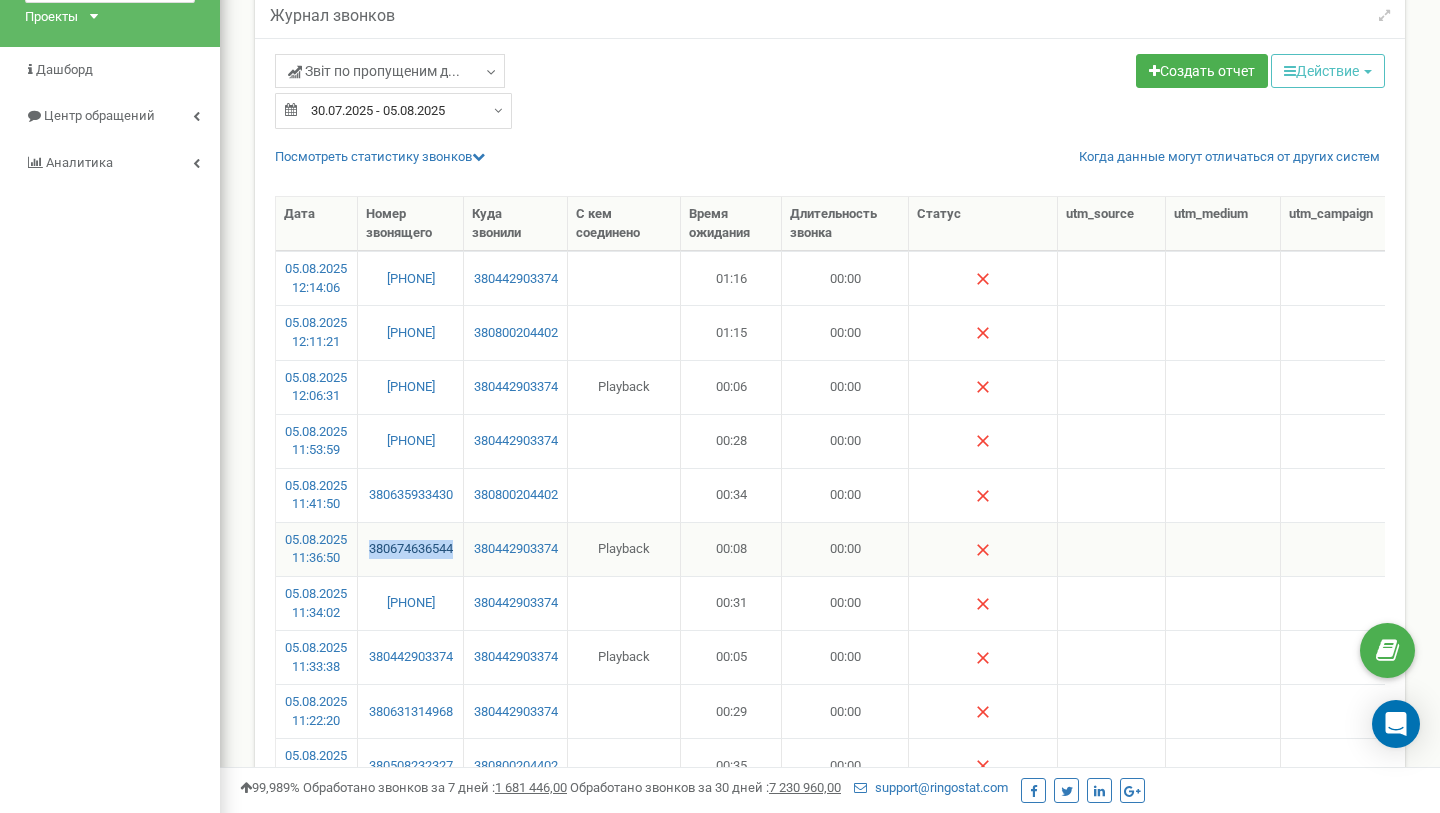 copy on "380674636544" 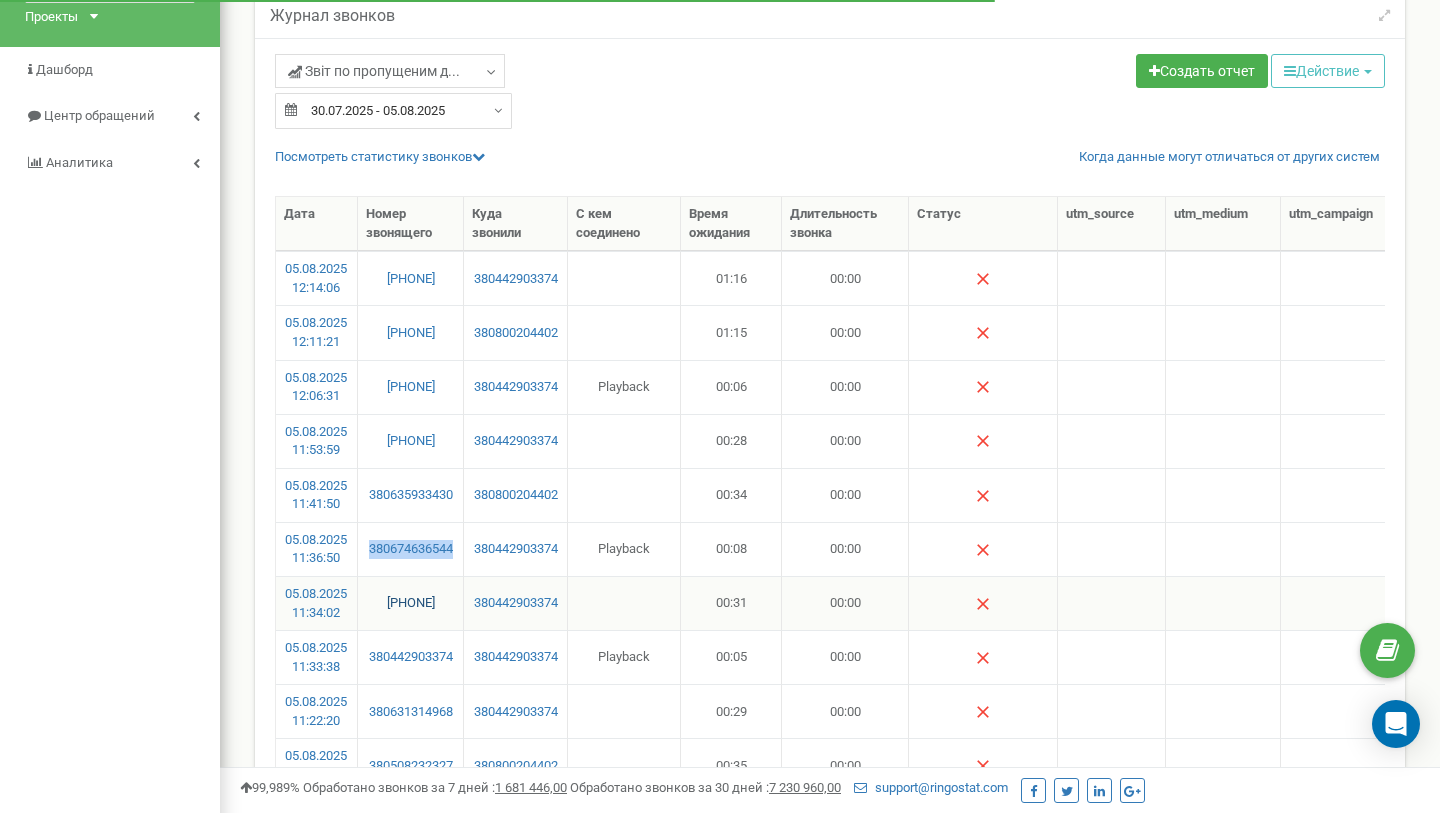 copy on "[PHONE]" 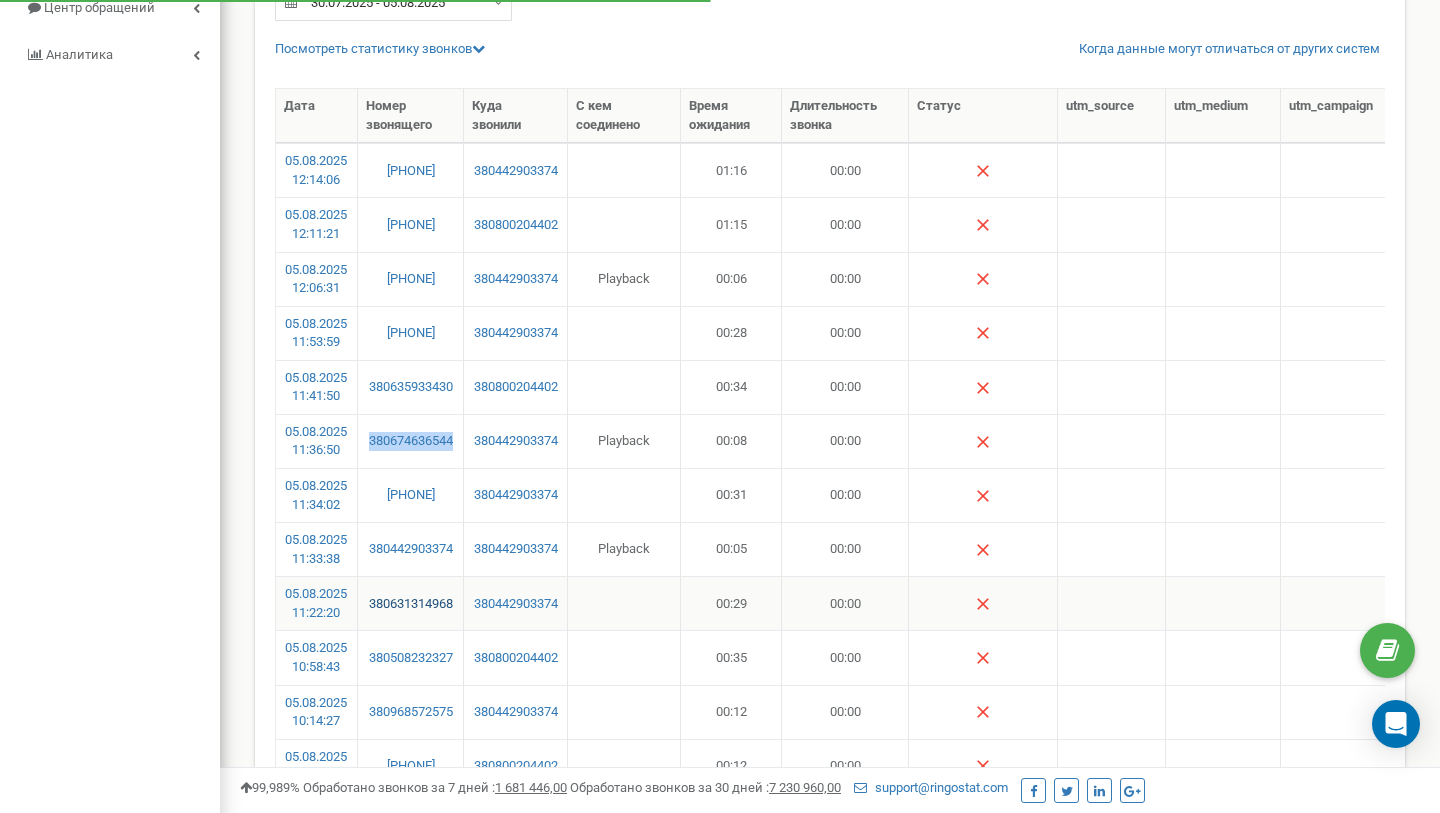 scroll, scrollTop: 255, scrollLeft: 0, axis: vertical 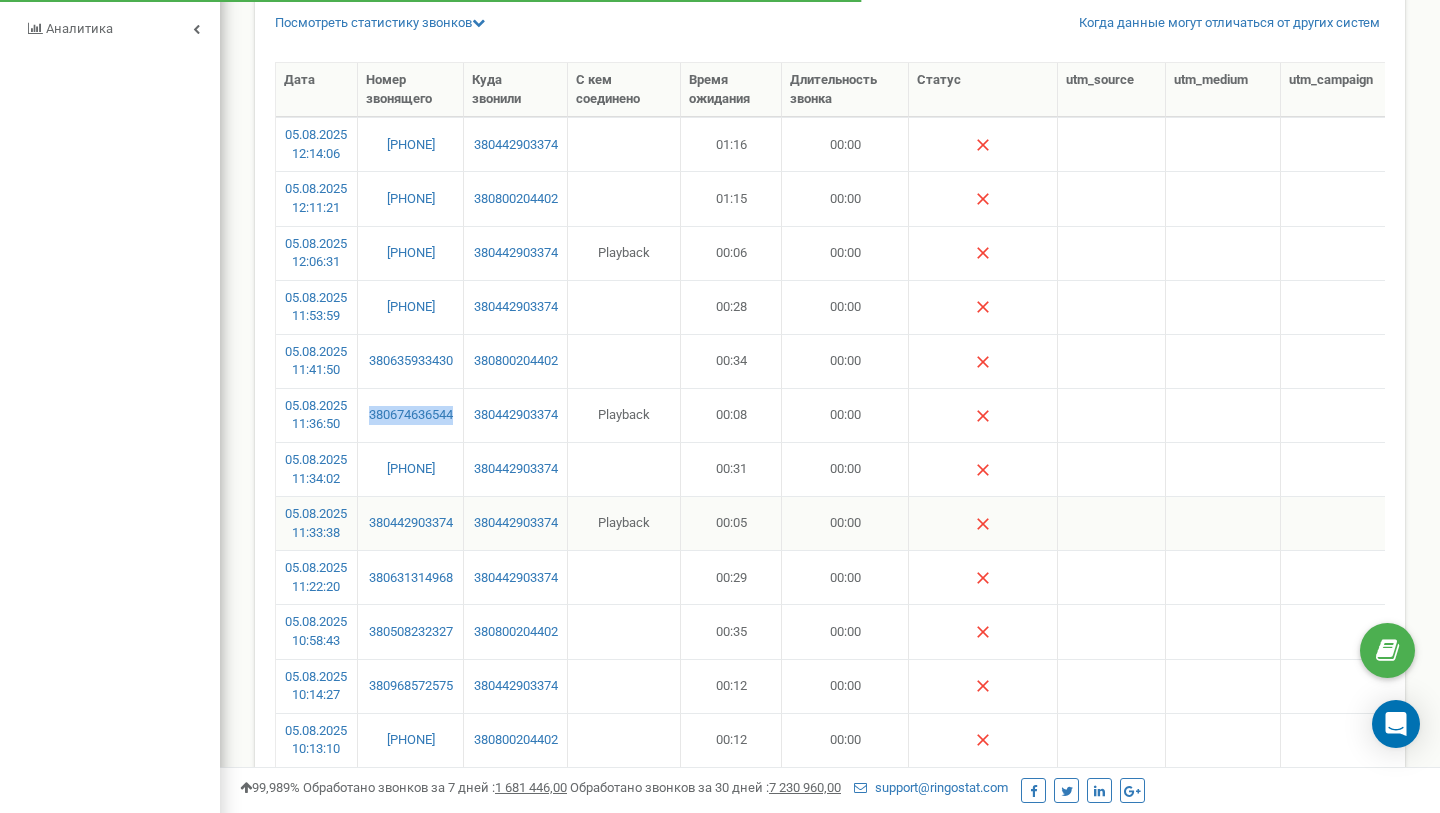 copy on "[PHONE]" 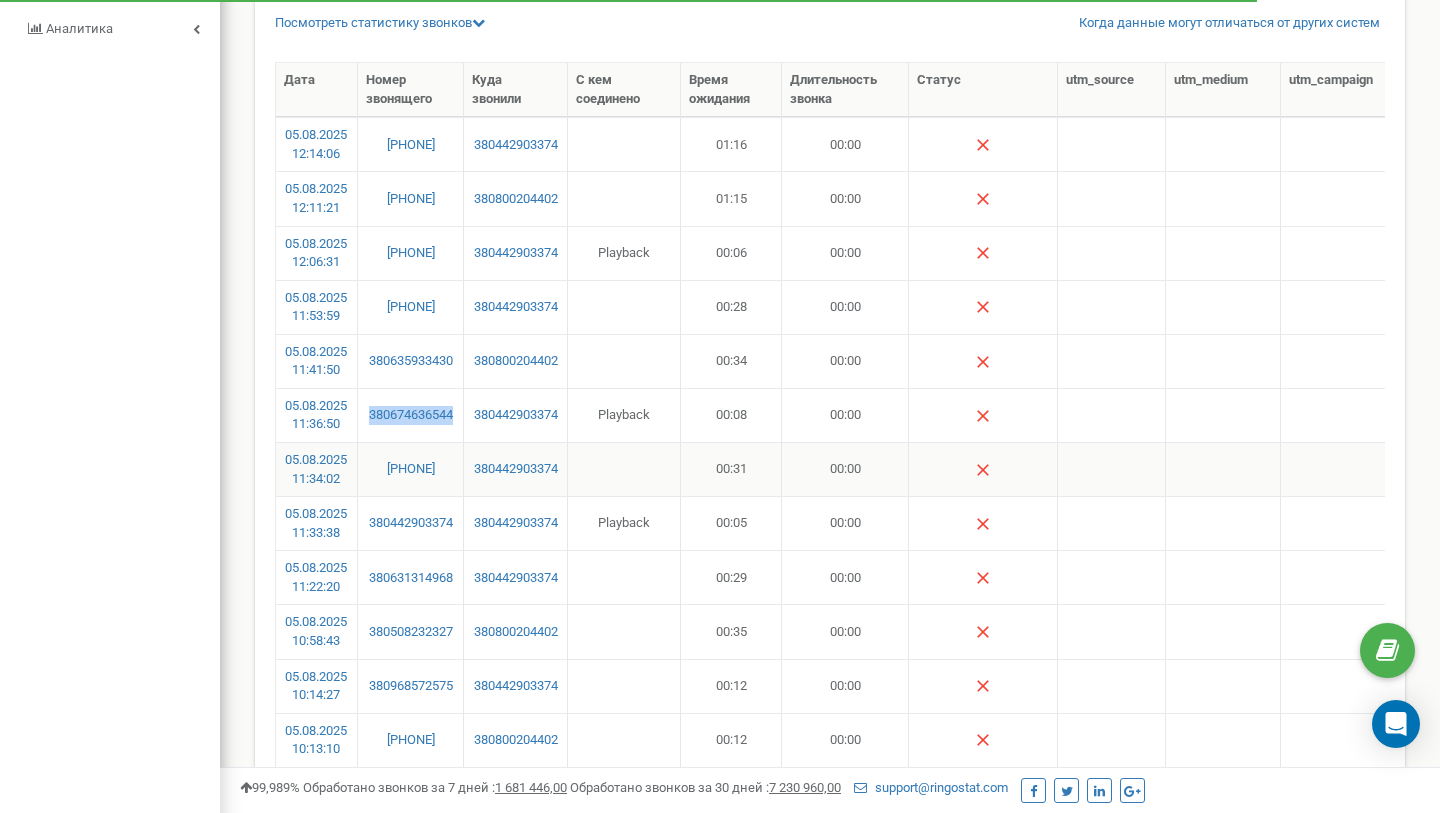 copy on "[PHONE]" 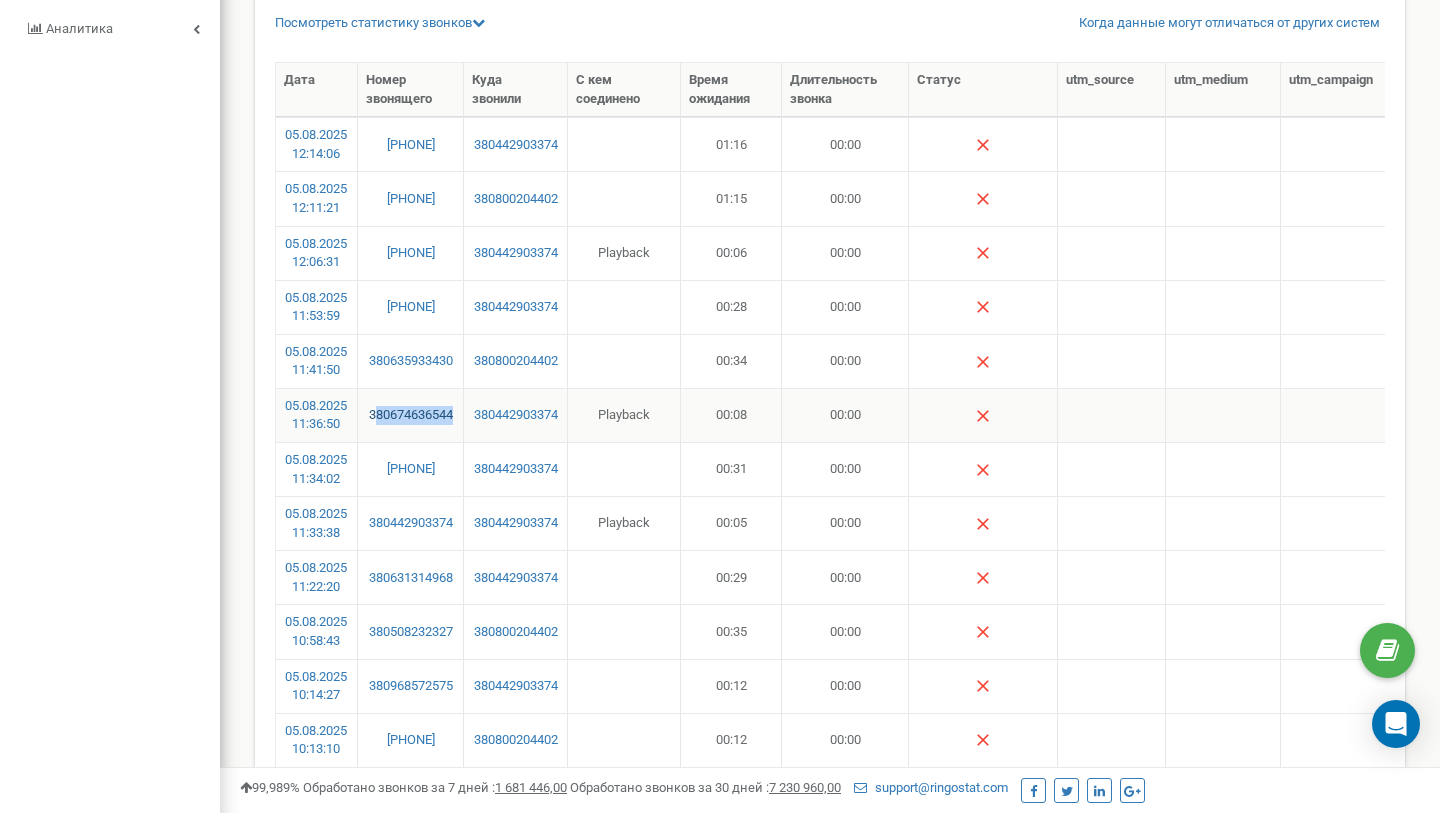 copy on "80674636544" 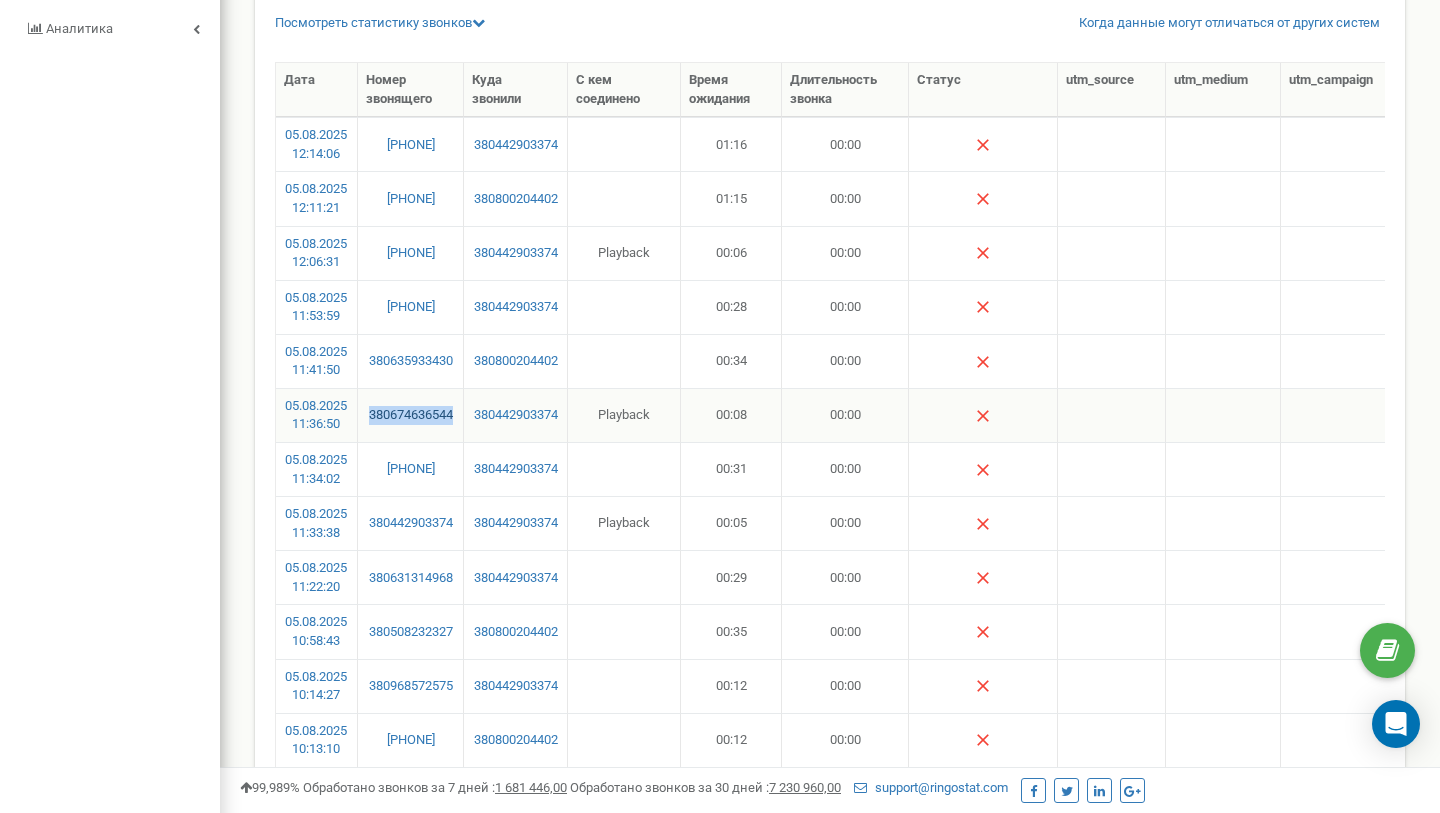 copy on "380674636544" 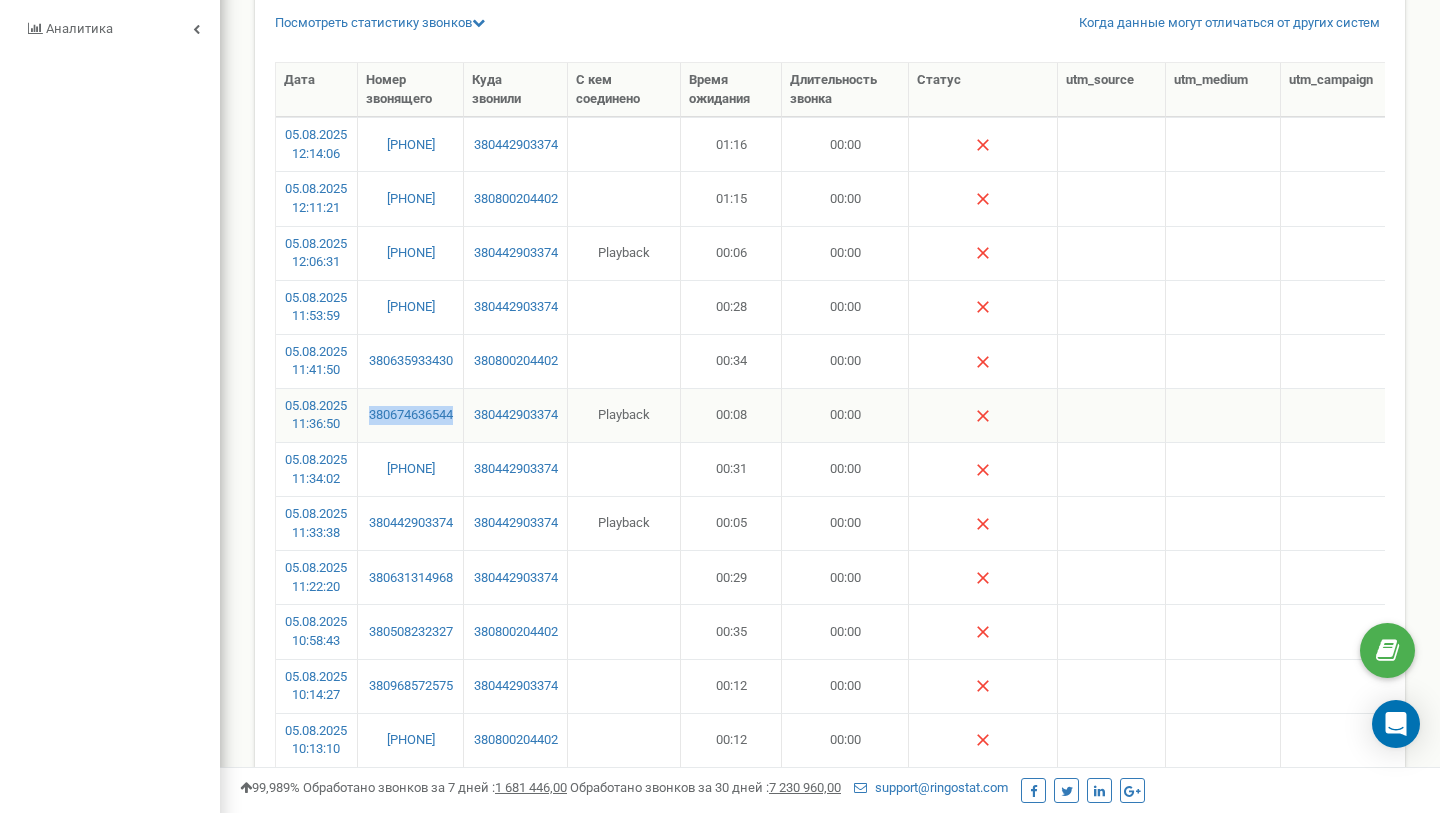 scroll, scrollTop: 240, scrollLeft: 0, axis: vertical 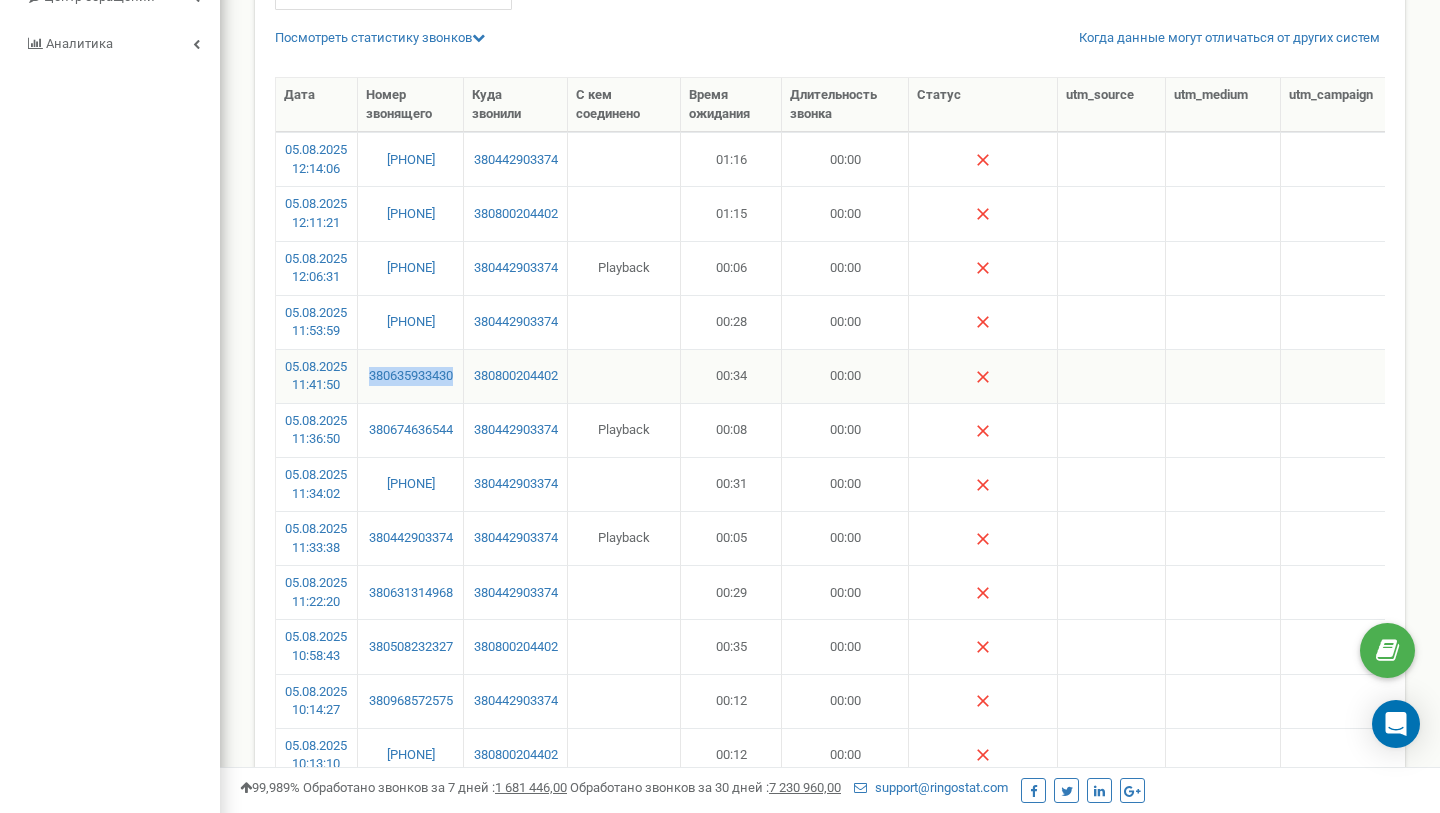 copy on "380635933430" 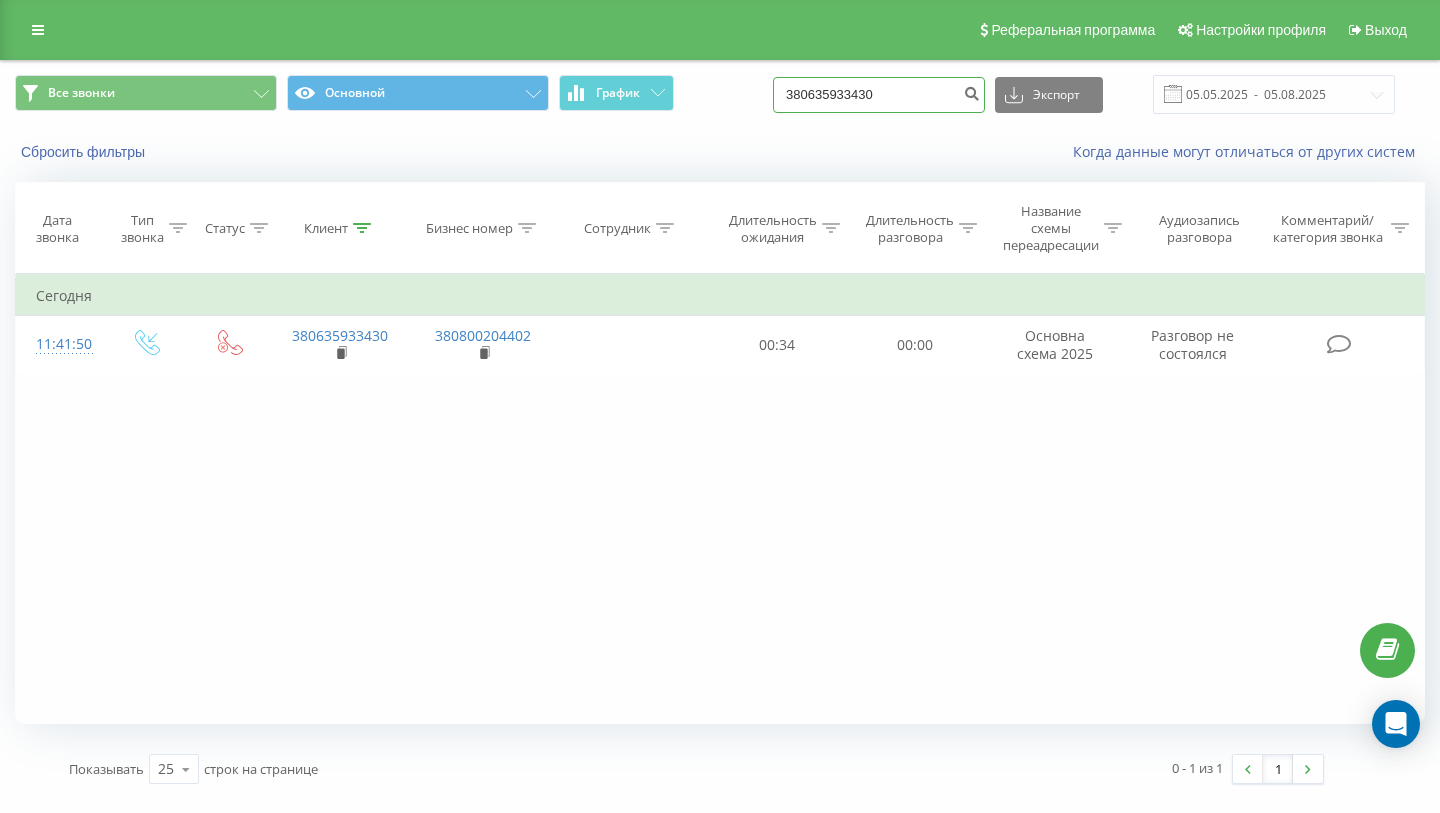 scroll, scrollTop: 0, scrollLeft: 0, axis: both 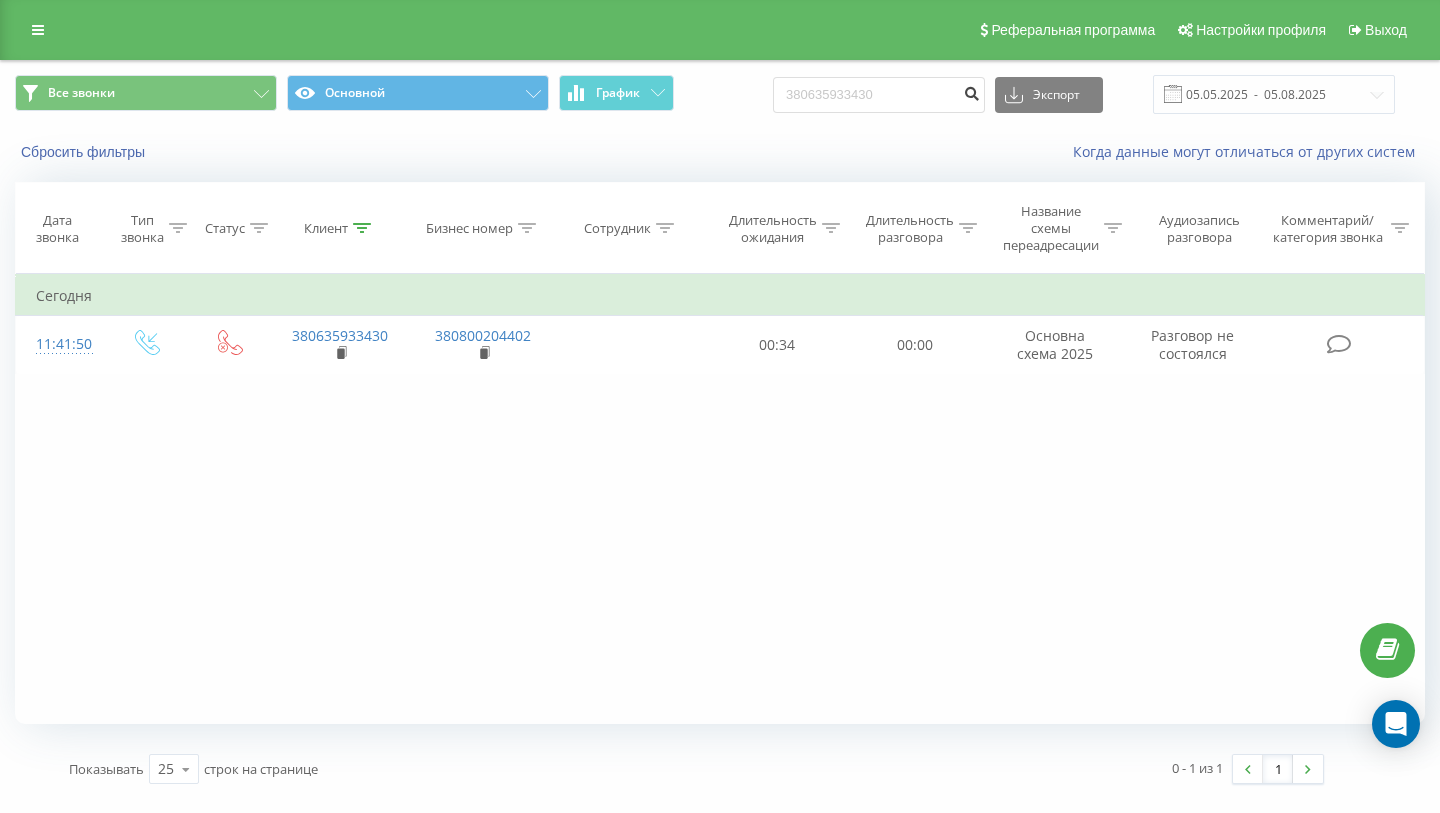 click at bounding box center [971, 91] 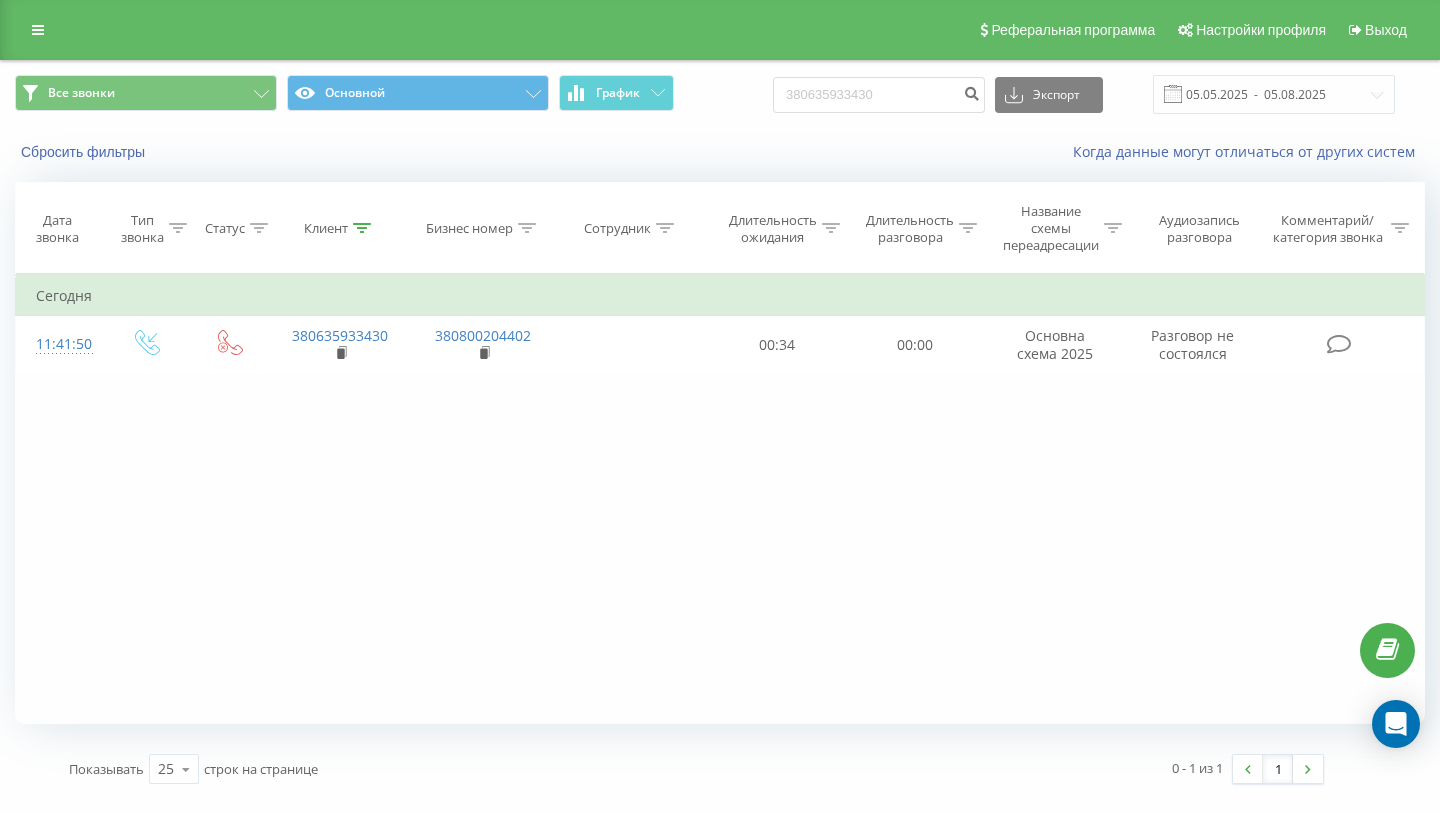scroll, scrollTop: 0, scrollLeft: 0, axis: both 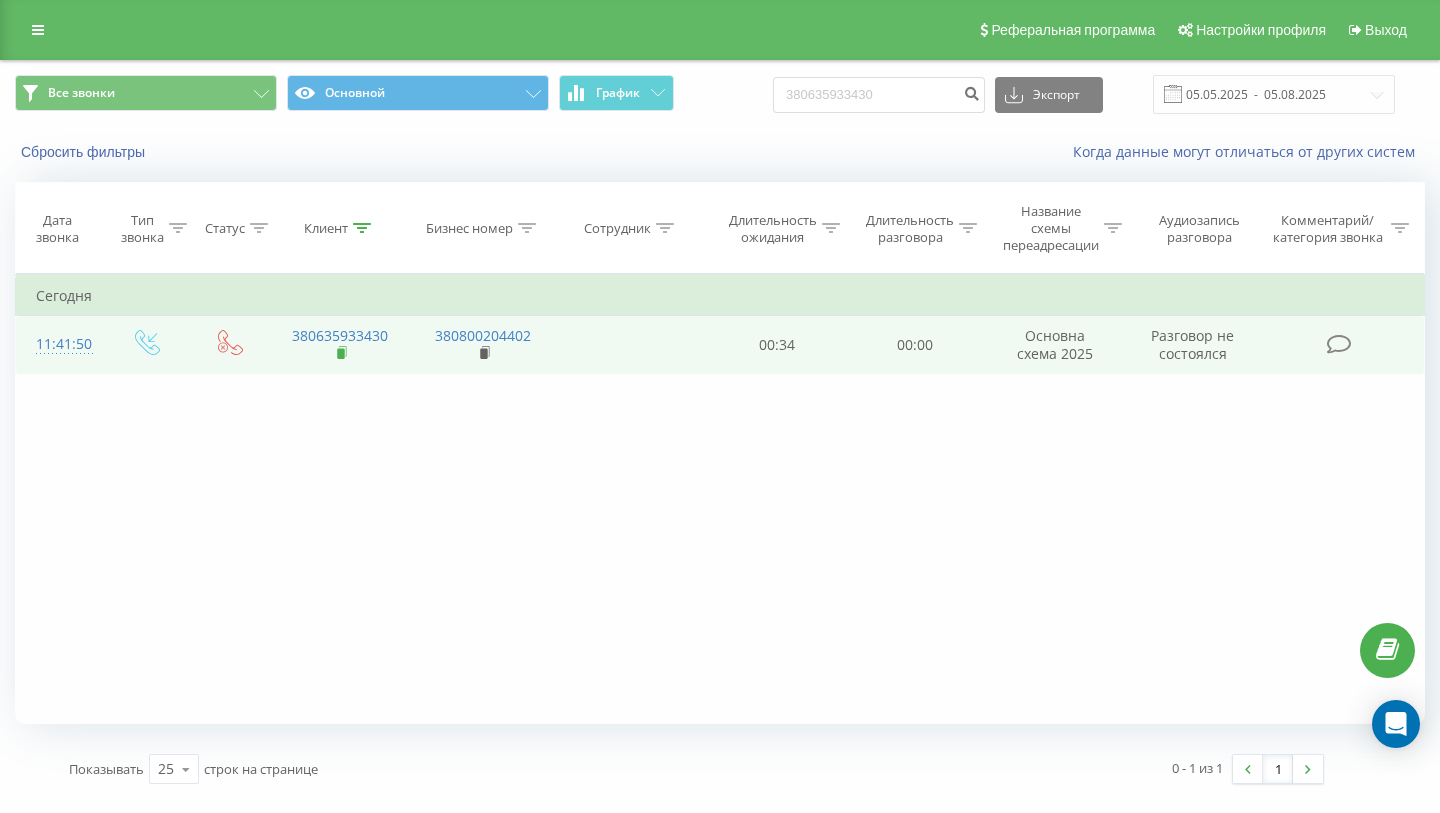 click 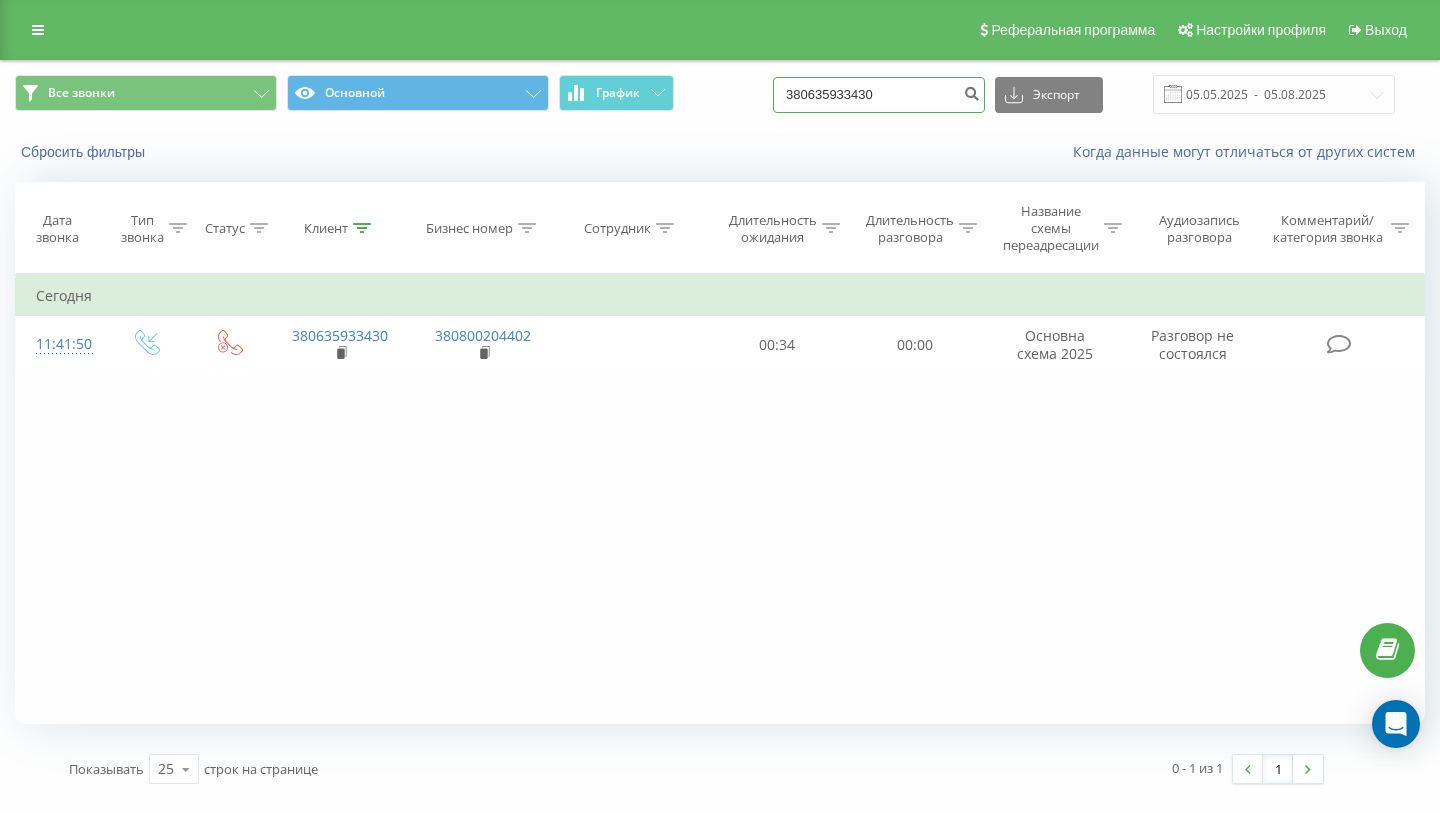 click on "380635933430" at bounding box center (879, 95) 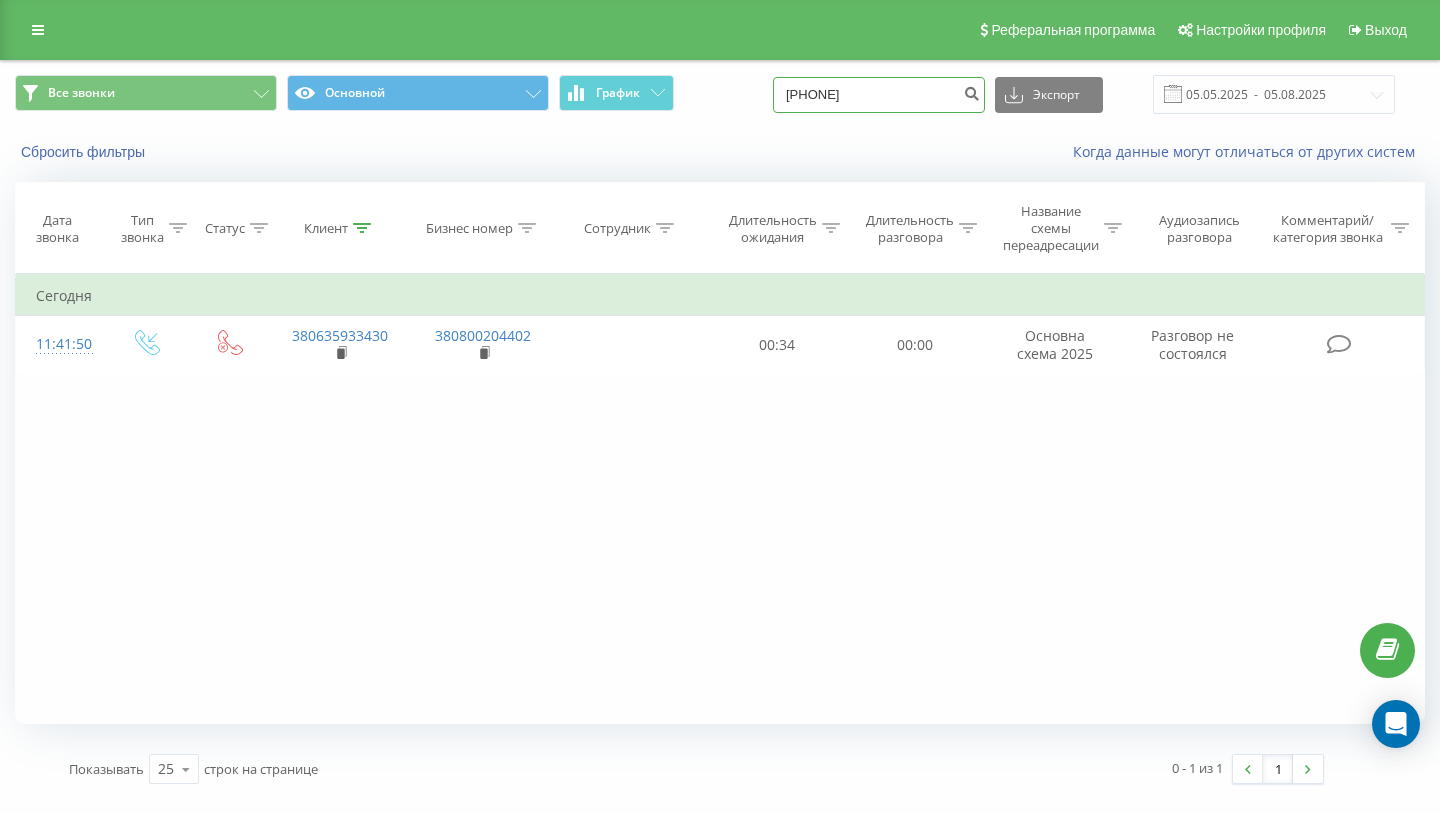 click on "[PHONE]" at bounding box center (879, 95) 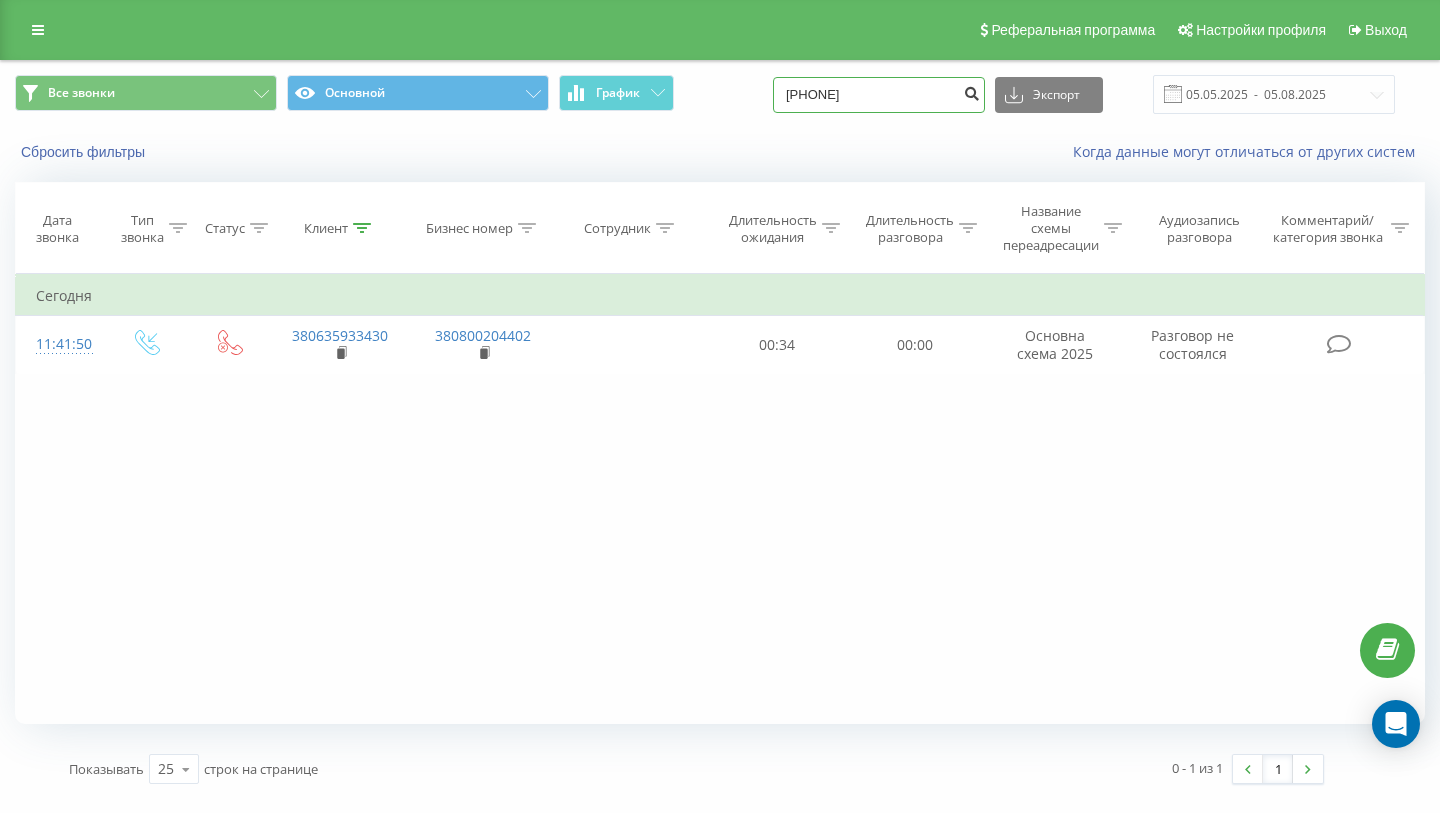 type on "[PHONE]" 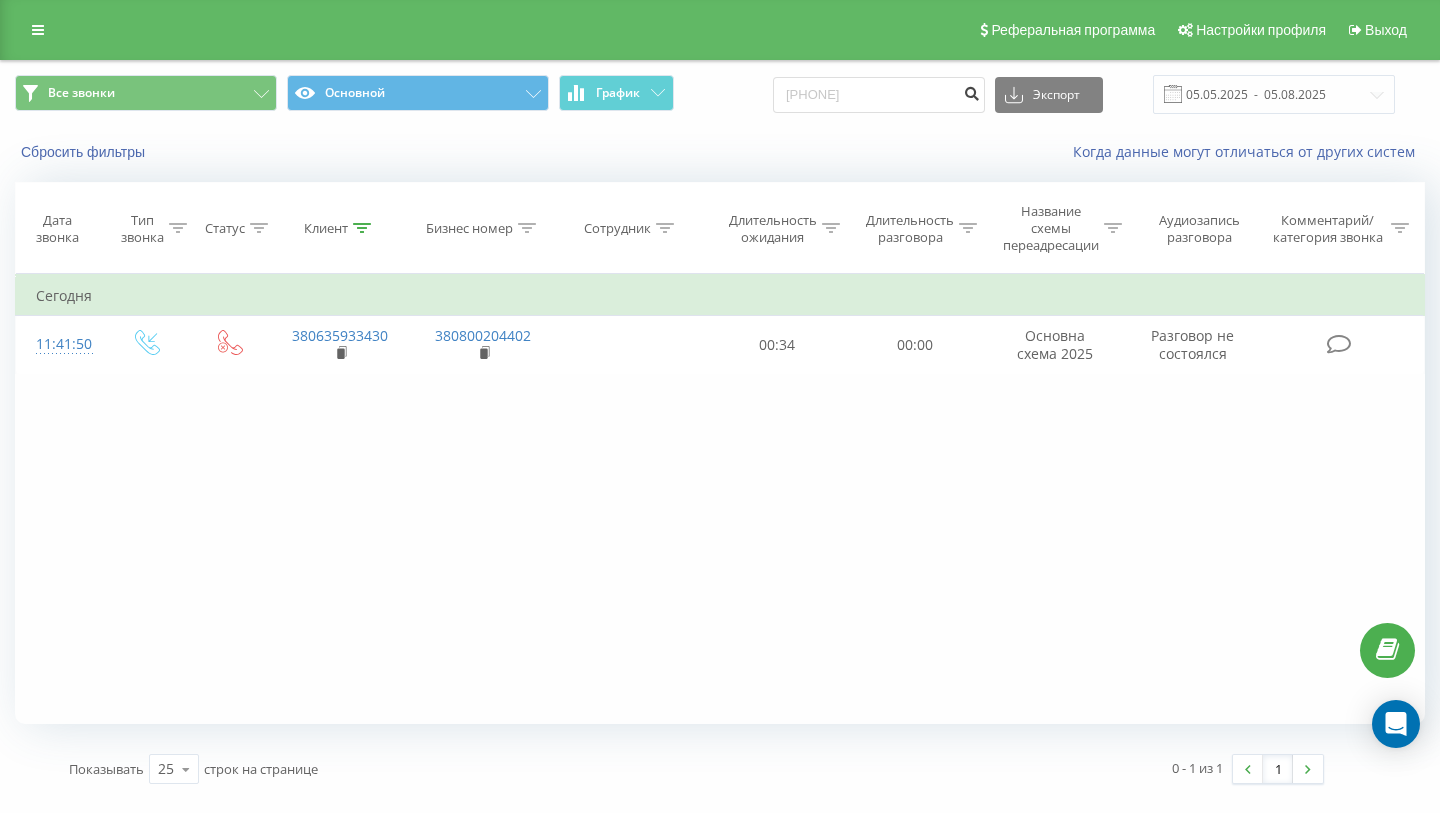 click at bounding box center [971, 91] 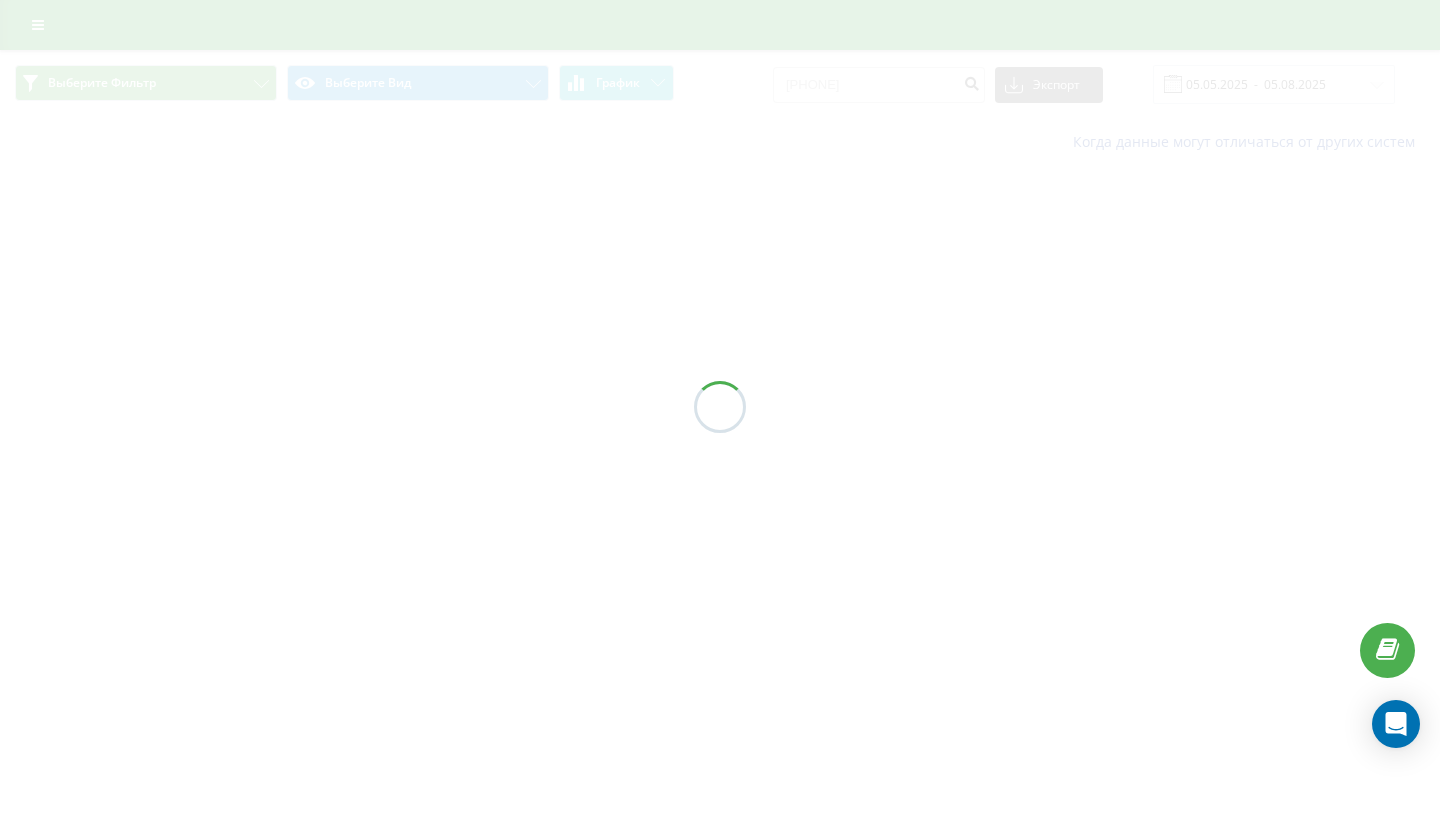 scroll, scrollTop: 0, scrollLeft: 0, axis: both 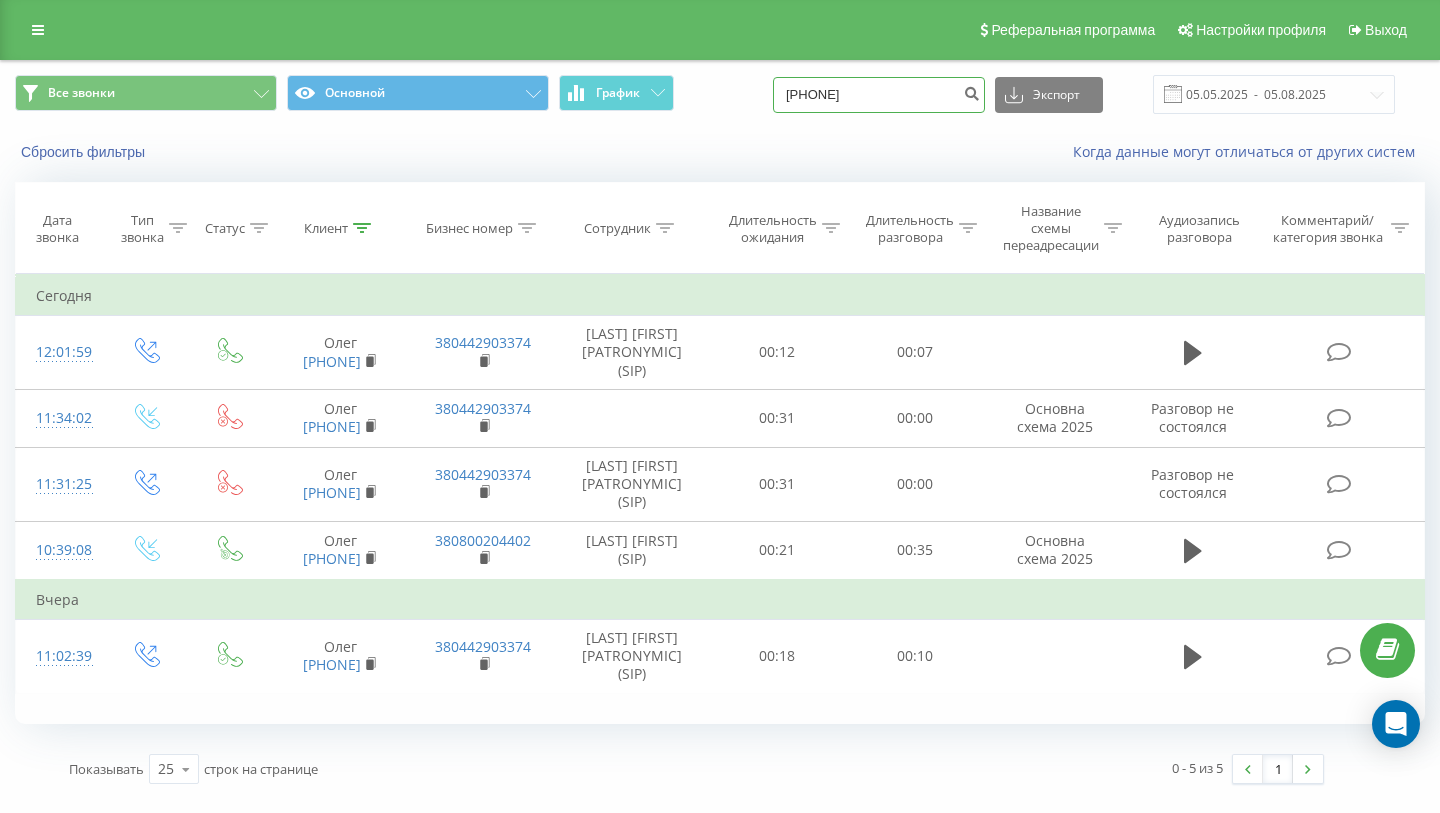 click on "[PHONE]" at bounding box center (879, 95) 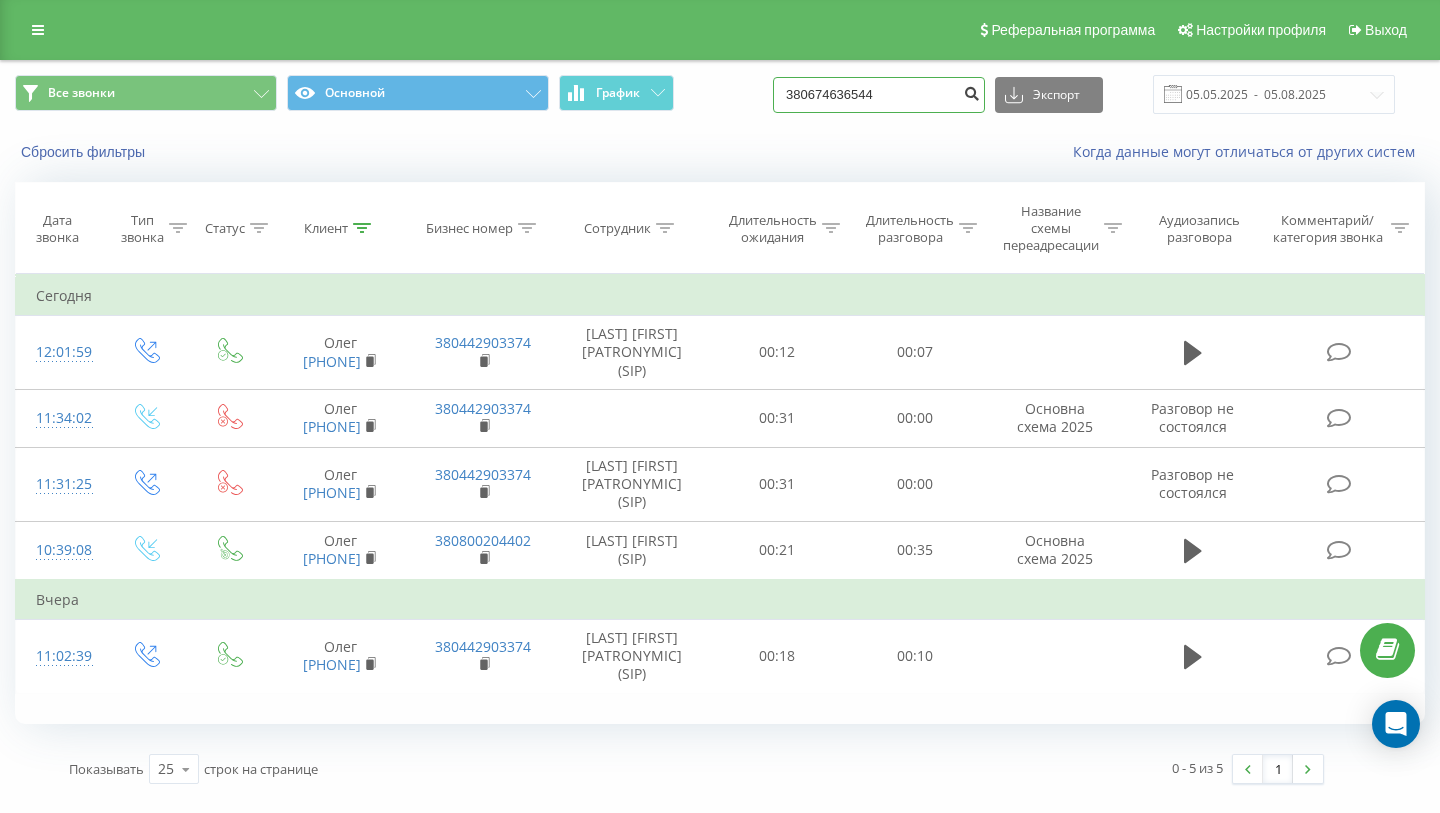 type on "380674636544" 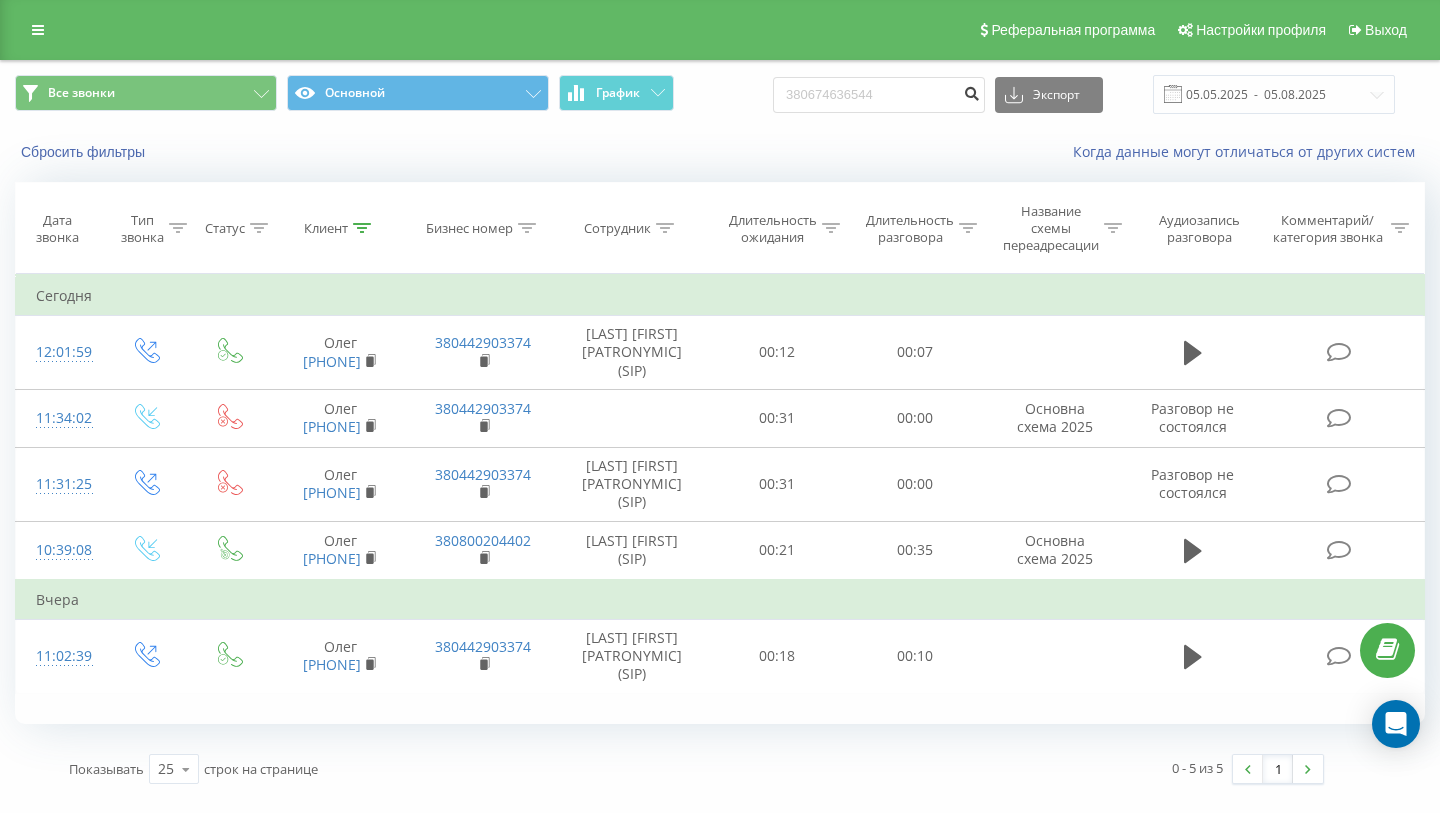 click at bounding box center [971, 91] 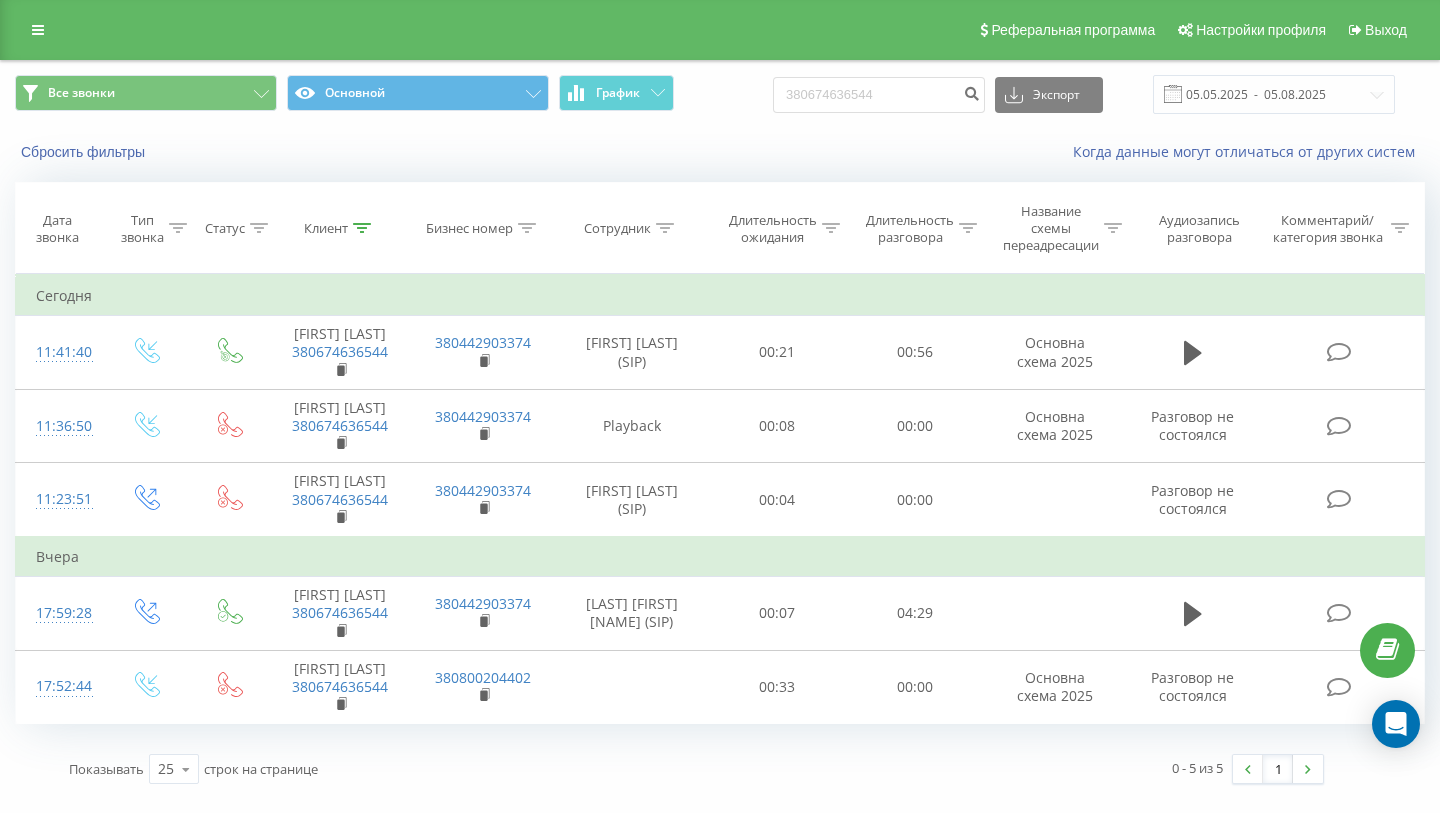 scroll, scrollTop: 0, scrollLeft: 0, axis: both 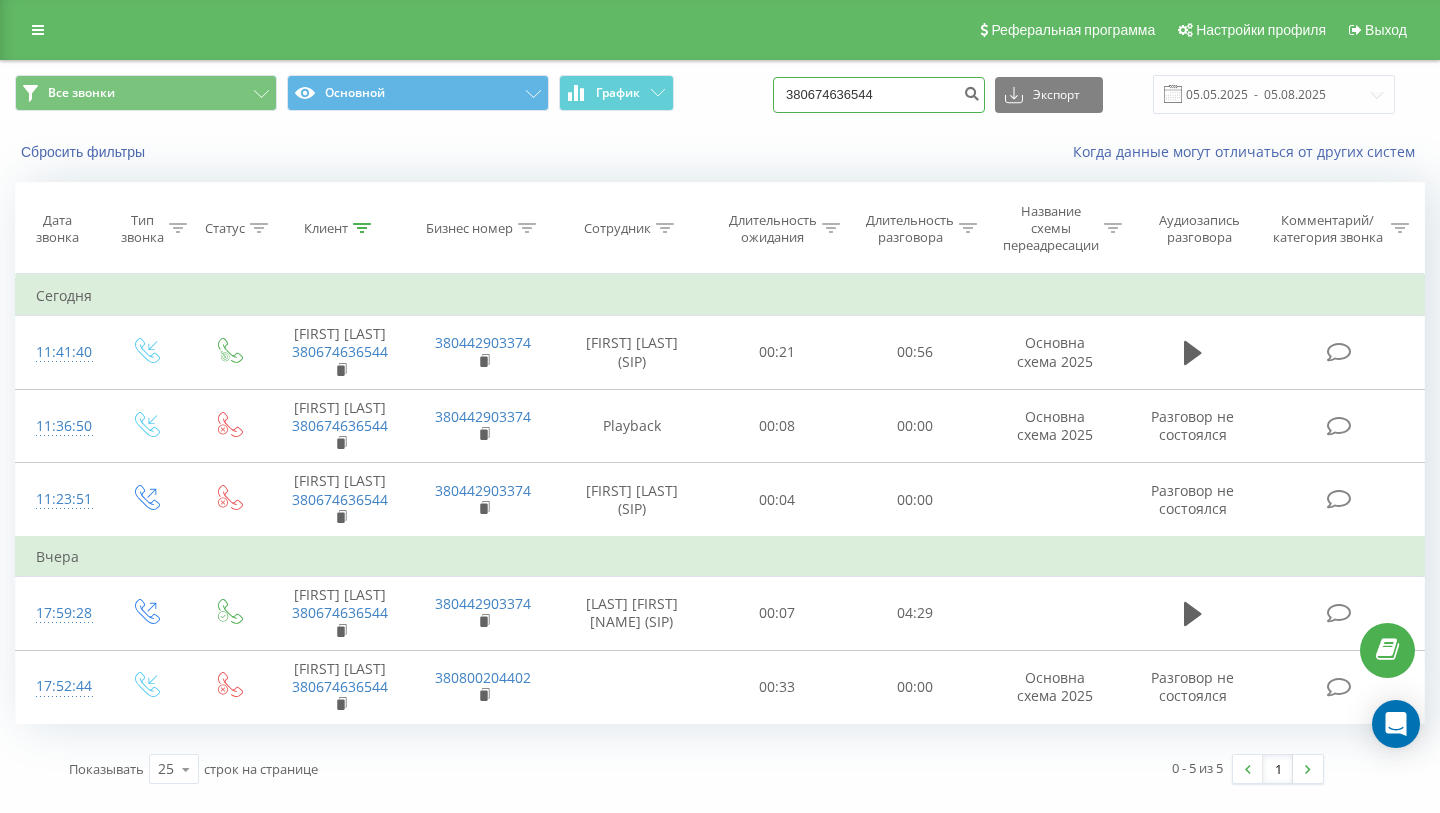 click on "380674636544" at bounding box center [879, 95] 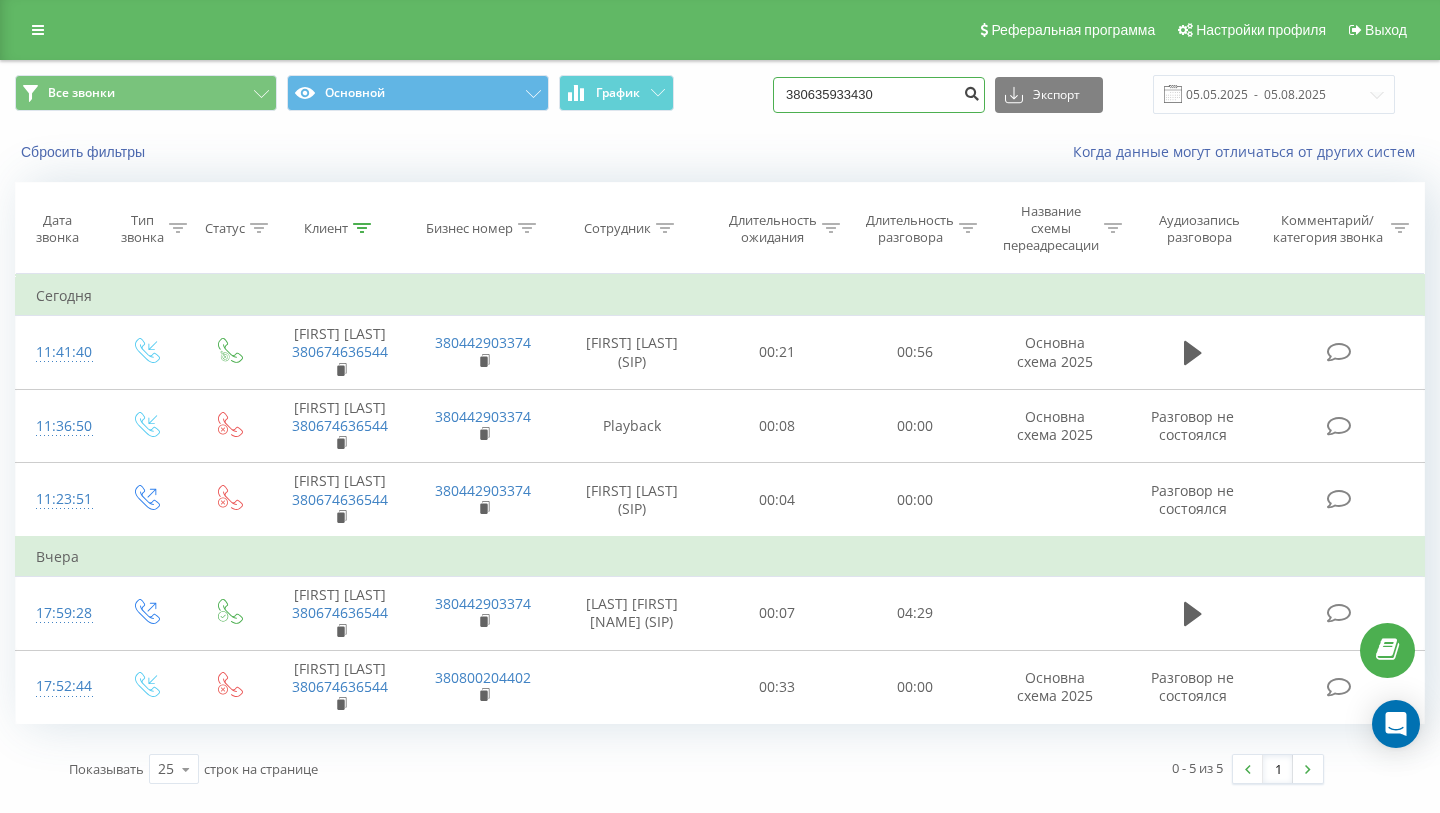 type on "380635933430" 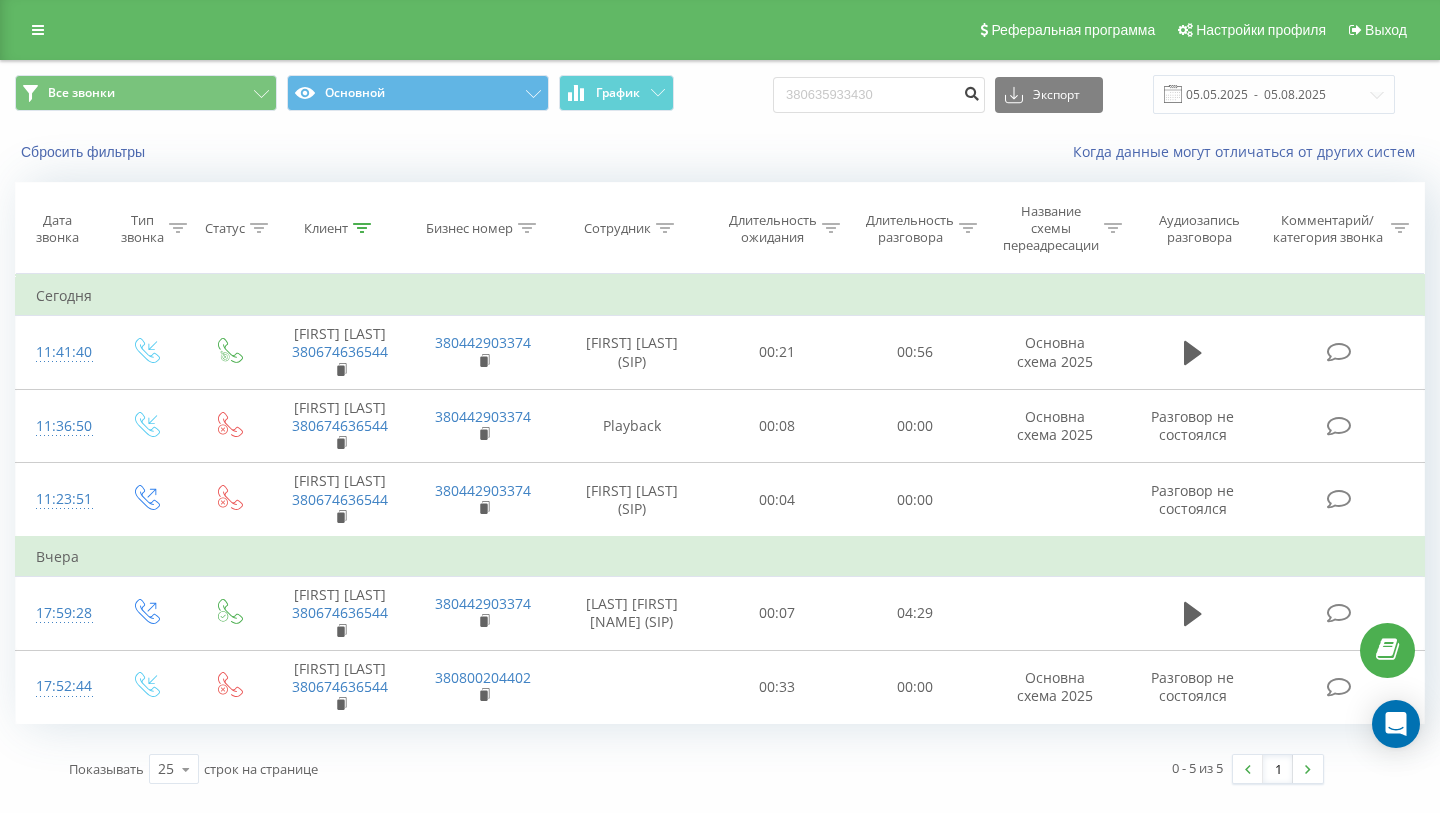 click at bounding box center (971, 91) 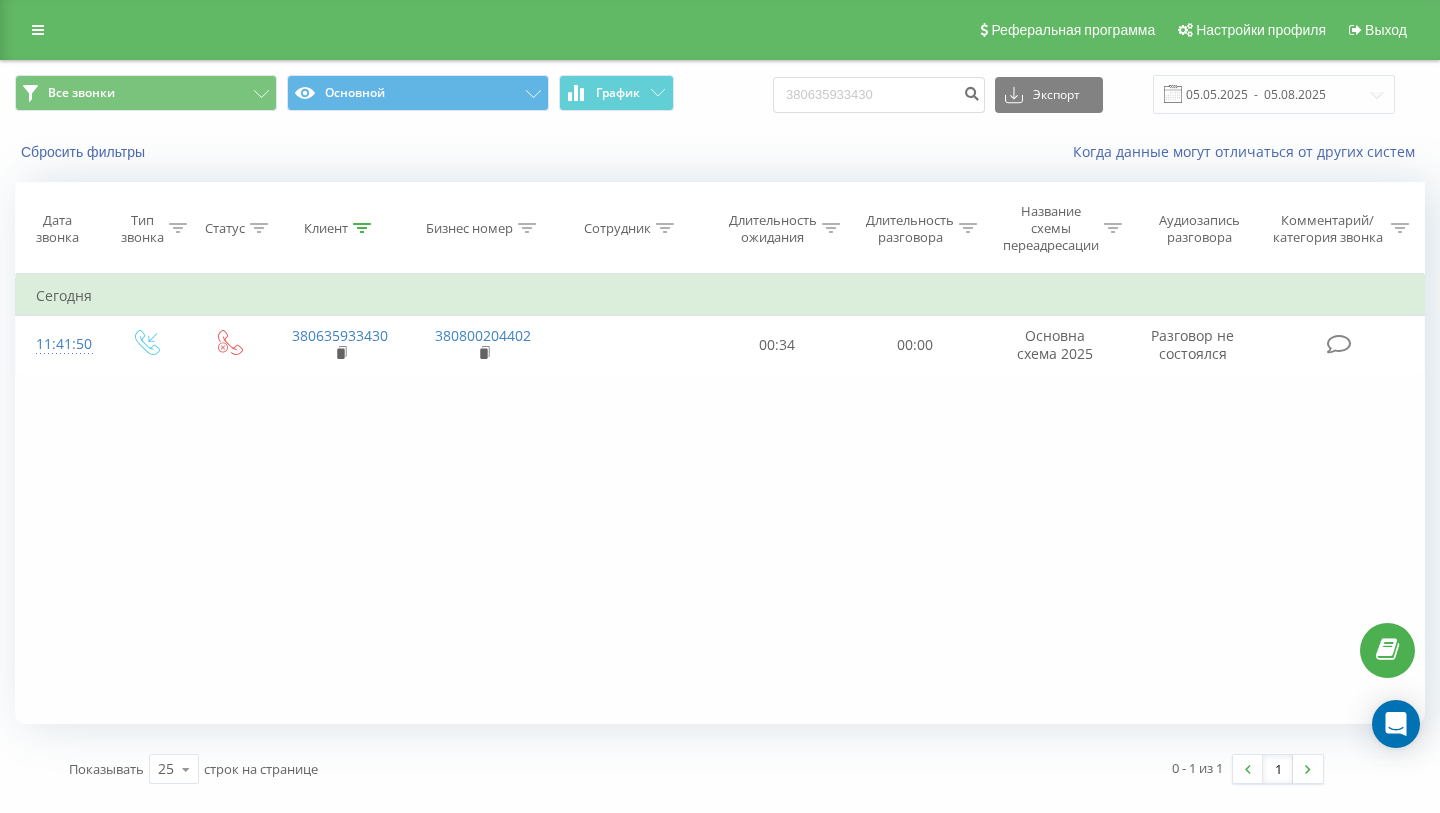 scroll, scrollTop: 0, scrollLeft: 0, axis: both 